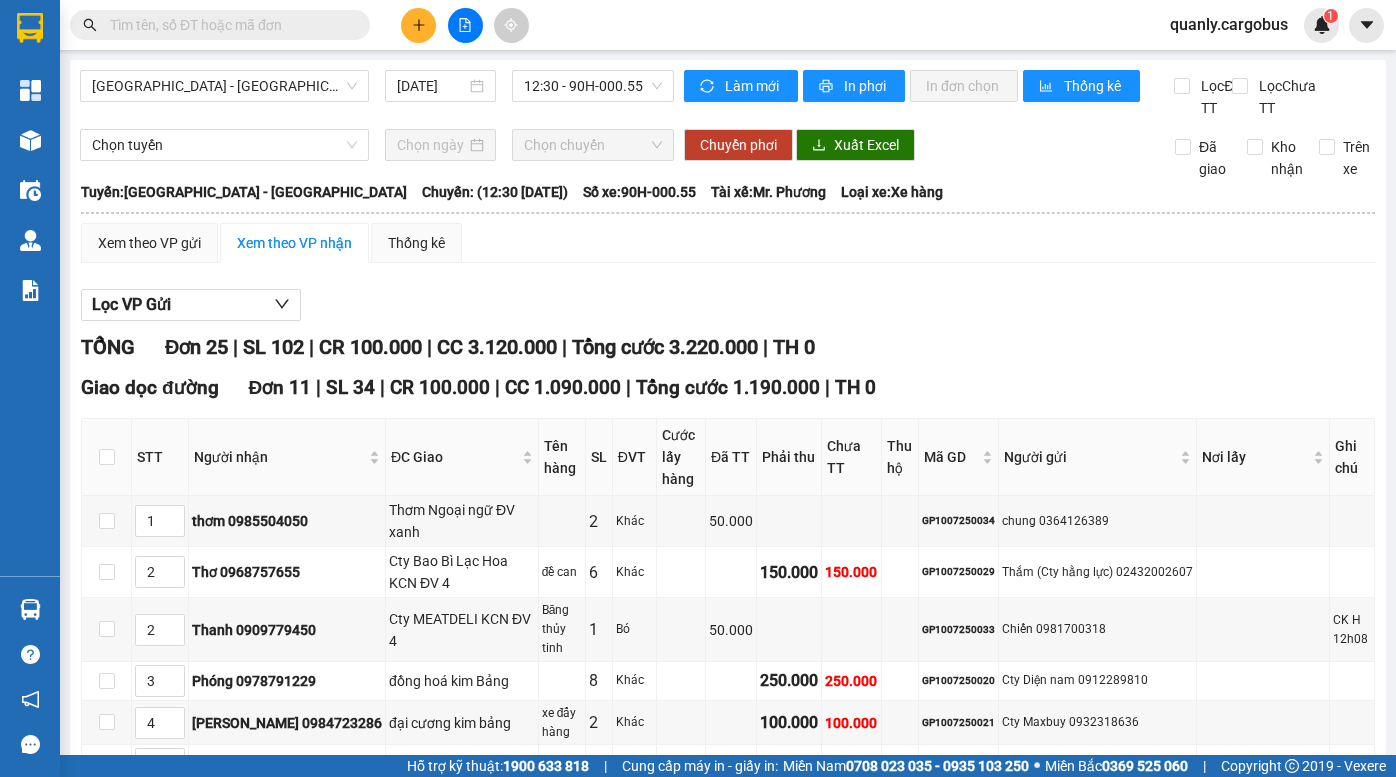 scroll, scrollTop: 0, scrollLeft: 0, axis: both 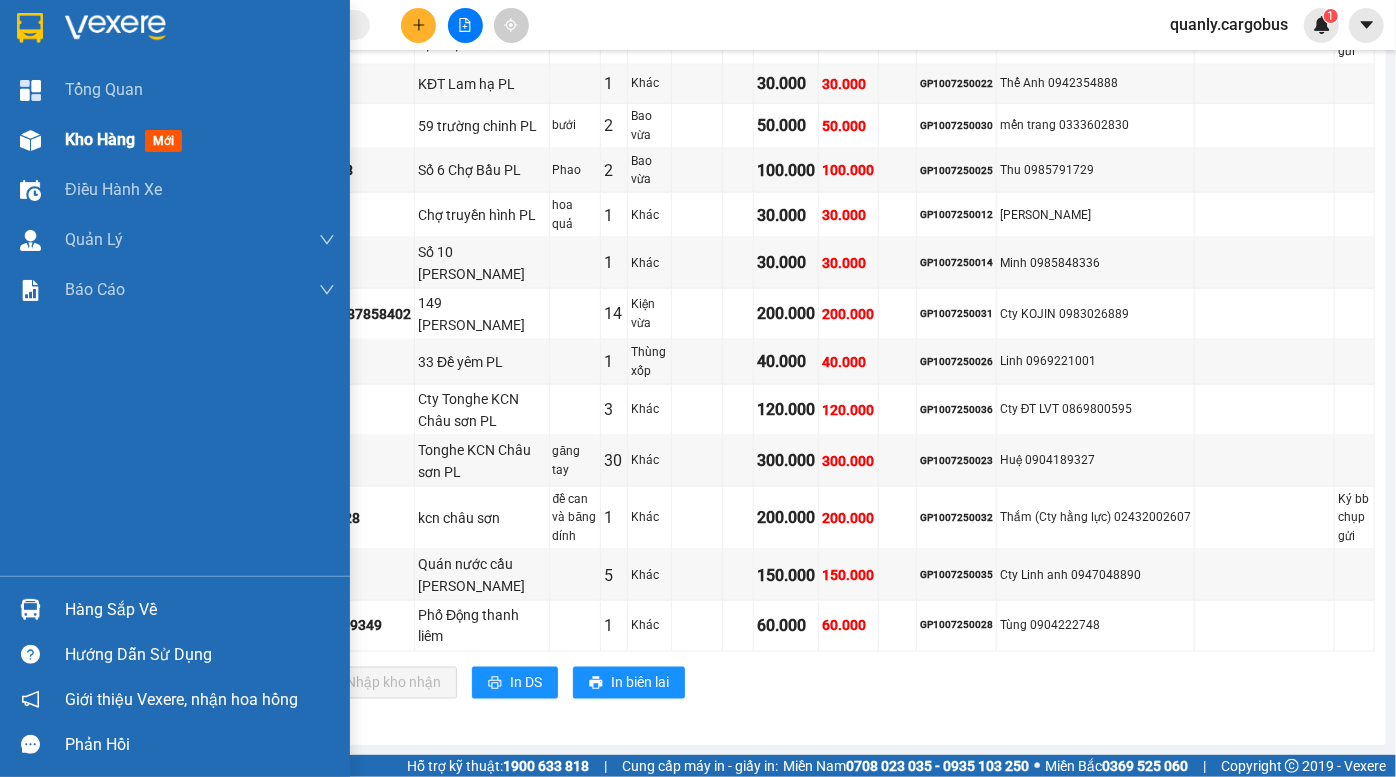 click on "Kho hàng" at bounding box center [100, 139] 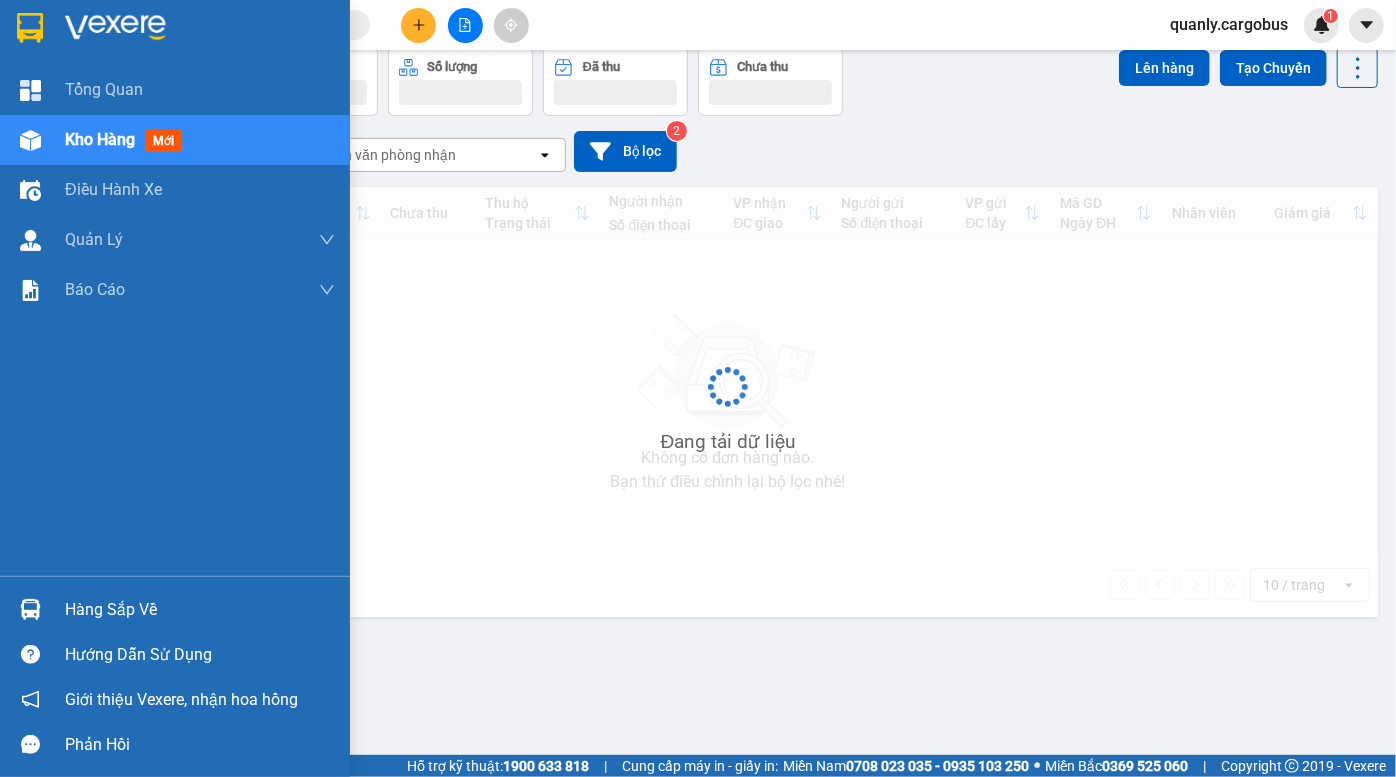 scroll, scrollTop: 91, scrollLeft: 0, axis: vertical 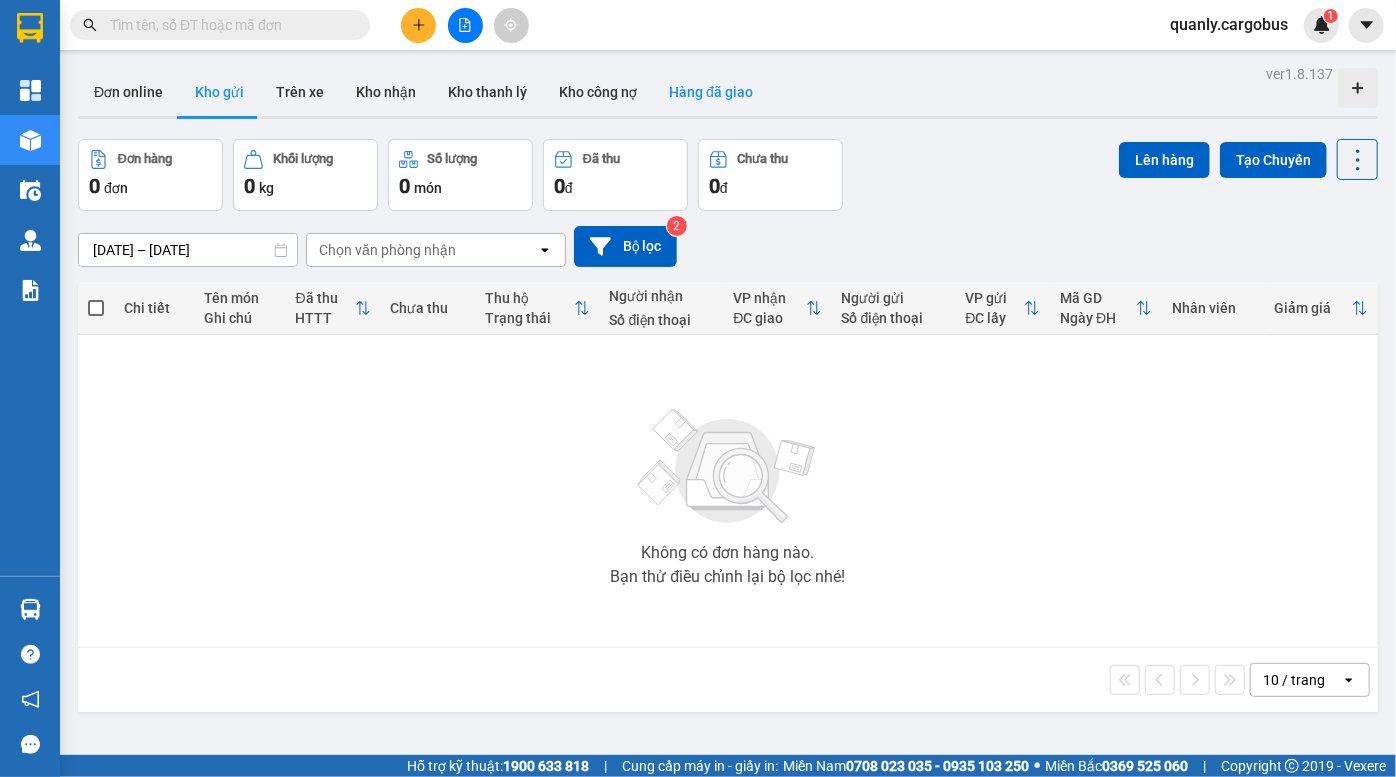 drag, startPoint x: 929, startPoint y: 223, endPoint x: 649, endPoint y: 86, distance: 311.71942 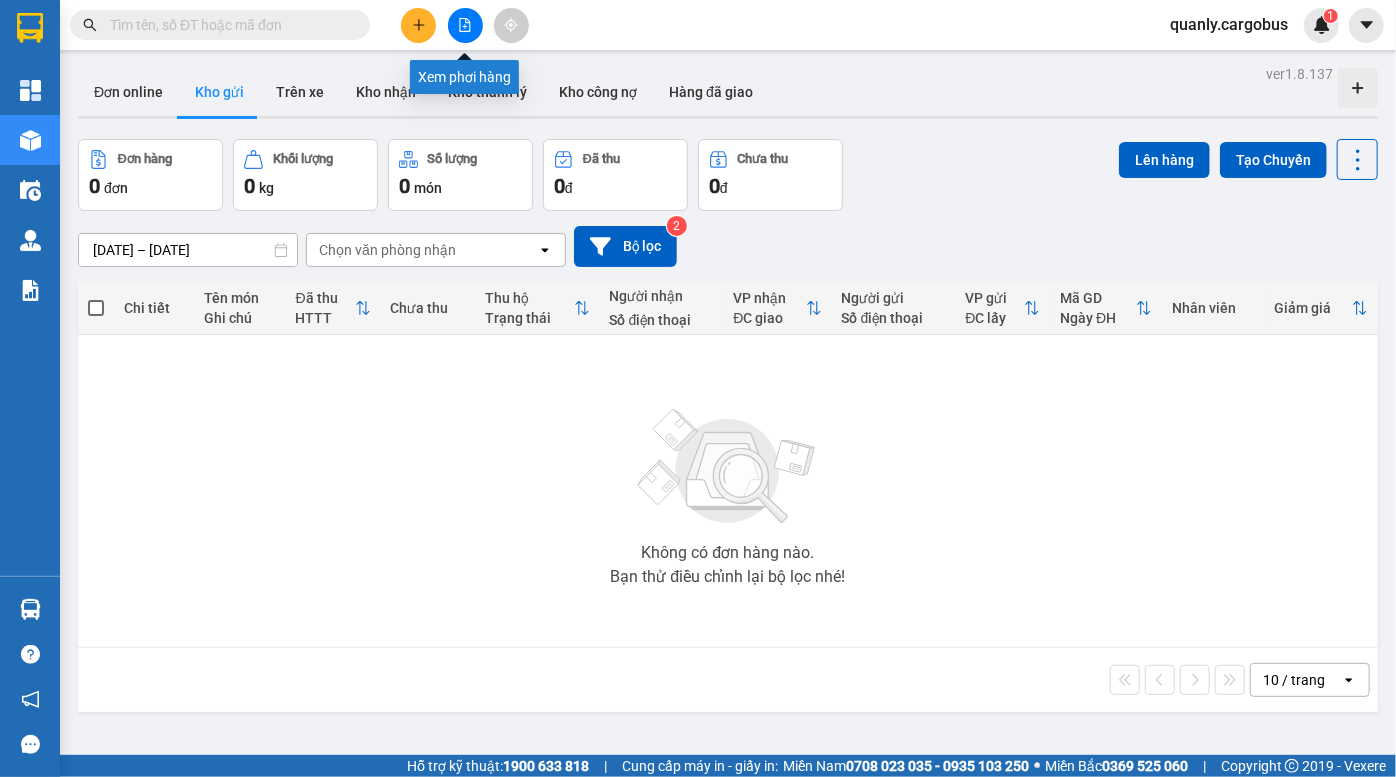 click at bounding box center [465, 25] 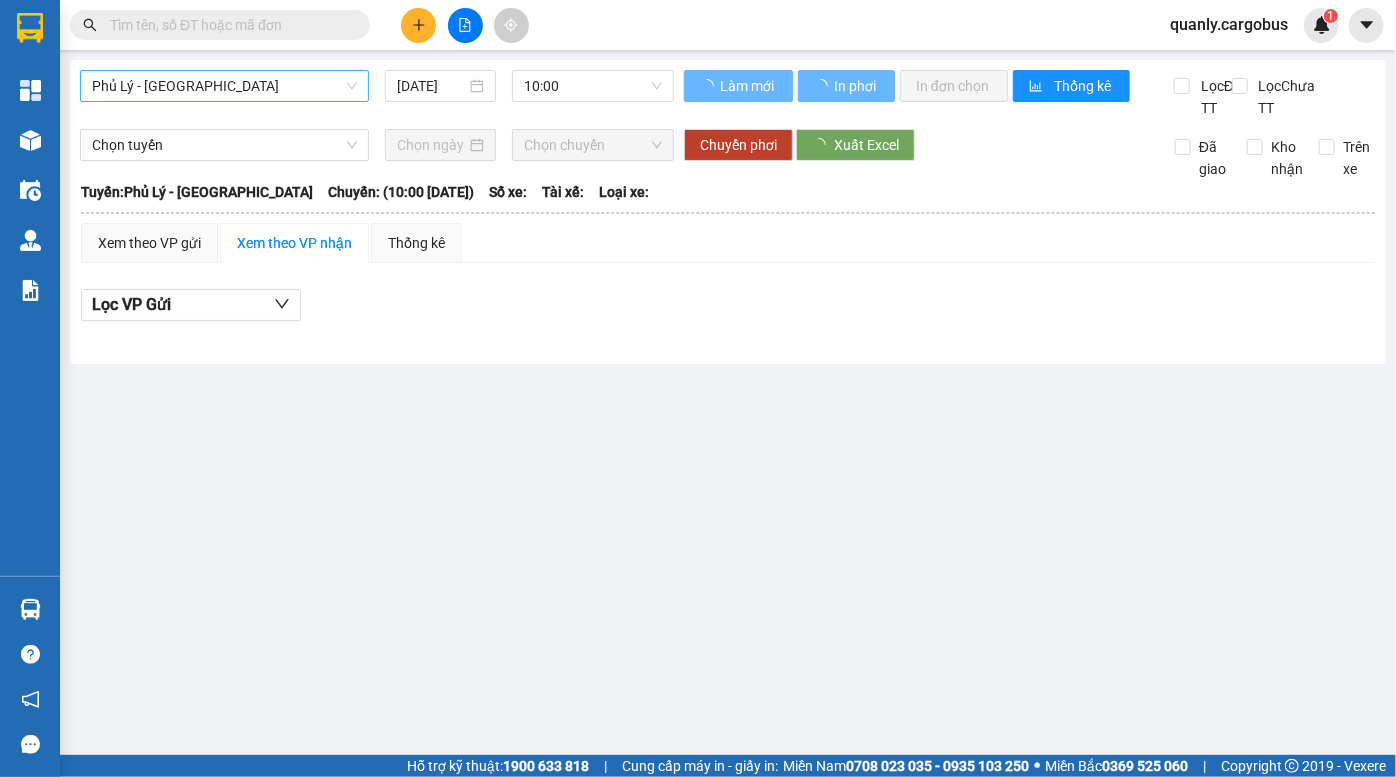 drag, startPoint x: 223, startPoint y: 73, endPoint x: 211, endPoint y: 96, distance: 25.942244 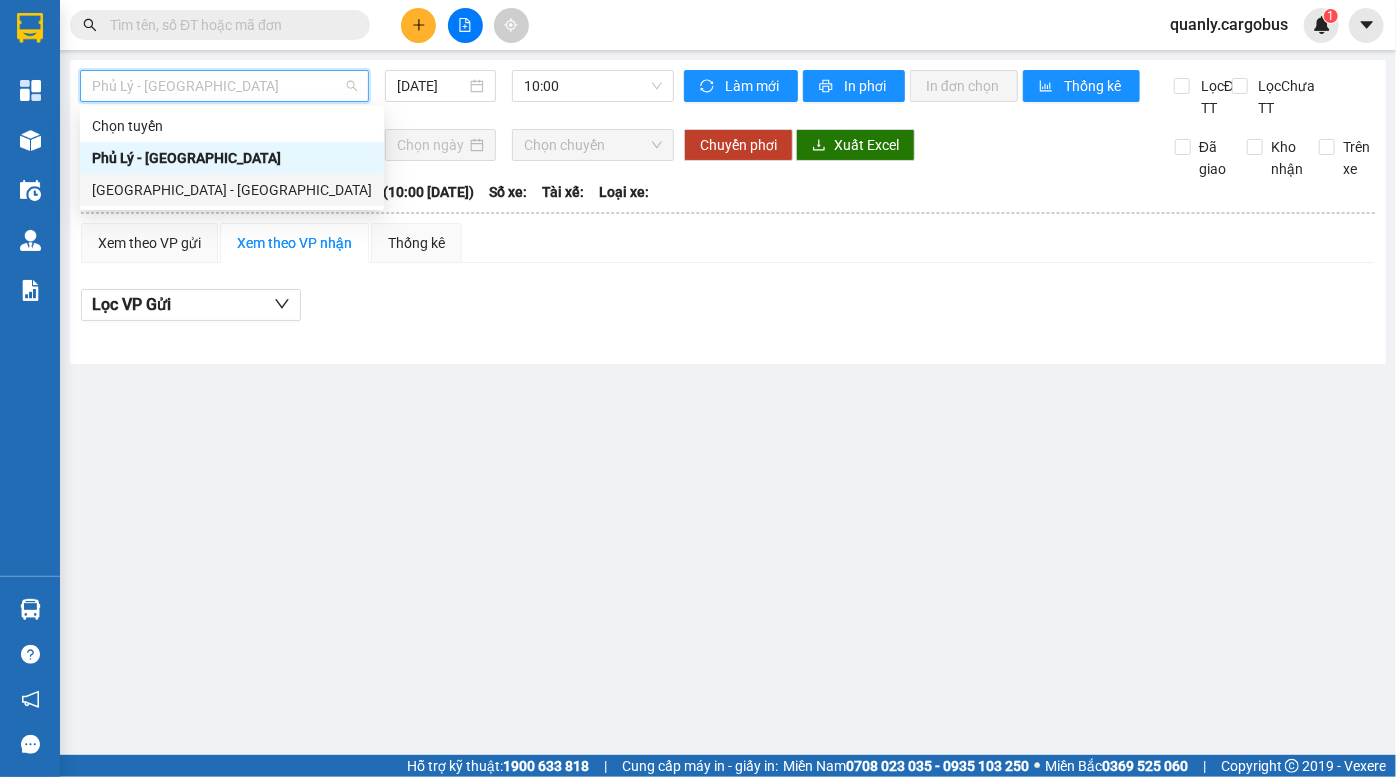 click on "[GEOGRAPHIC_DATA] - [GEOGRAPHIC_DATA]" at bounding box center [232, 190] 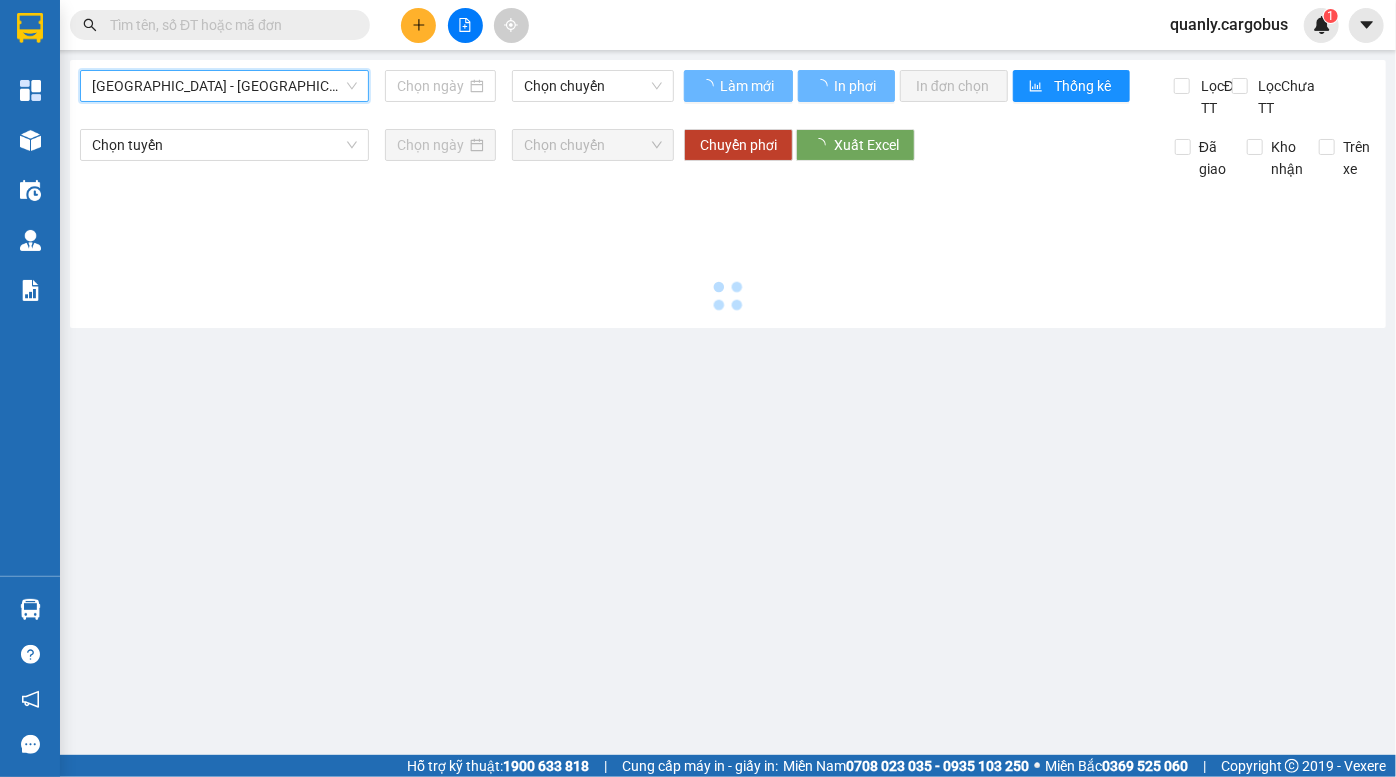 type on "[DATE]" 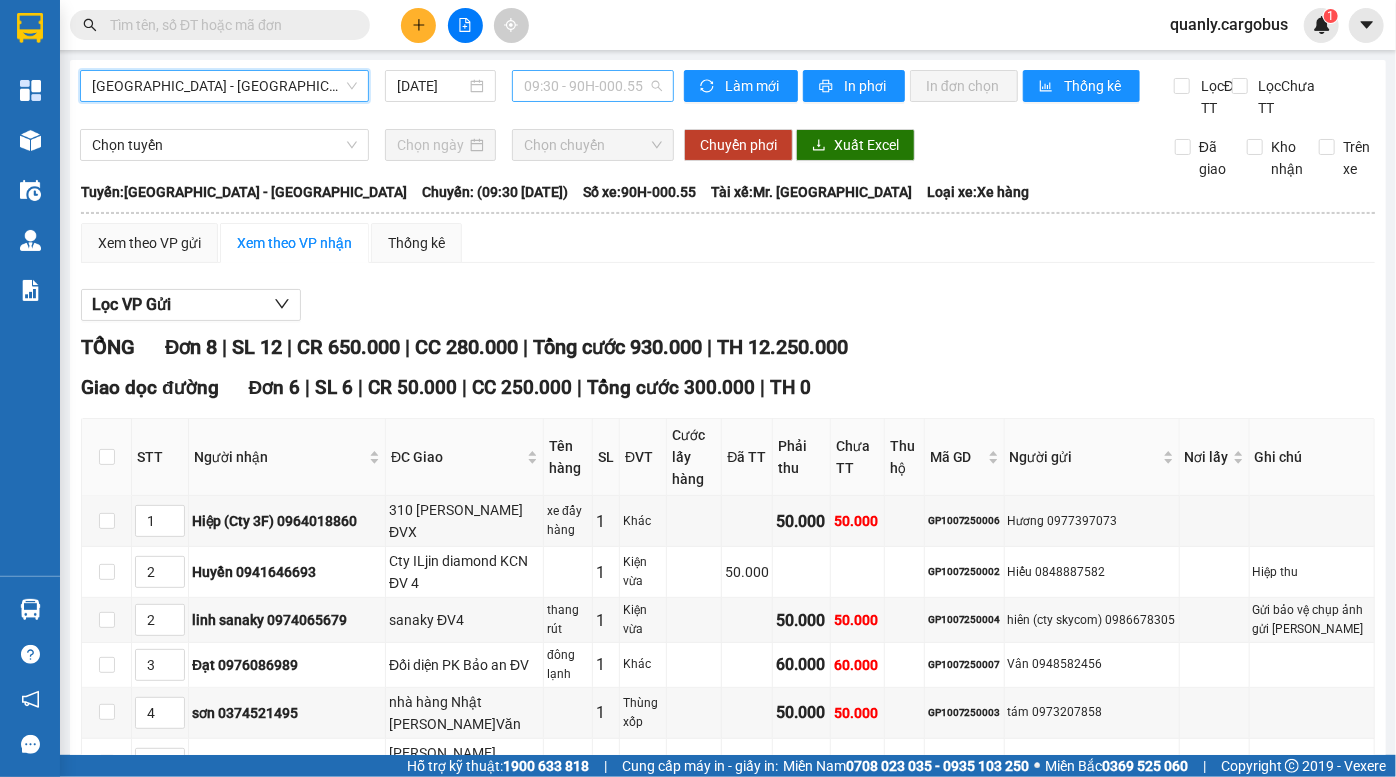 click on "09:30     - 90H-000.55" at bounding box center (593, 86) 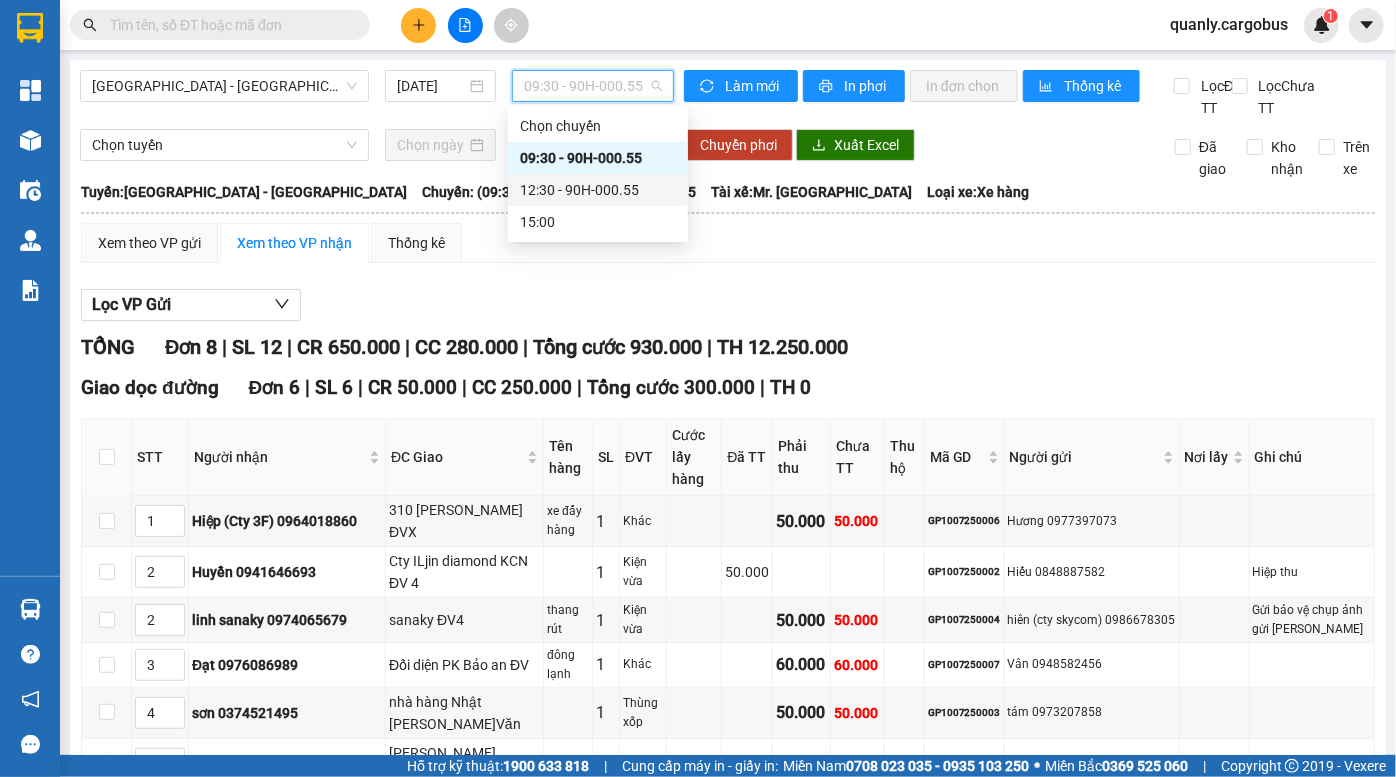 click on "12:30     - 90H-000.55" at bounding box center [598, 190] 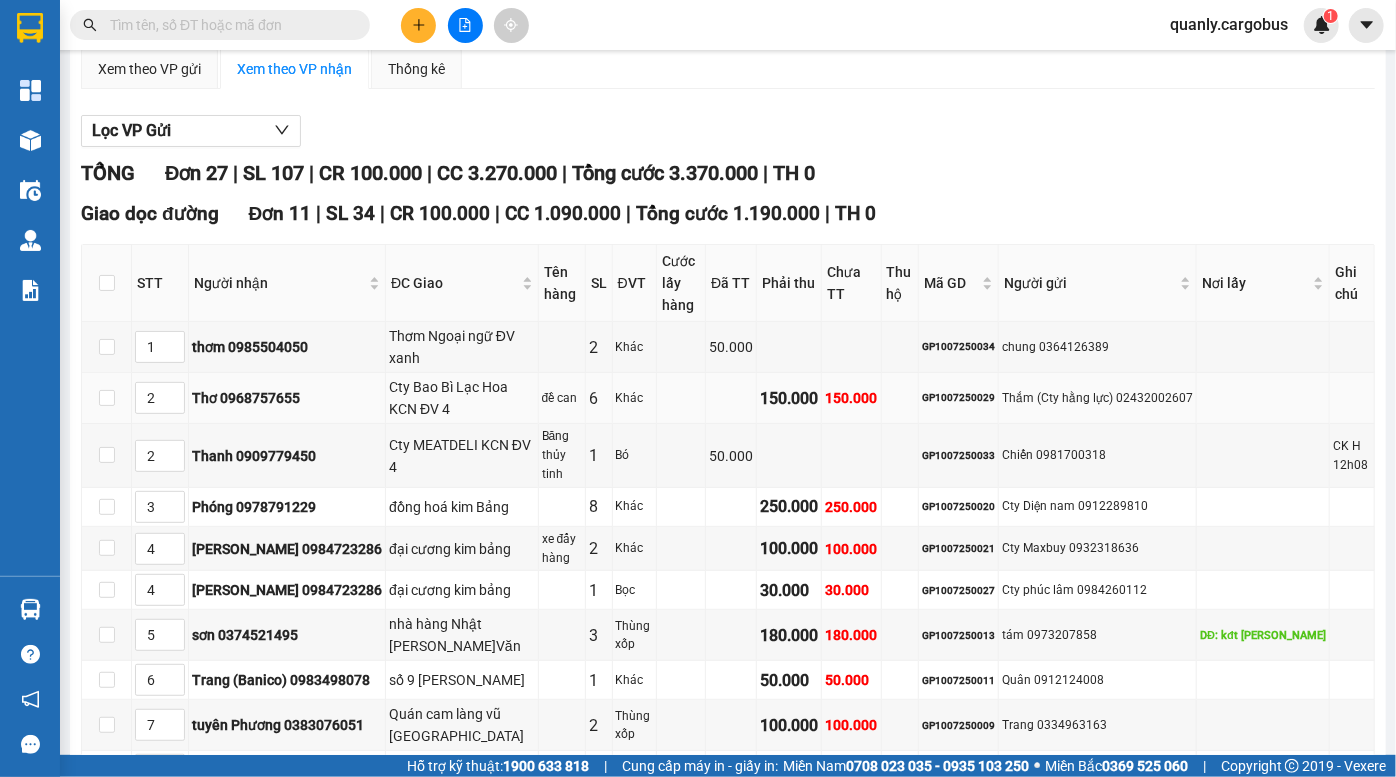 scroll, scrollTop: 181, scrollLeft: 0, axis: vertical 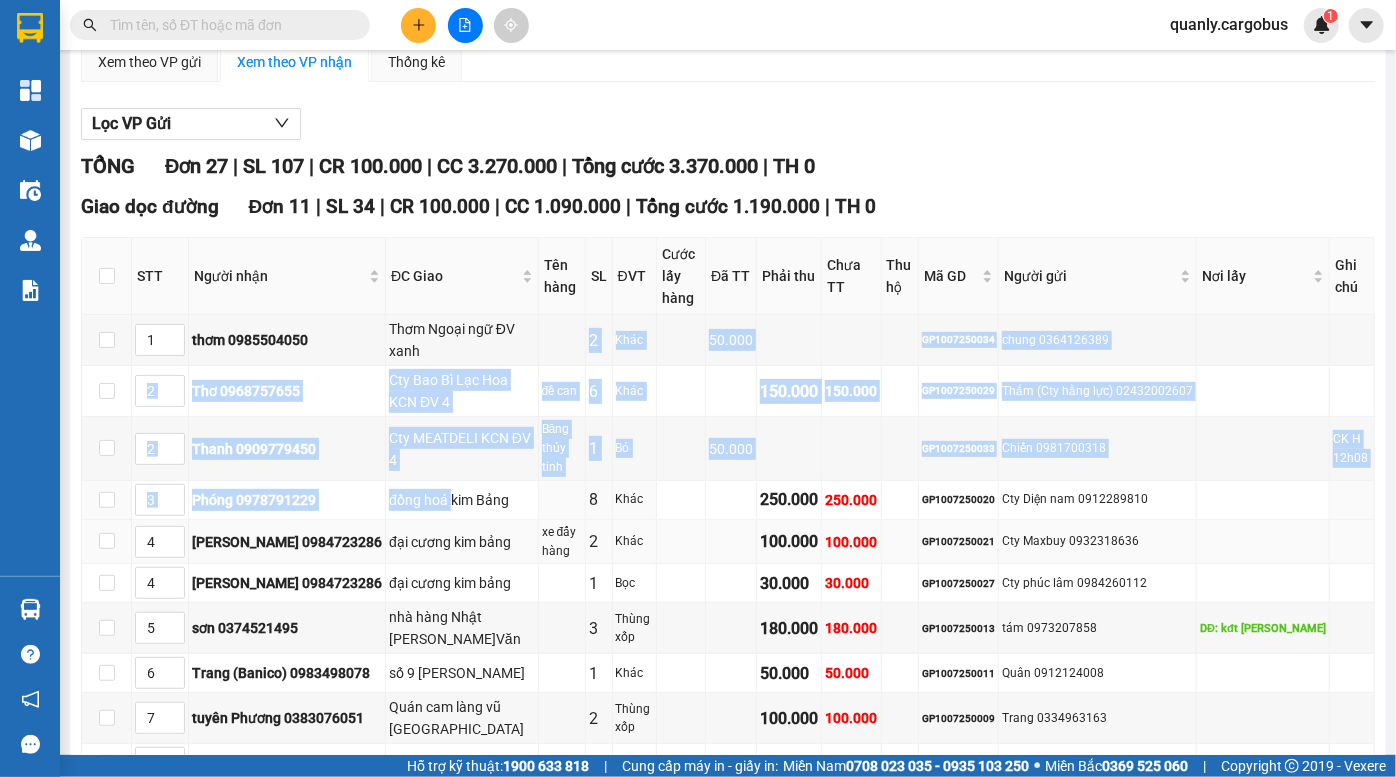 drag, startPoint x: 420, startPoint y: 352, endPoint x: 447, endPoint y: 527, distance: 177.0706 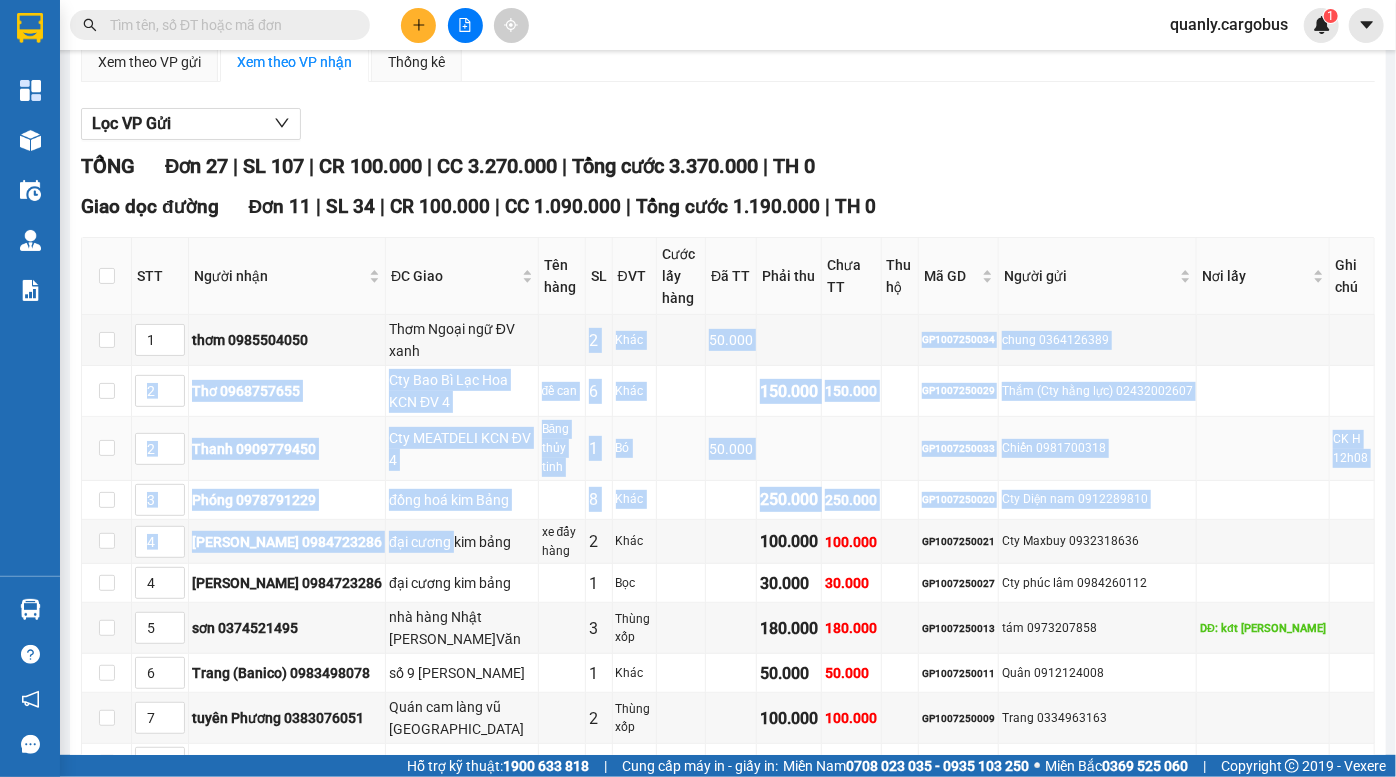 click on "Cty MEATDELI KCN ĐV 4" at bounding box center (462, 449) 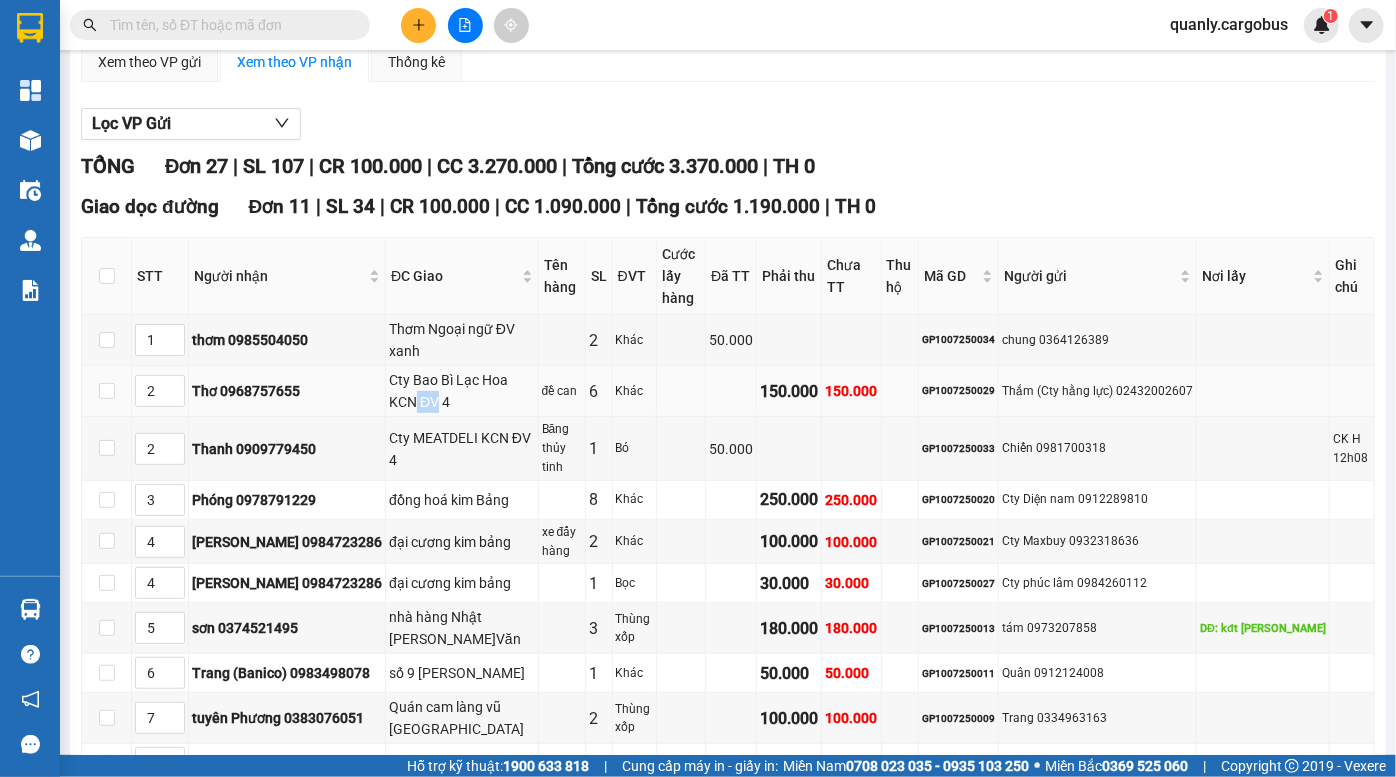 drag, startPoint x: 405, startPoint y: 392, endPoint x: 429, endPoint y: 411, distance: 30.610456 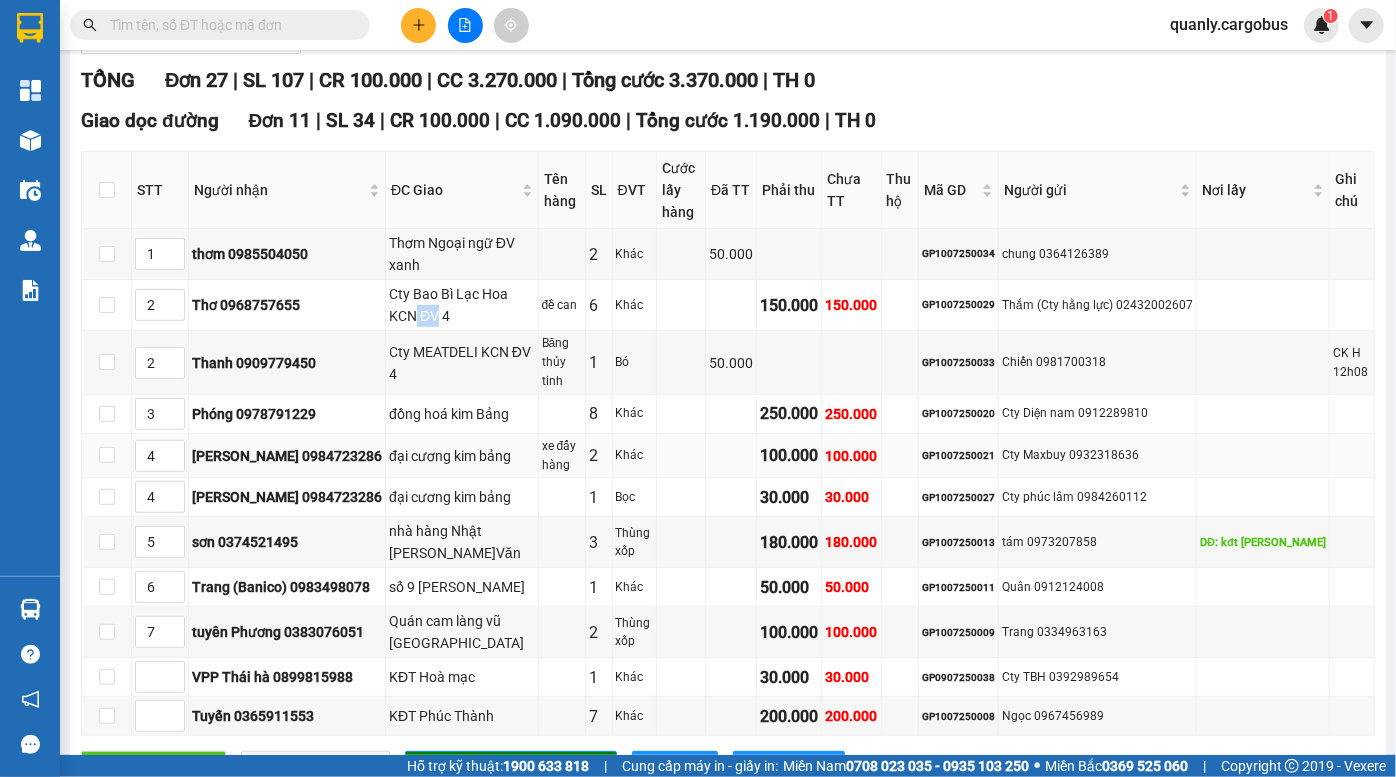 scroll, scrollTop: 363, scrollLeft: 0, axis: vertical 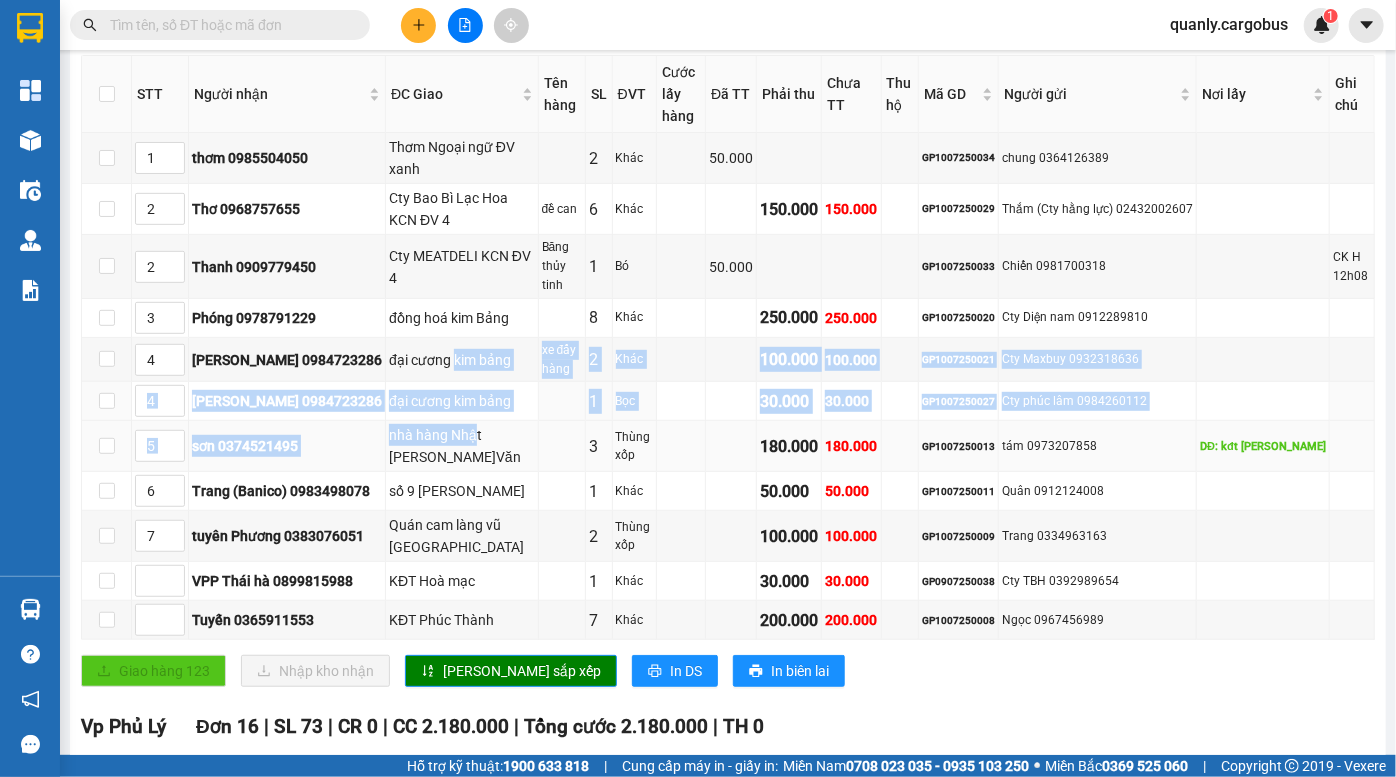 drag, startPoint x: 445, startPoint y: 355, endPoint x: 466, endPoint y: 408, distance: 57.00877 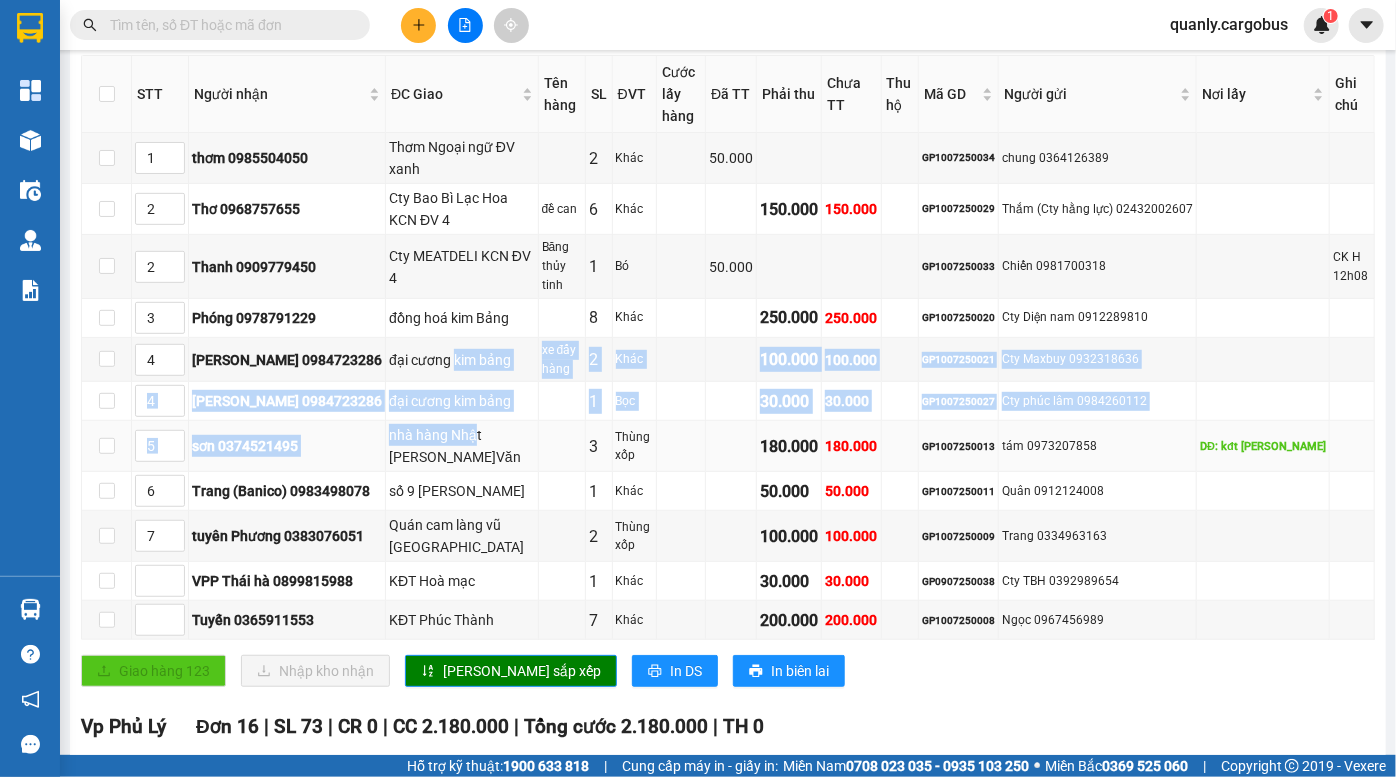click on "nhà hàng Nhật [PERSON_NAME]Văn" at bounding box center [462, 446] 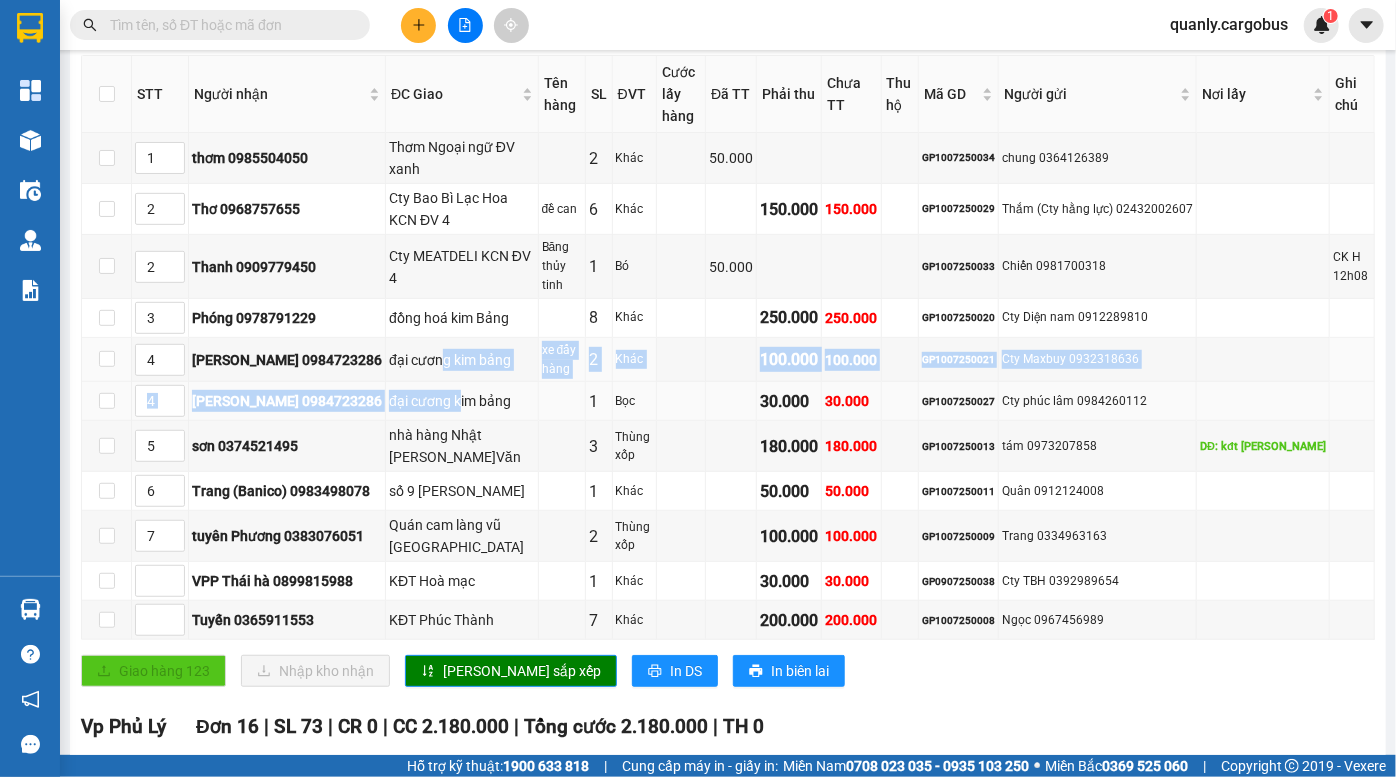 drag, startPoint x: 433, startPoint y: 347, endPoint x: 450, endPoint y: 381, distance: 38.013157 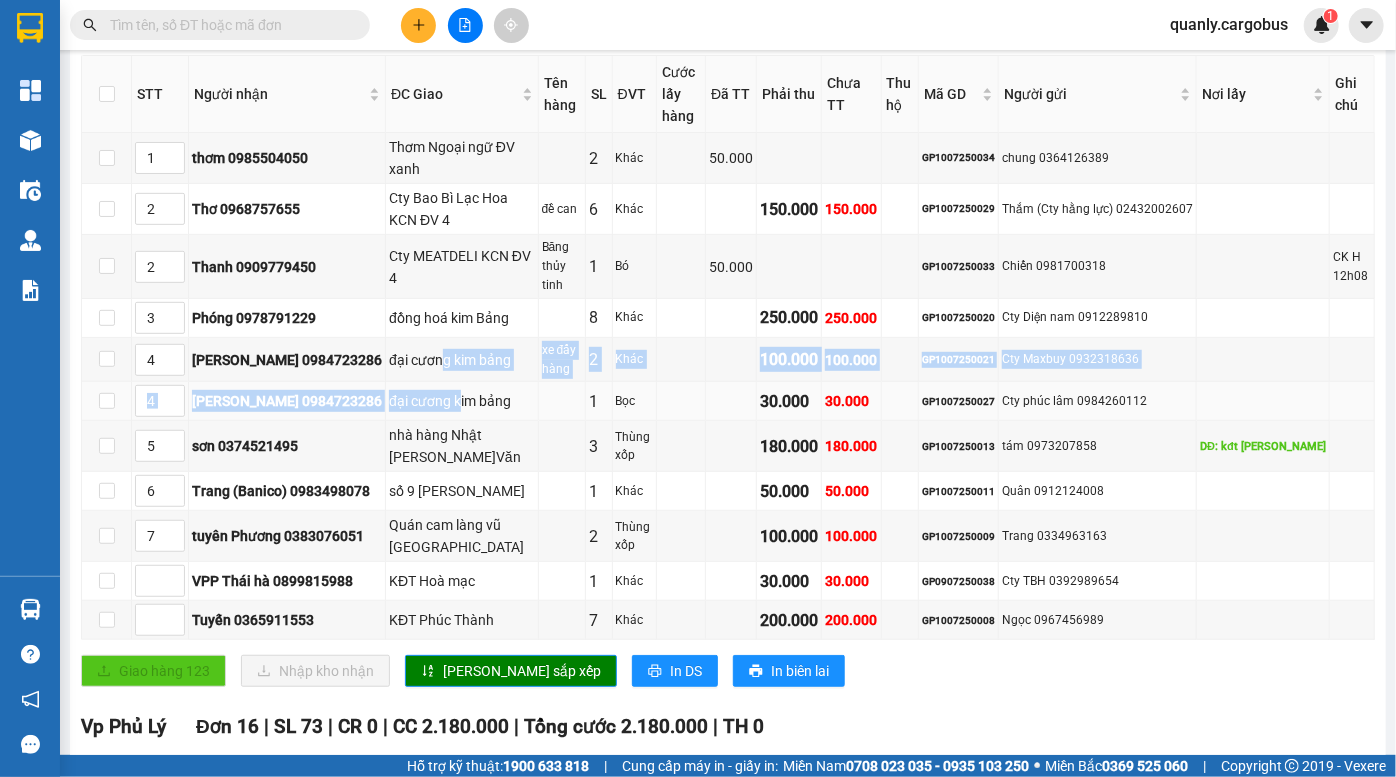click on "đại cương kim bảng" at bounding box center (462, 401) 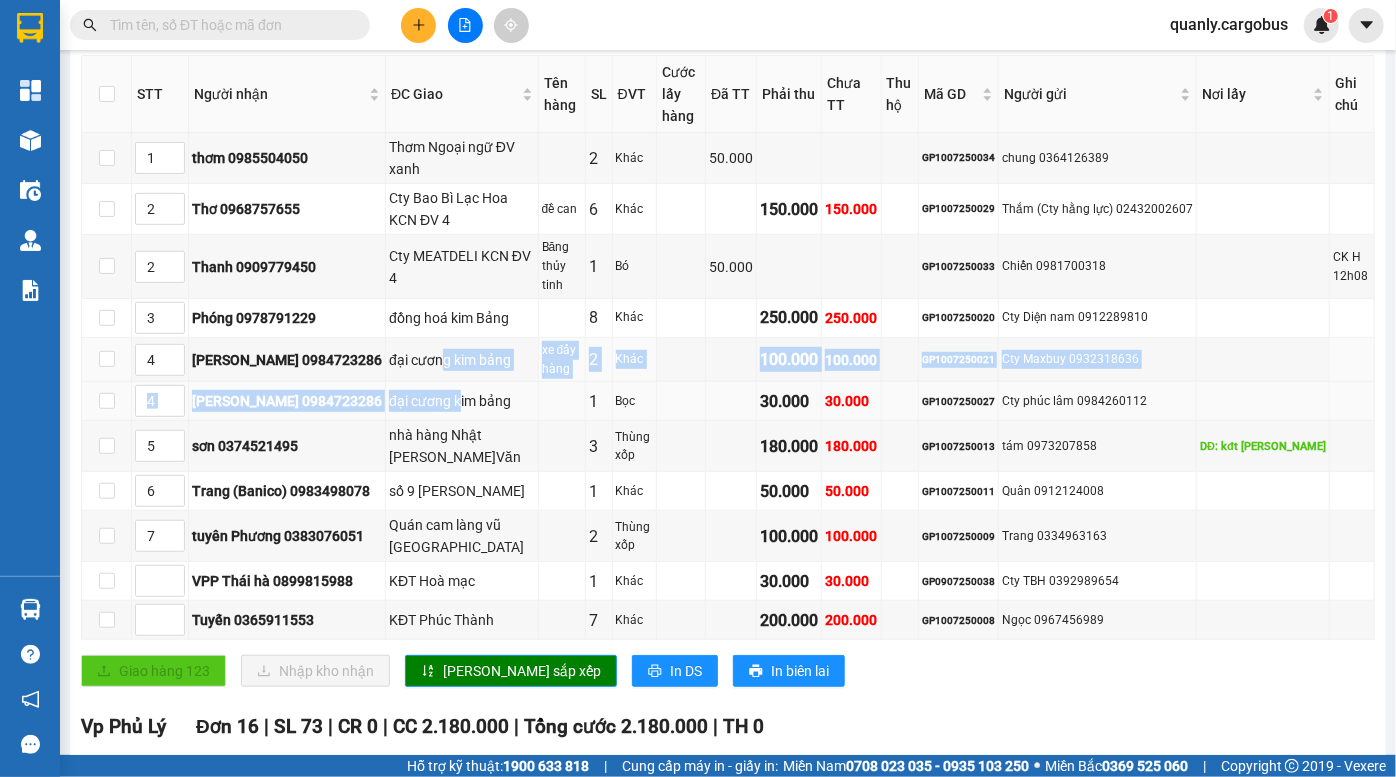drag, startPoint x: 429, startPoint y: 347, endPoint x: 451, endPoint y: 381, distance: 40.496914 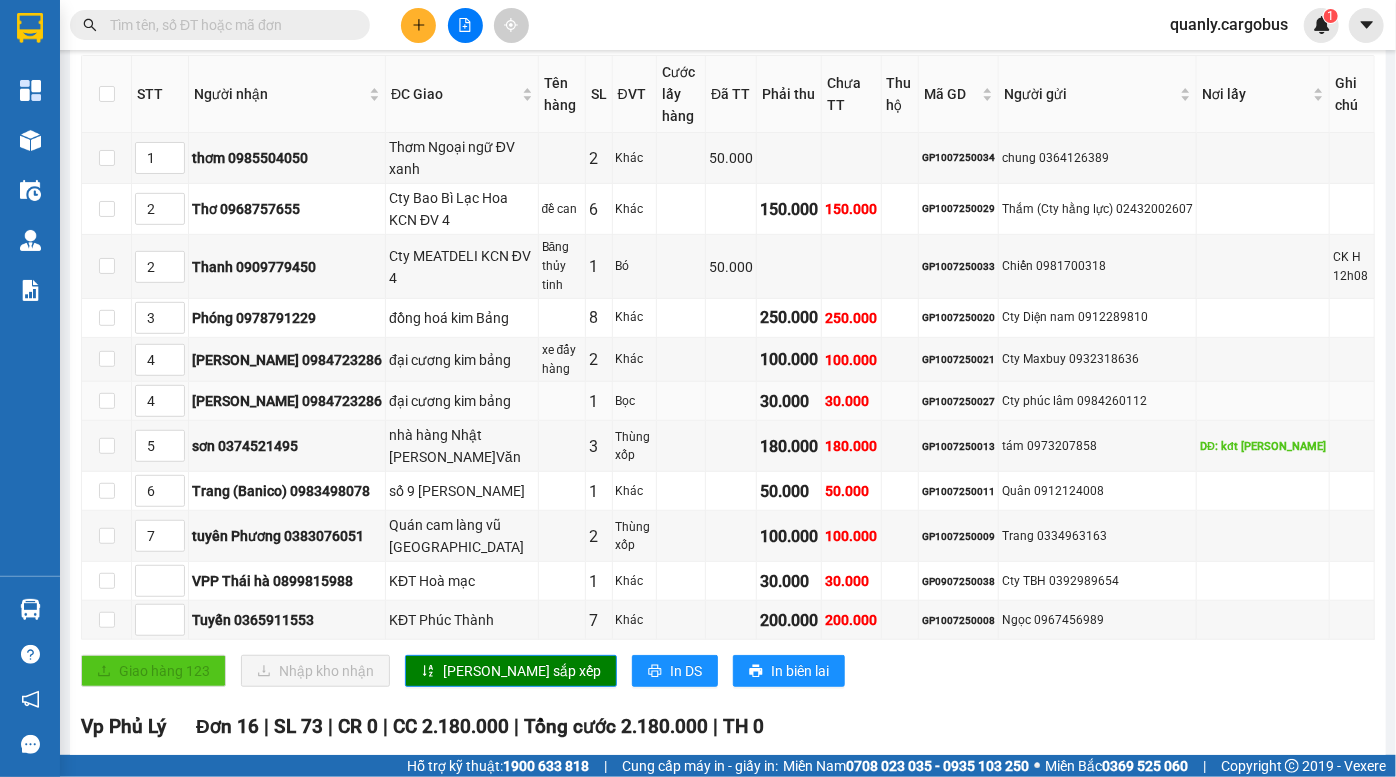 click on "đại cương kim bảng" at bounding box center [462, 401] 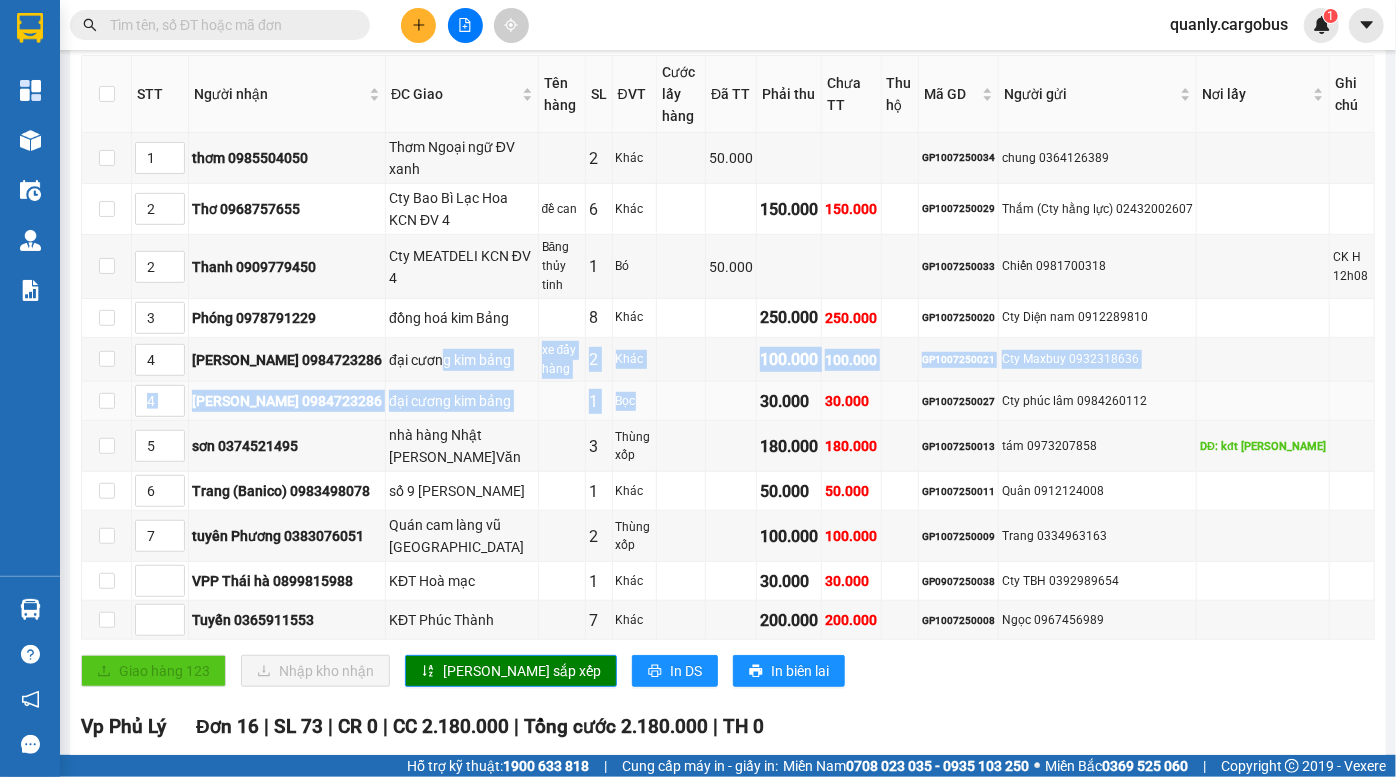 drag, startPoint x: 441, startPoint y: 358, endPoint x: 680, endPoint y: 386, distance: 240.63458 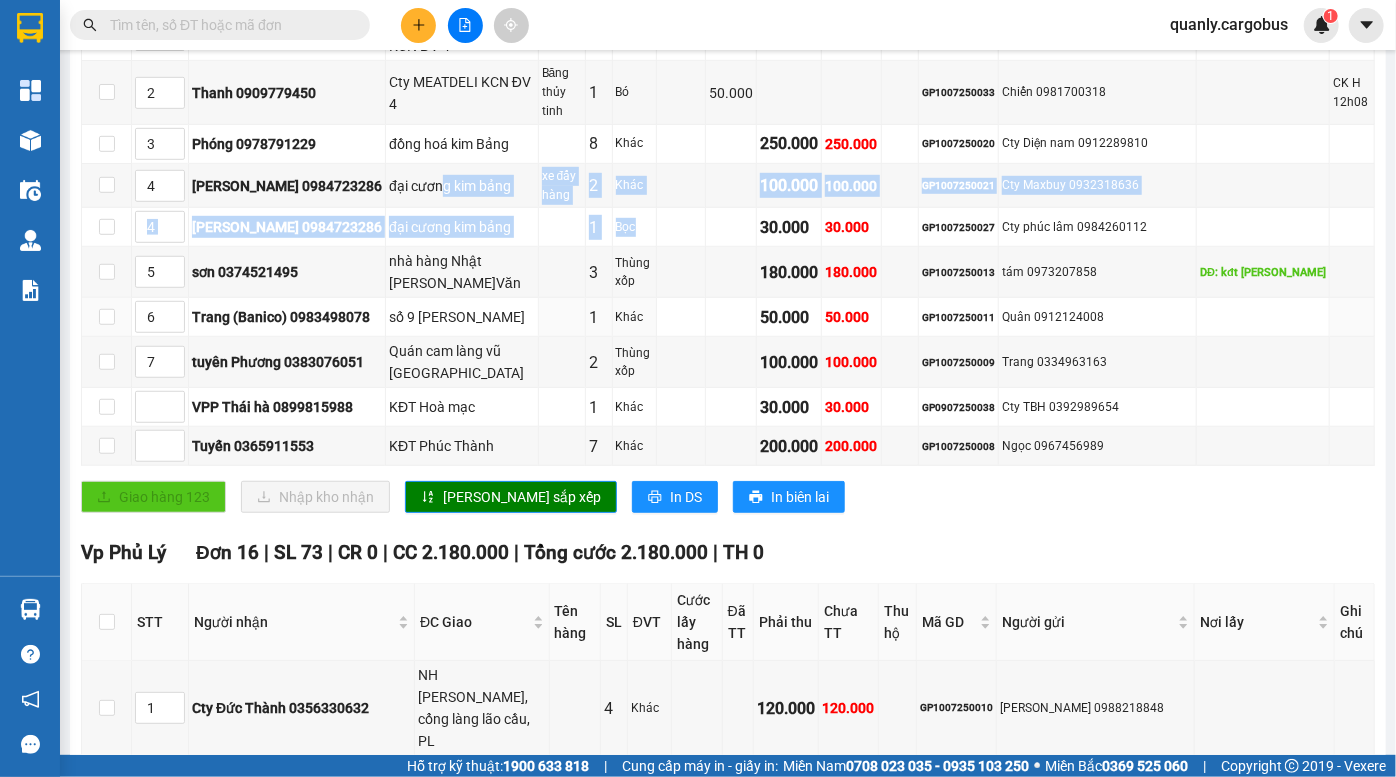 scroll, scrollTop: 636, scrollLeft: 0, axis: vertical 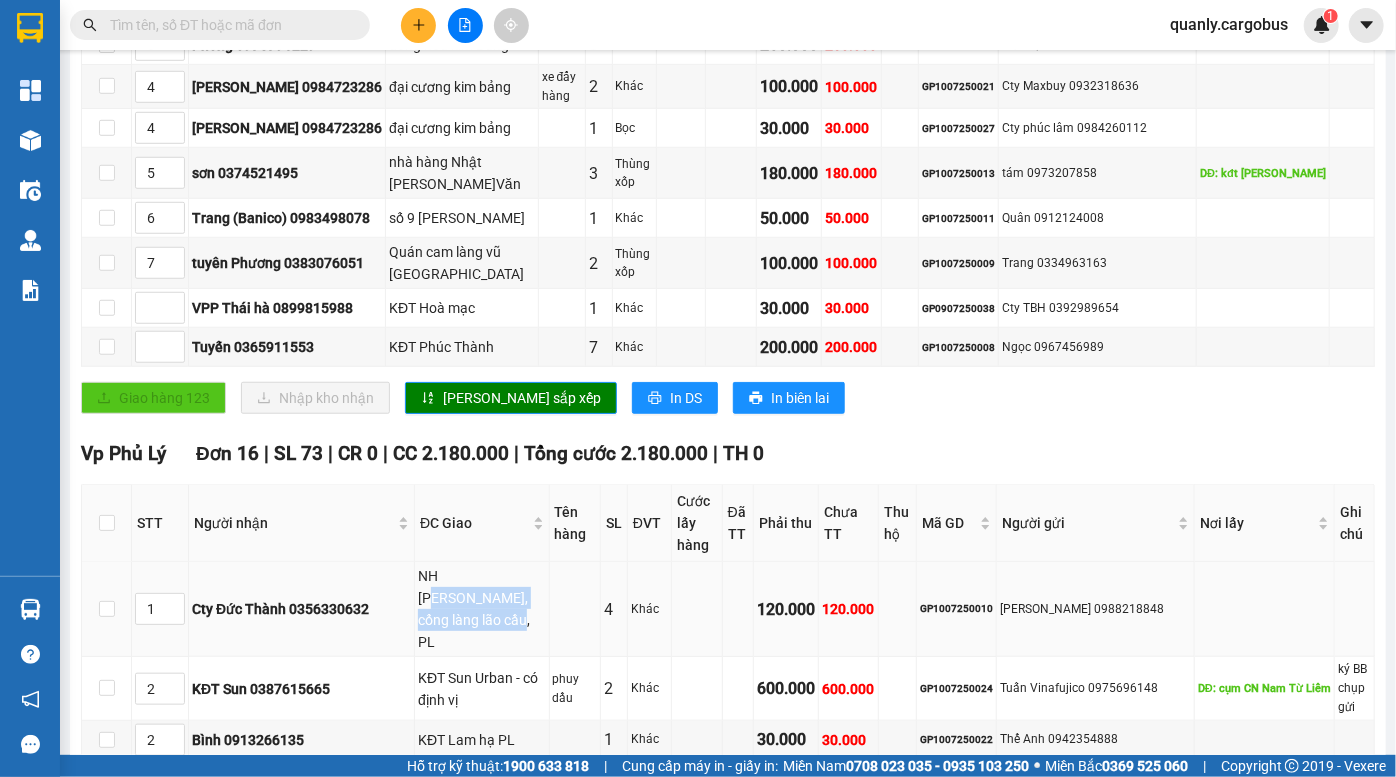 drag, startPoint x: 468, startPoint y: 569, endPoint x: 488, endPoint y: 599, distance: 36.05551 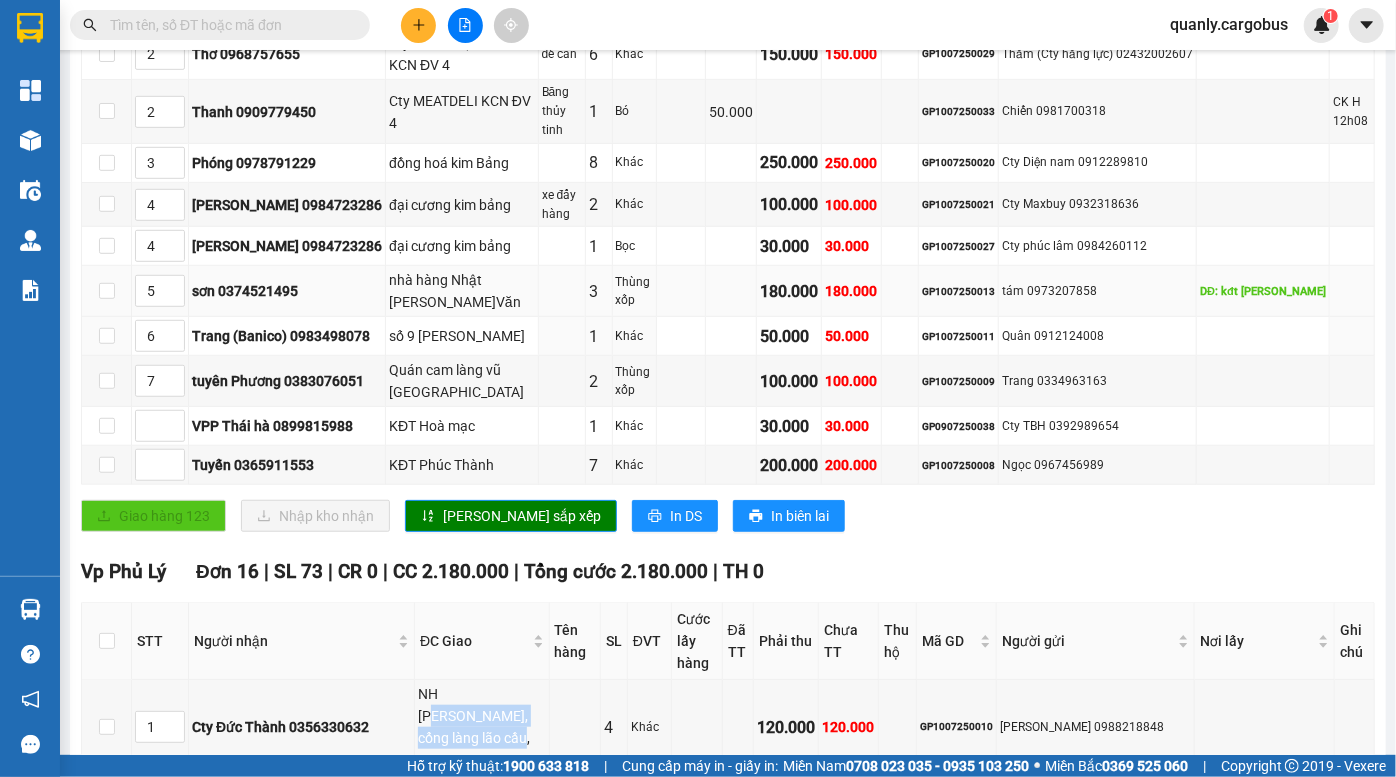 scroll, scrollTop: 272, scrollLeft: 0, axis: vertical 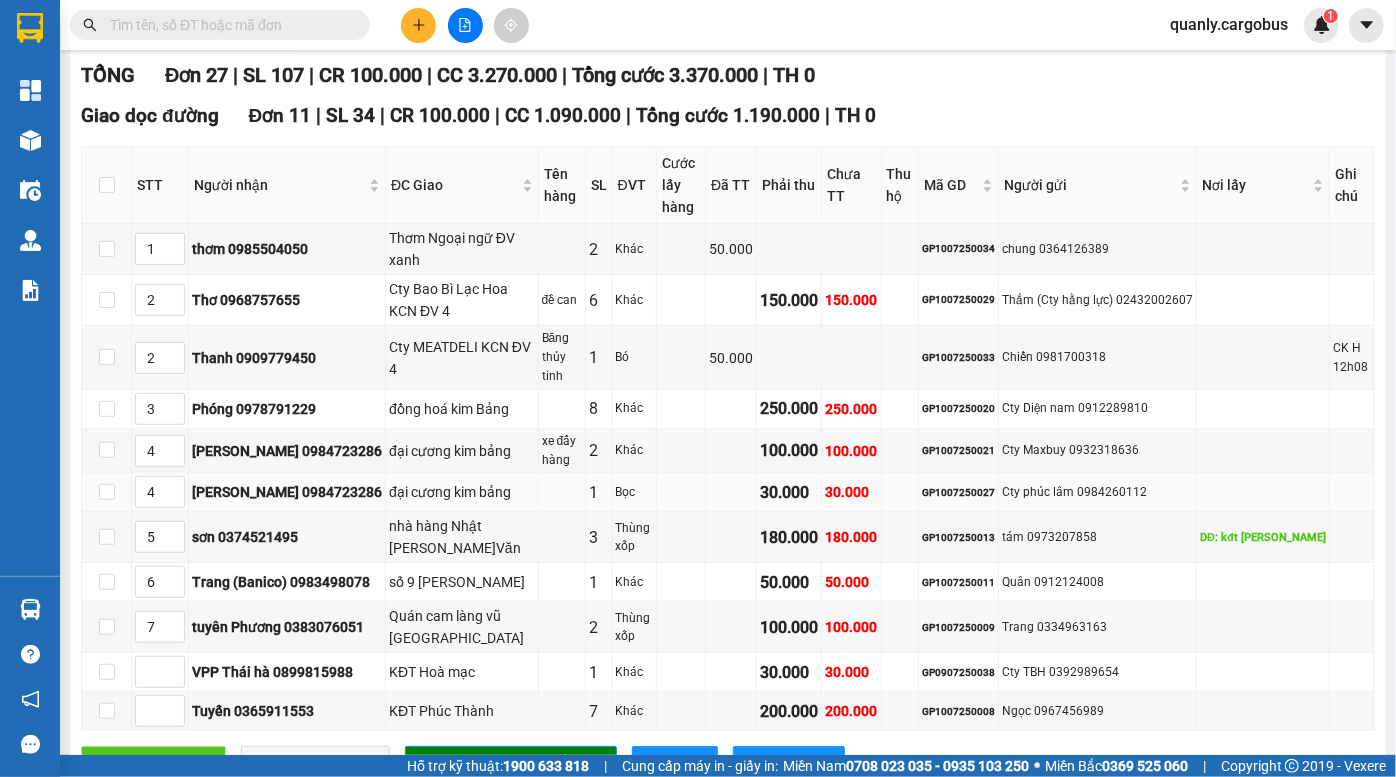 click on "4 Lê hoa 0984723286 đại cương kim bảng  1 Bọc 30.000 30.000 GP1007250027 Cty phúc lâm 0984260112" at bounding box center [728, 492] 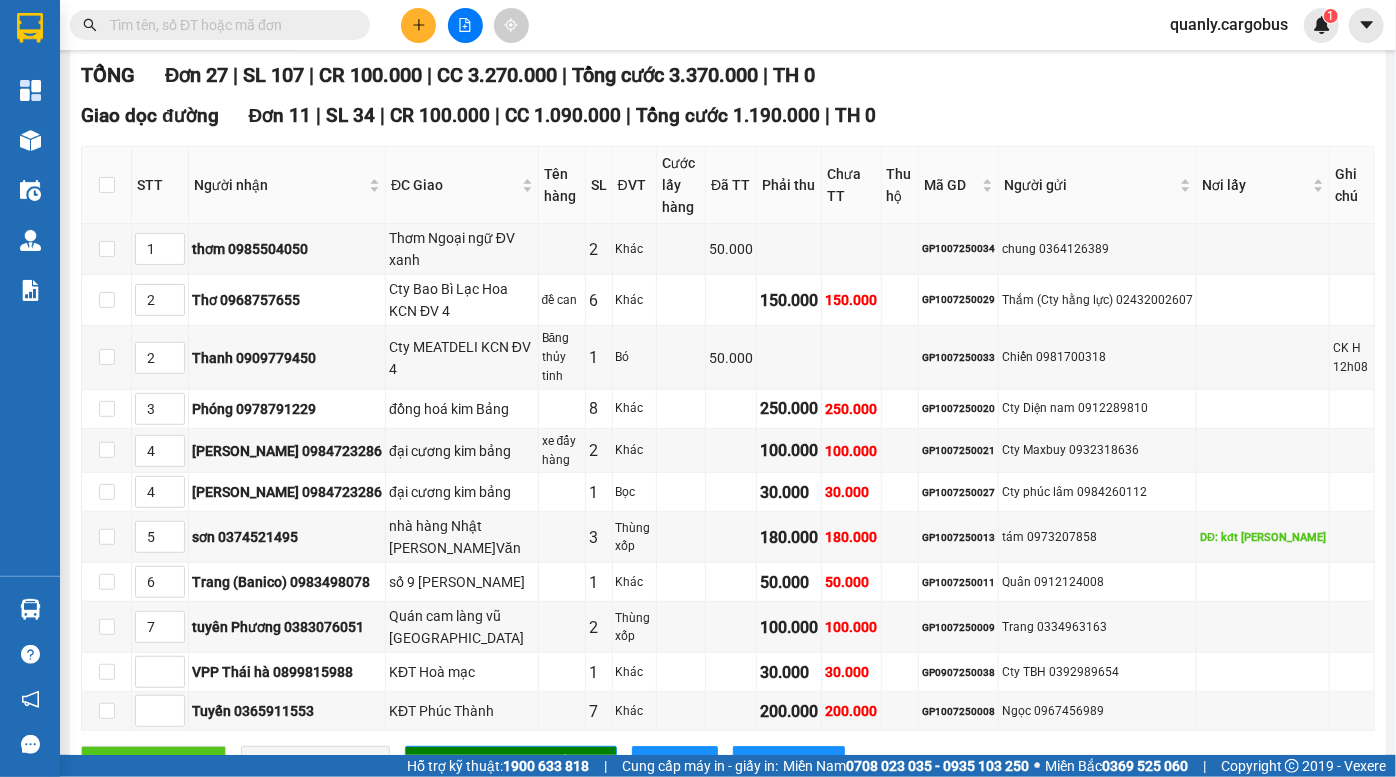 click on "Lọc VP Gửi TỔNG Đơn   27 | SL   107 | CR   100.000 | CC   3.270.000 | Tổng cước   3.370.000 | TH   0 Giao dọc đường Đơn   11 | SL   34 | CR   100.000 | CC   1.090.000 | Tổng cước   1.190.000 | TH   0 STT Người nhận ĐC Giao Tên hàng SL ĐVT Cước lấy hàng Đã TT Phải thu Chưa TT Thu hộ Mã GD Người gửi Nơi lấy Ghi chú Ký nhận                                   1 thơm 0985504050 Thơm Ngoại ngữ ĐV xanh 2 Khác 50.000 GP1007250034 chung 0364126389 2 Thơ 0968757655 Cty Bao Bì Lạc Hoa KCN ĐV 4 đề can 6 Khác 150.000 150.000 GP1007250029 Thắm (Cty hằng lực) 02432002607 2 Thanh 0909779450 Cty MEATDELI KCN ĐV 4 Băng thủy tinh 1 Bó 50.000 GP1007250033 Chiến 0981700318 CK H 12h08 3 Phóng  0978791229 đồng hoá kim Bảng 8 Khác 250.000 250.000 GP1007250020 Cty Diện nam 0912289810 4 Lê hoa 0984723286 đại cương kim bảng  xe đẩy hàng 2 Khác 100.000 100.000 GP1007250021 Cty Maxbuy 0932318636 4 1 Bọc 5 3" at bounding box center [728, 926] 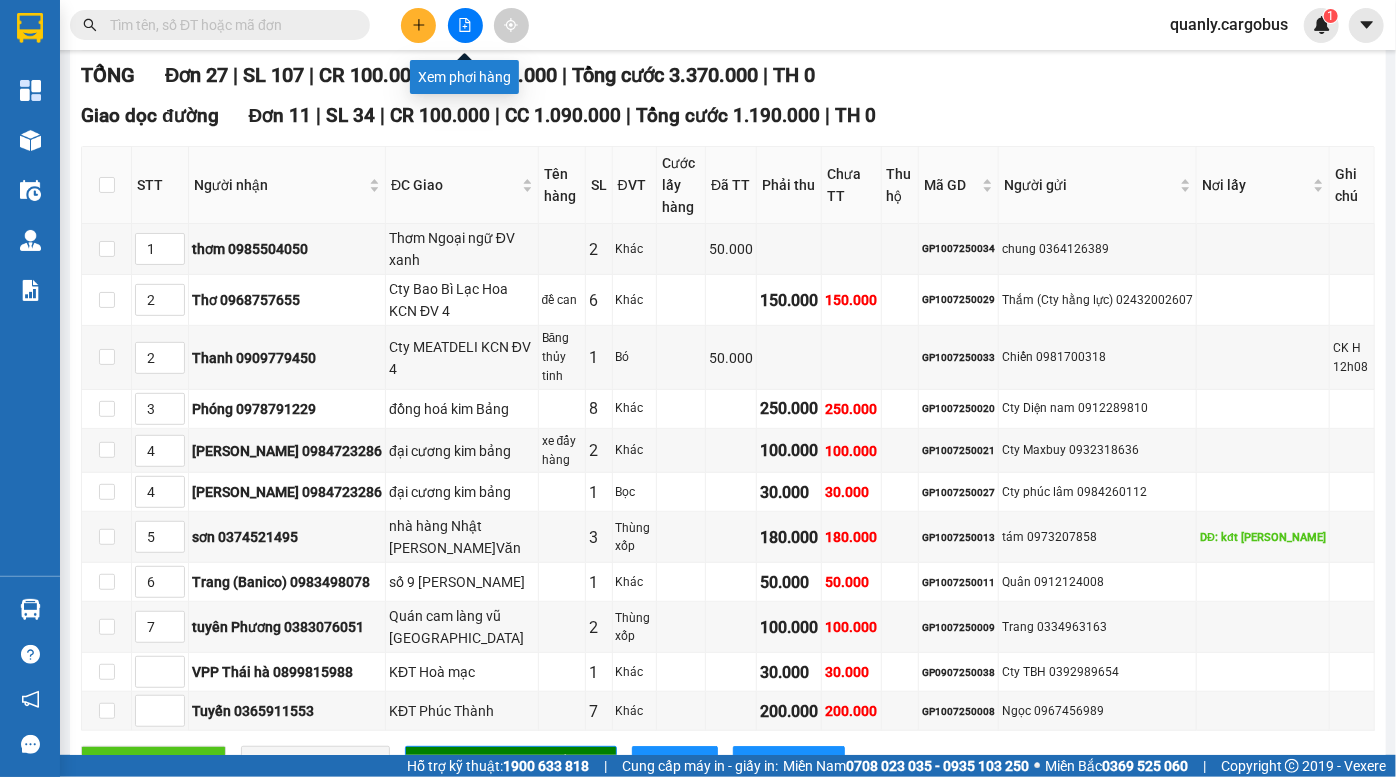 click 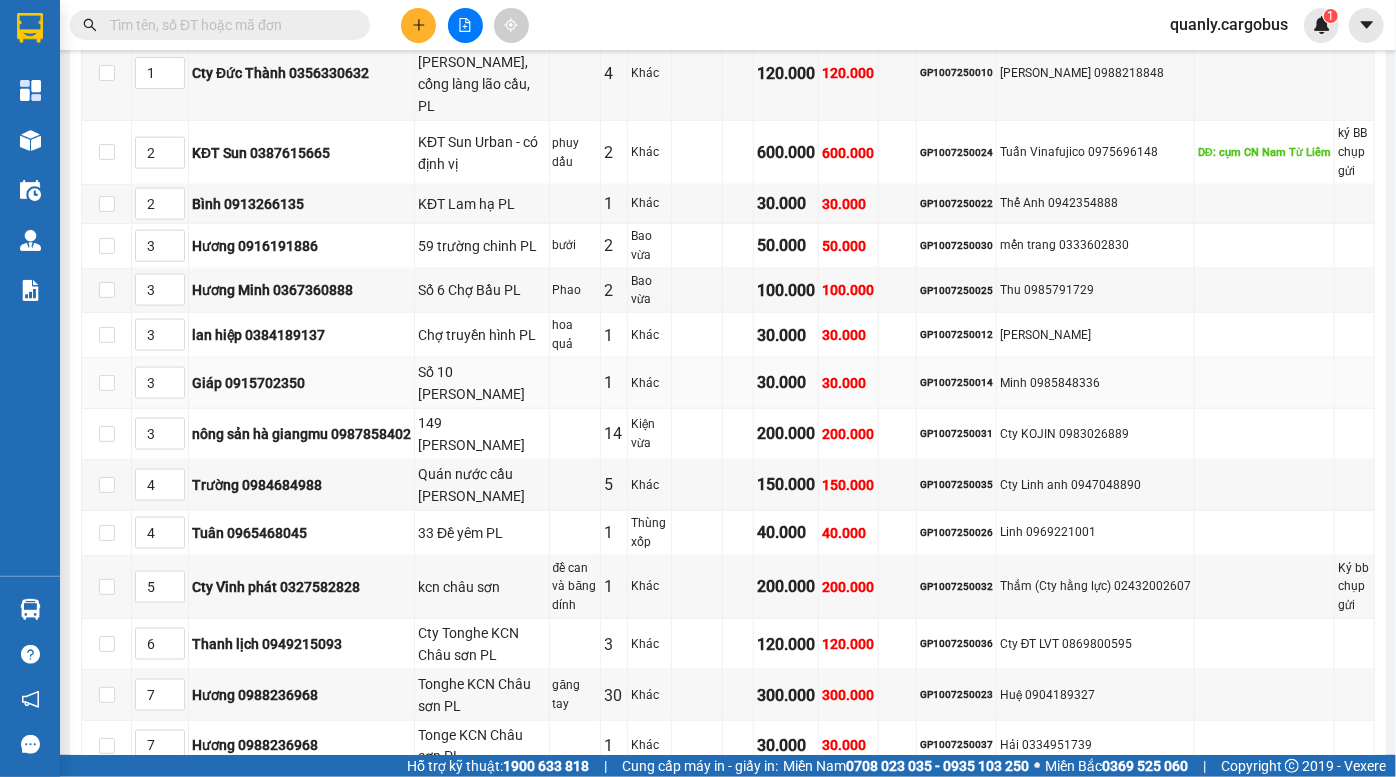 scroll, scrollTop: 1363, scrollLeft: 0, axis: vertical 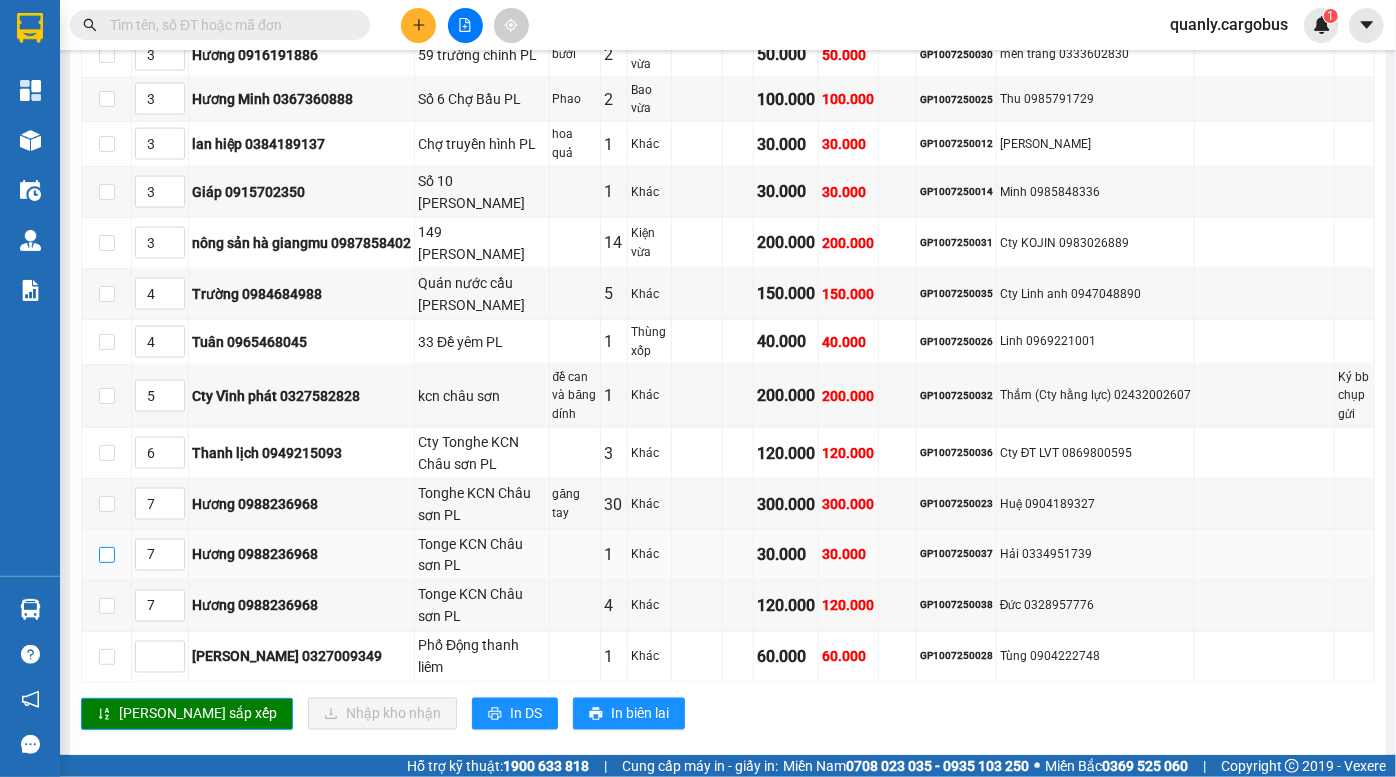 click at bounding box center (107, 555) 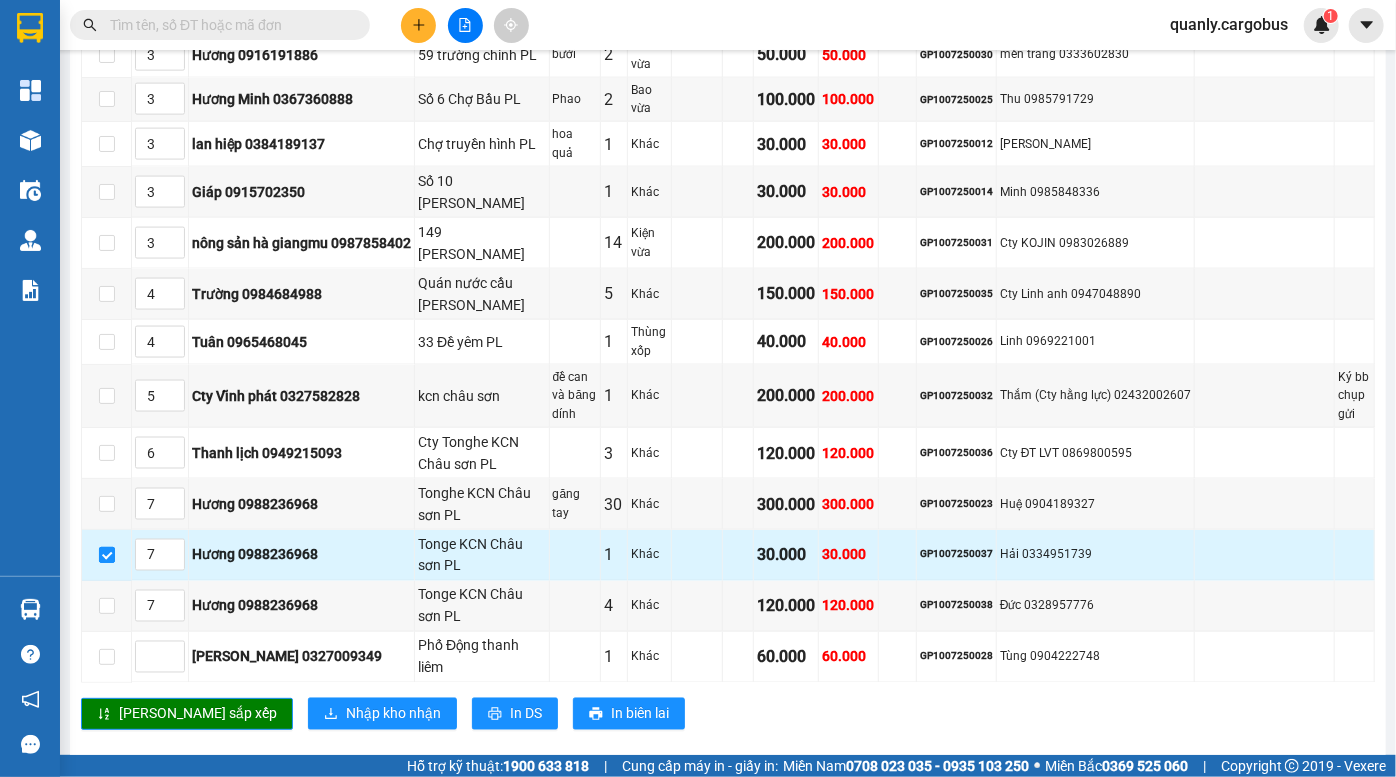 click at bounding box center [107, 555] 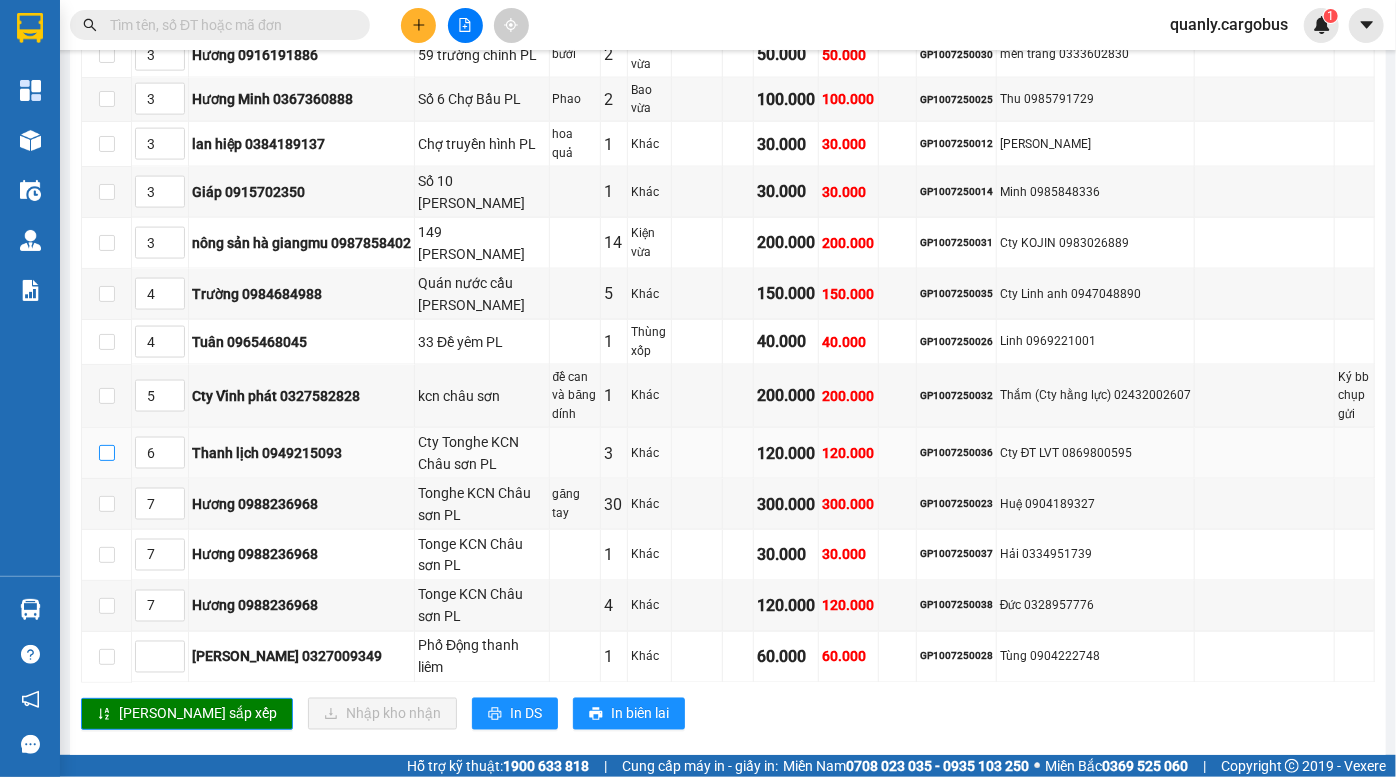 click at bounding box center (107, 453) 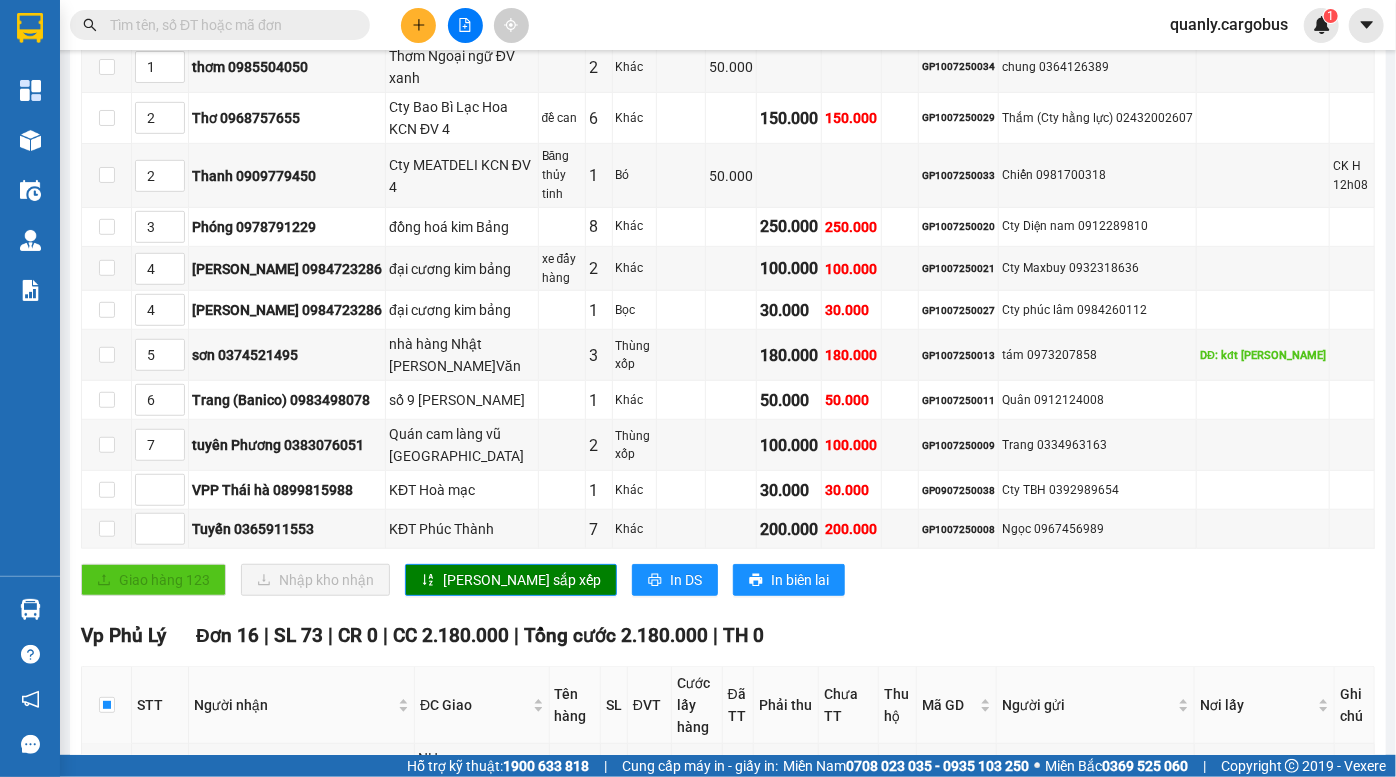 scroll, scrollTop: 0, scrollLeft: 0, axis: both 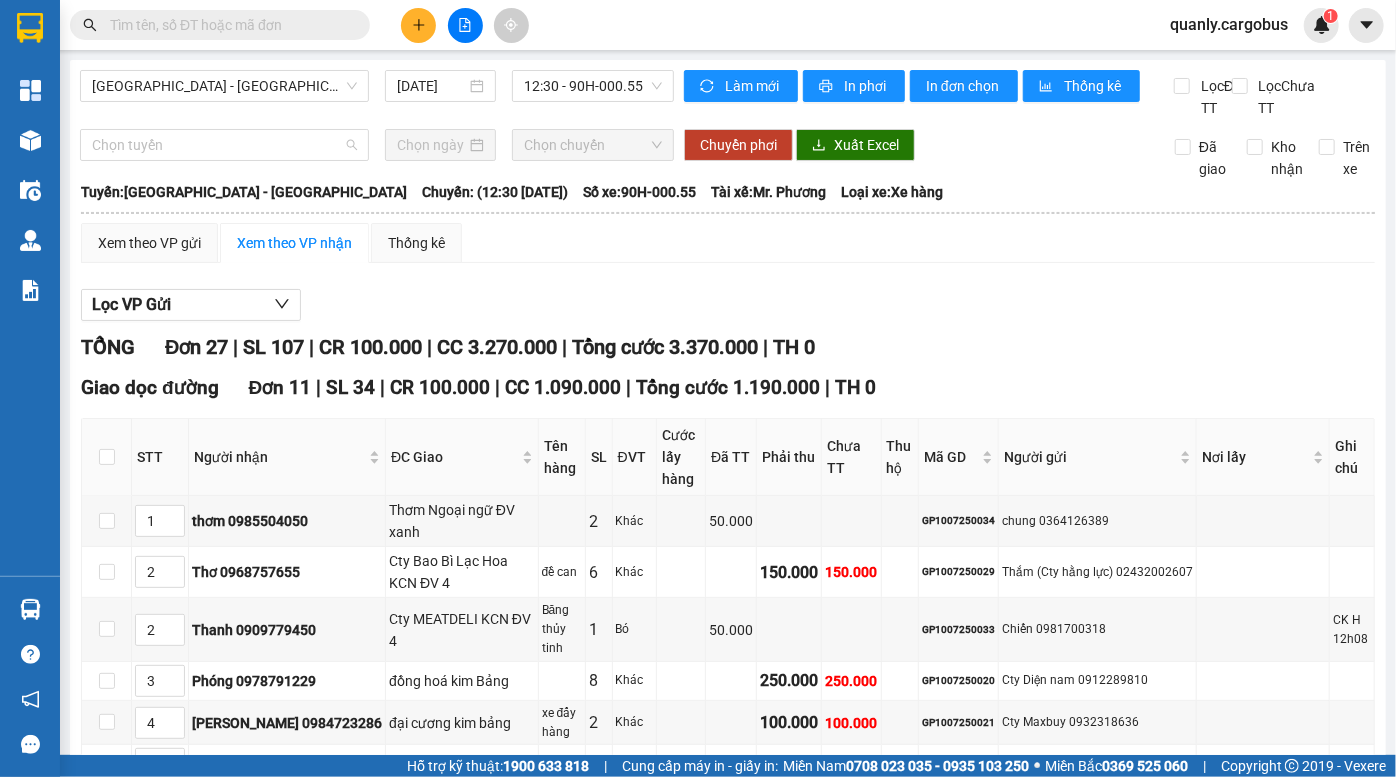 drag, startPoint x: 217, startPoint y: 173, endPoint x: 186, endPoint y: 202, distance: 42.44997 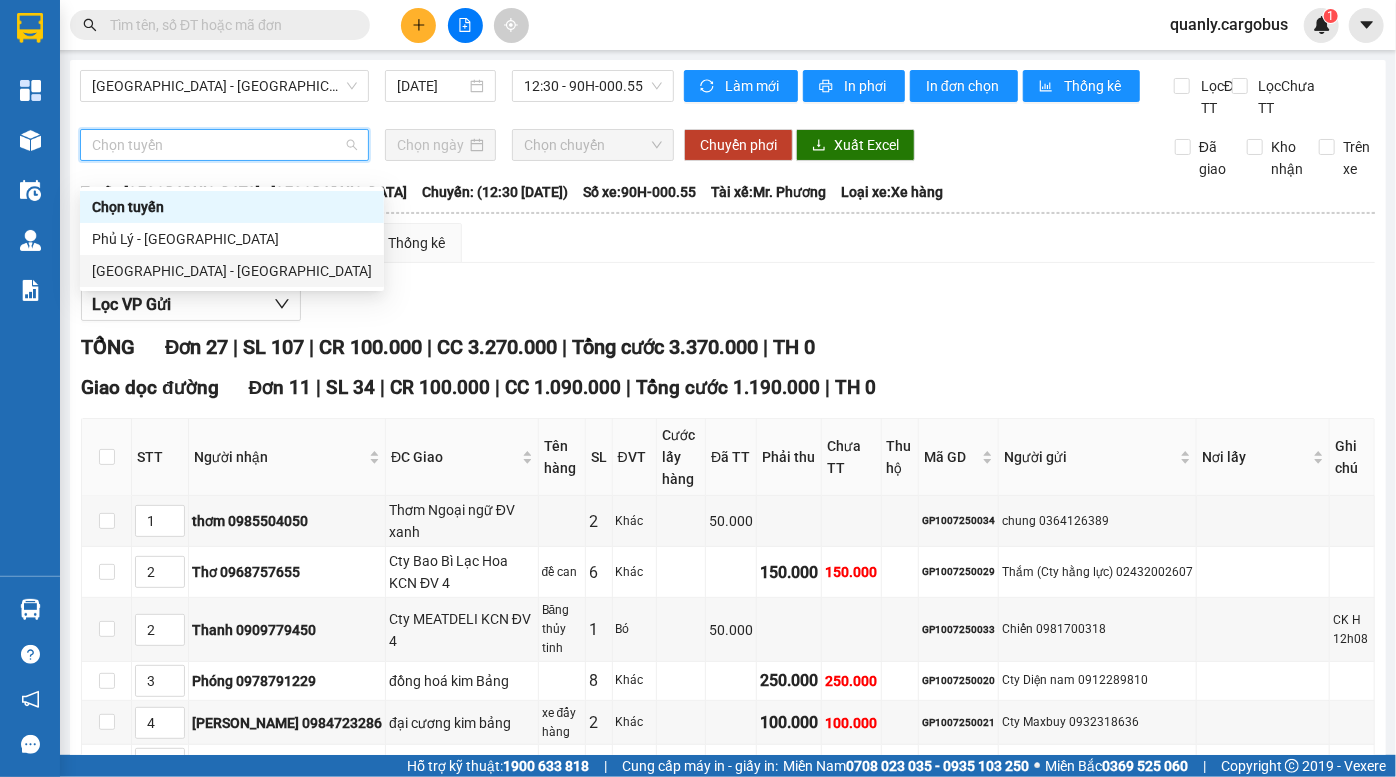 click on "[GEOGRAPHIC_DATA] - [GEOGRAPHIC_DATA]" at bounding box center [232, 271] 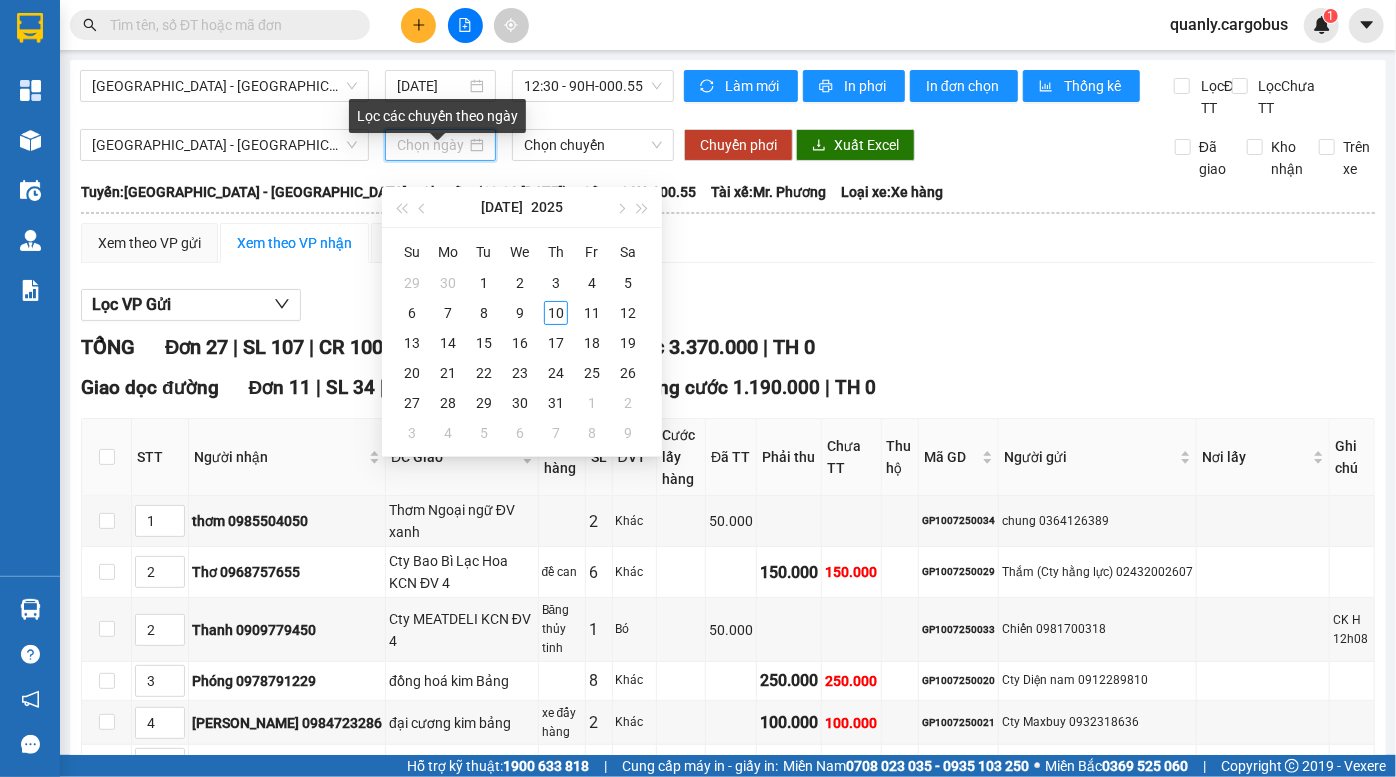 click at bounding box center [431, 145] 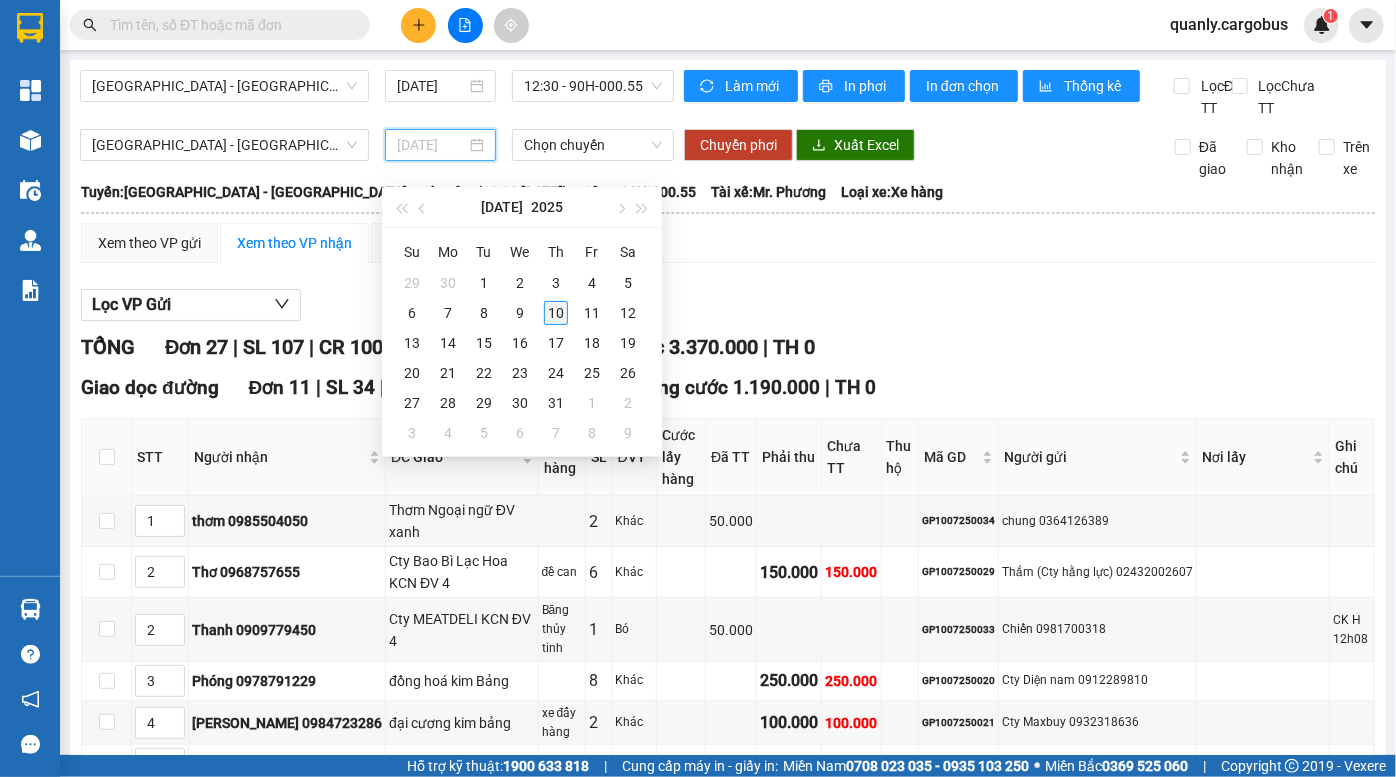 type on "[DATE]" 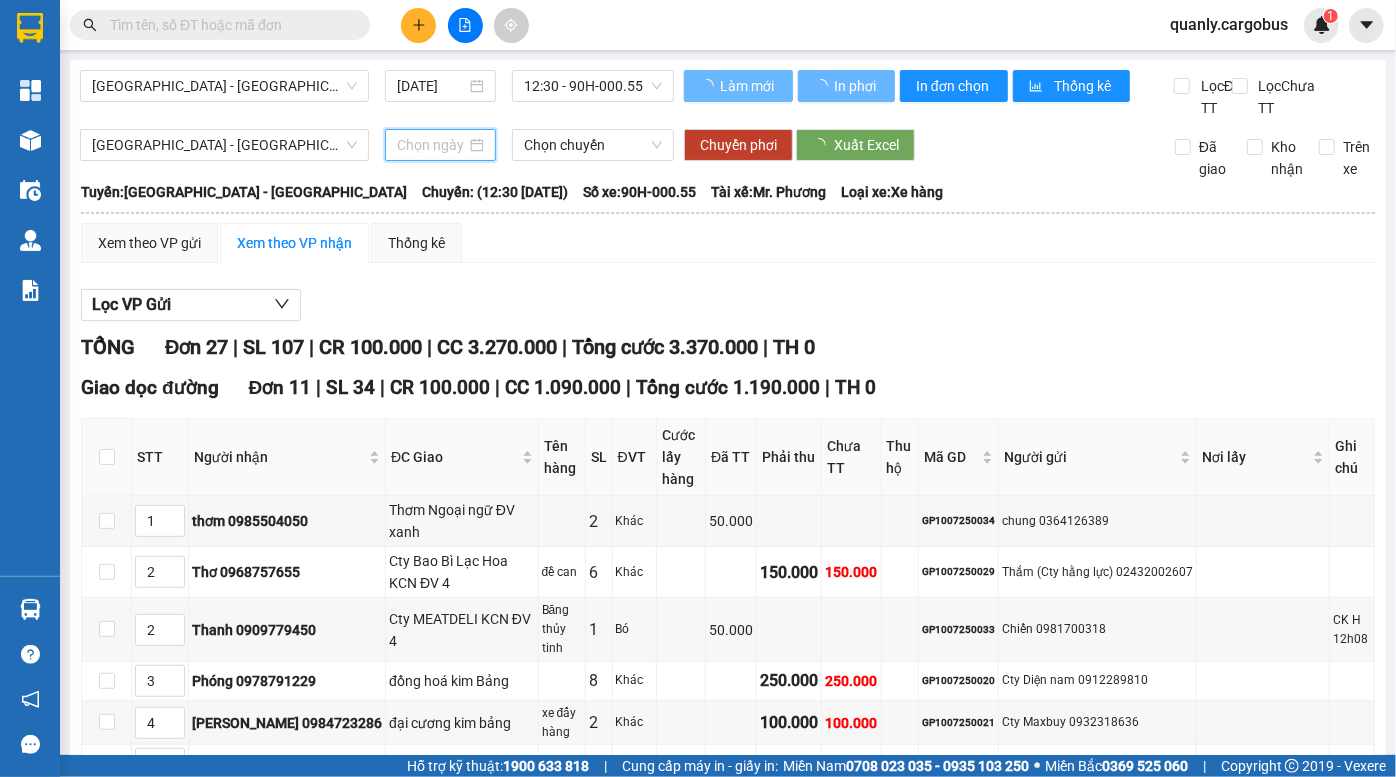 type on "[DATE]" 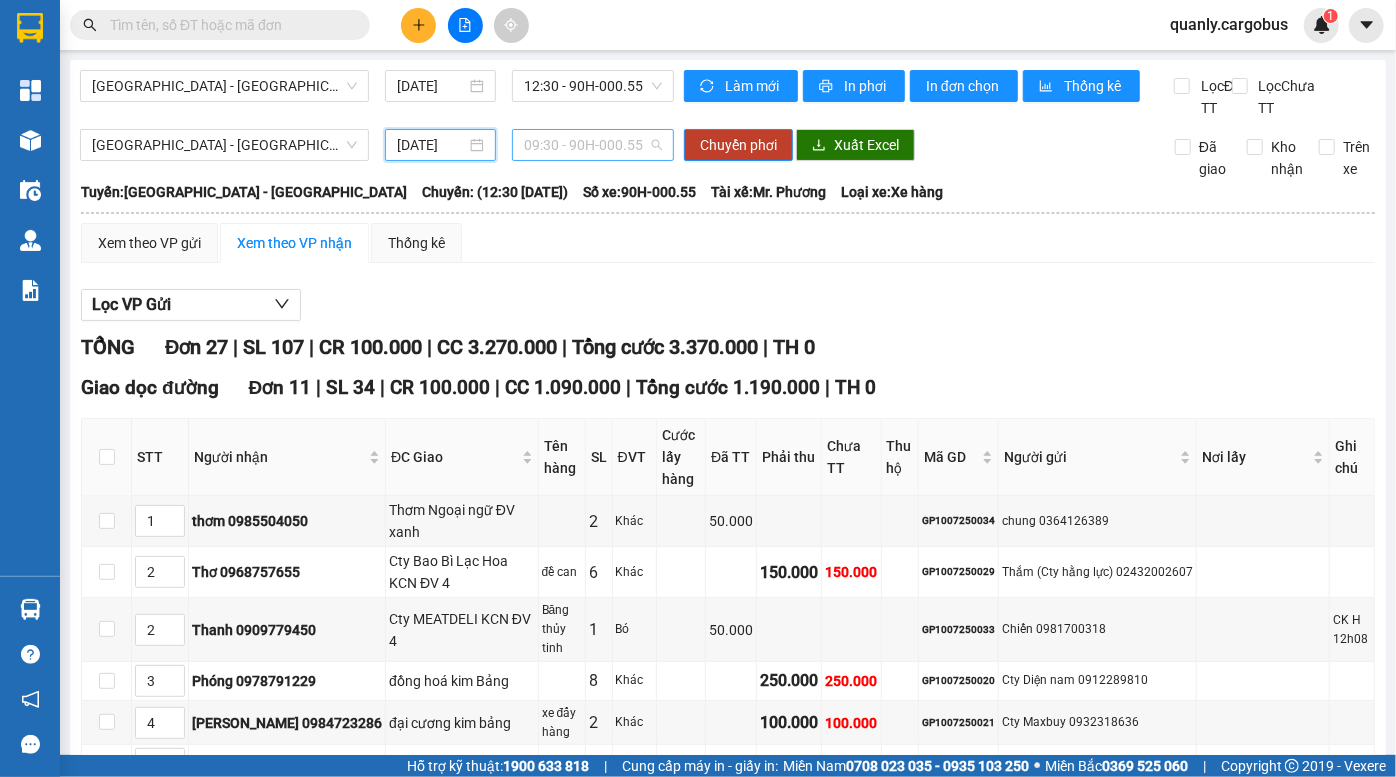 click on "09:30     - 90H-000.55" at bounding box center [593, 145] 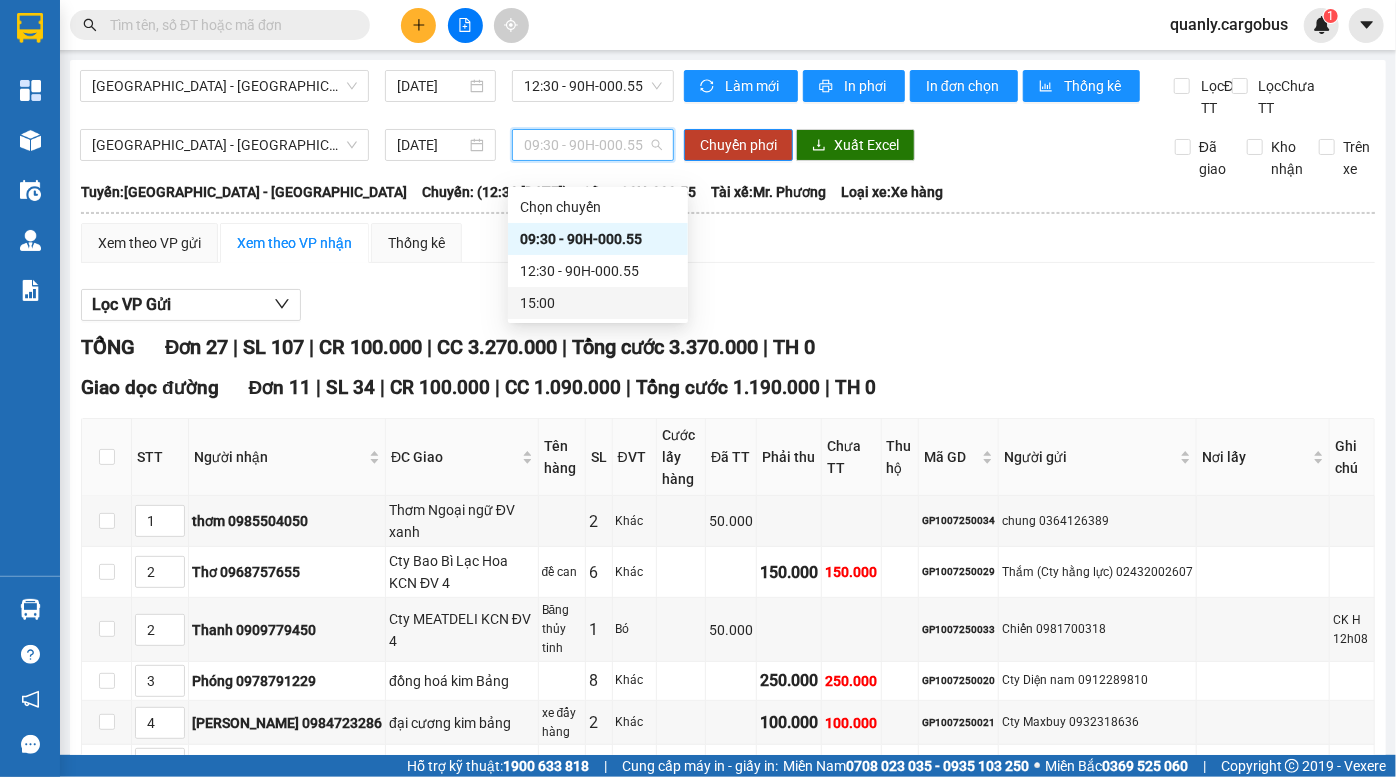 click on "15:00" at bounding box center [598, 303] 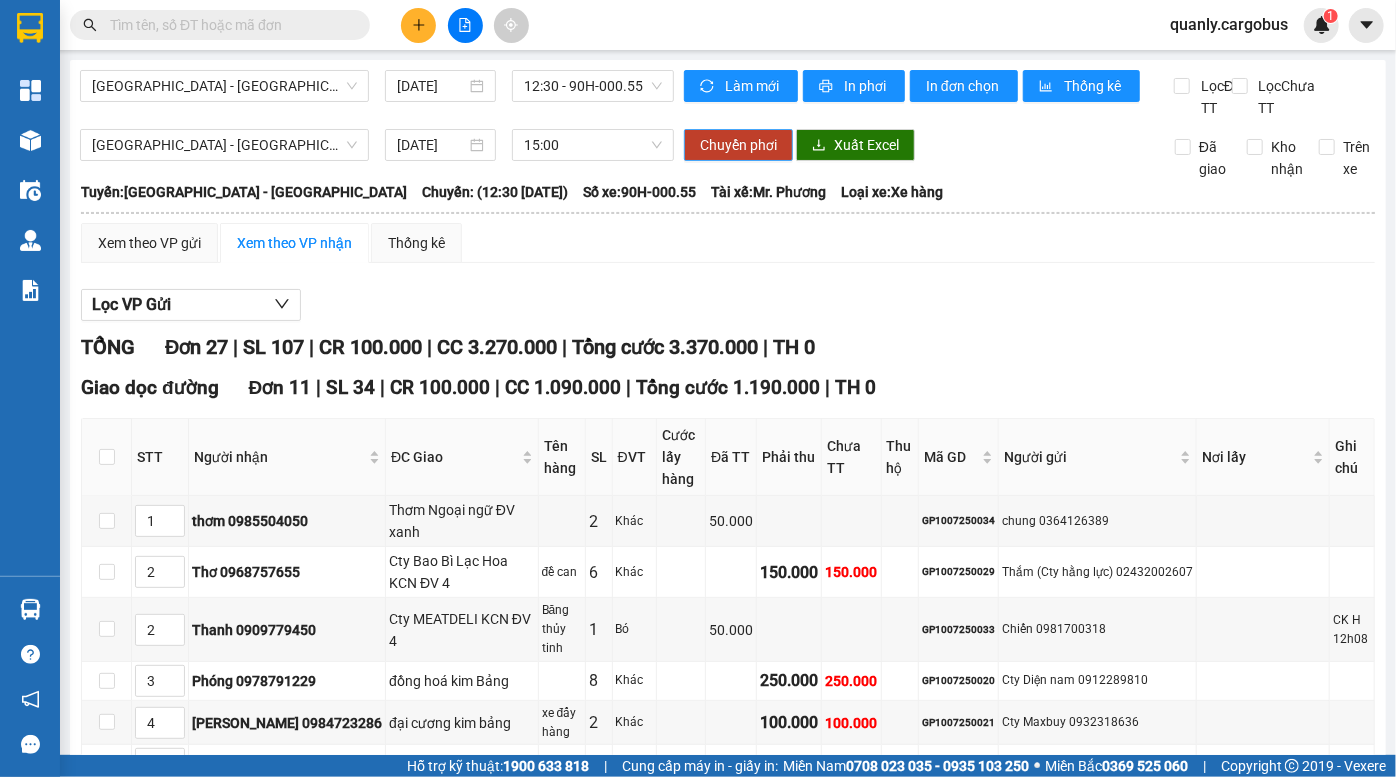 click on "Chuyển phơi" at bounding box center [738, 145] 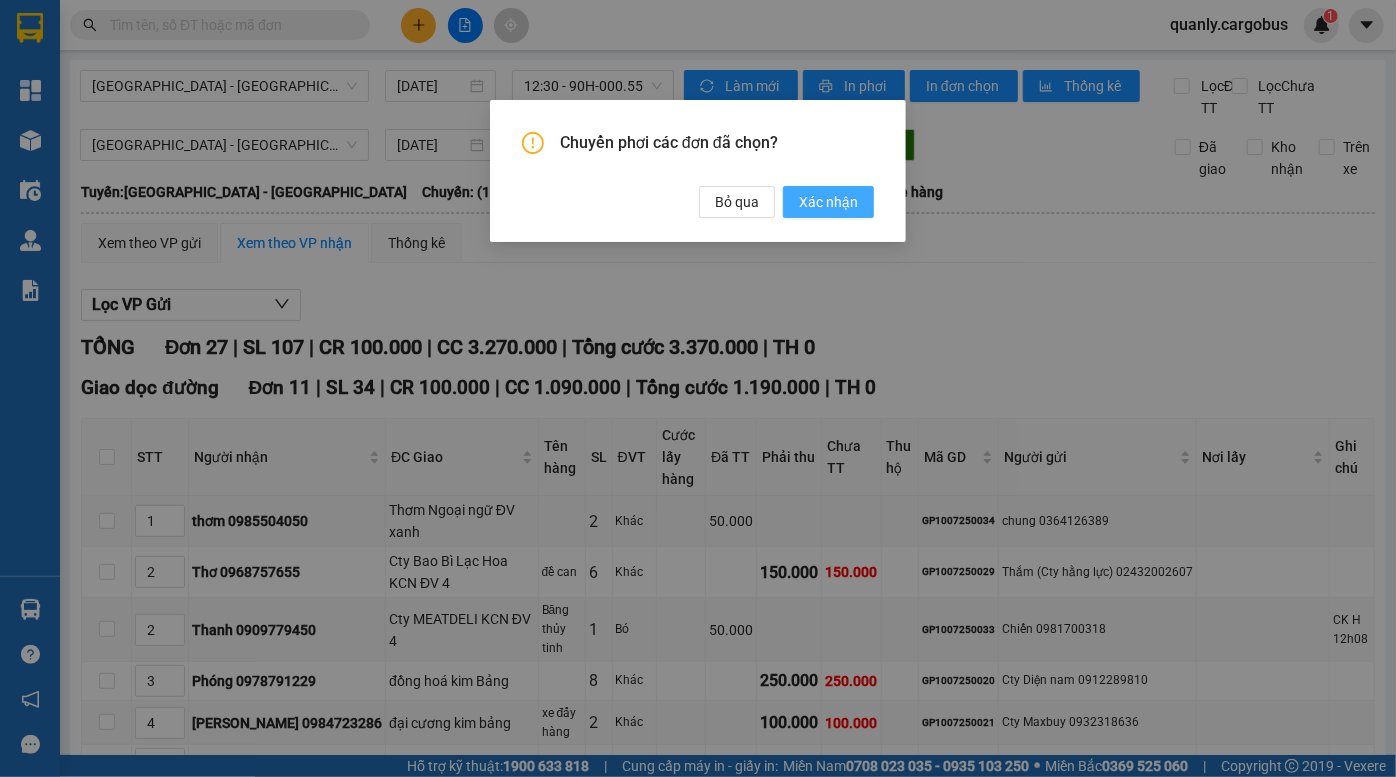 click on "Xác nhận" at bounding box center (828, 202) 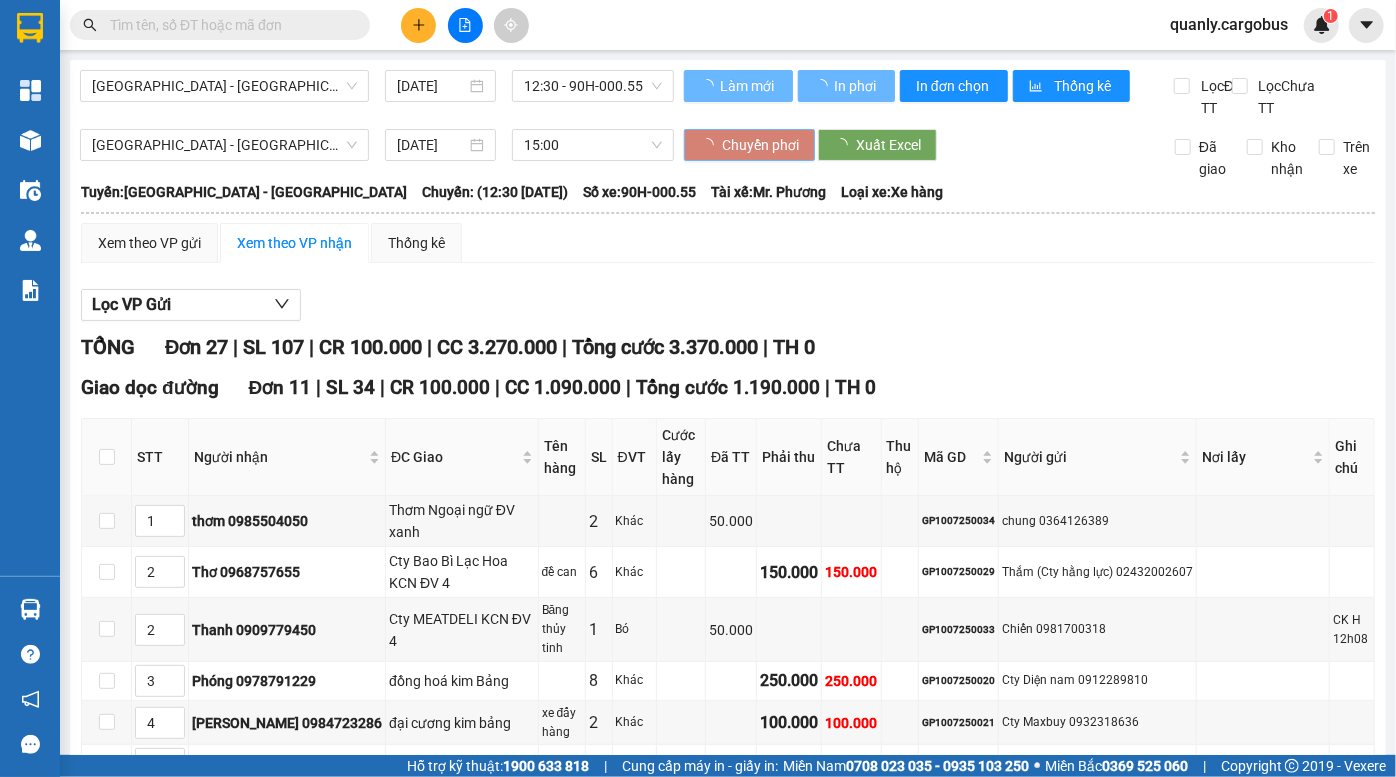 type 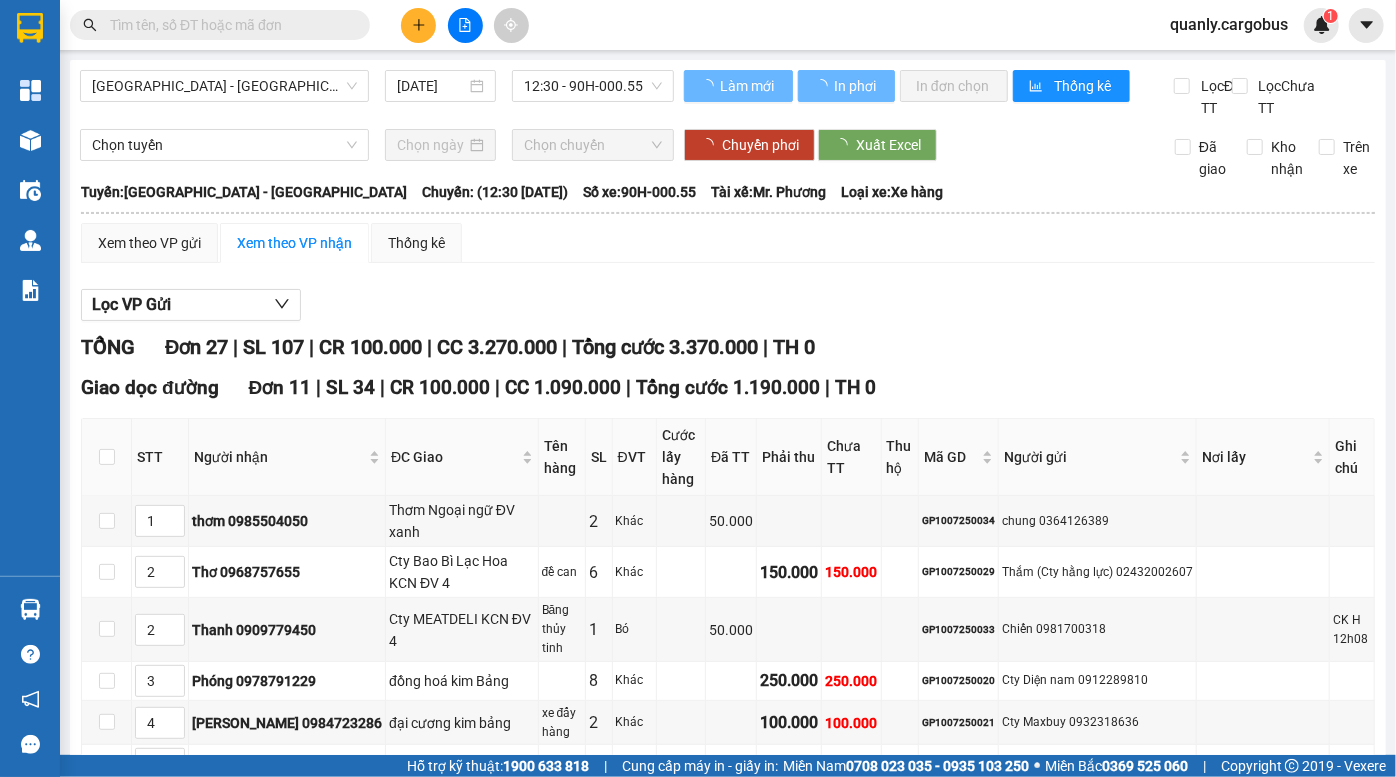 checkbox on "true" 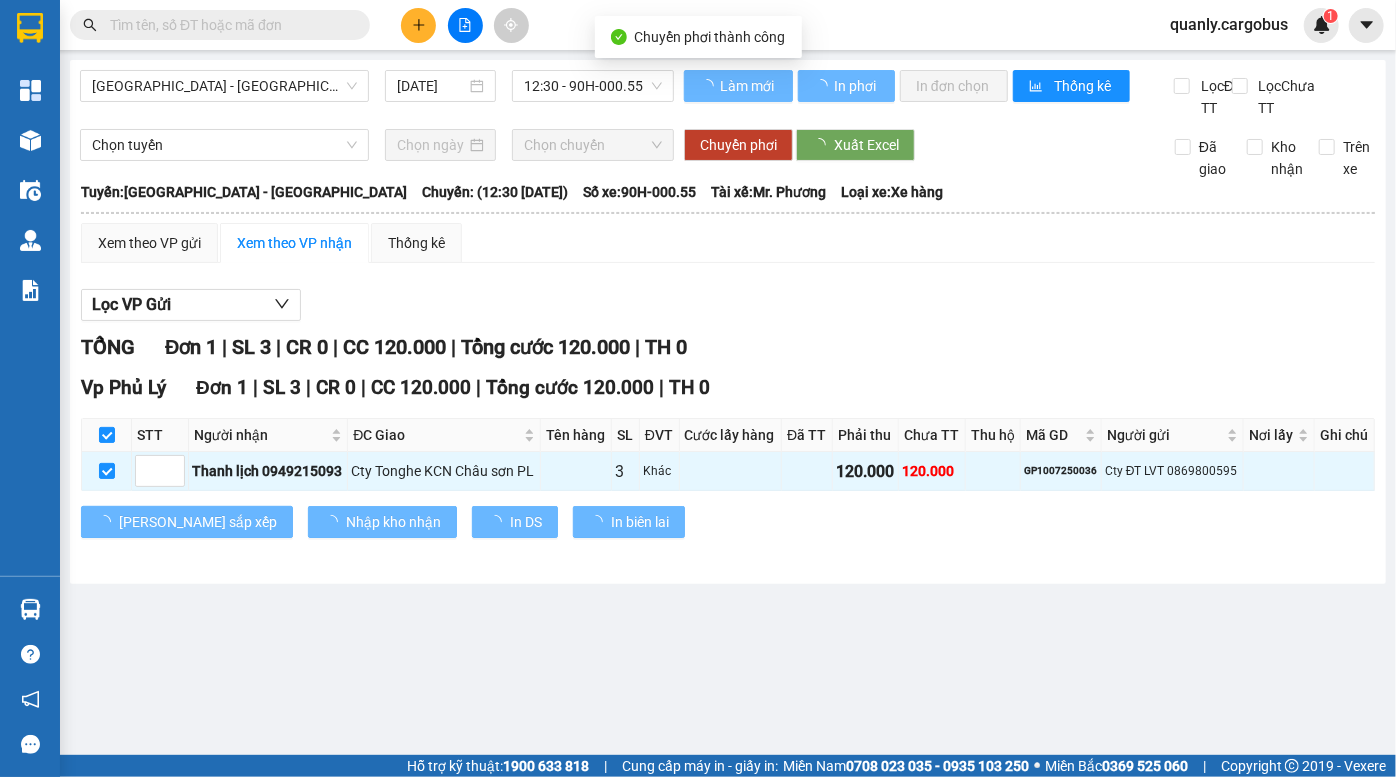checkbox on "false" 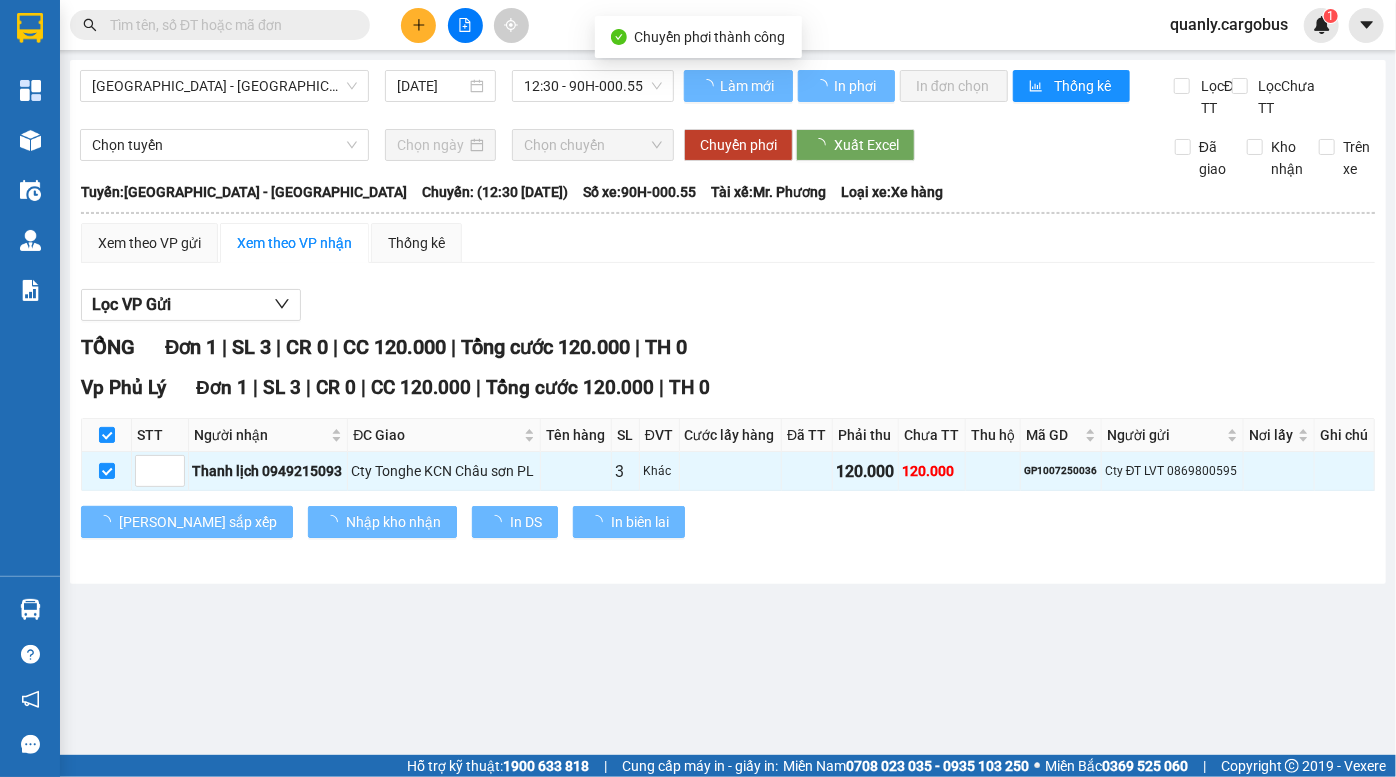 checkbox on "false" 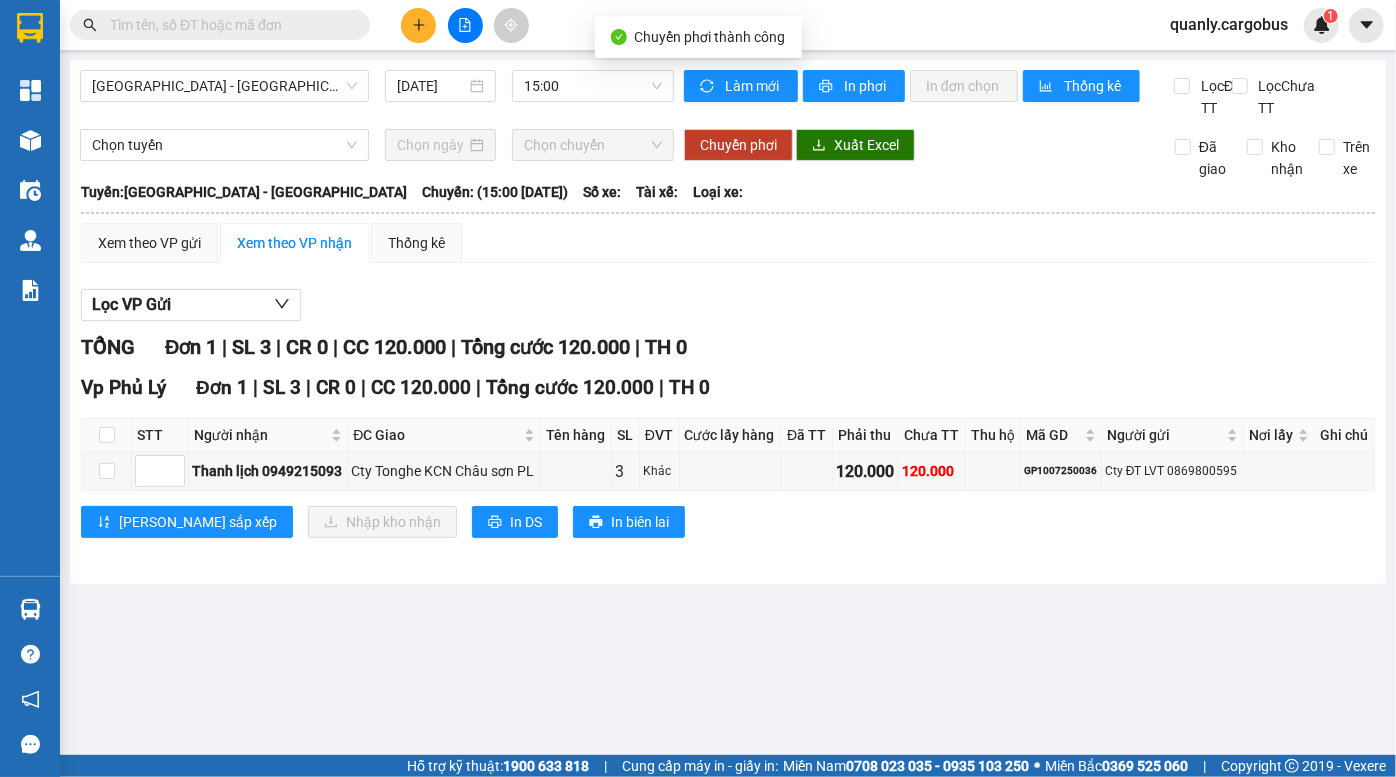 click on "Tổng cước   120.000" at bounding box center [545, 347] 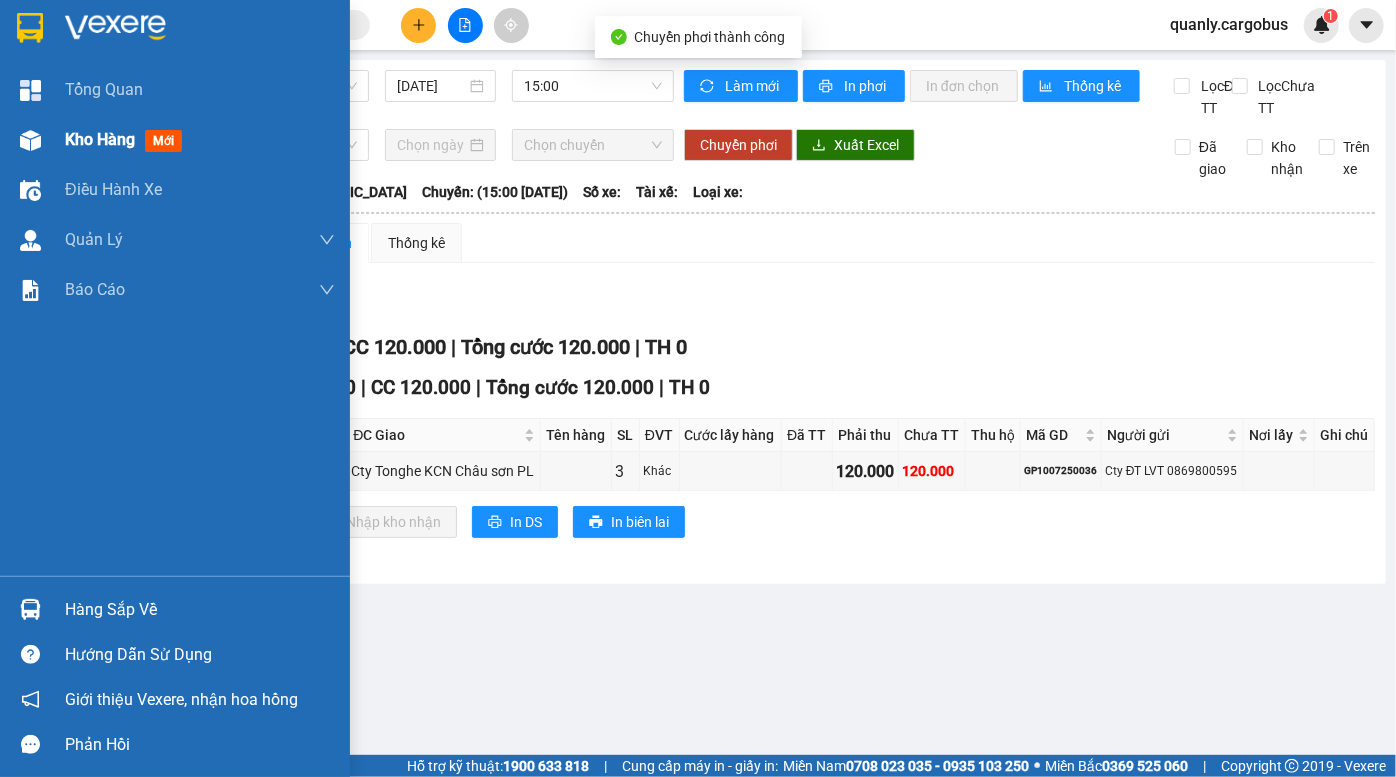 click at bounding box center [30, 140] 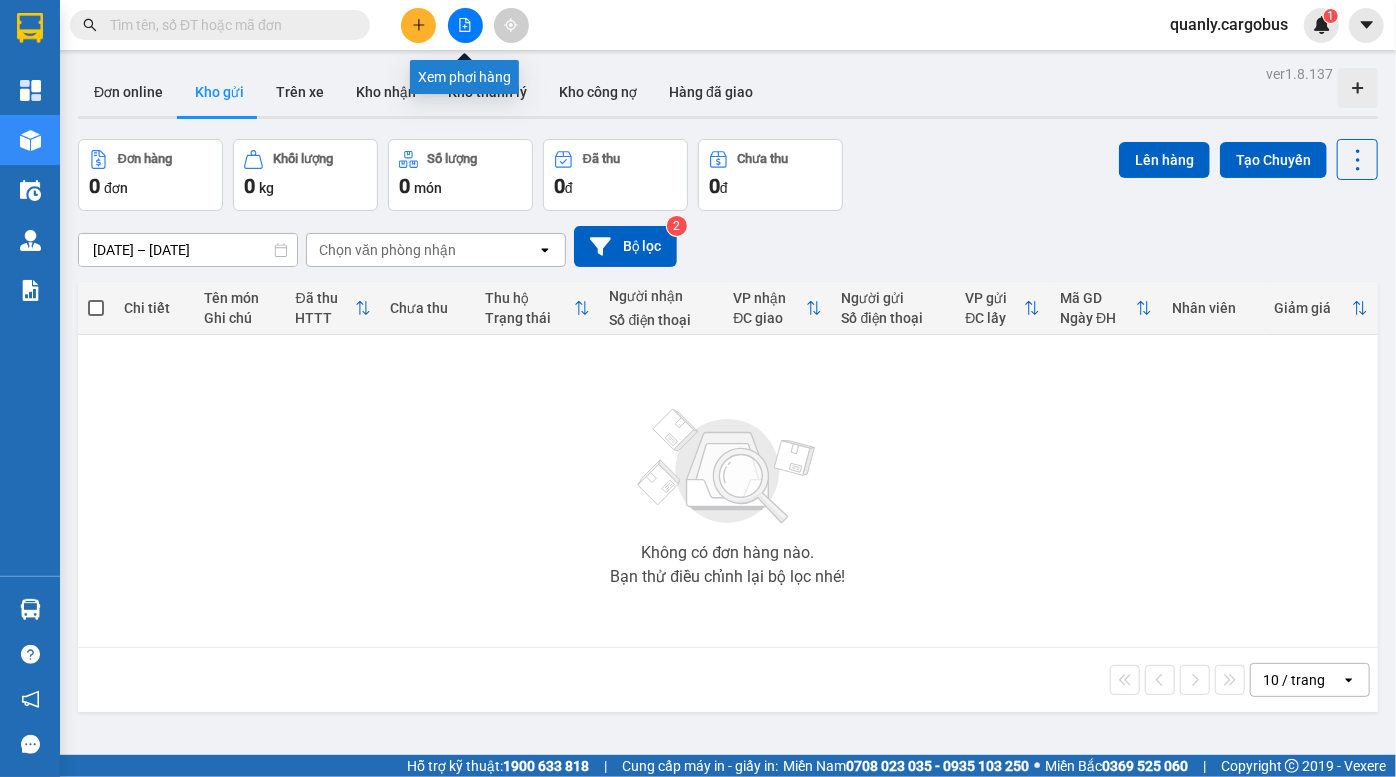 click 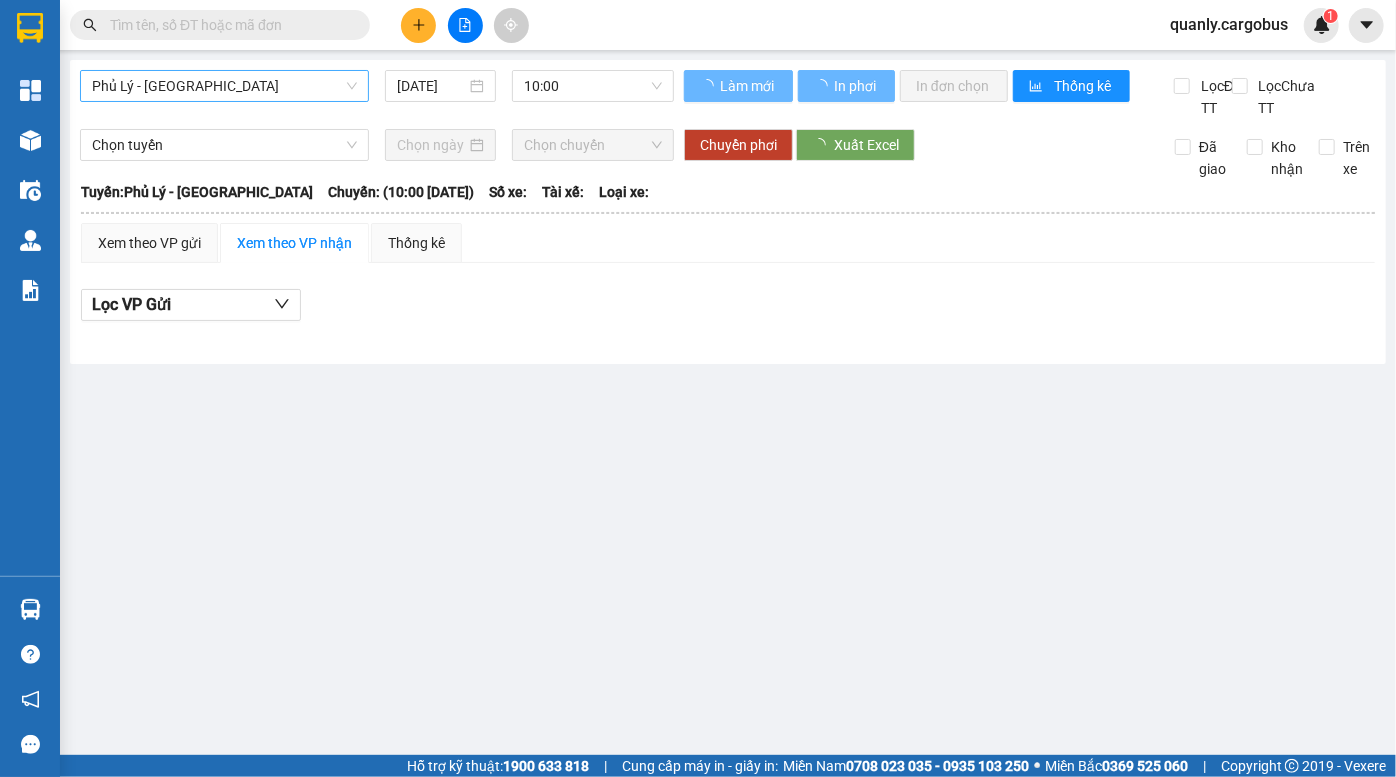 click on "Phủ Lý - [GEOGRAPHIC_DATA]" at bounding box center [224, 86] 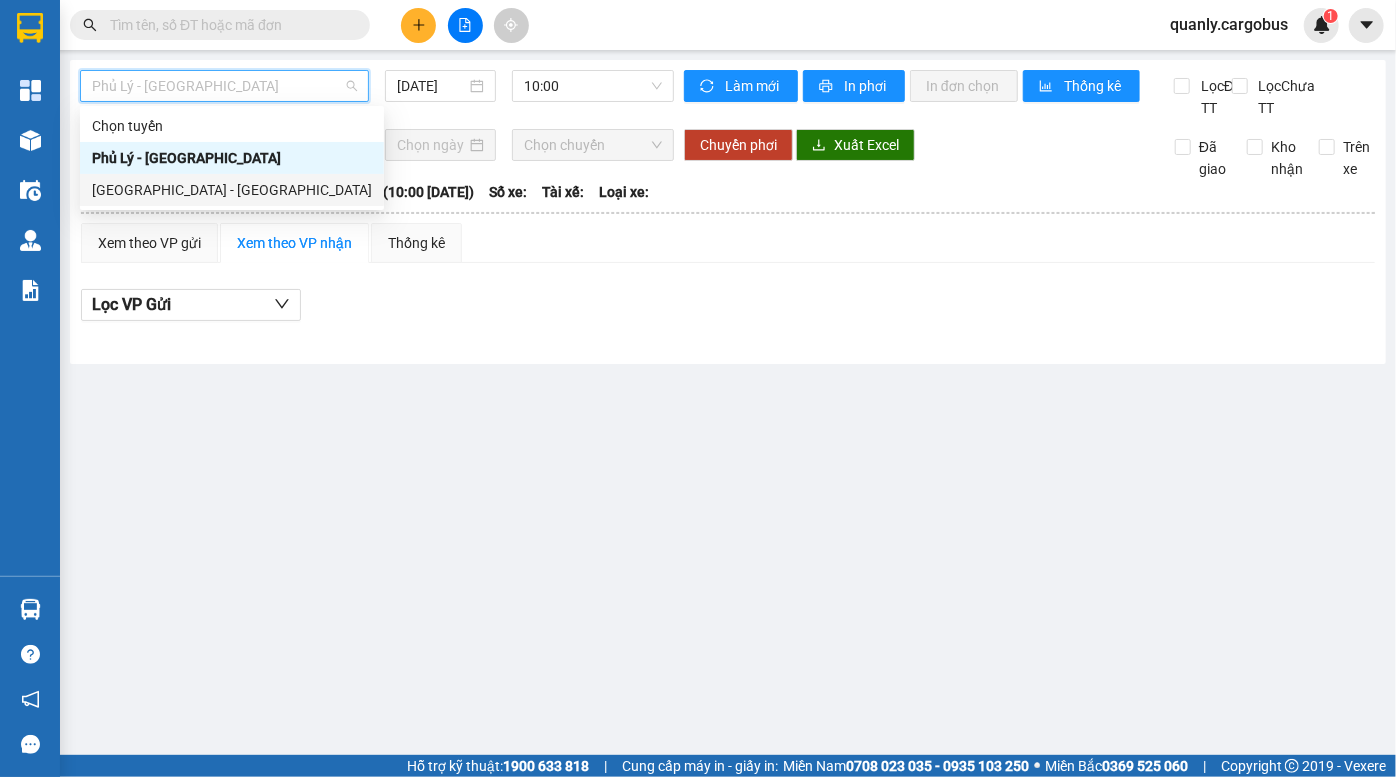 click on "[GEOGRAPHIC_DATA] - [GEOGRAPHIC_DATA]" at bounding box center [232, 190] 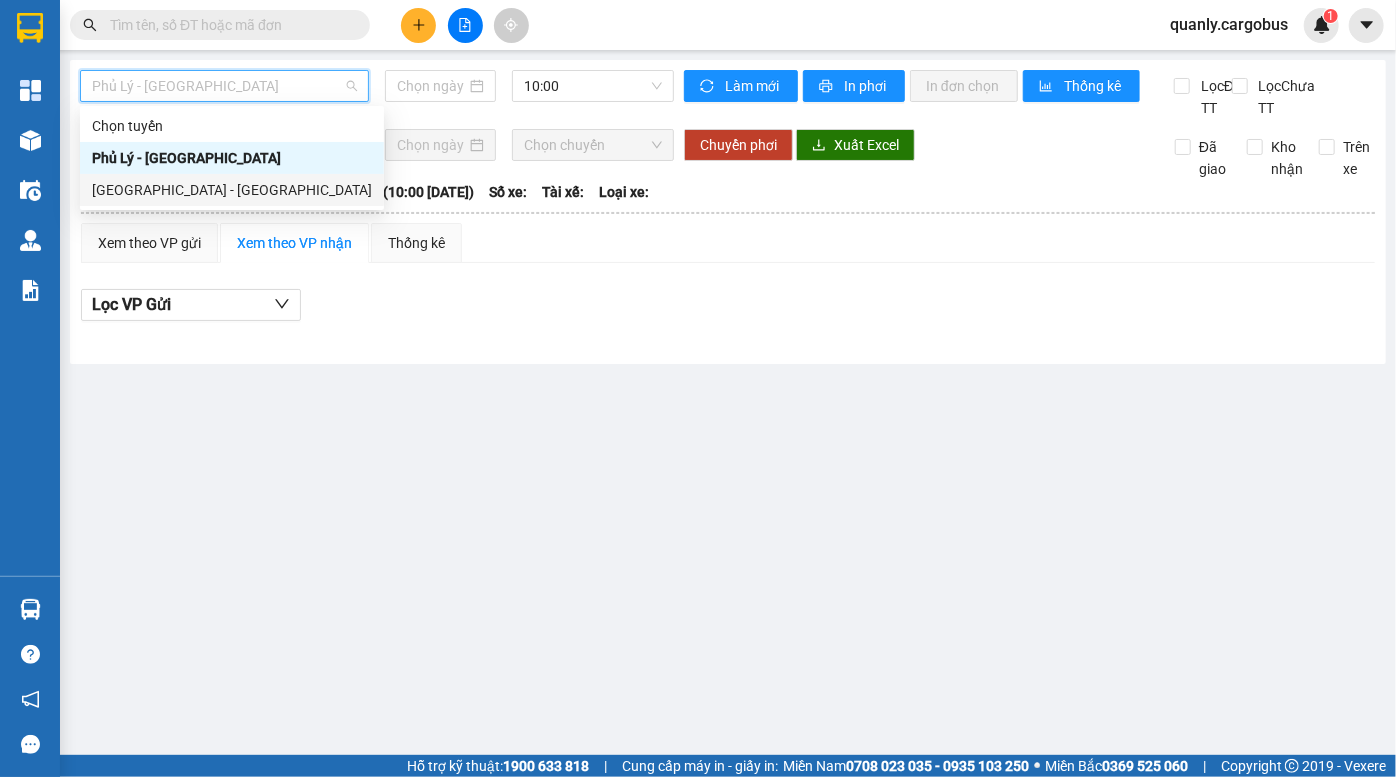 type on "[DATE]" 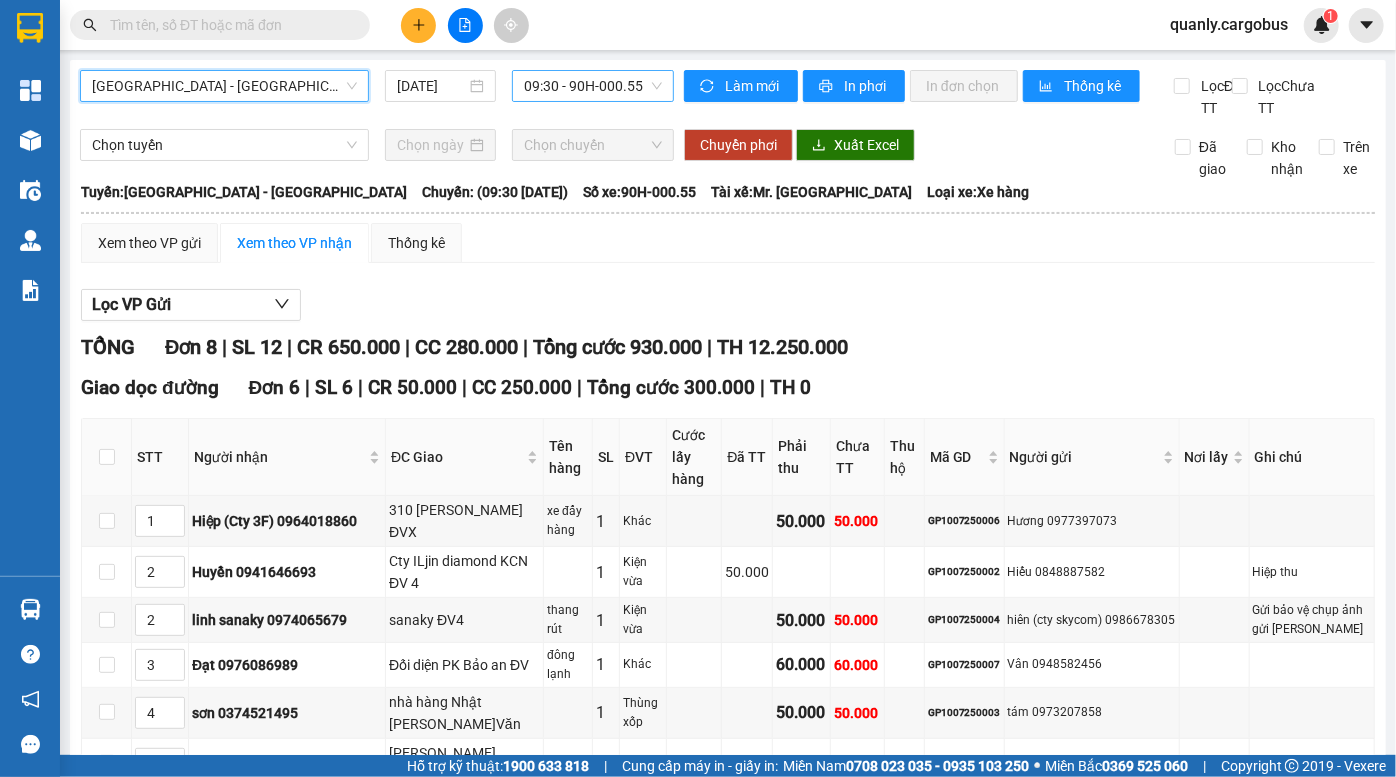click on "09:30     - 90H-000.55" at bounding box center [593, 86] 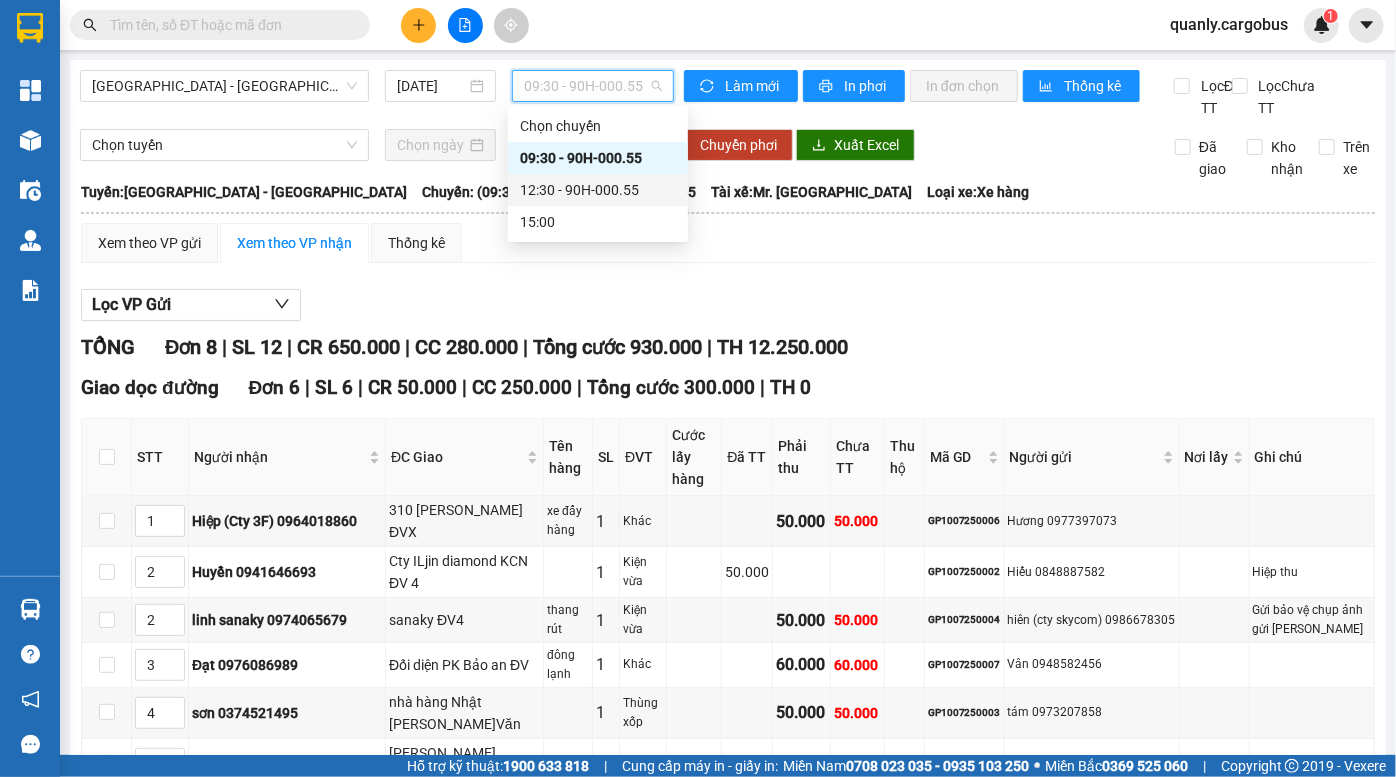 click on "12:30     - 90H-000.55" at bounding box center [598, 190] 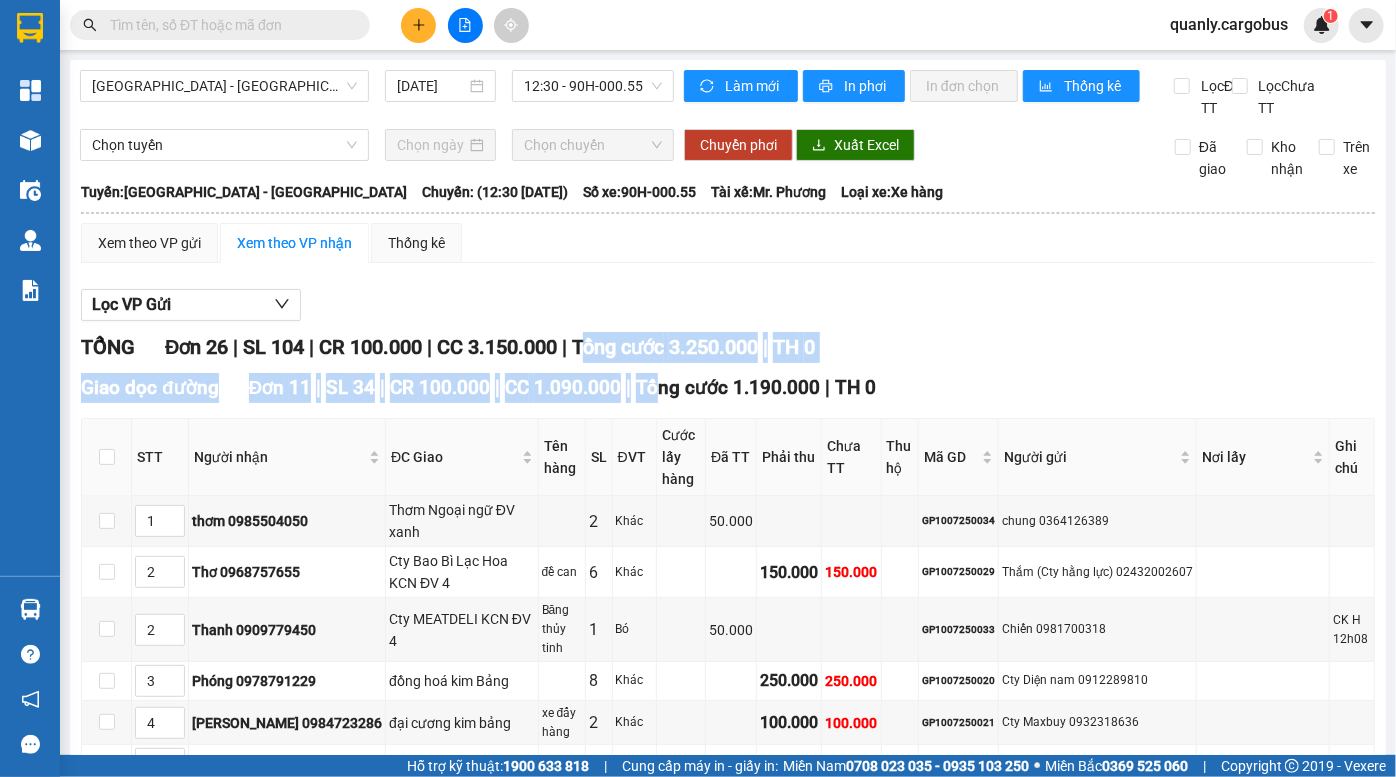 drag, startPoint x: 602, startPoint y: 362, endPoint x: 670, endPoint y: 400, distance: 77.89737 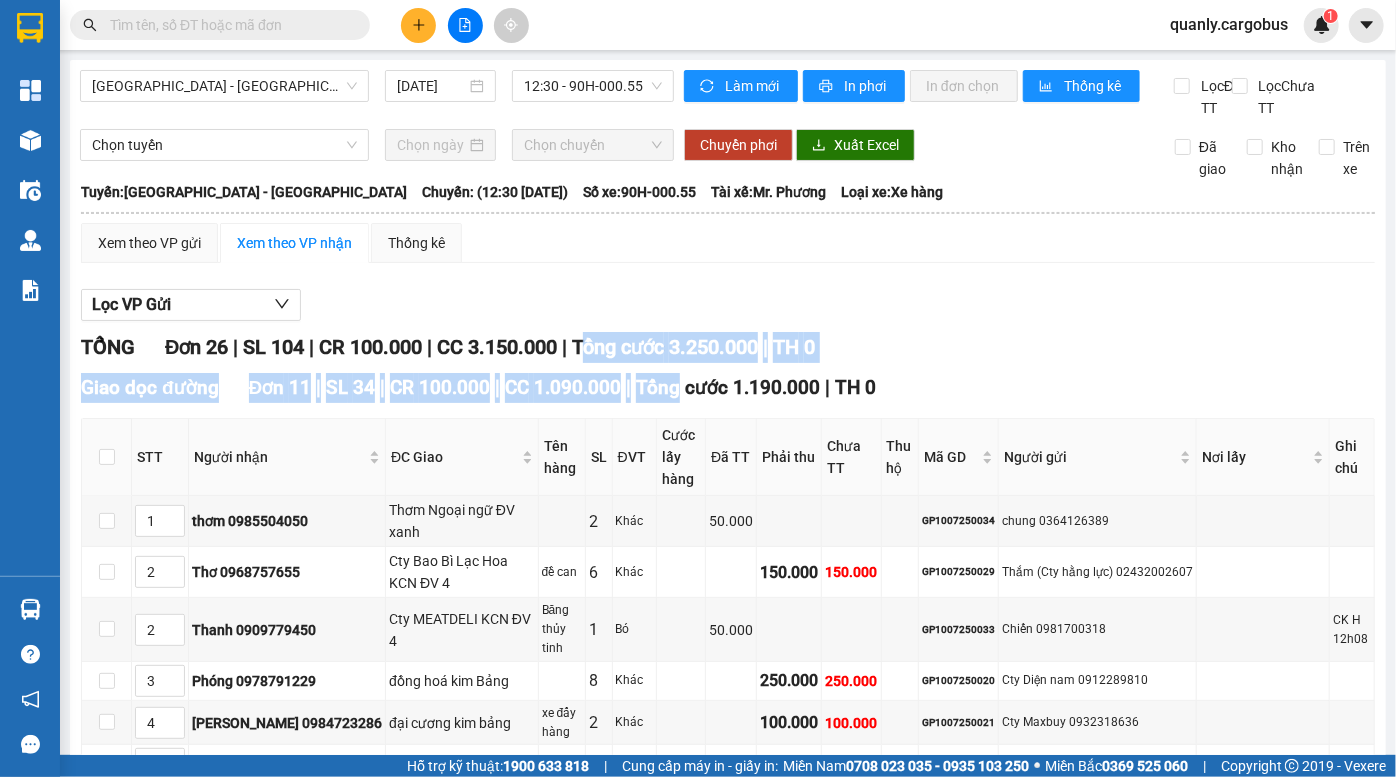 click on "Tổng cước   1.190.000" at bounding box center (728, 387) 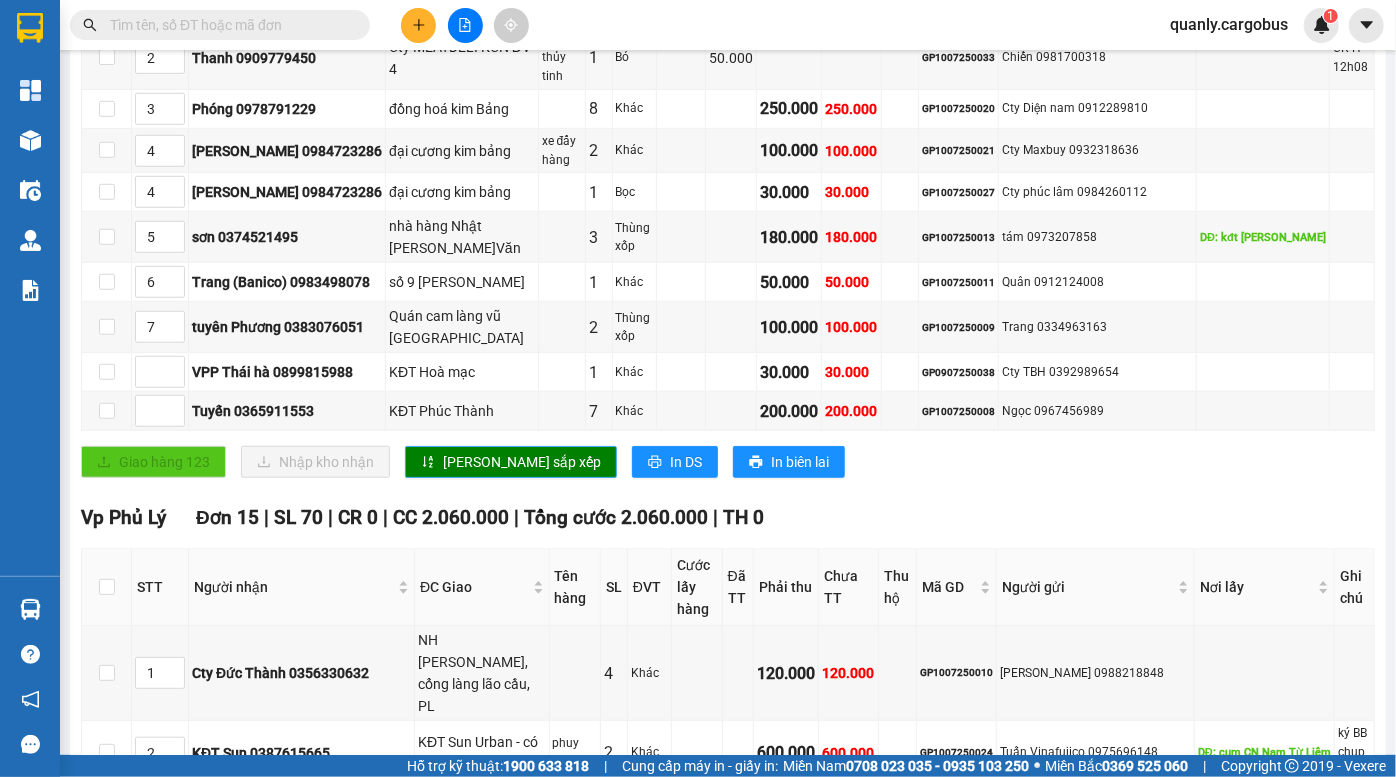 scroll, scrollTop: 818, scrollLeft: 0, axis: vertical 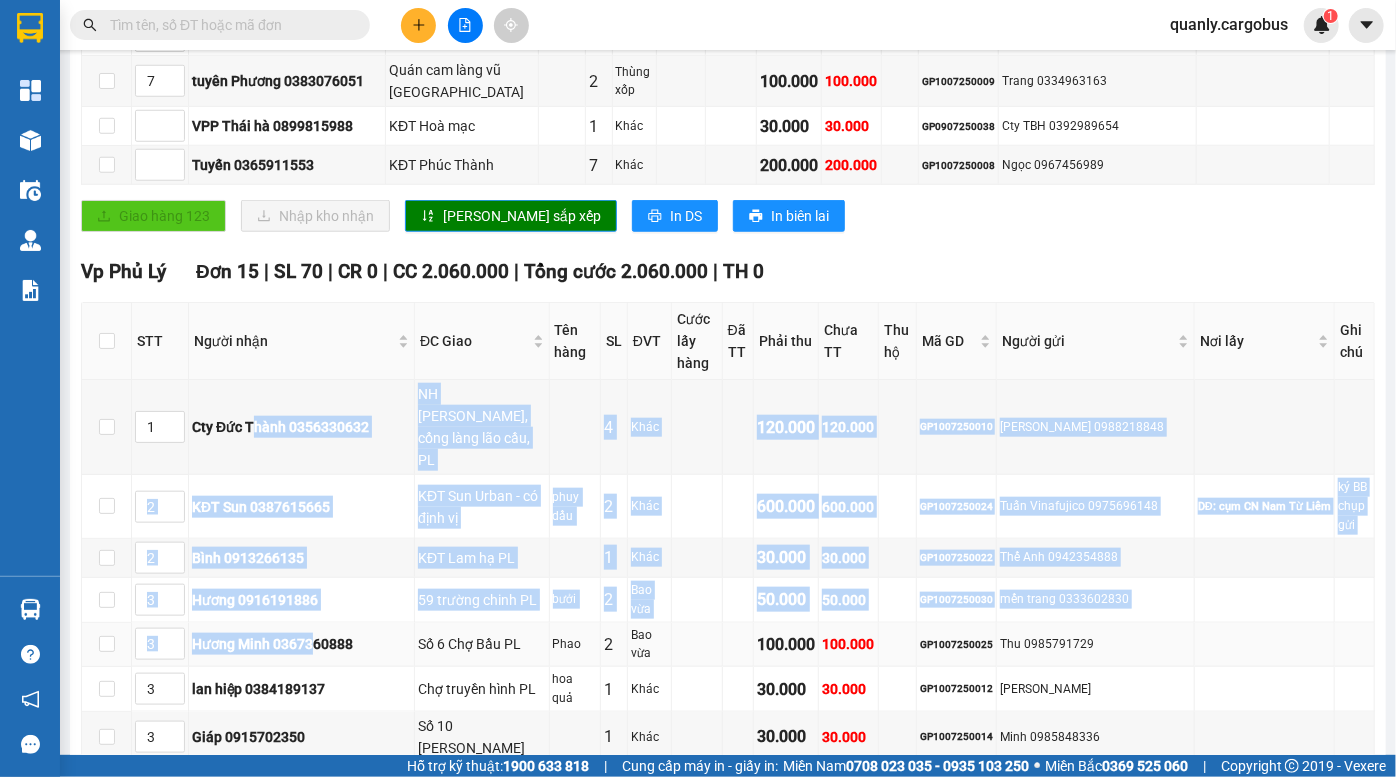 drag, startPoint x: 259, startPoint y: 405, endPoint x: 322, endPoint y: 607, distance: 211.59631 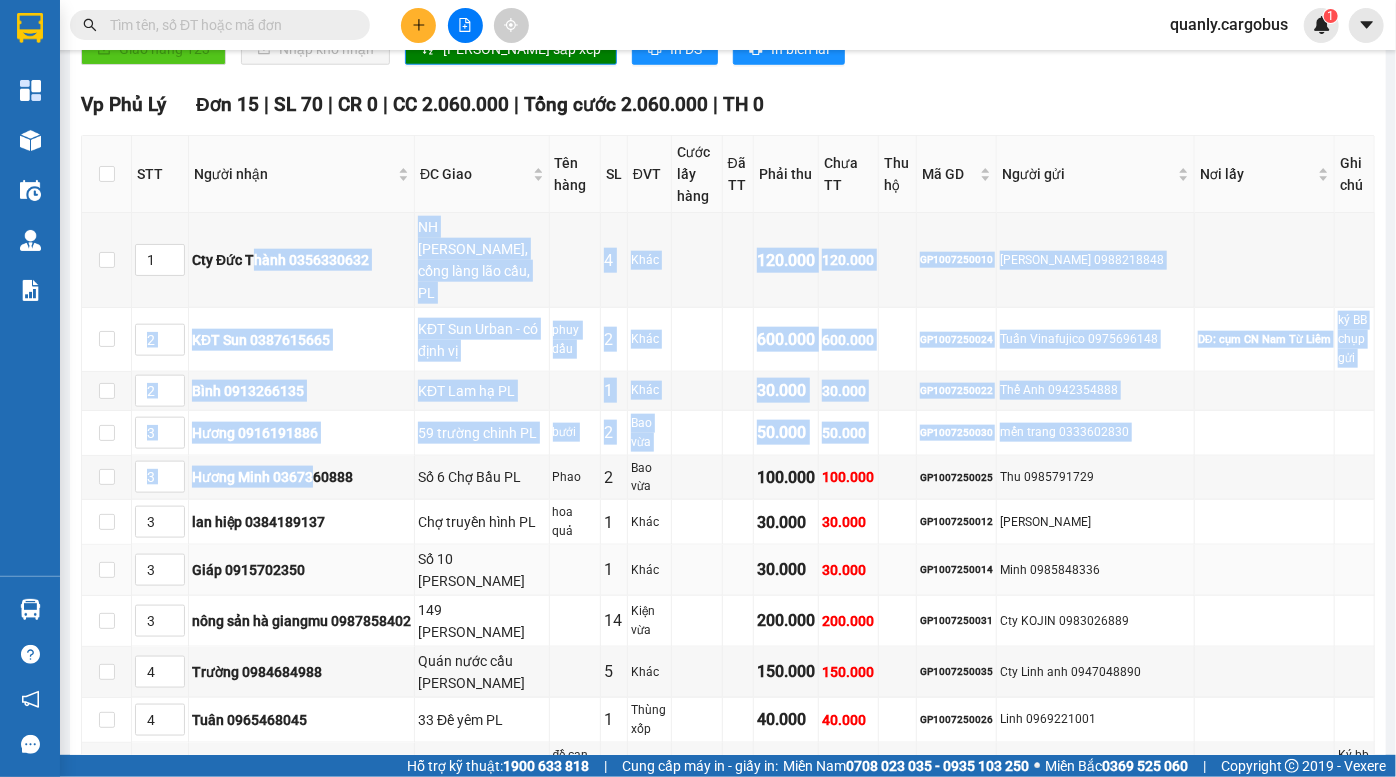 scroll, scrollTop: 1000, scrollLeft: 0, axis: vertical 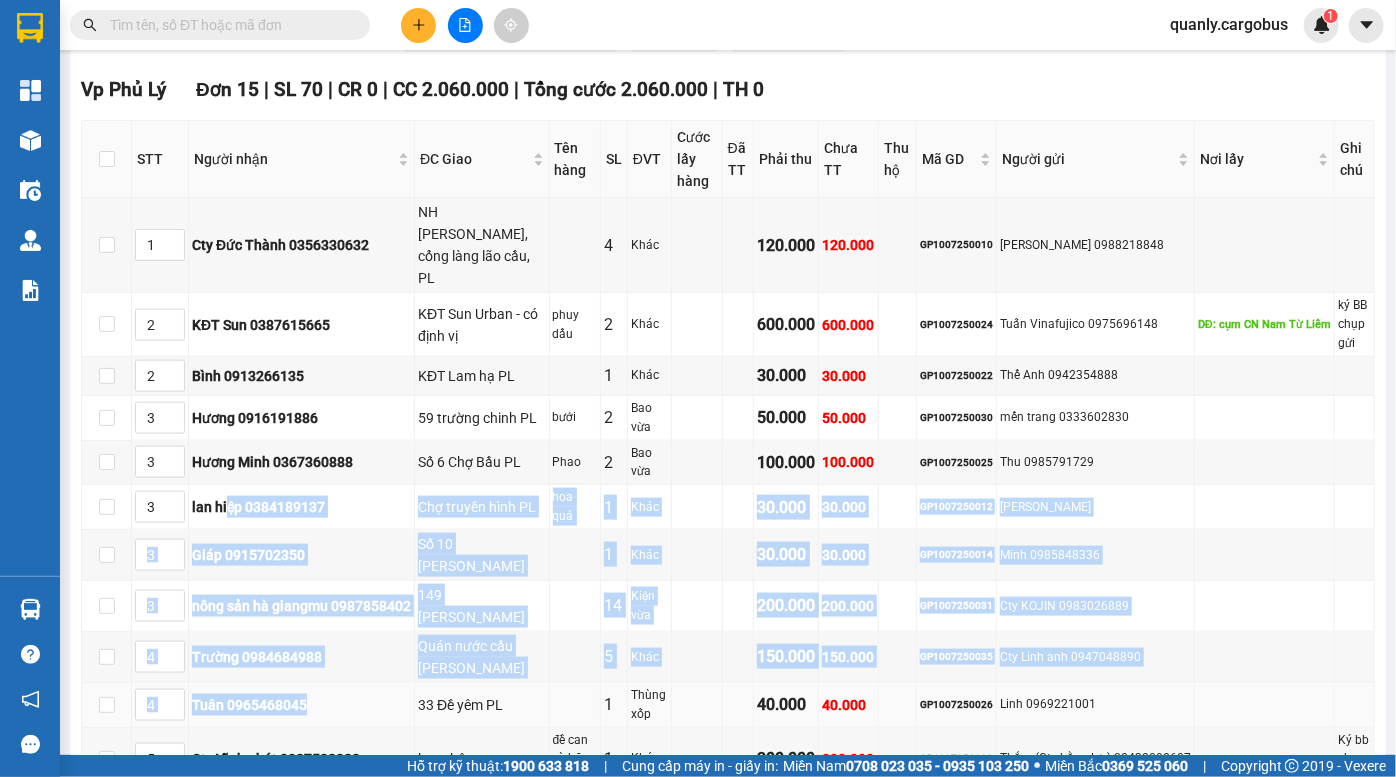 drag, startPoint x: 231, startPoint y: 493, endPoint x: 324, endPoint y: 680, distance: 208.84923 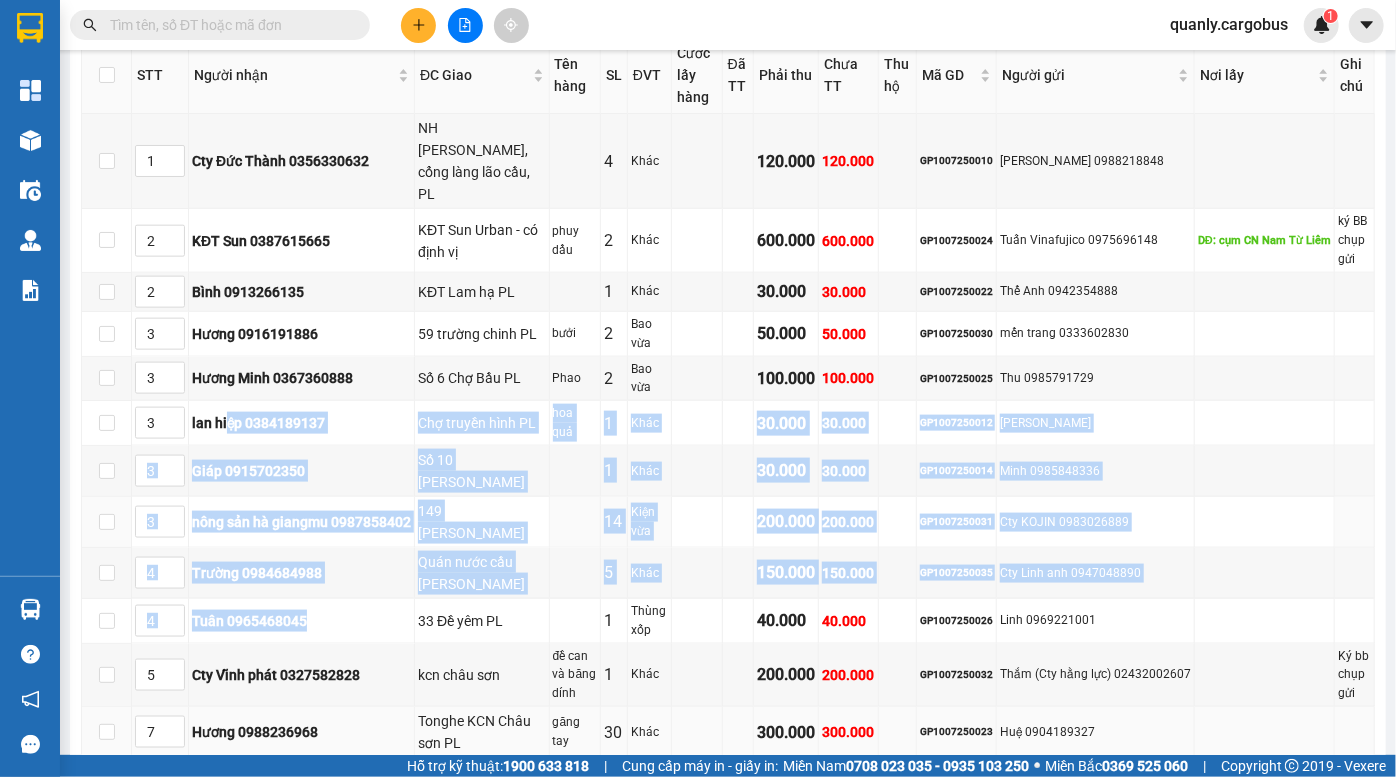 scroll, scrollTop: 1272, scrollLeft: 0, axis: vertical 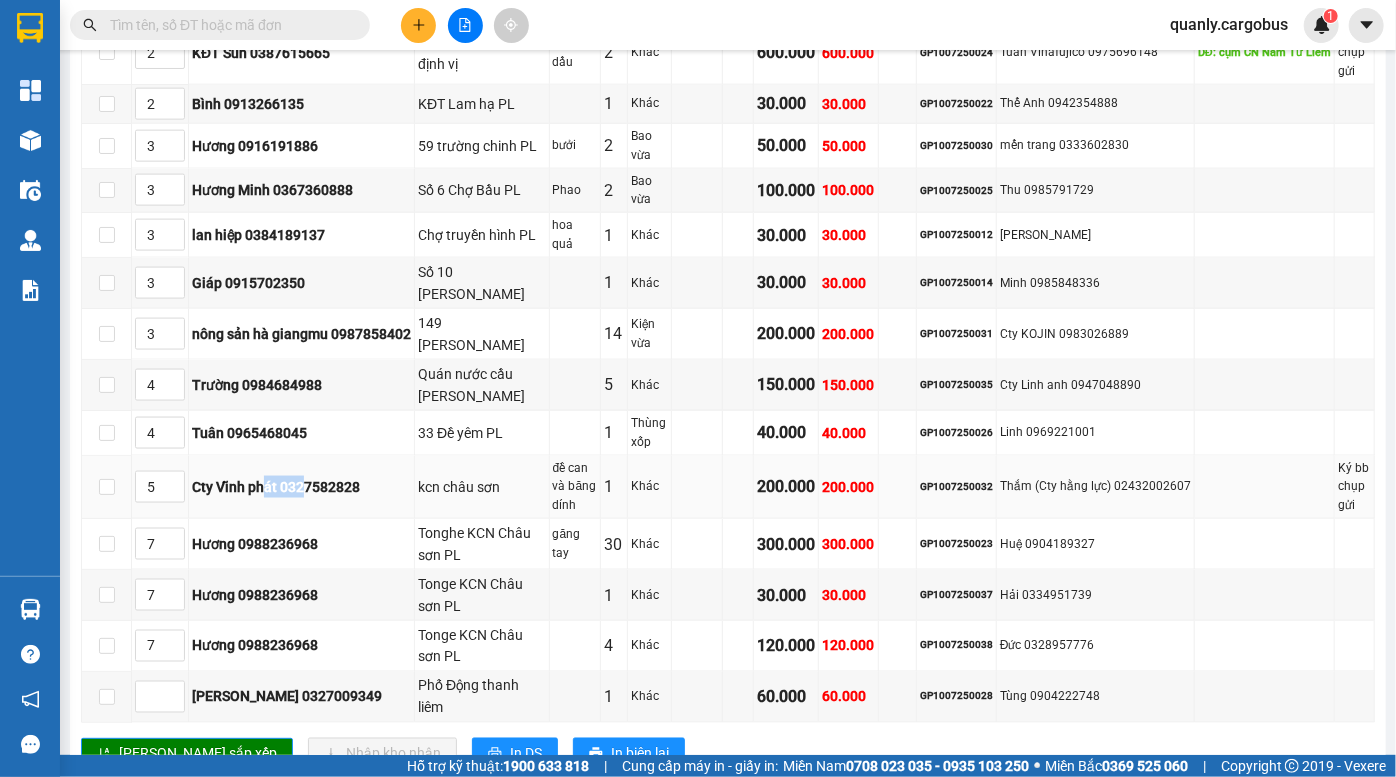 drag, startPoint x: 268, startPoint y: 474, endPoint x: 310, endPoint y: 489, distance: 44.598206 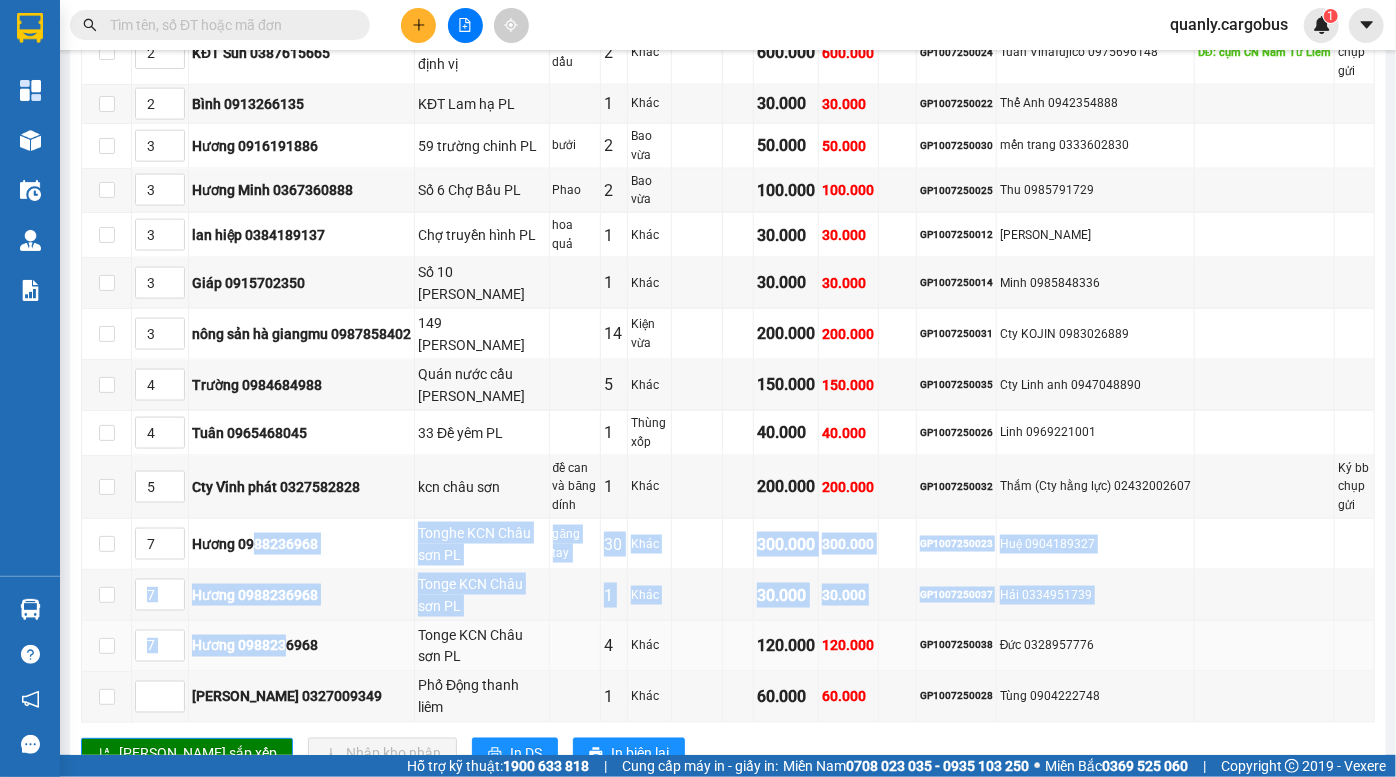 drag, startPoint x: 276, startPoint y: 601, endPoint x: 288, endPoint y: 624, distance: 25.942244 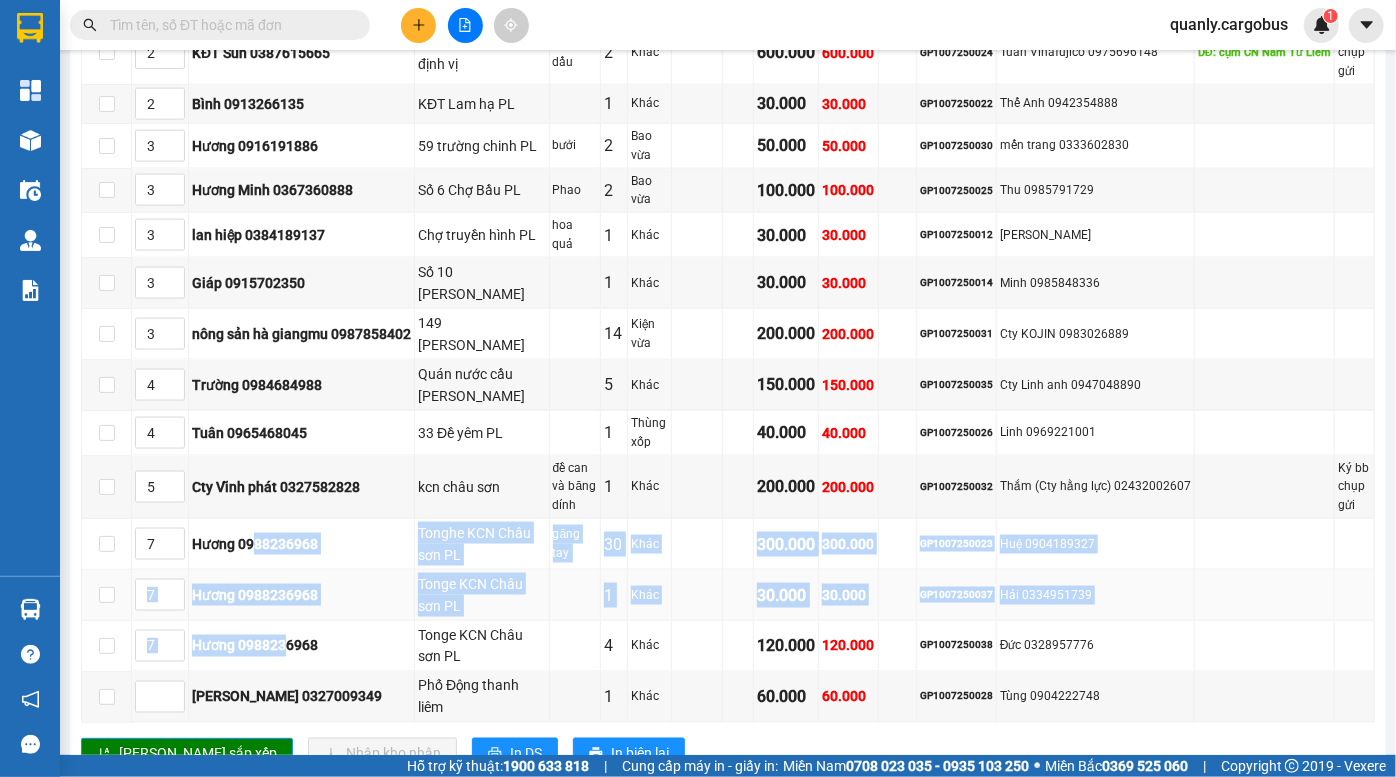 click on "Hương 0988236968" at bounding box center [302, 595] 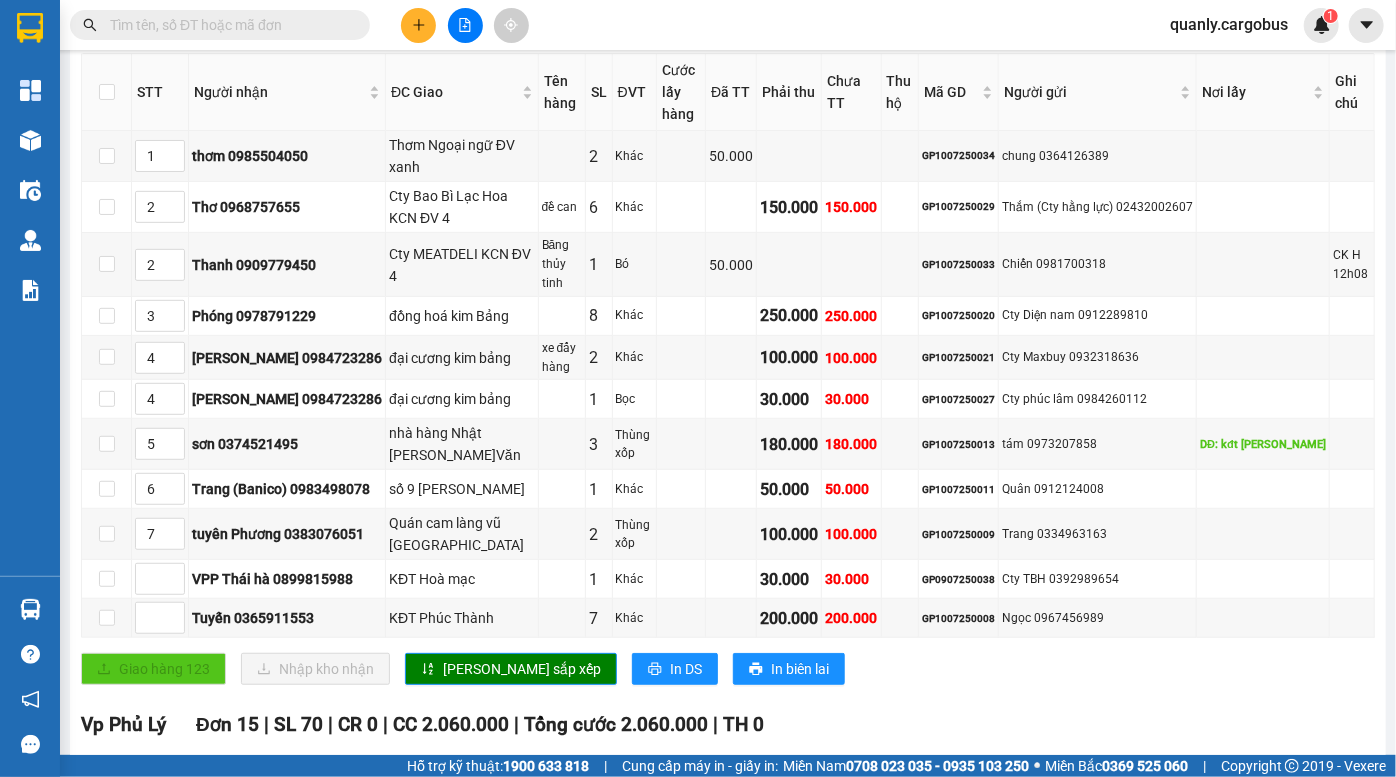 scroll, scrollTop: 363, scrollLeft: 0, axis: vertical 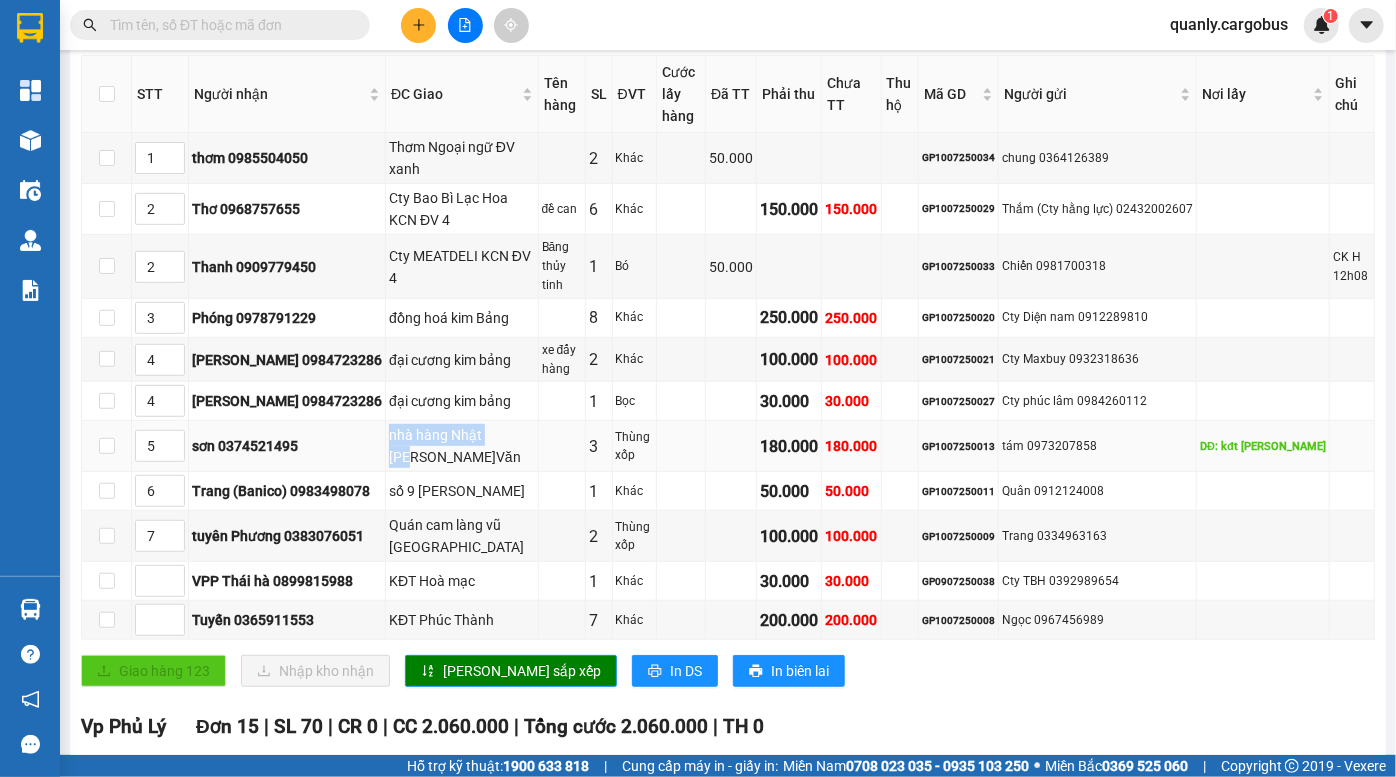 drag, startPoint x: 394, startPoint y: 426, endPoint x: 427, endPoint y: 453, distance: 42.638012 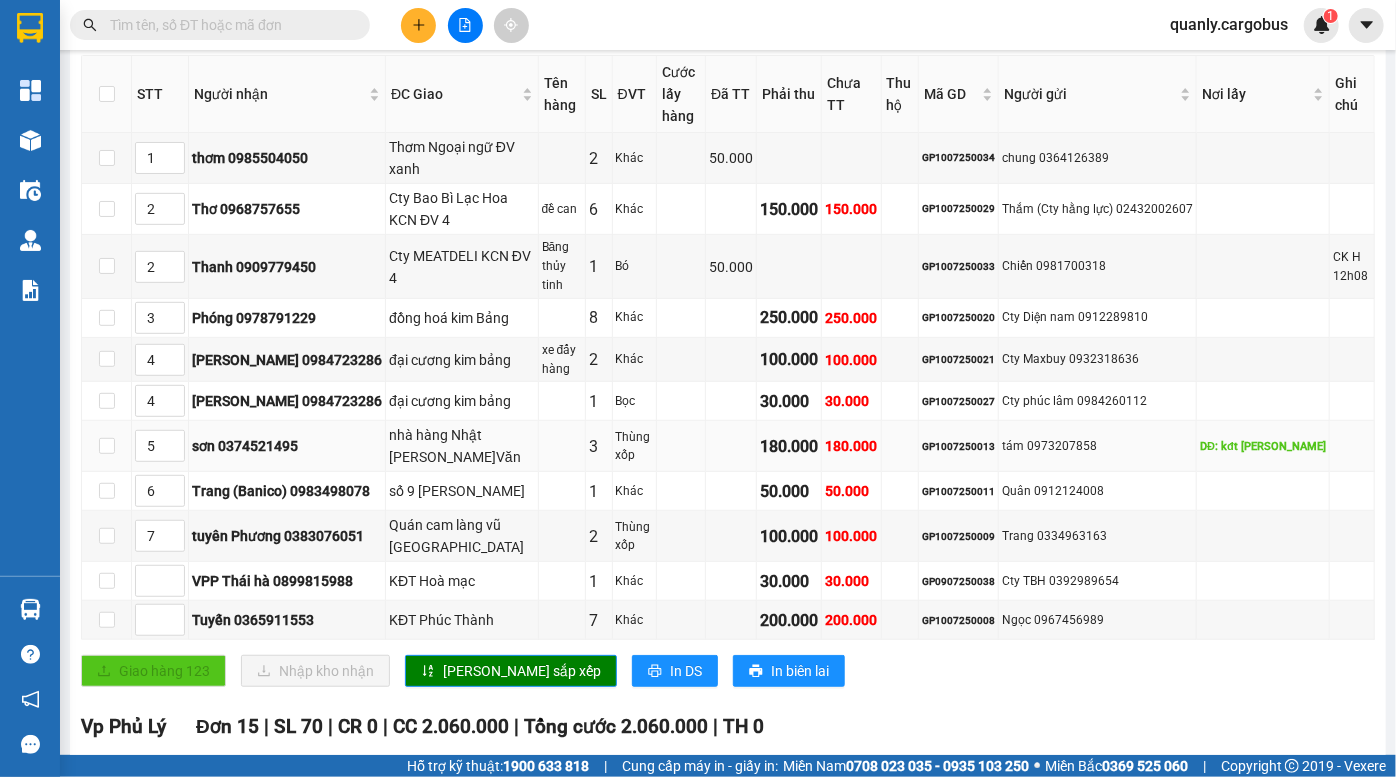 click on "nhà hàng Nhật [PERSON_NAME]Văn" at bounding box center (462, 446) 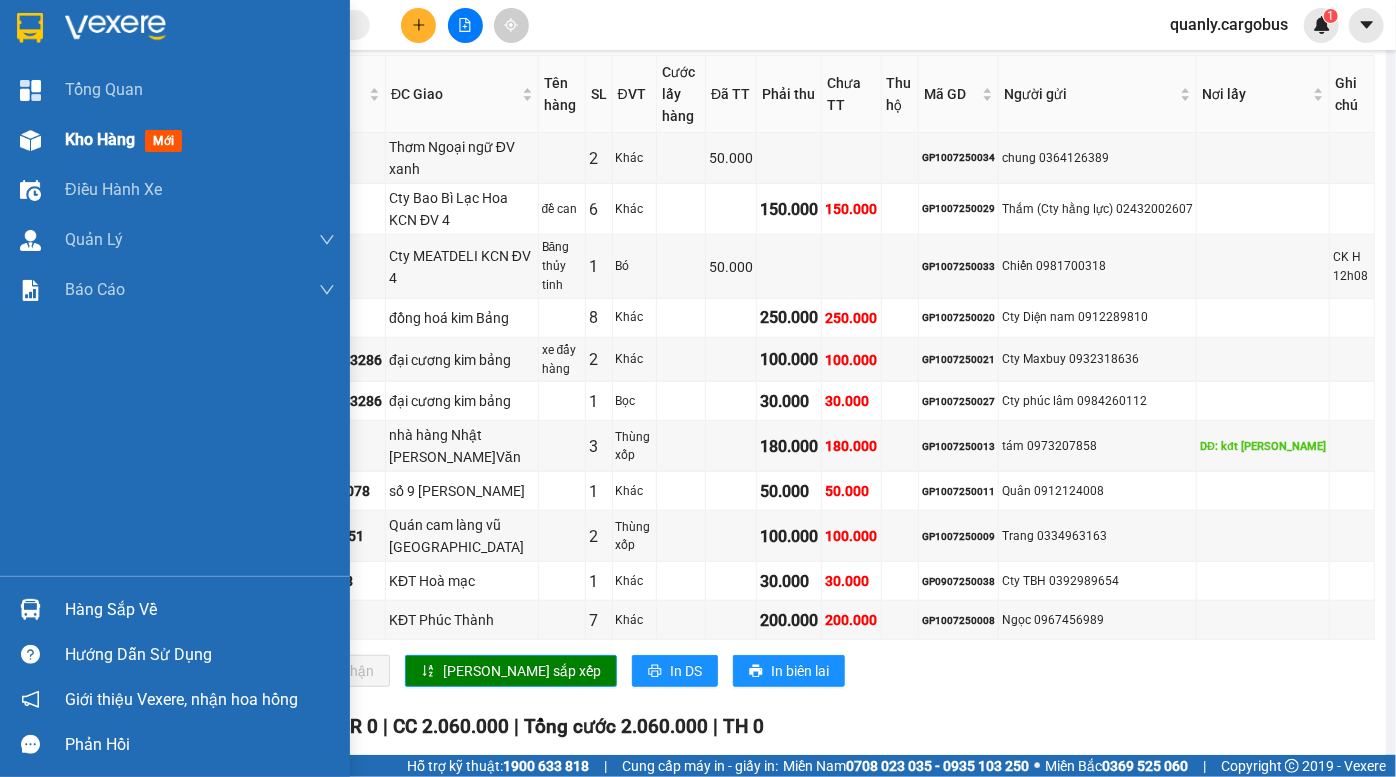 click on "Kho hàng mới" at bounding box center [175, 140] 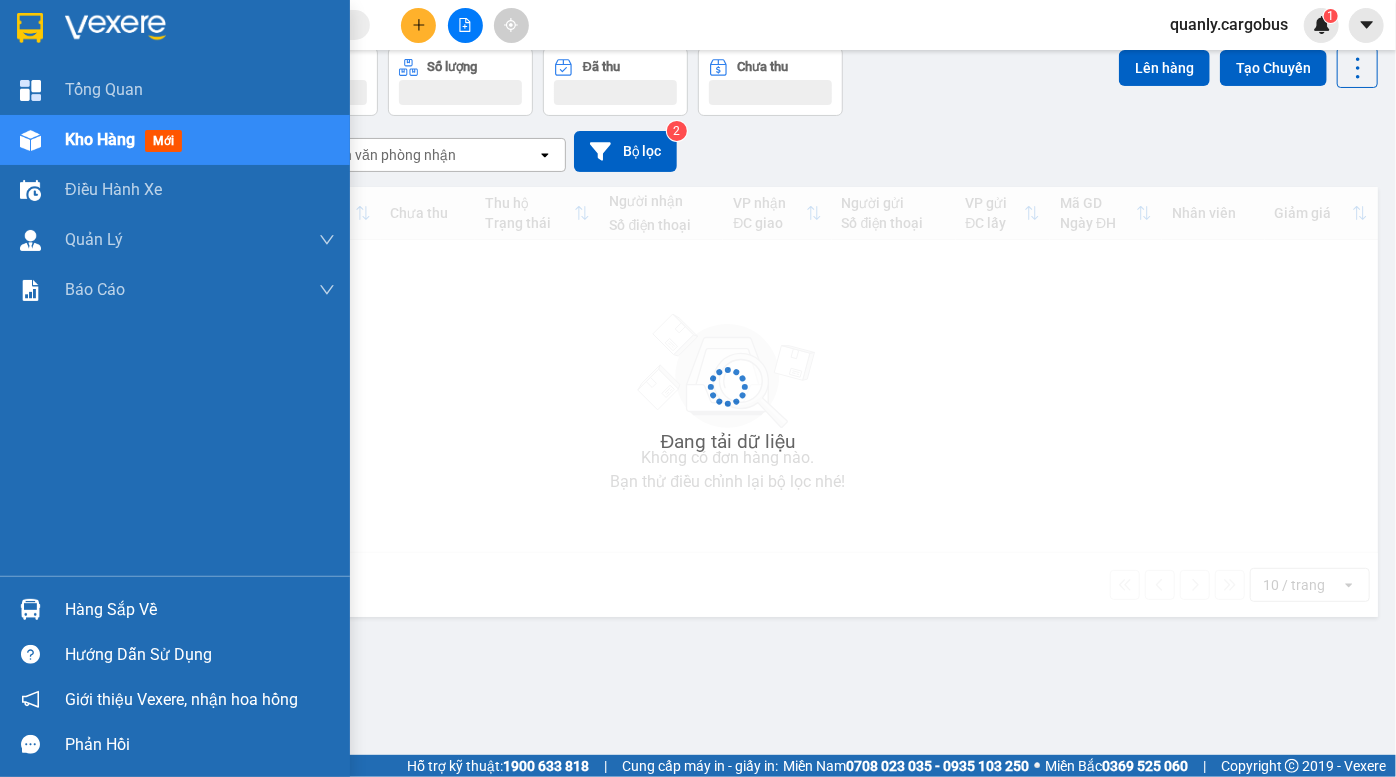 scroll, scrollTop: 91, scrollLeft: 0, axis: vertical 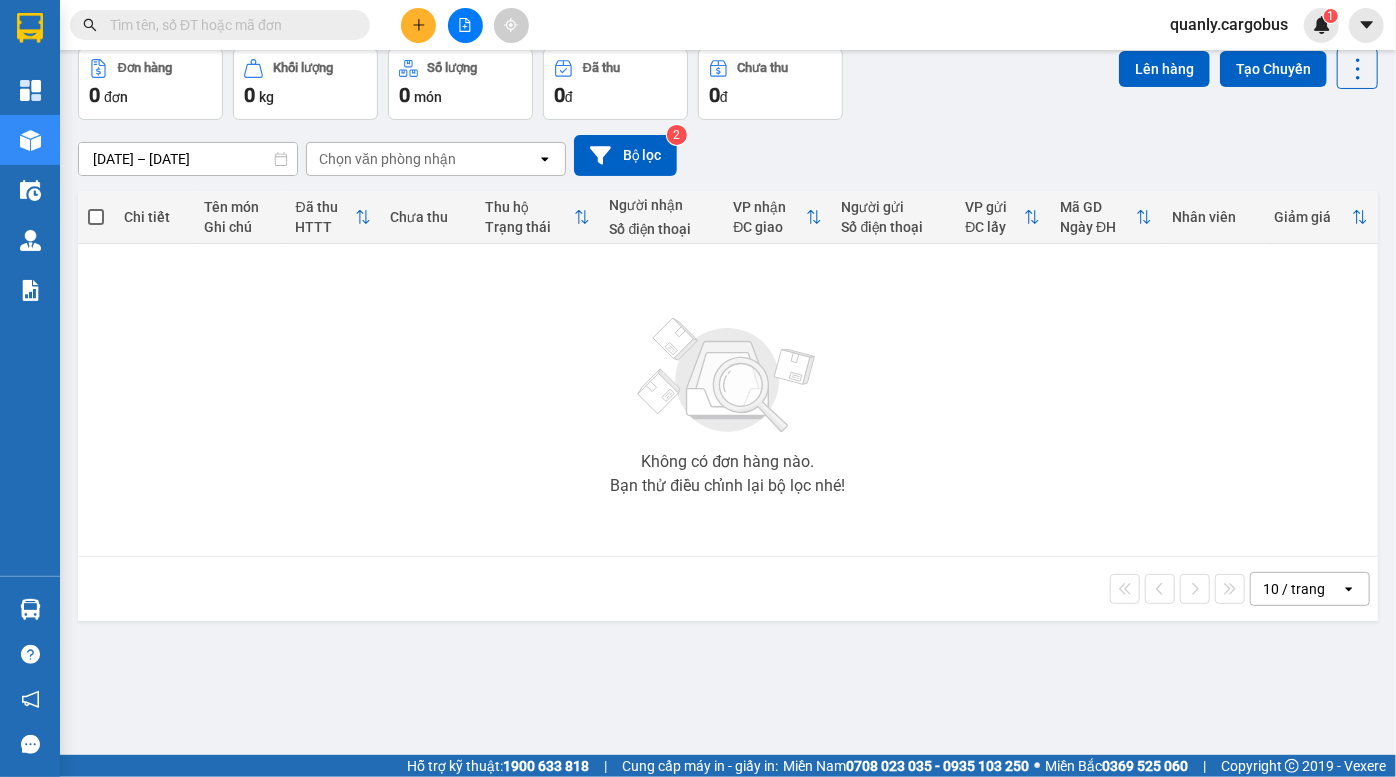 click on "08/07/2025 – 10/07/2025 Press the down arrow key to interact with the calendar and select a date. Press the escape button to close the calendar. Selected date range is from 08/07/2025 to 10/07/2025. Chọn văn phòng nhận open Bộ lọc 2" at bounding box center (728, 155) 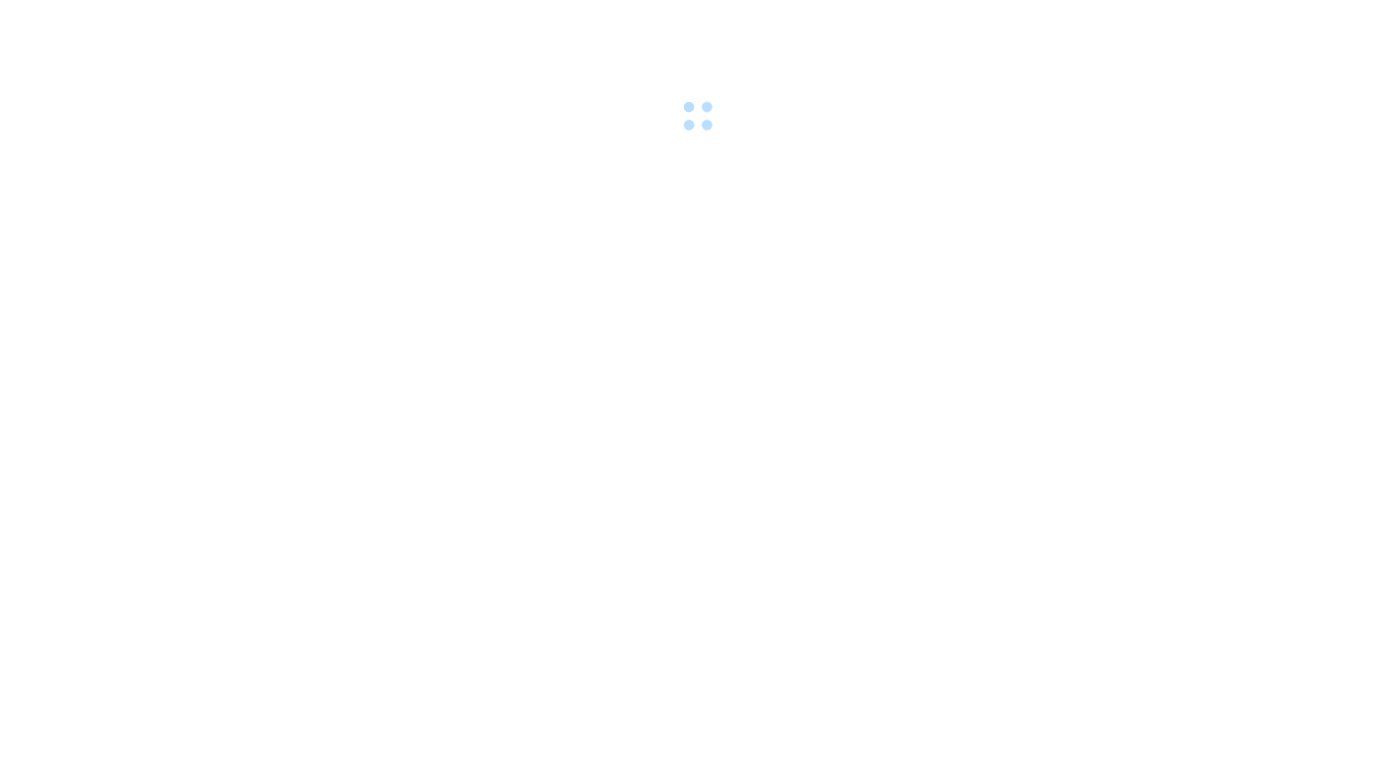 scroll, scrollTop: 0, scrollLeft: 0, axis: both 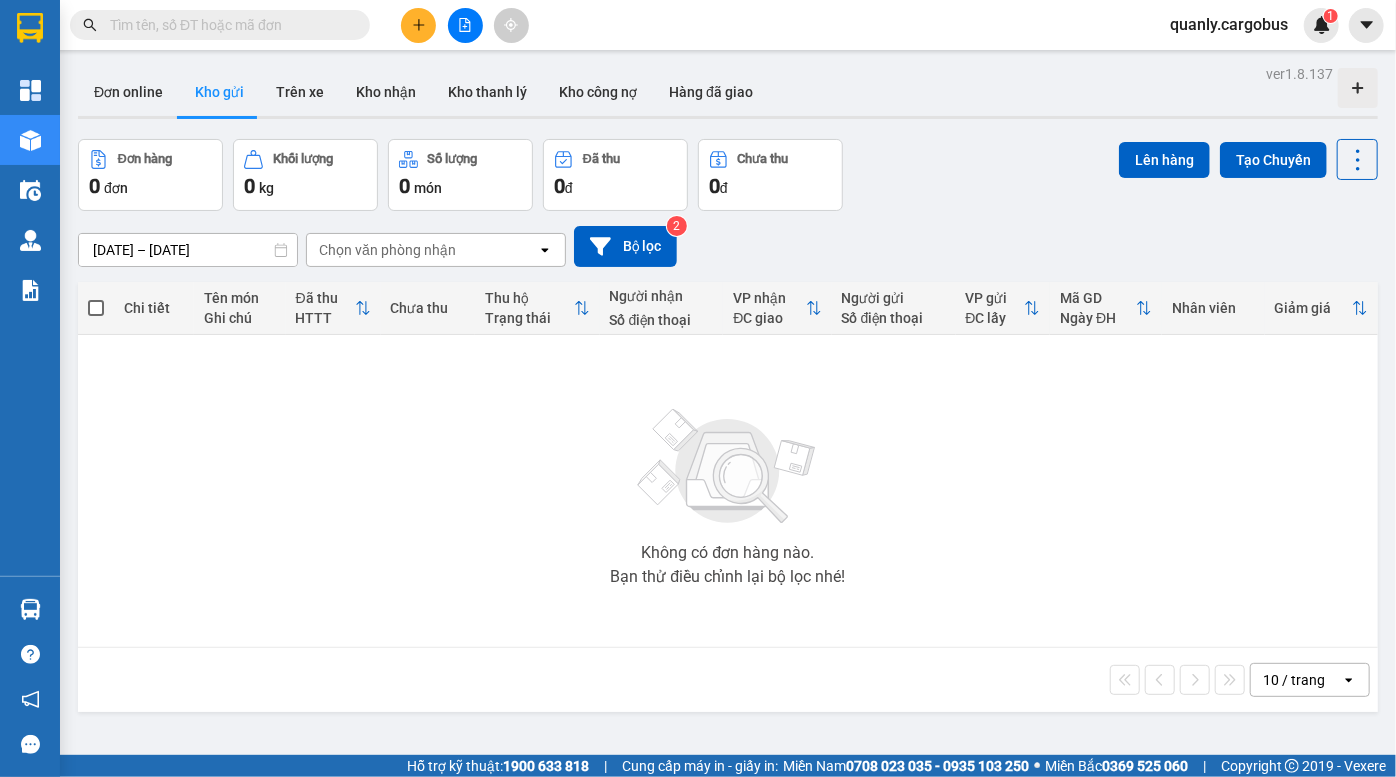click on "Đơn hàng 0 đơn Khối lượng 0 kg Số lượng 0 món Đã thu 0  đ Chưa thu 0  đ Lên hàng Tạo Chuyến" at bounding box center [728, 175] 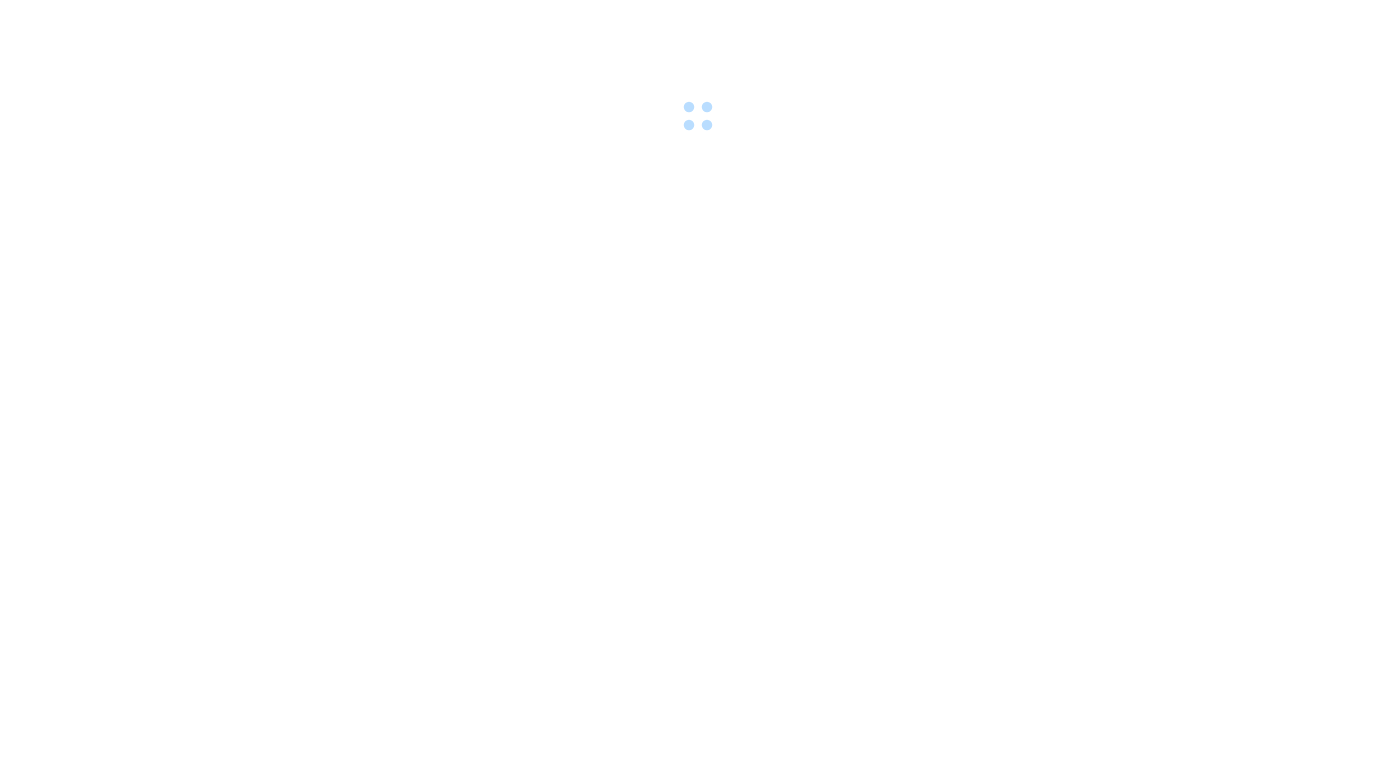 scroll, scrollTop: 0, scrollLeft: 0, axis: both 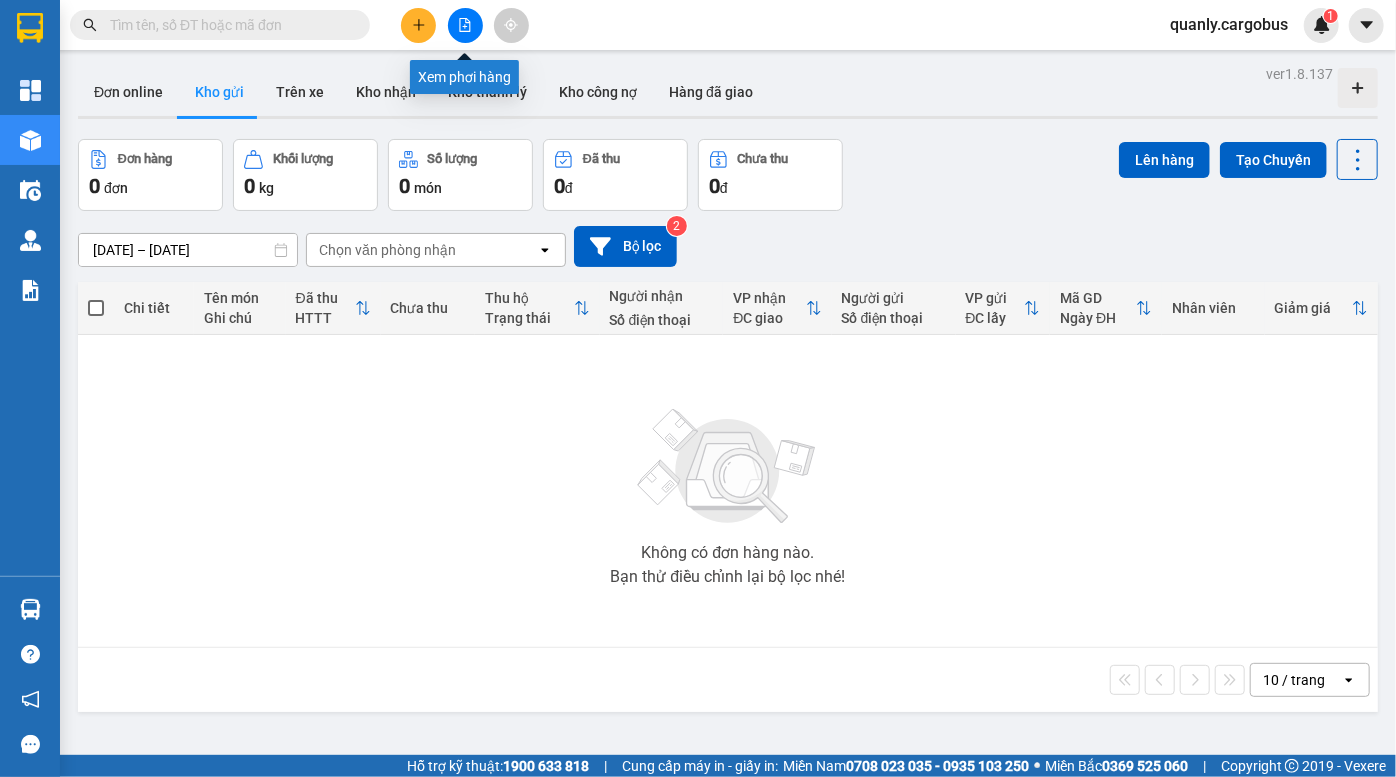click at bounding box center [465, 25] 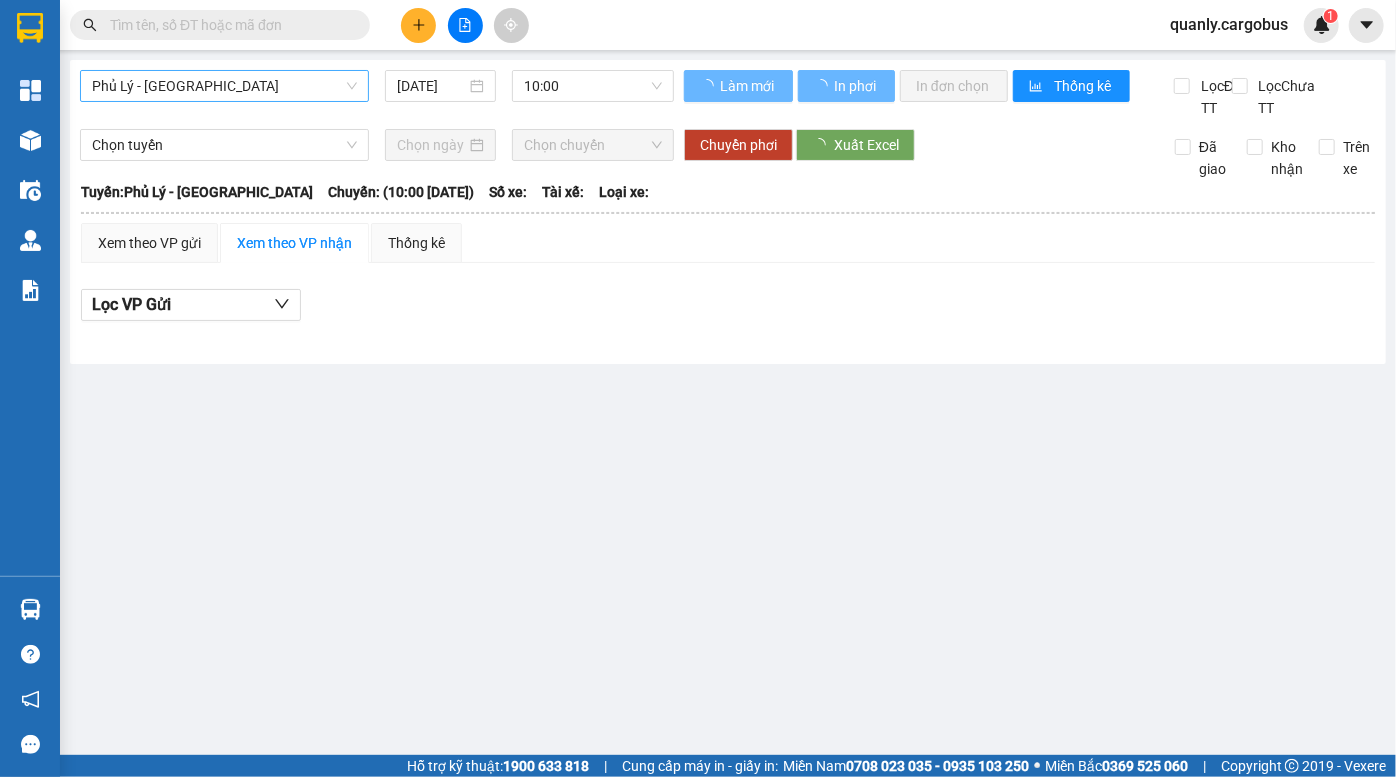 drag, startPoint x: 241, startPoint y: 89, endPoint x: 239, endPoint y: 102, distance: 13.152946 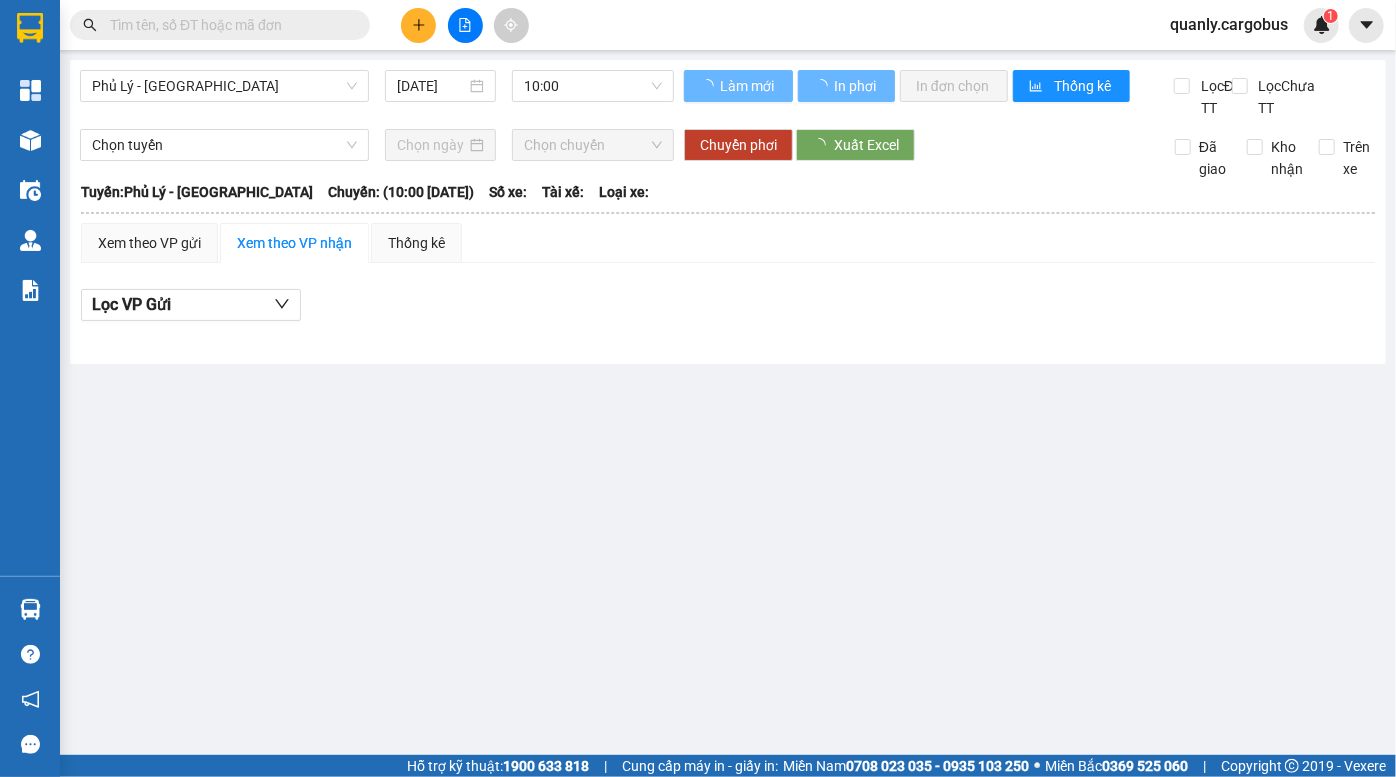click on "Phủ Lý - [GEOGRAPHIC_DATA]" at bounding box center [224, 86] 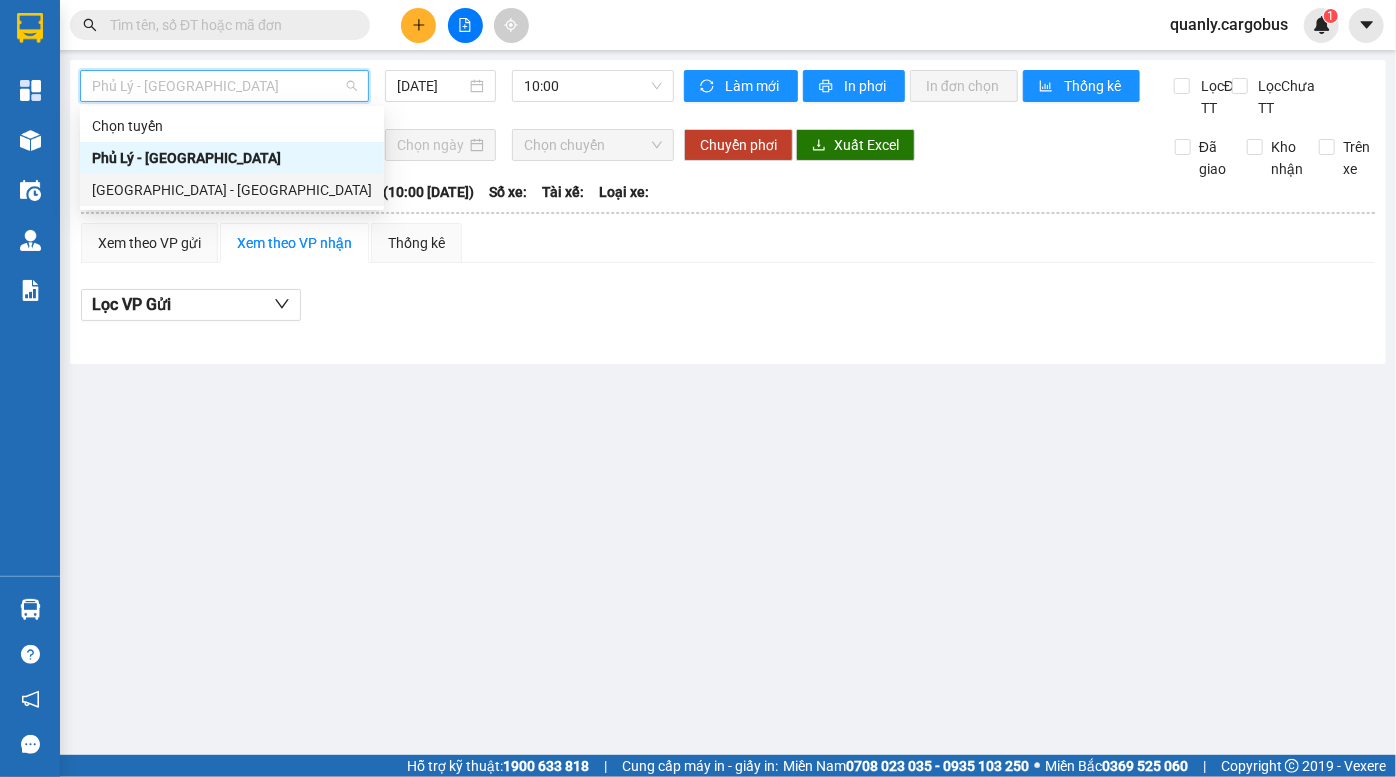 drag, startPoint x: 202, startPoint y: 188, endPoint x: 310, endPoint y: 164, distance: 110.63454 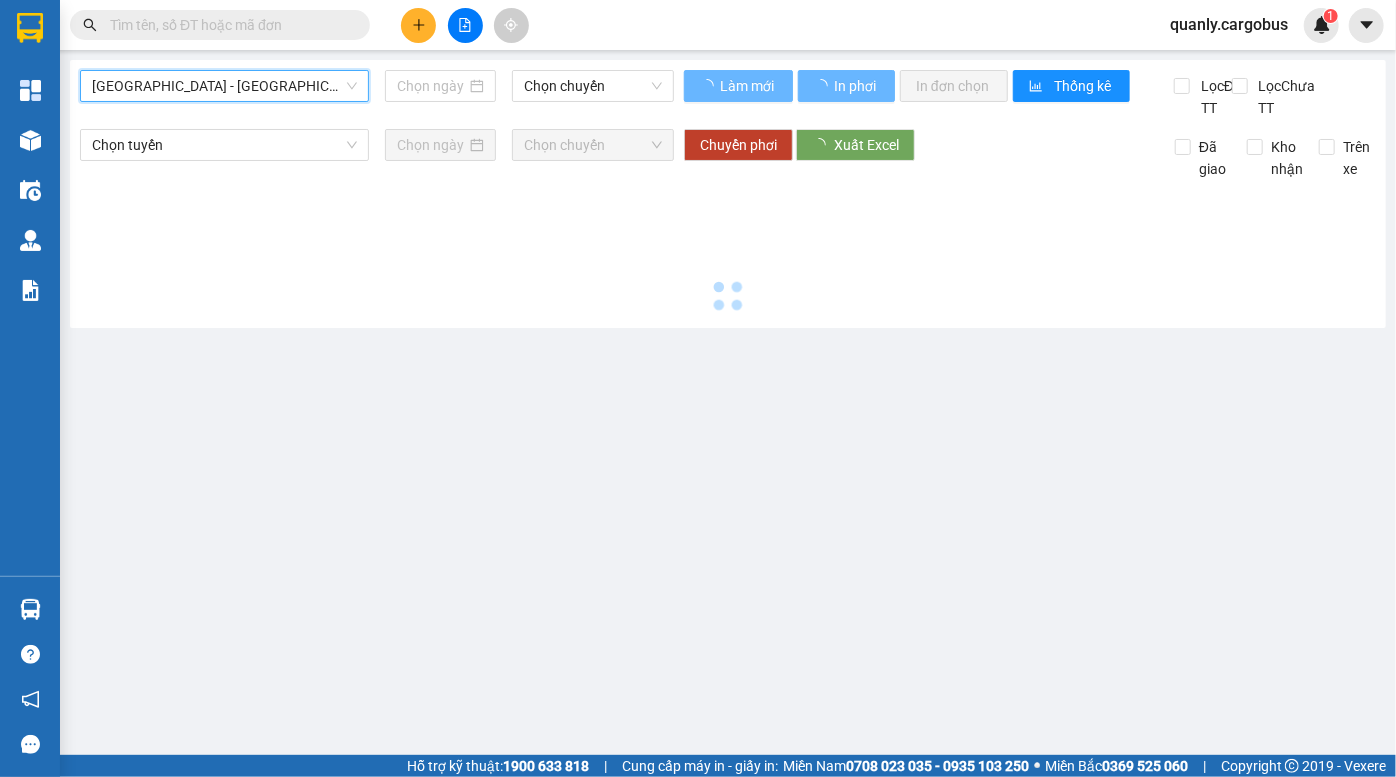 type on "[DATE]" 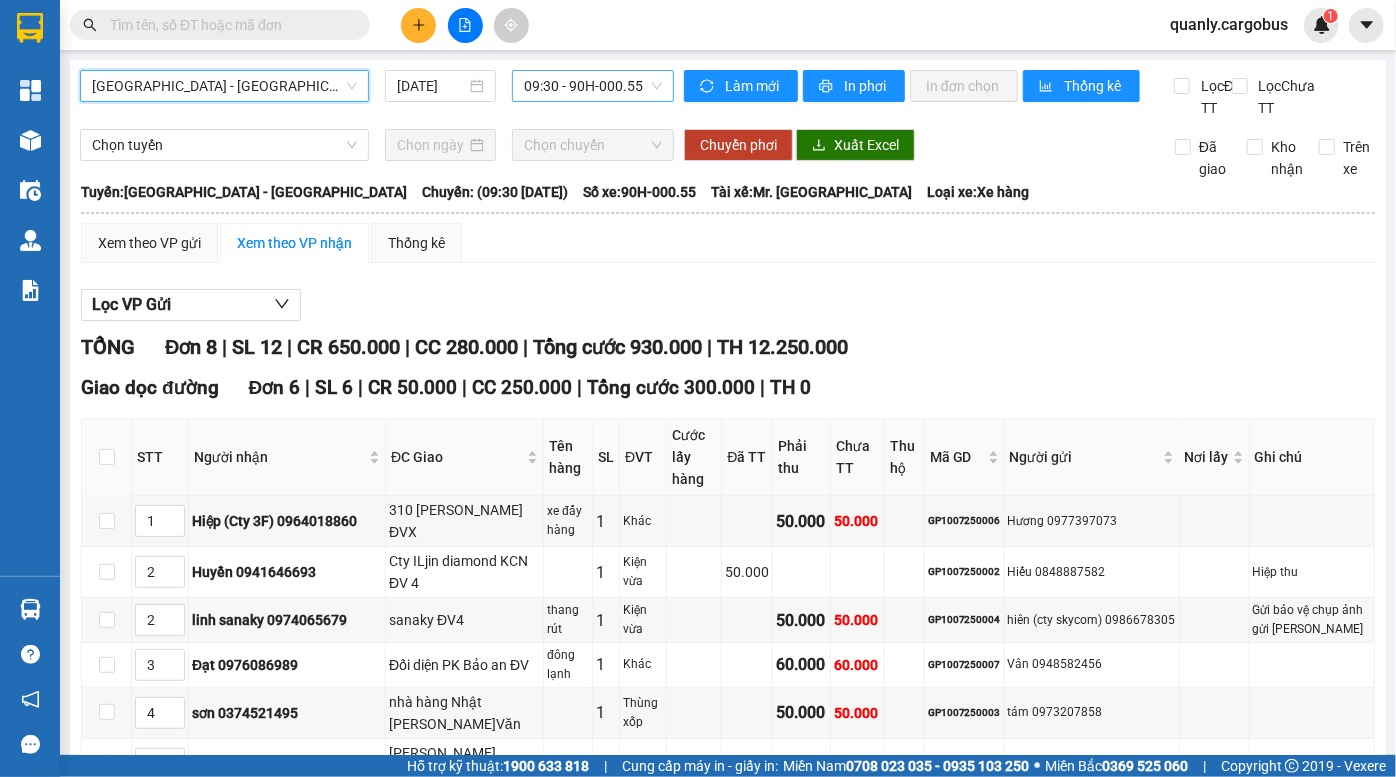 click on "09:30     - 90H-000.55" at bounding box center (593, 86) 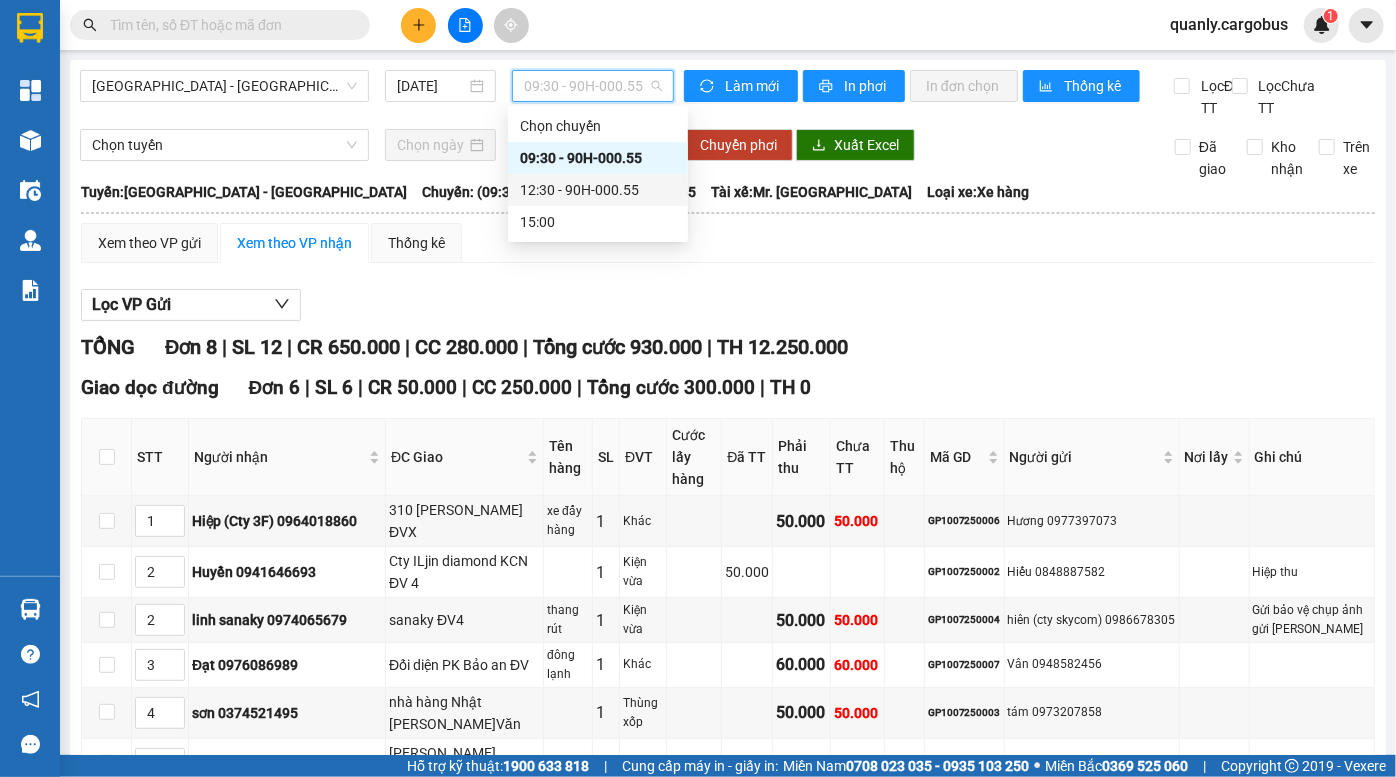 click on "12:30     - 90H-000.55" at bounding box center [598, 190] 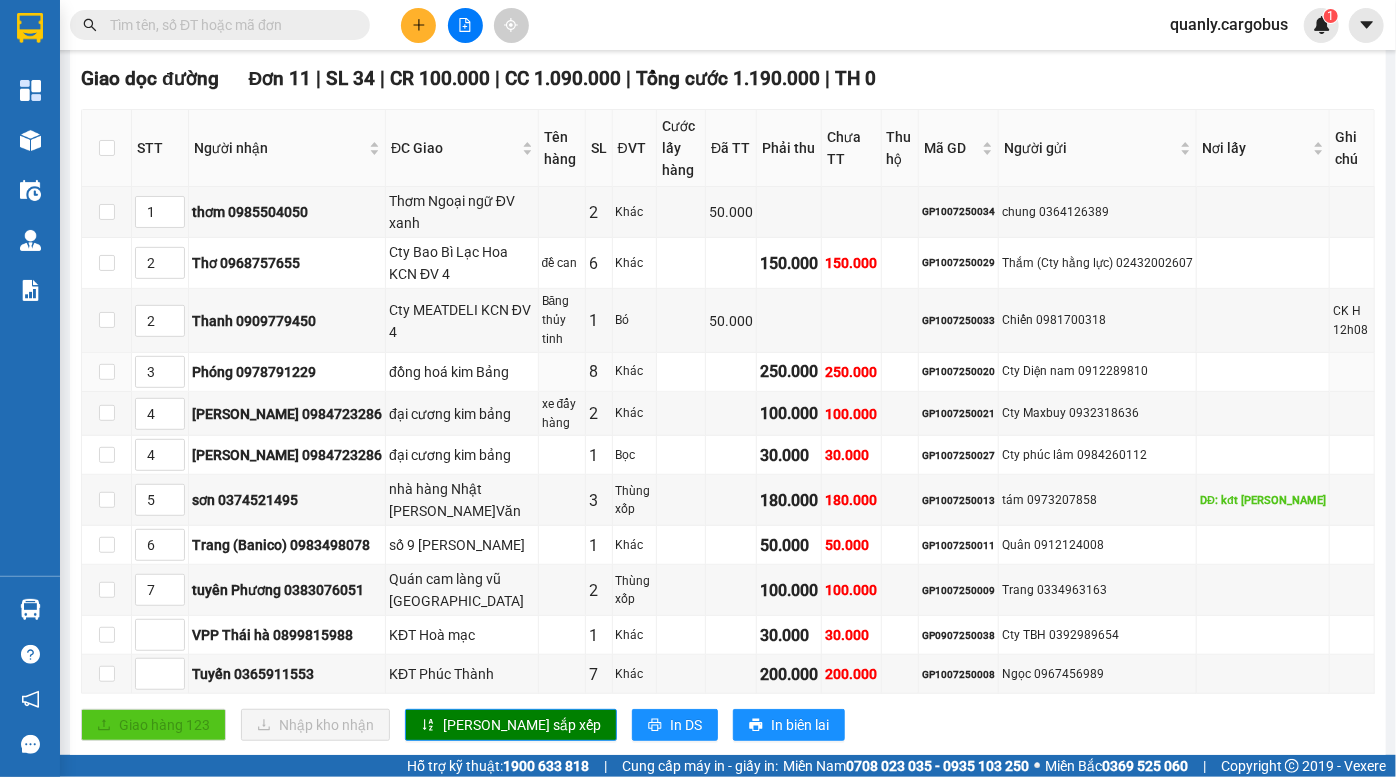 scroll, scrollTop: 181, scrollLeft: 0, axis: vertical 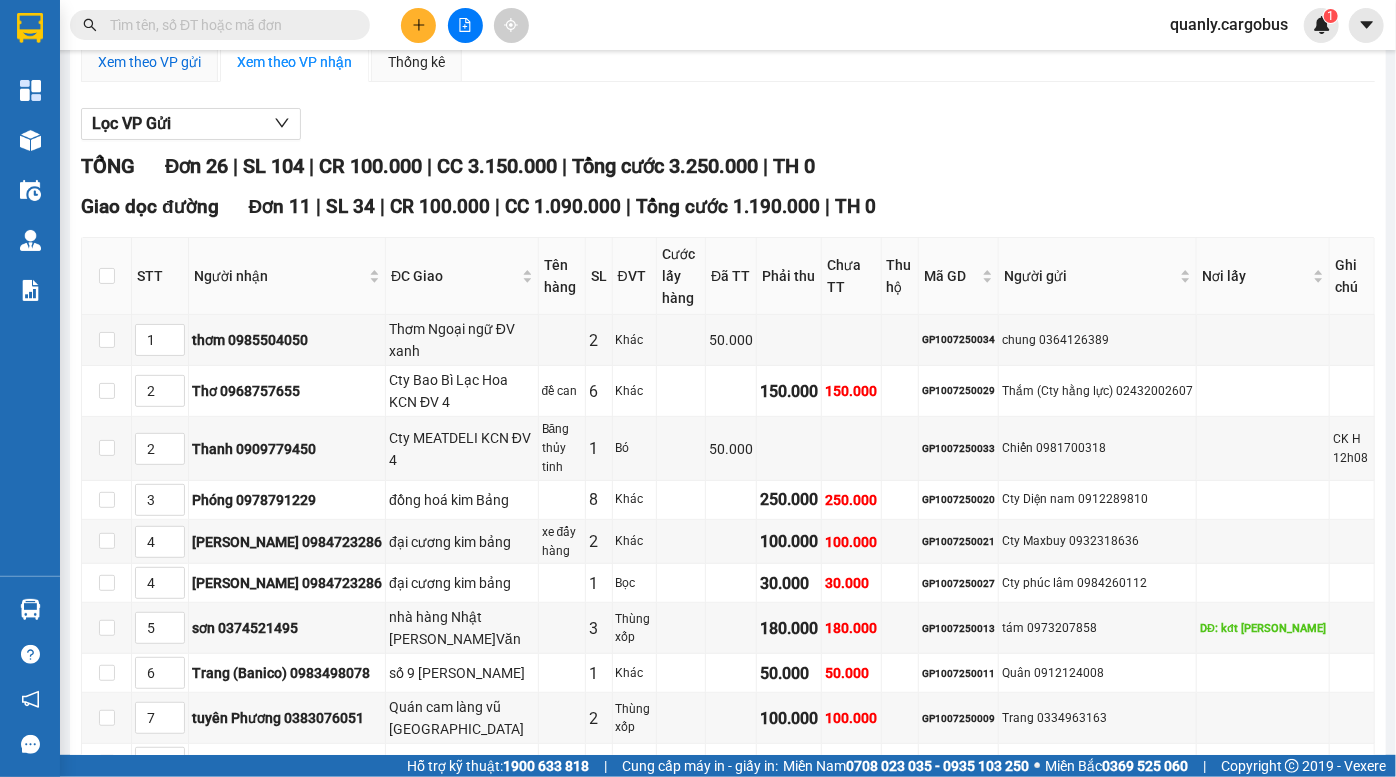 click on "Xem theo VP gửi" at bounding box center (149, 62) 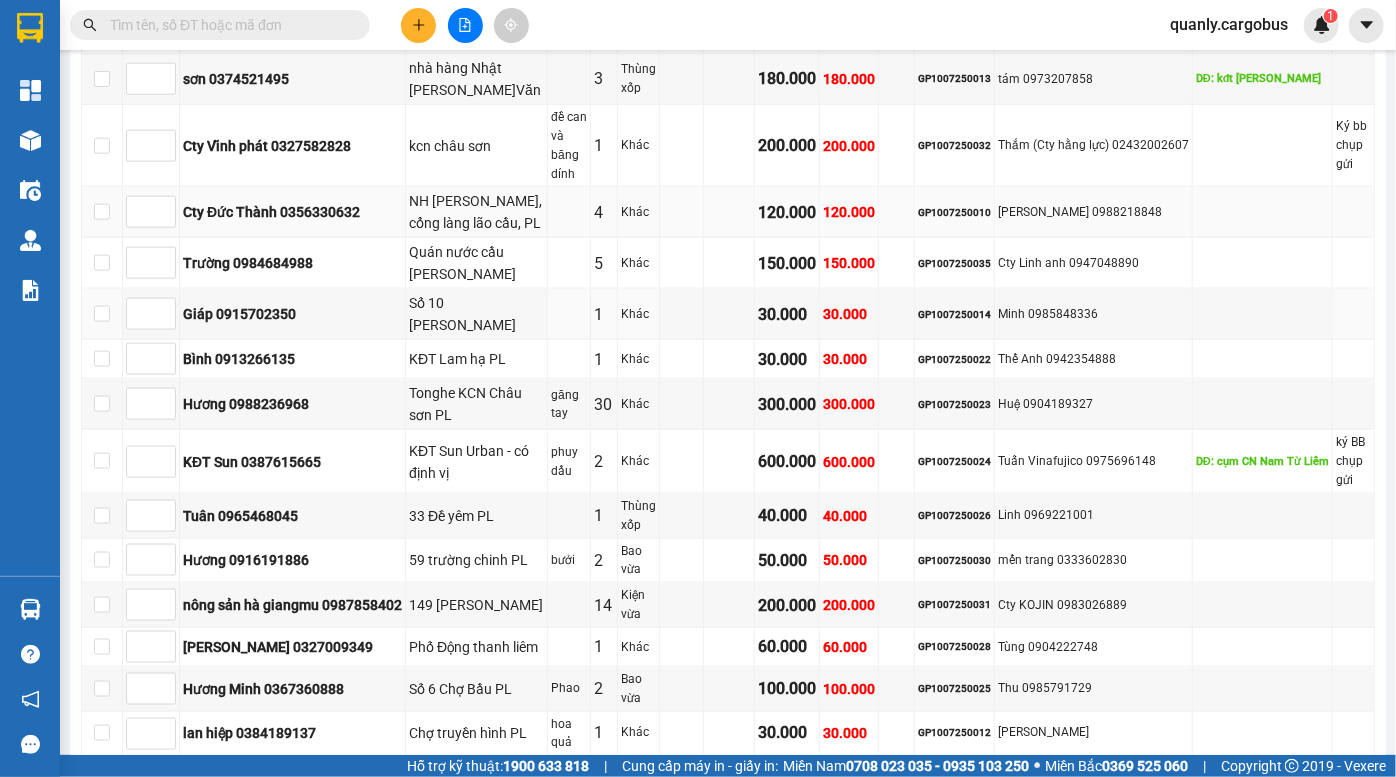 scroll, scrollTop: 1090, scrollLeft: 0, axis: vertical 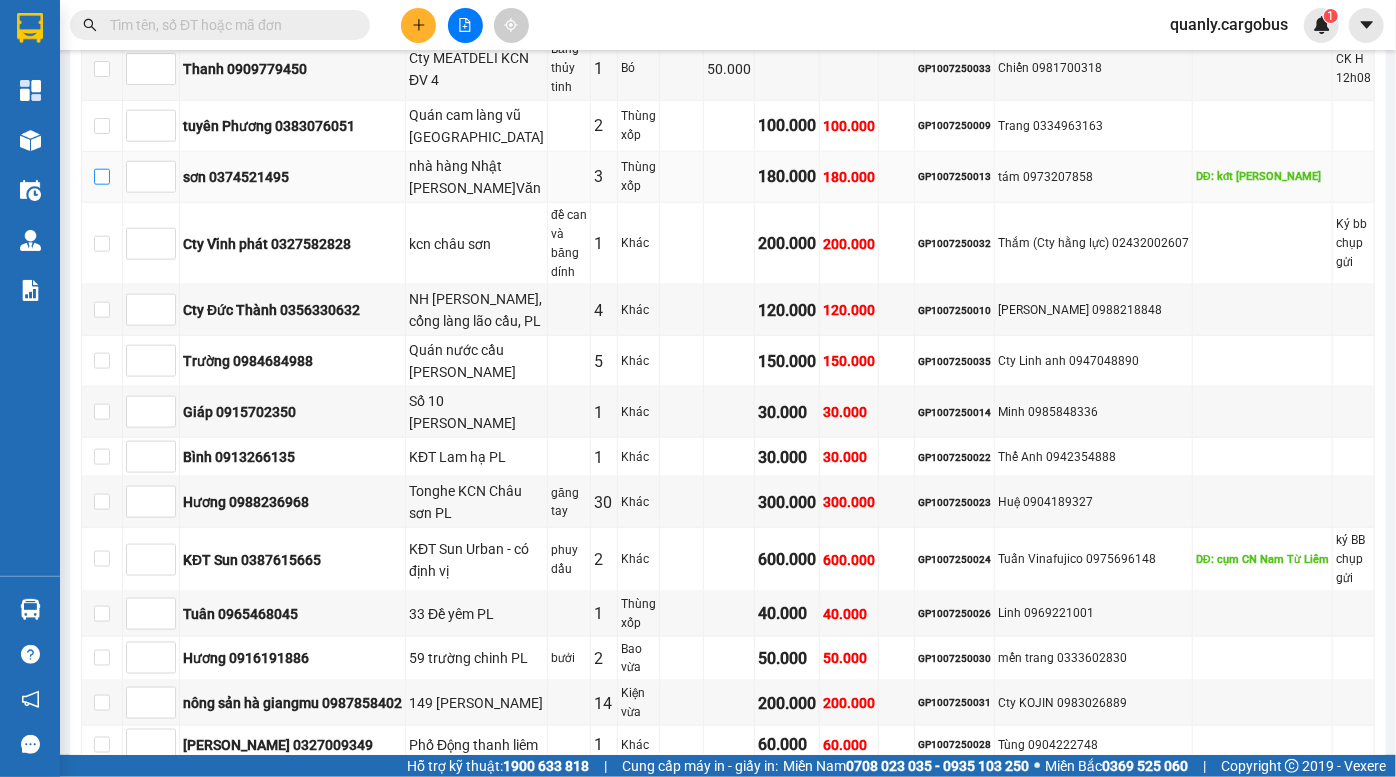 click at bounding box center [102, 177] 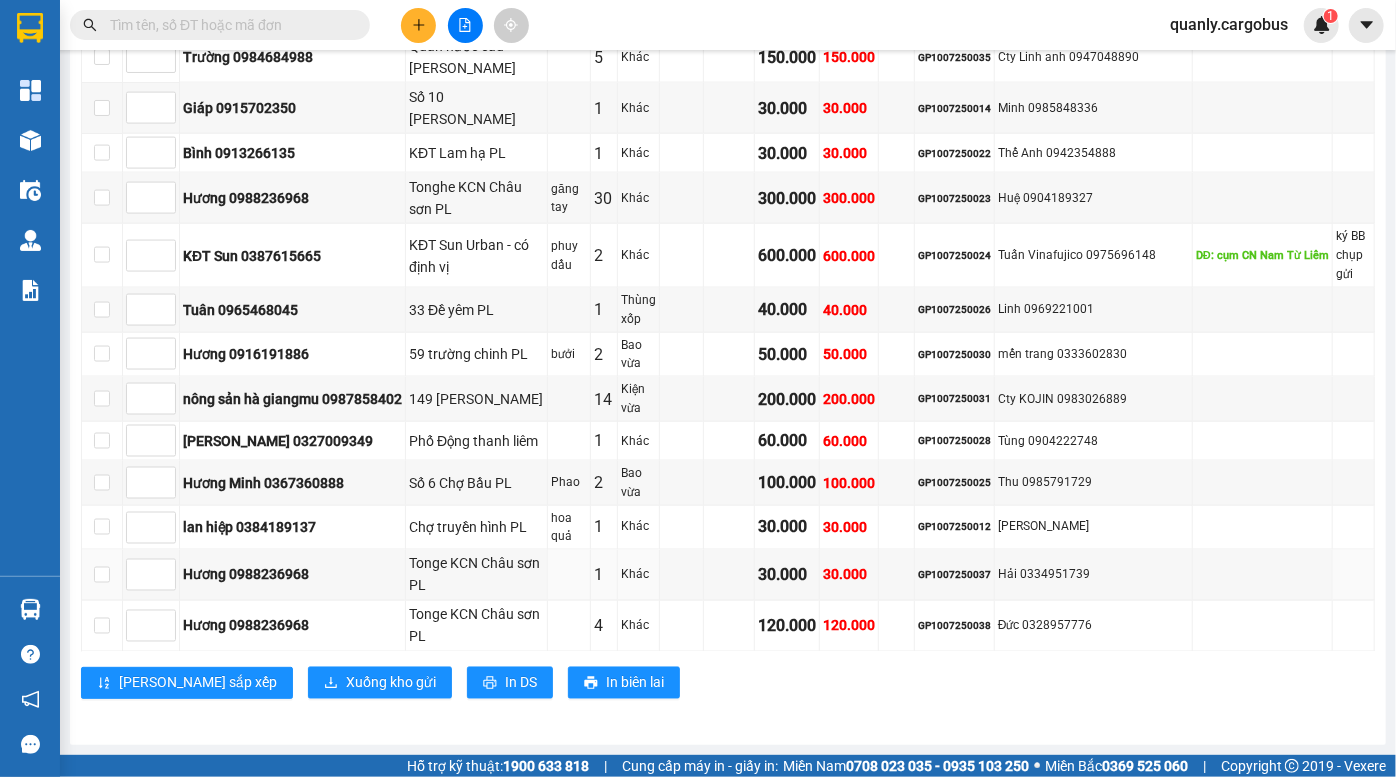 scroll, scrollTop: 1570, scrollLeft: 0, axis: vertical 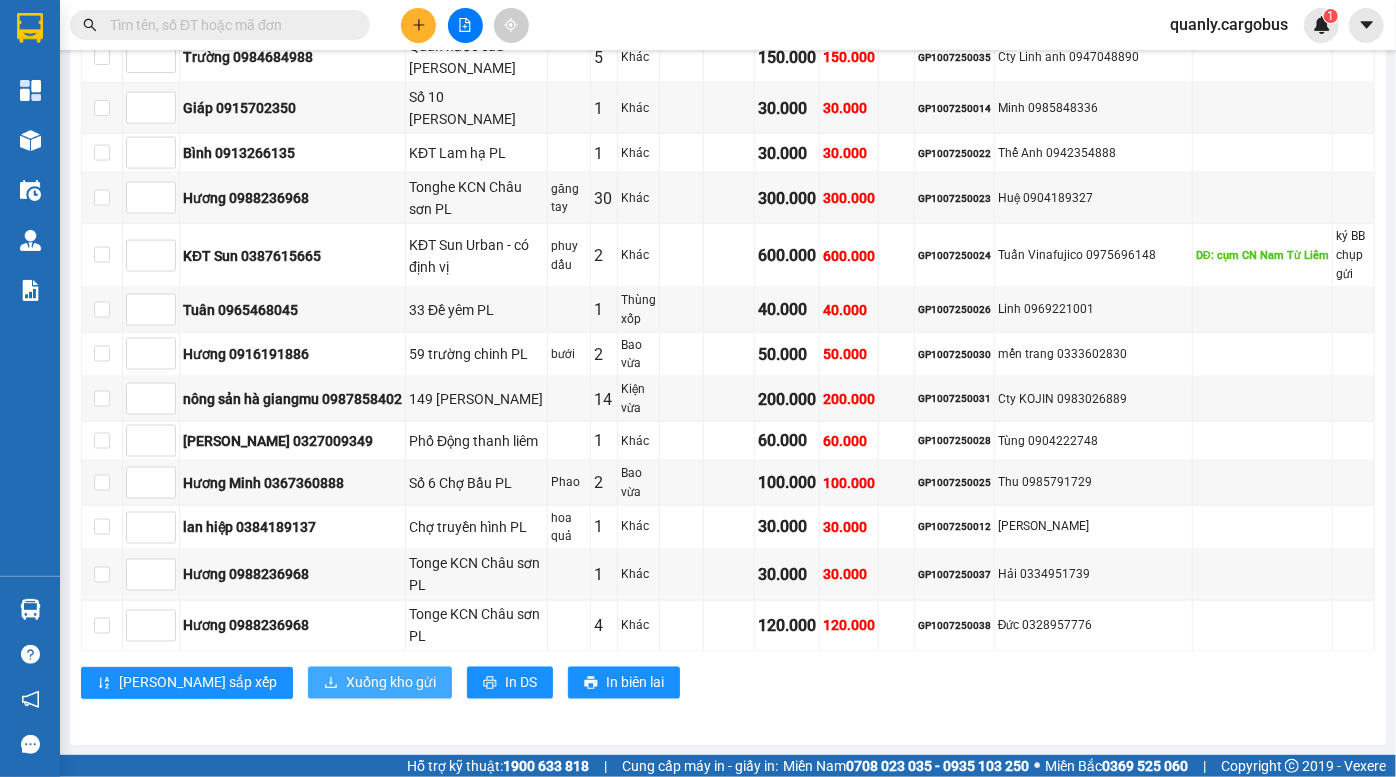 click on "Xuống kho gửi" at bounding box center [391, 683] 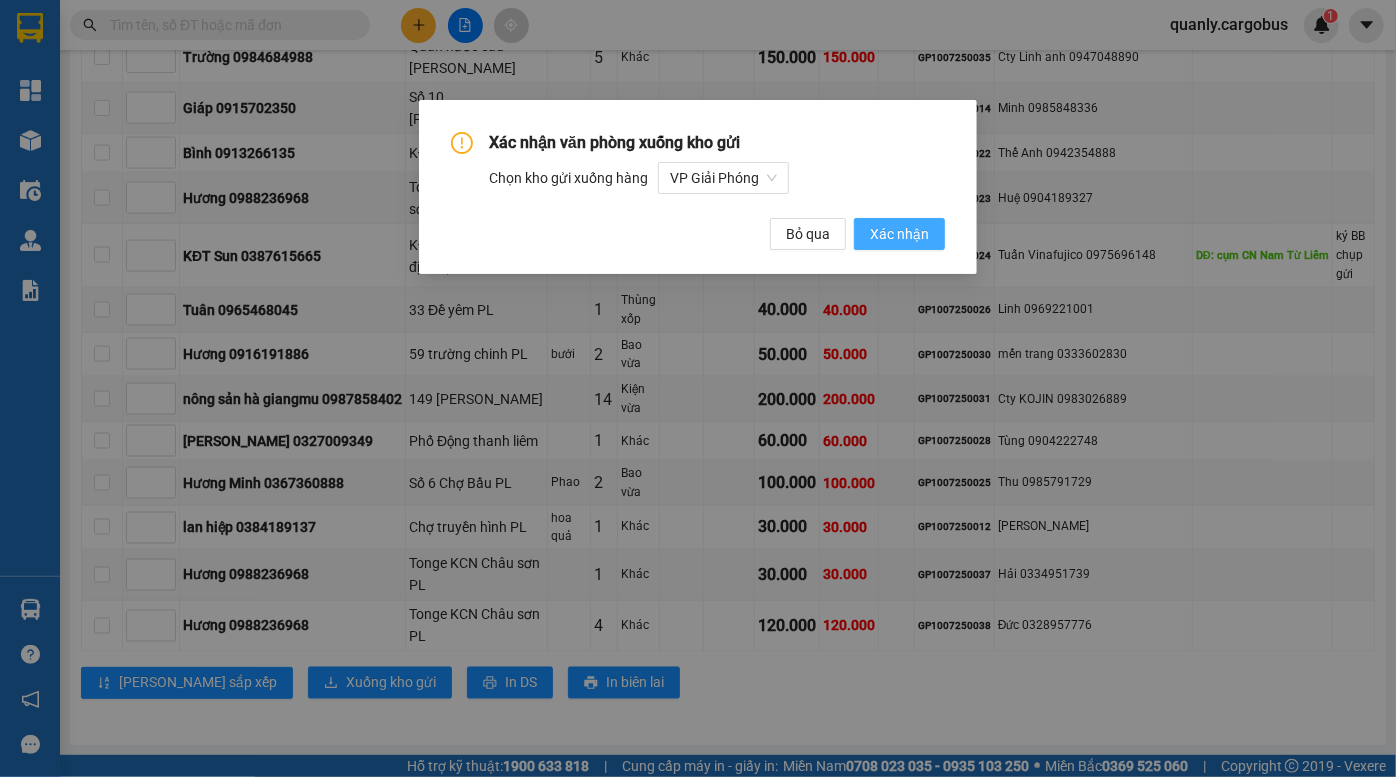 click on "Xác nhận" at bounding box center [899, 234] 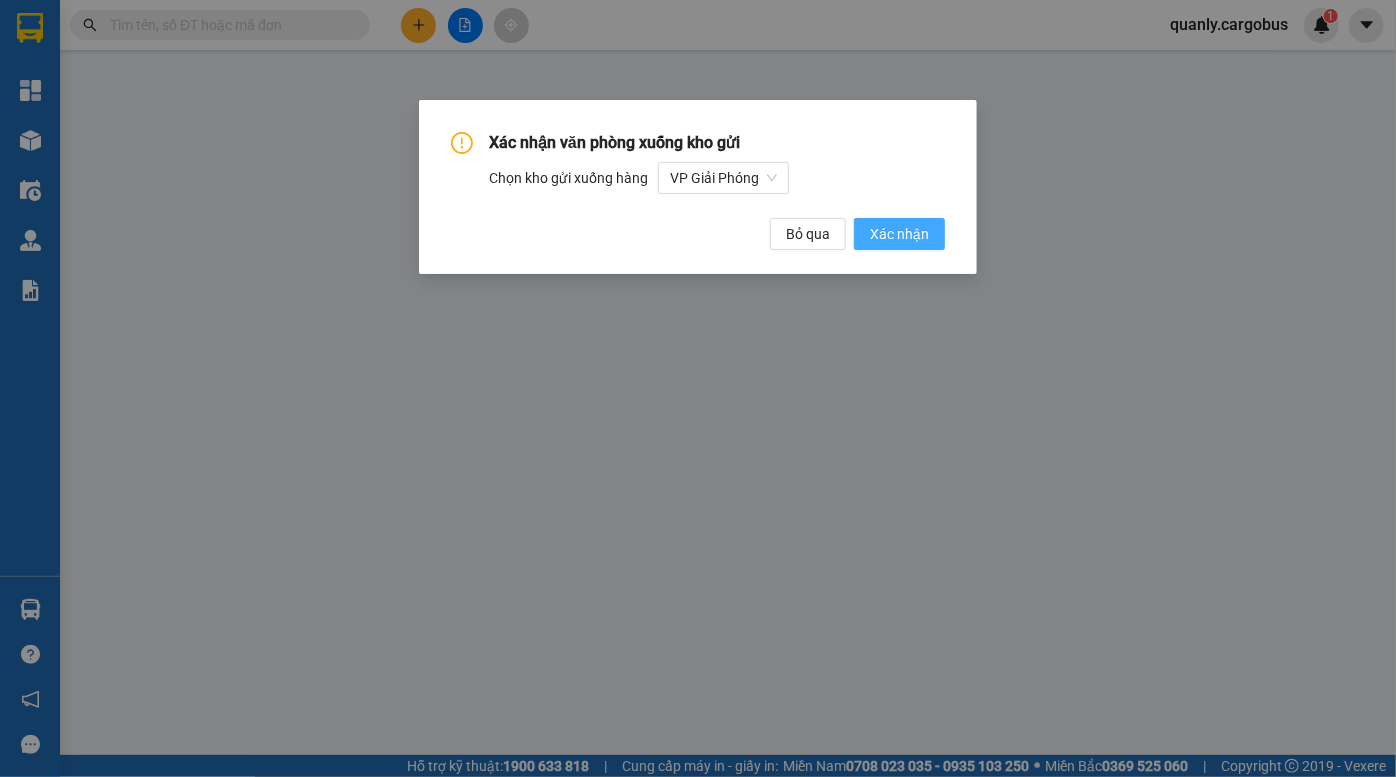scroll, scrollTop: 0, scrollLeft: 0, axis: both 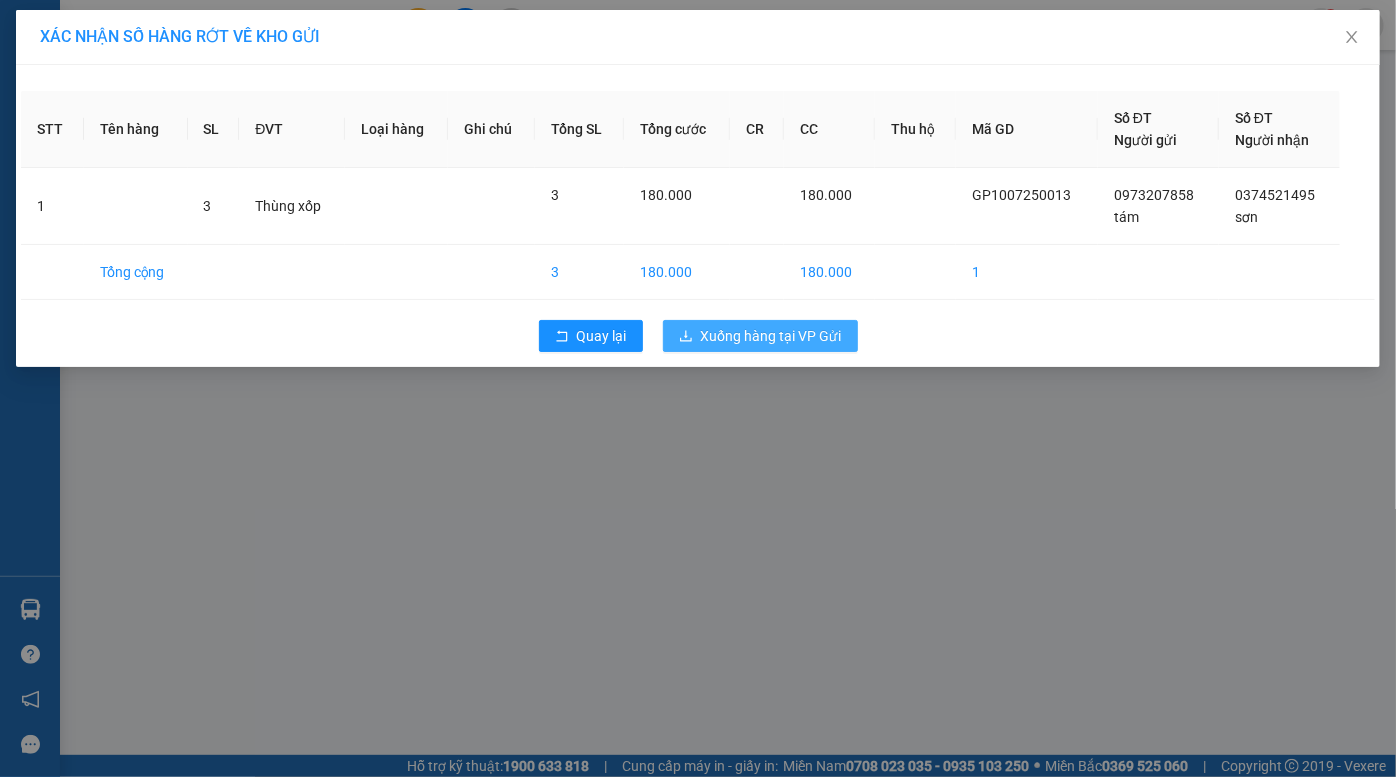 click on "Xuống hàng tại VP Gửi" at bounding box center [771, 336] 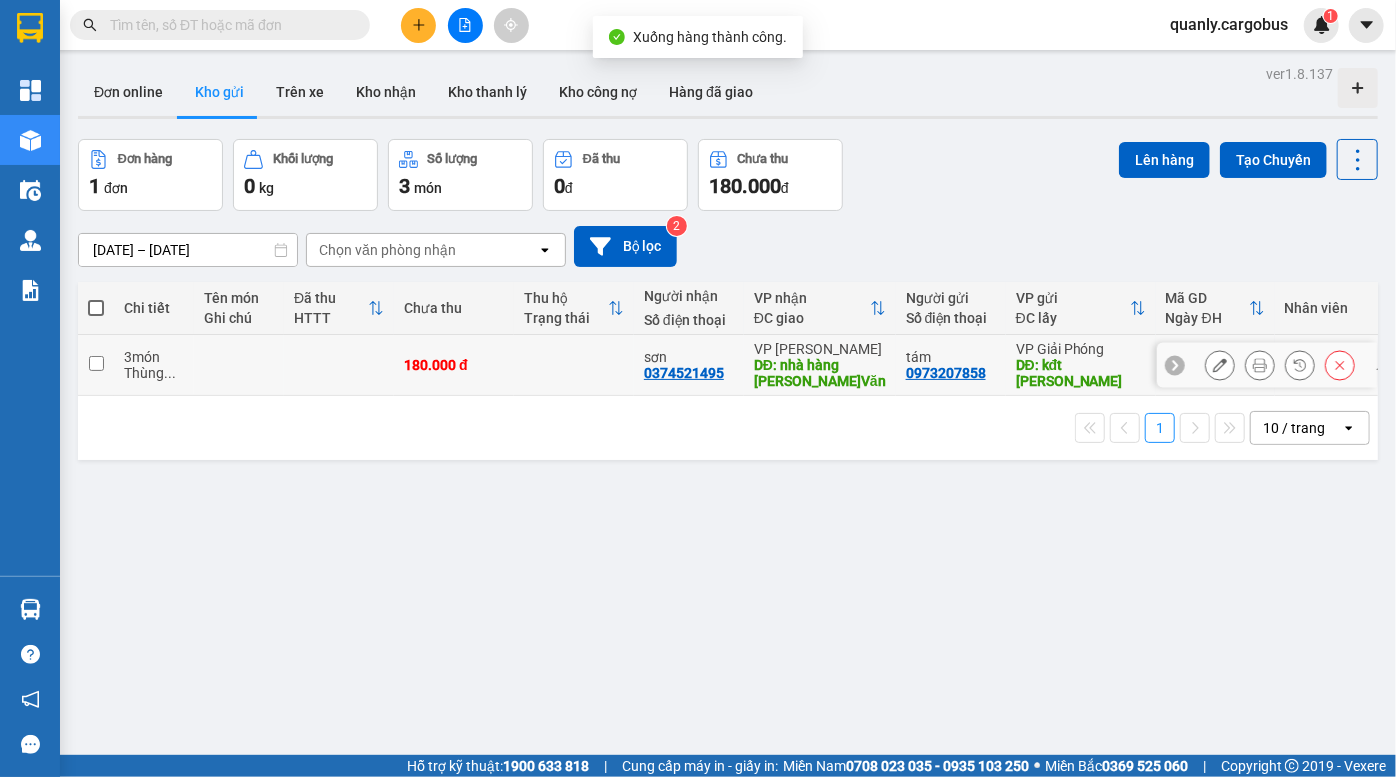 click 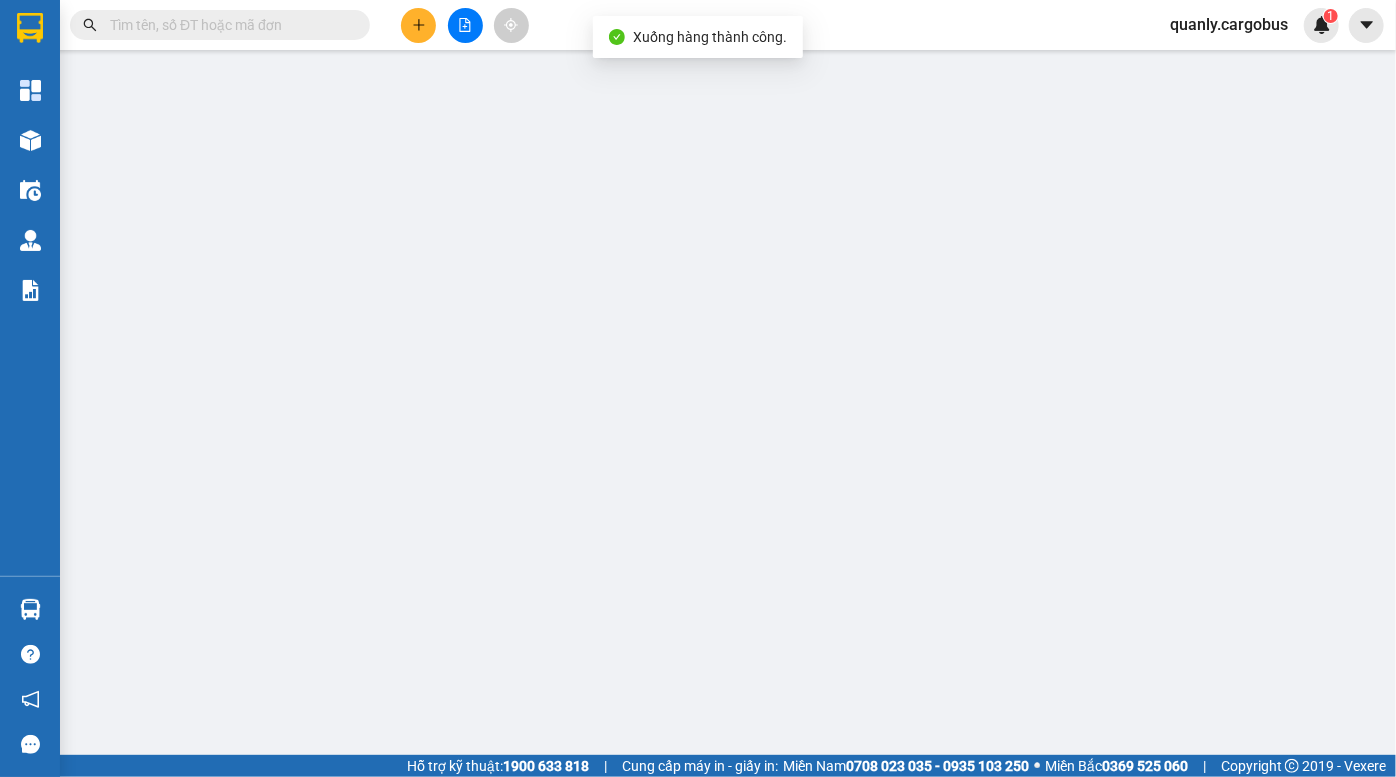 type on "0374521495" 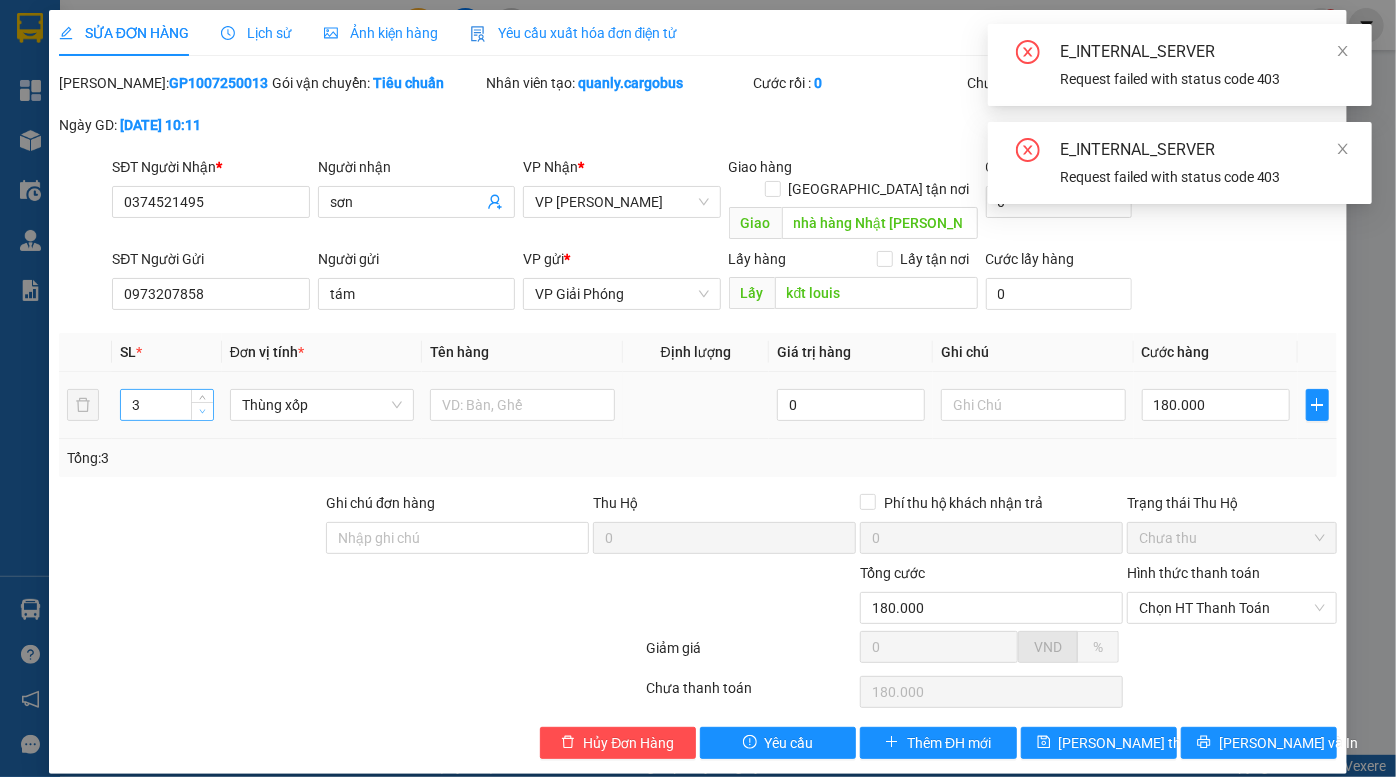 type on "2" 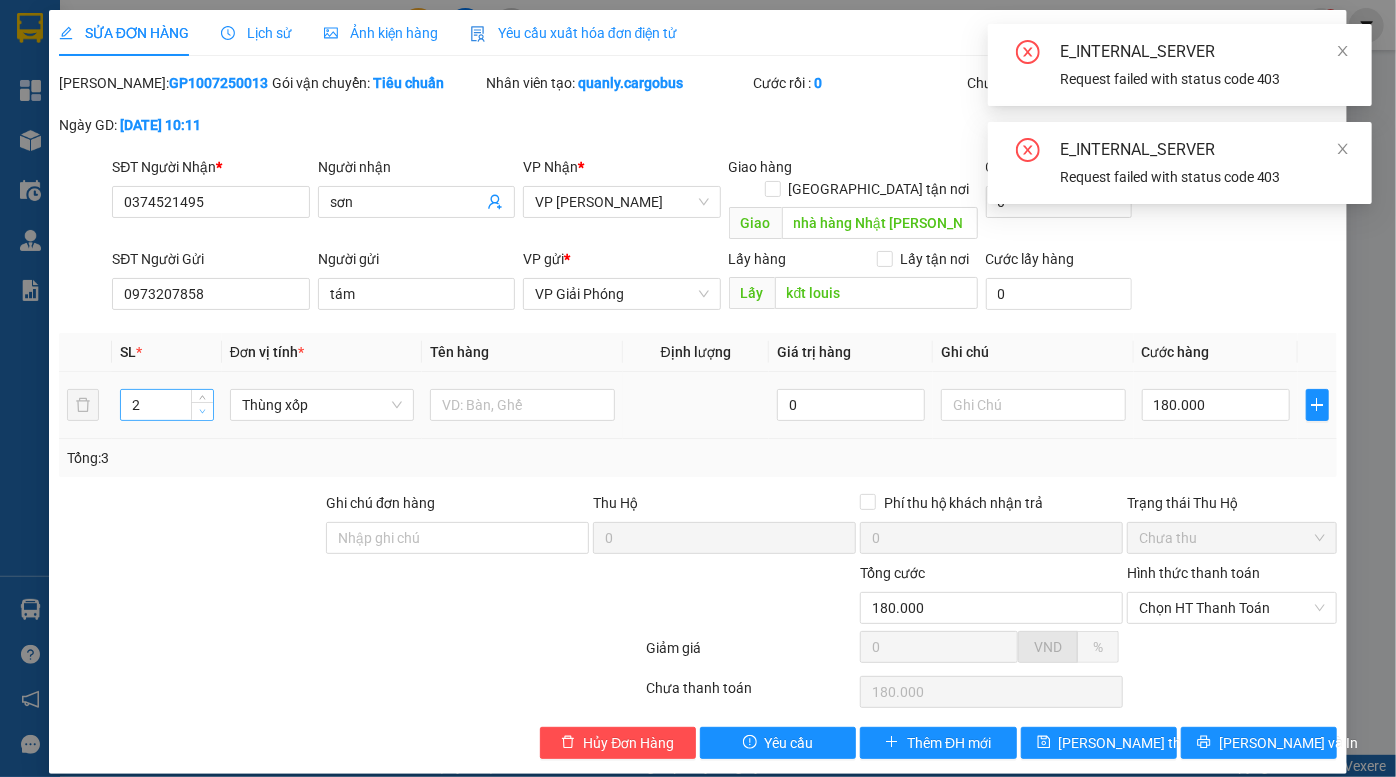 click 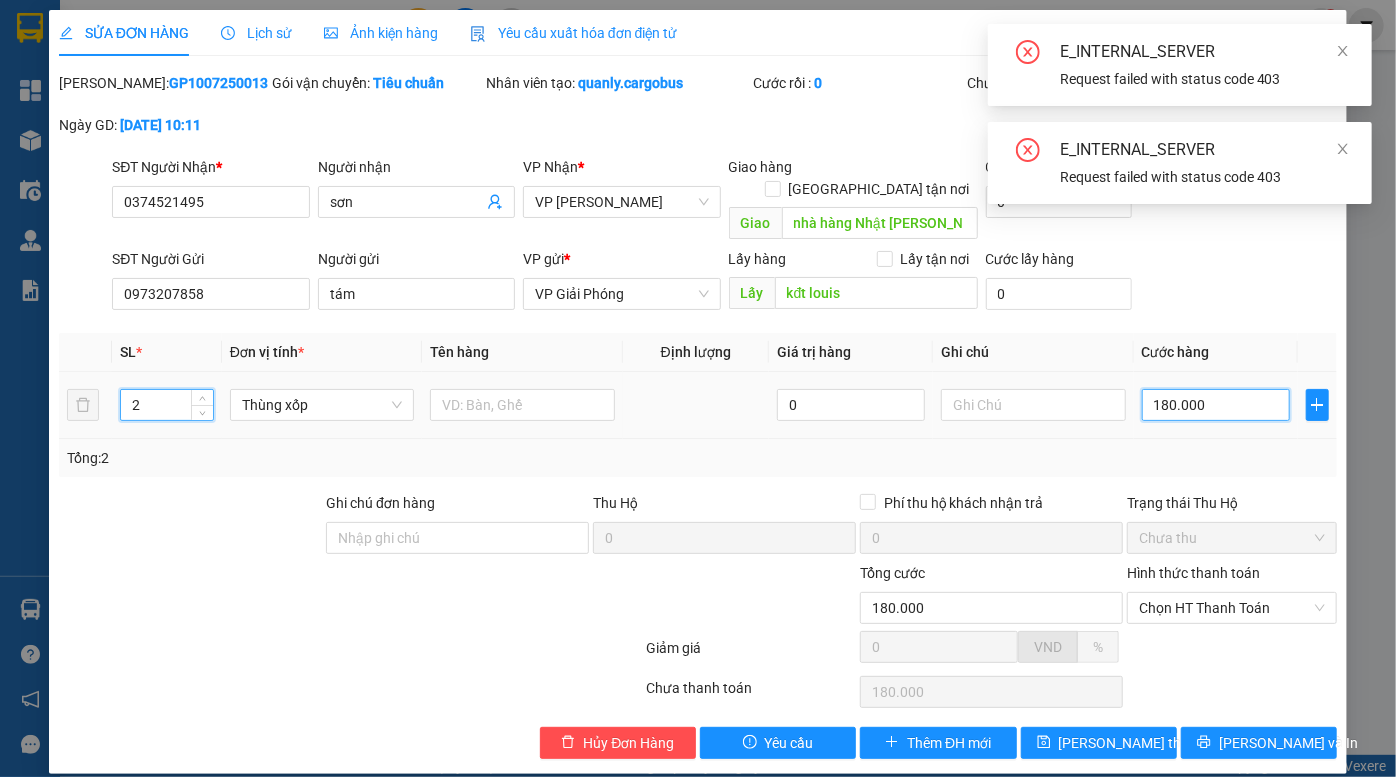 click on "180.000" at bounding box center (1216, 405) 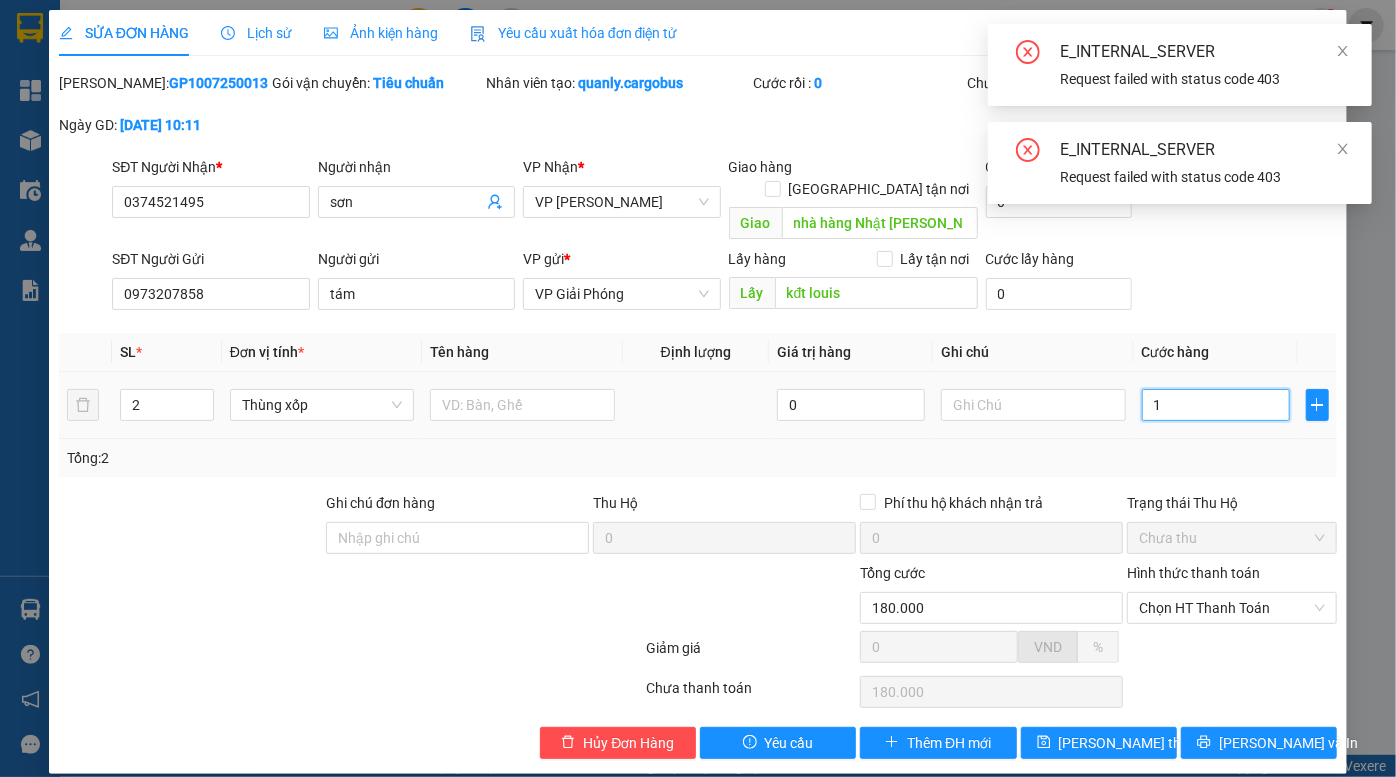 type on "1" 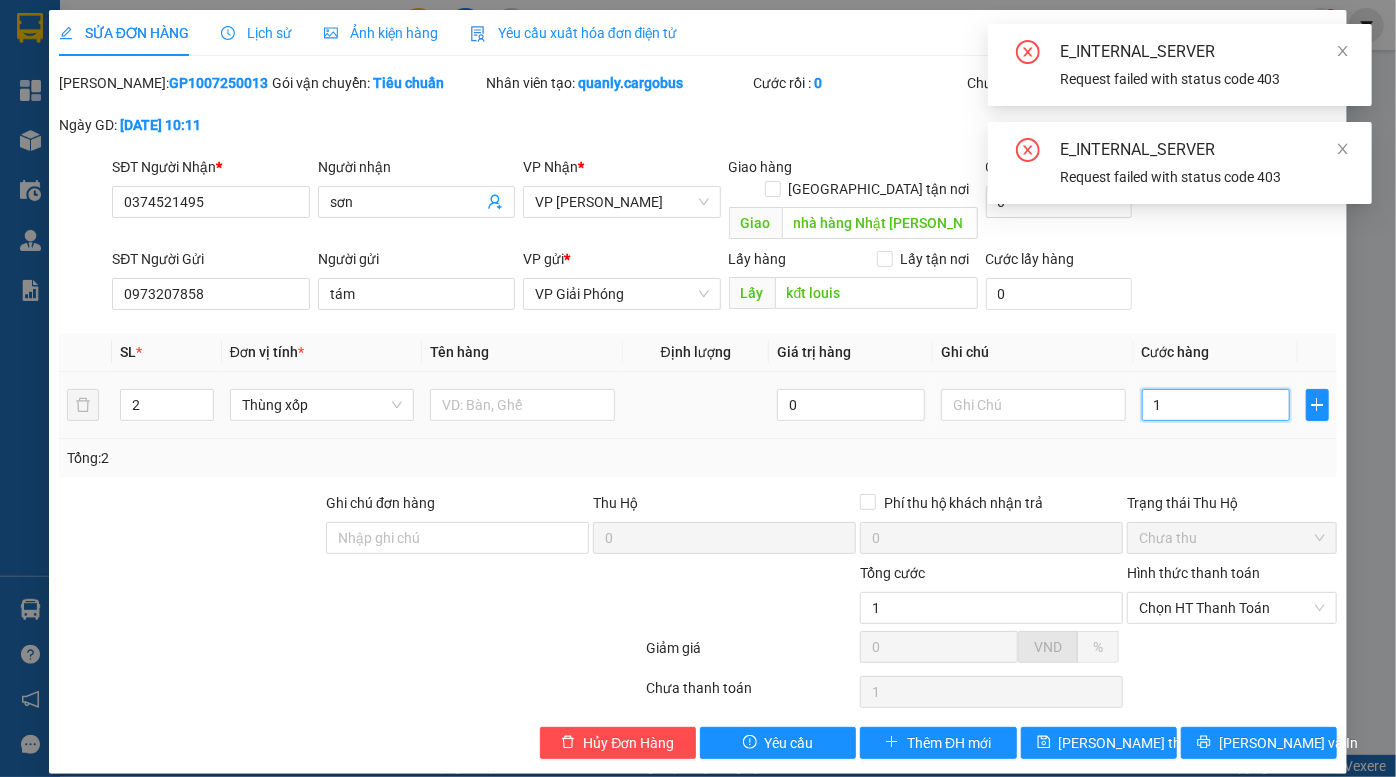 type on "12" 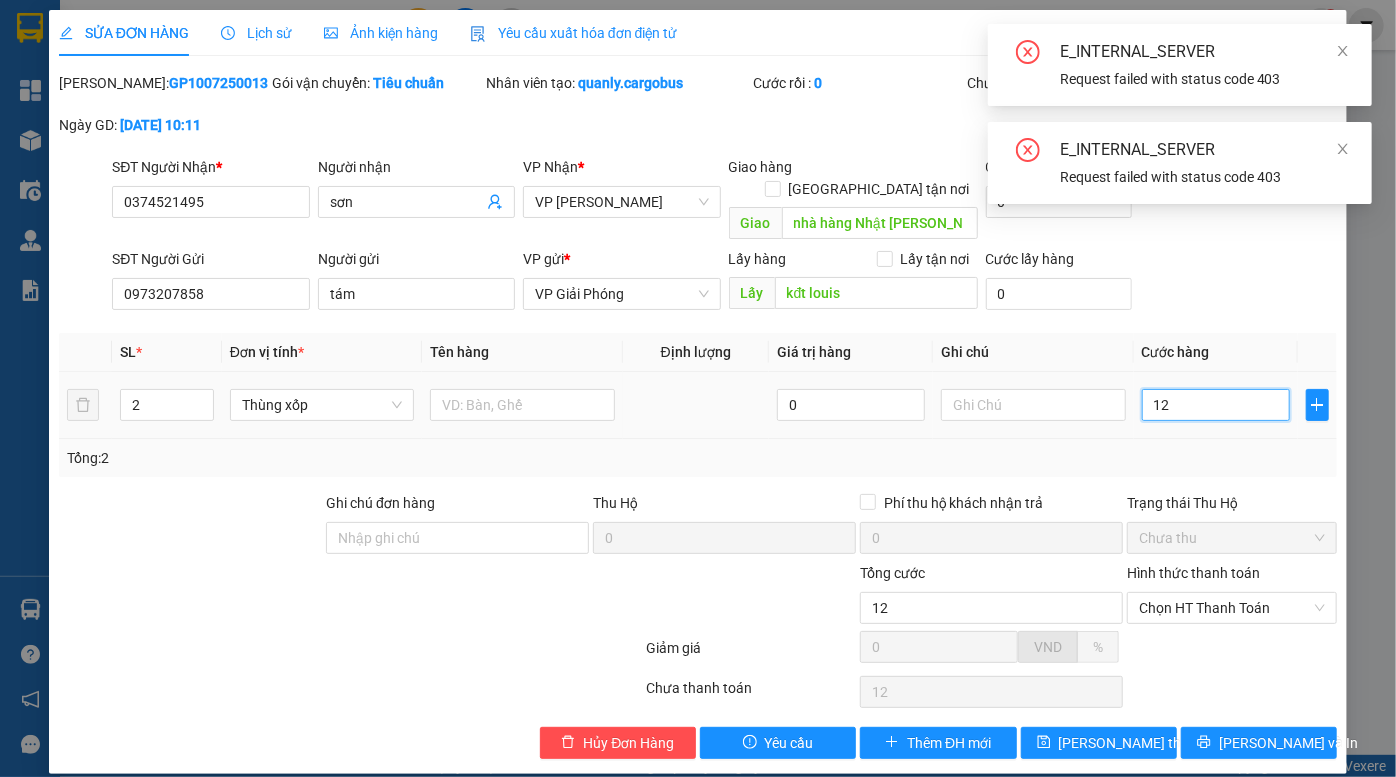 type on "120" 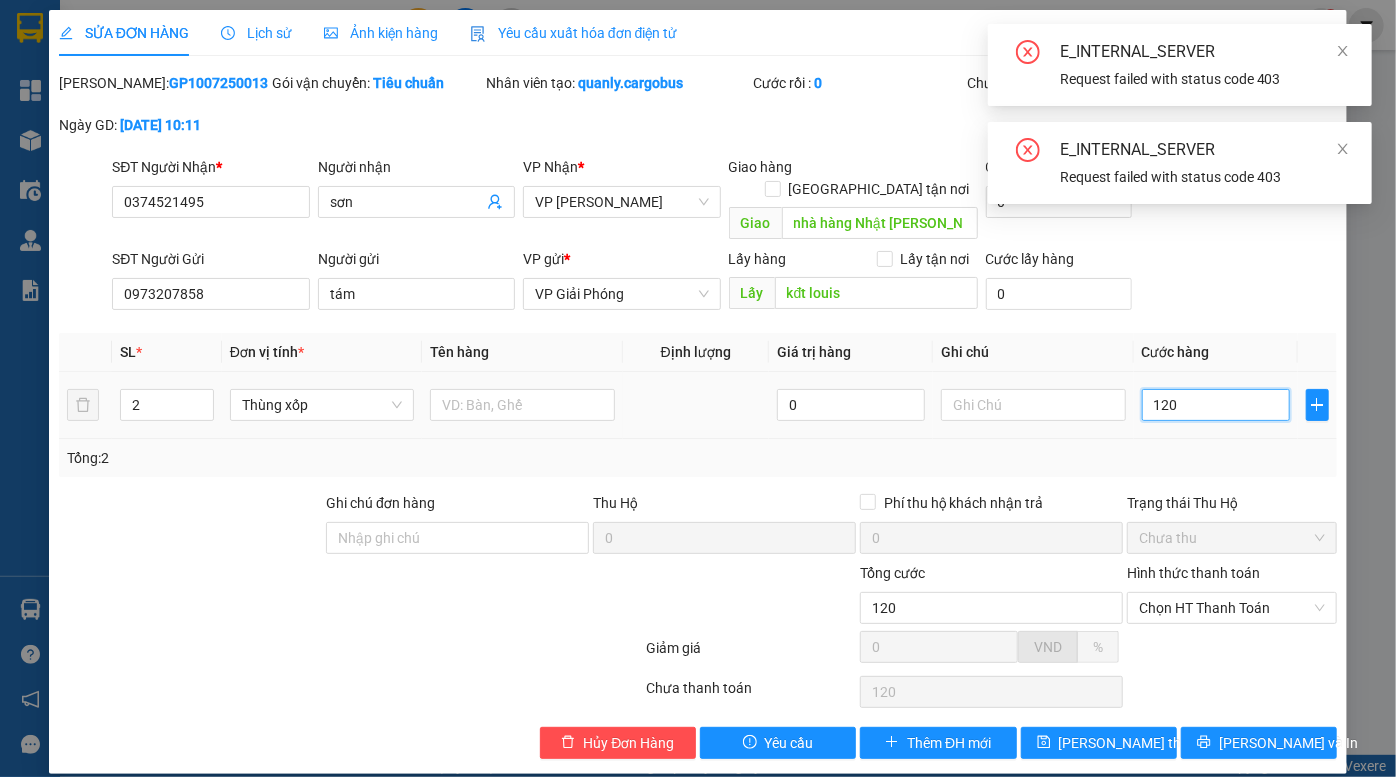 type on "1.200" 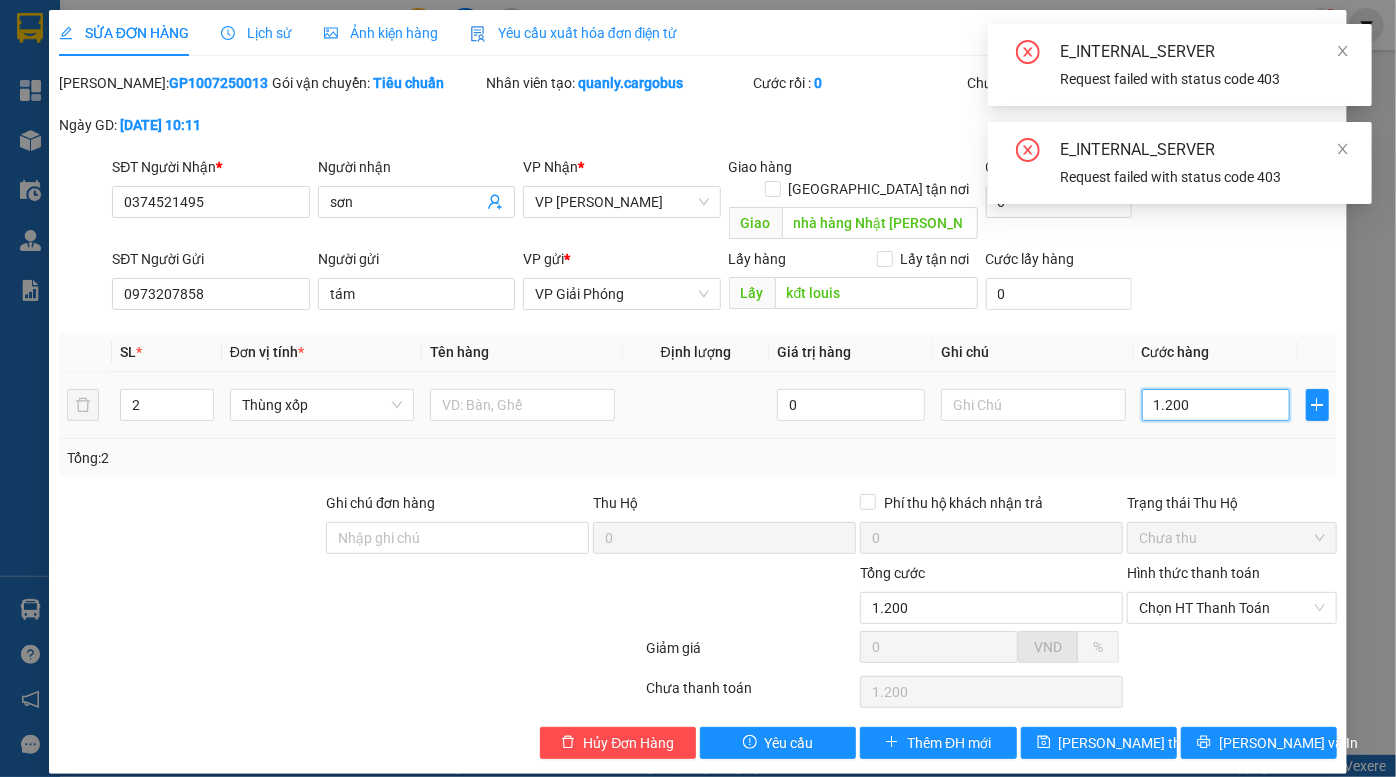 type on "12.000" 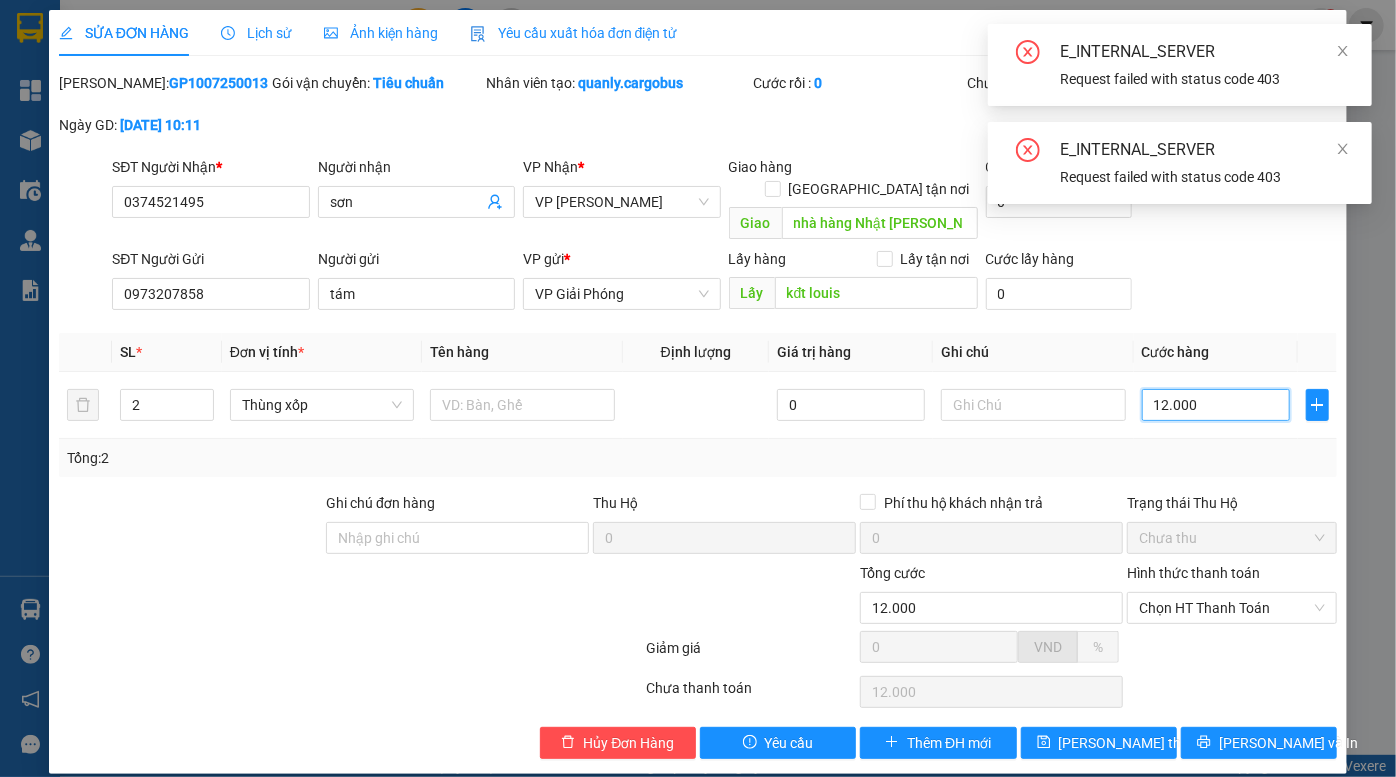 type on "120.000" 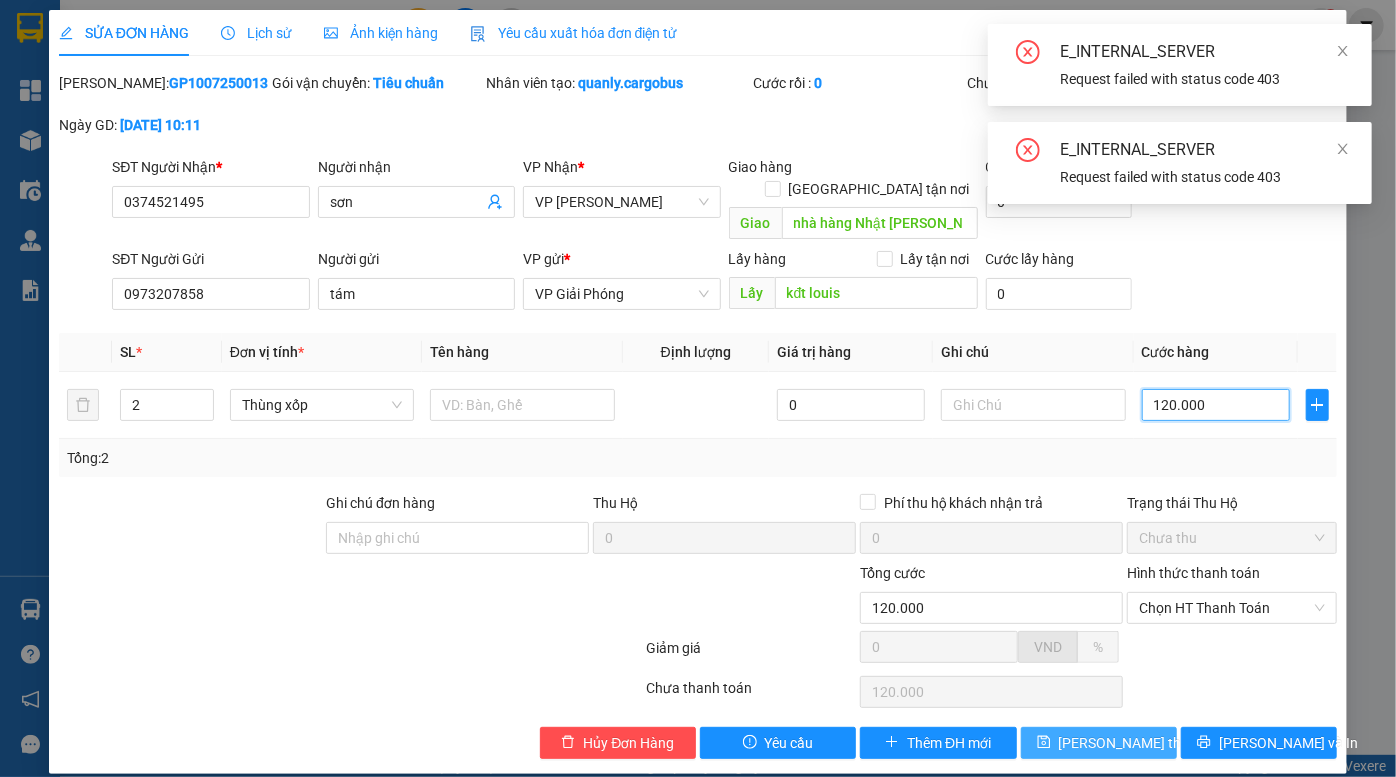 type on "120.000" 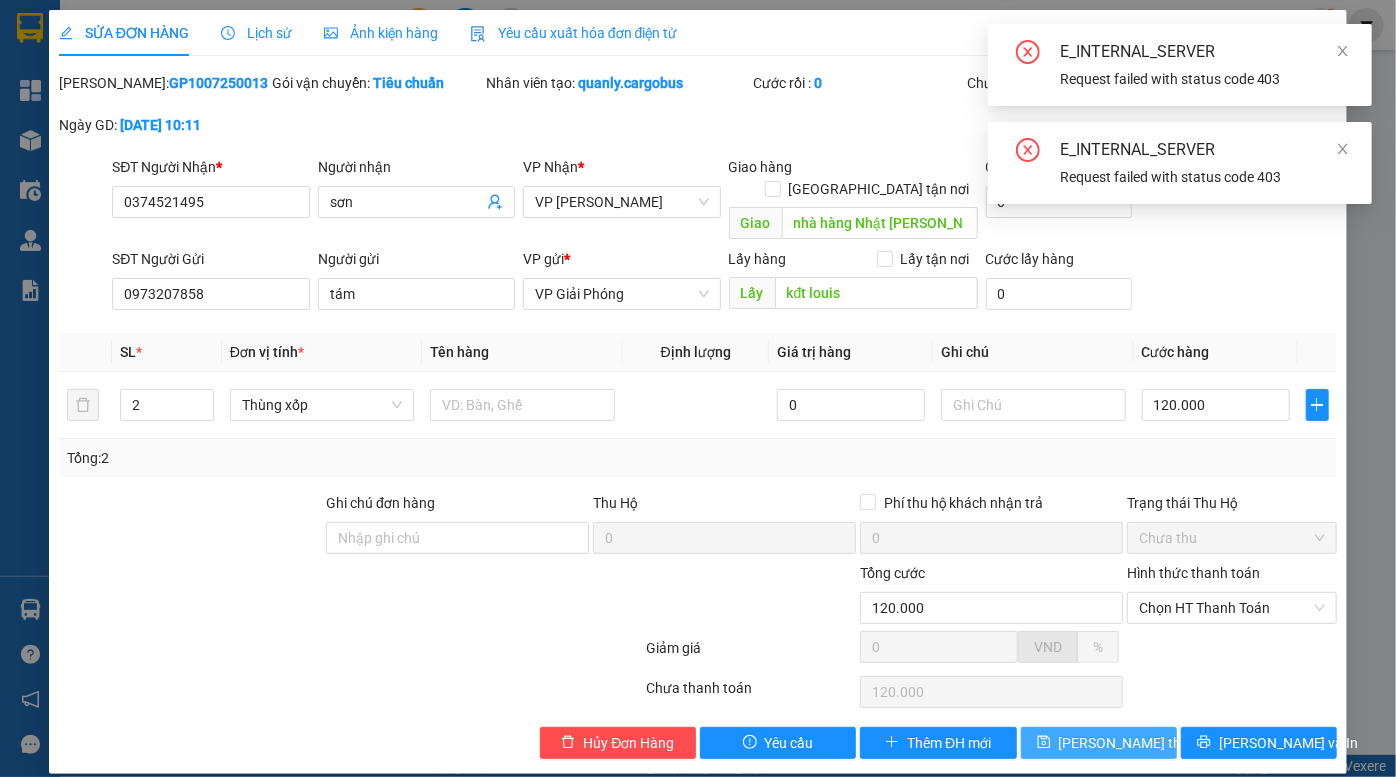 click on "Lưu thay đổi" at bounding box center [1139, 743] 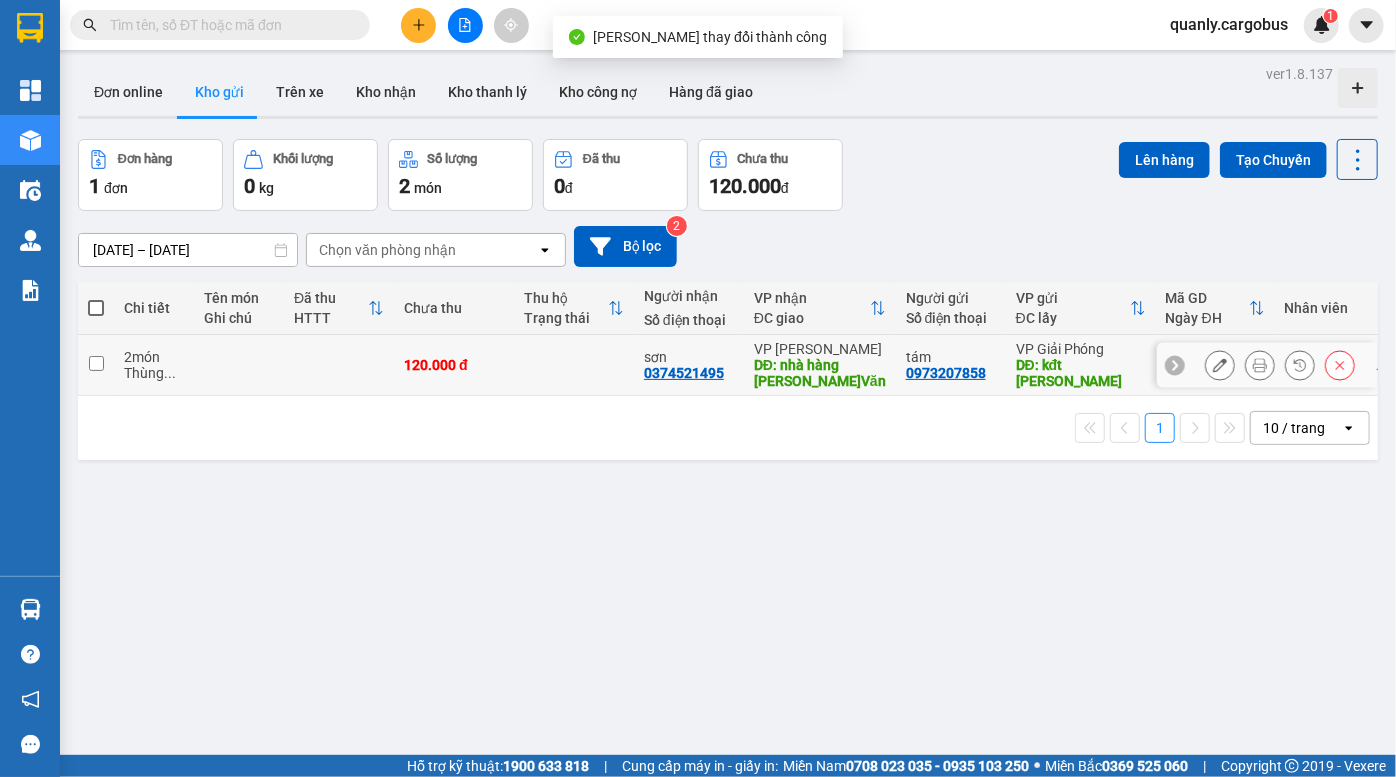 click on "2  món Thùng ..." at bounding box center [154, 365] 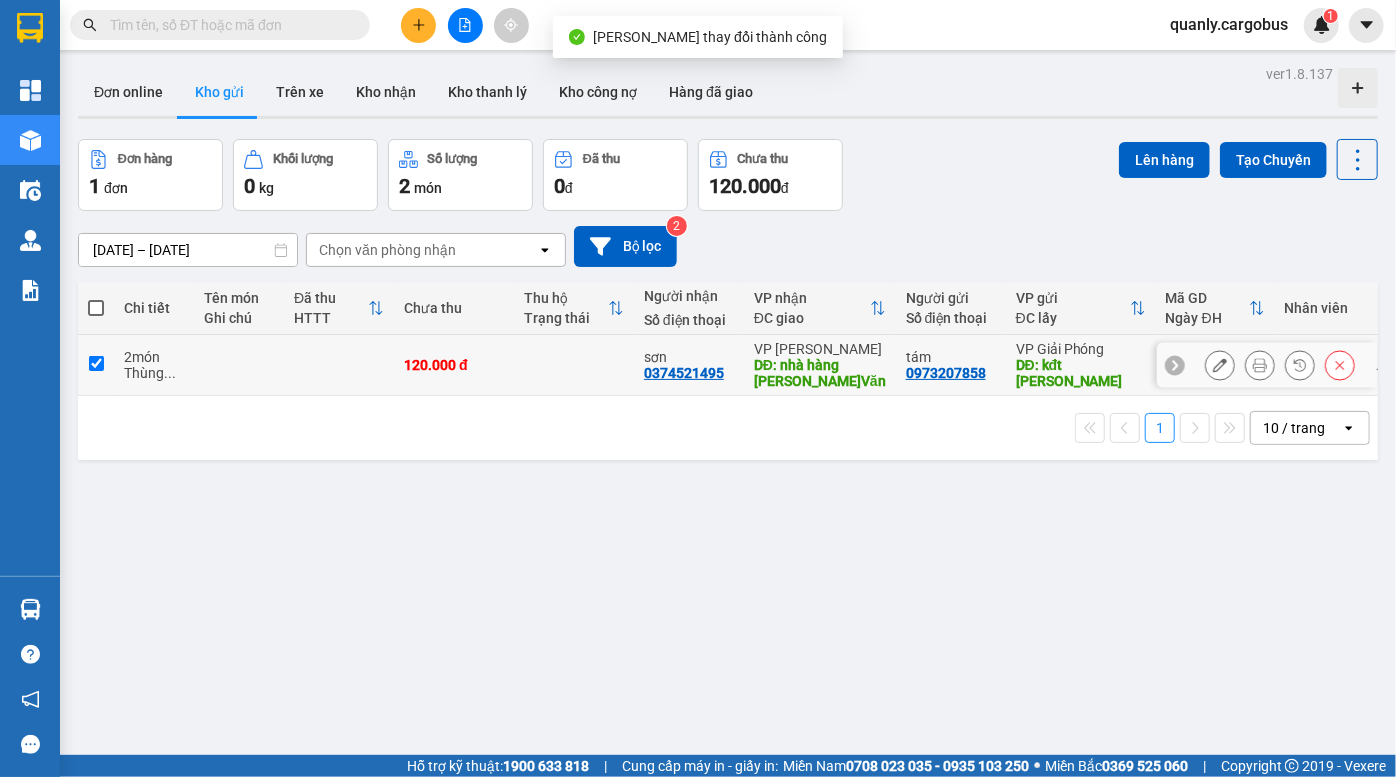 checkbox on "true" 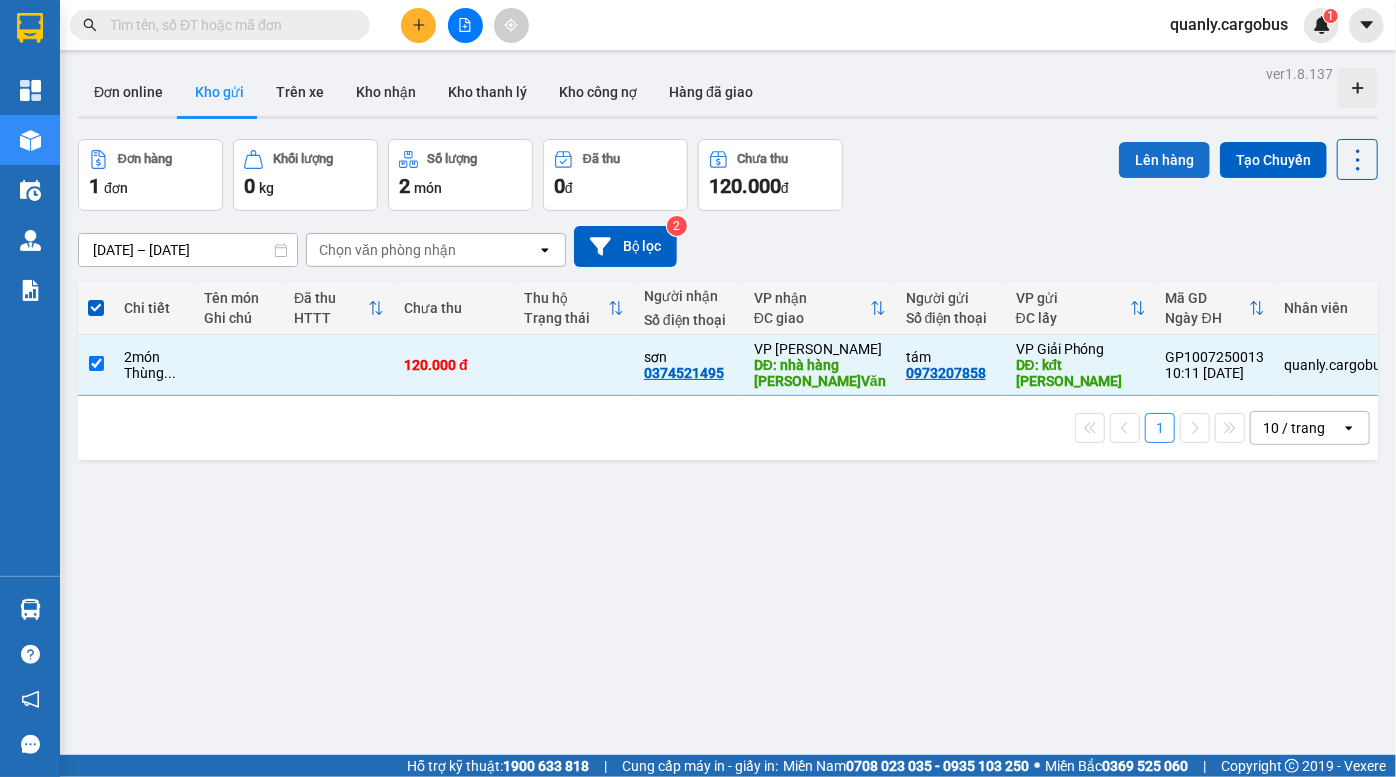 click on "Lên hàng" at bounding box center (1164, 160) 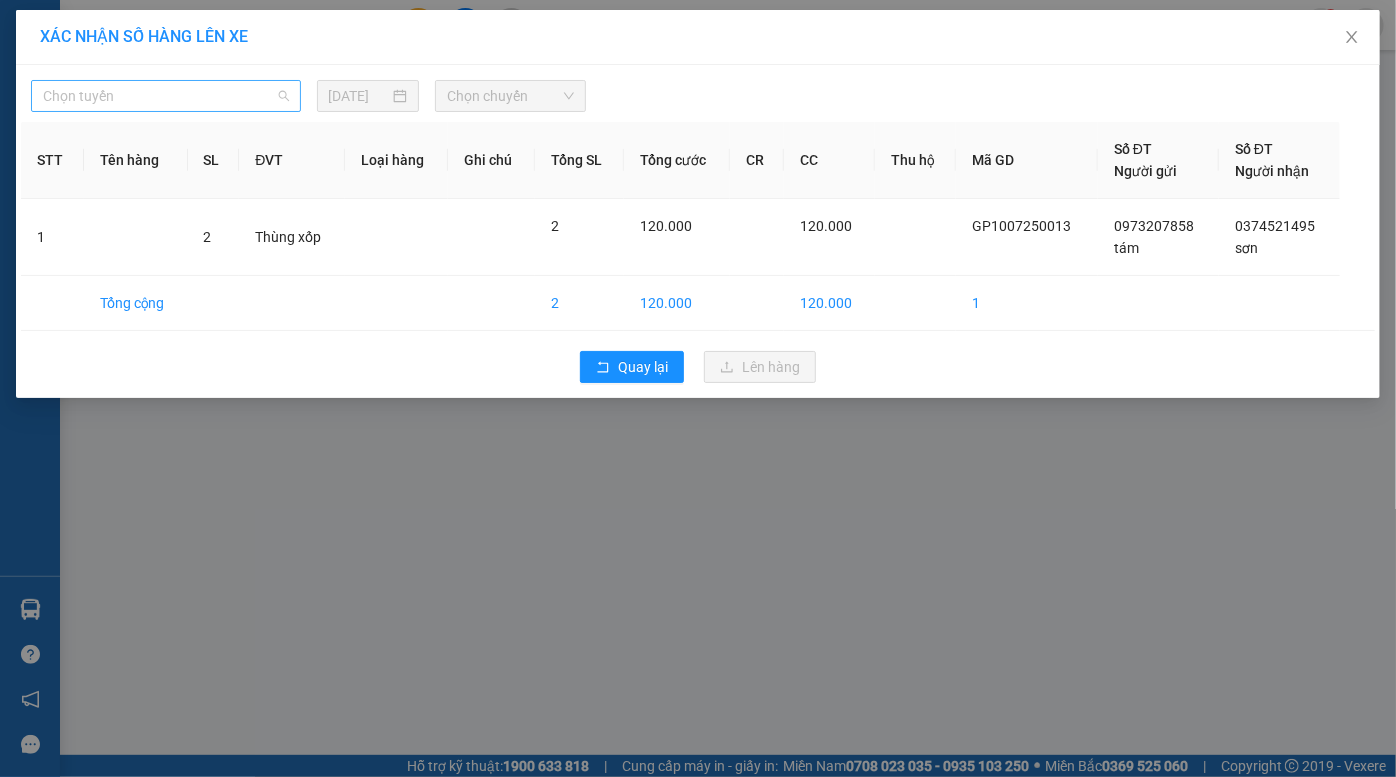 click on "Chọn tuyến" at bounding box center [166, 96] 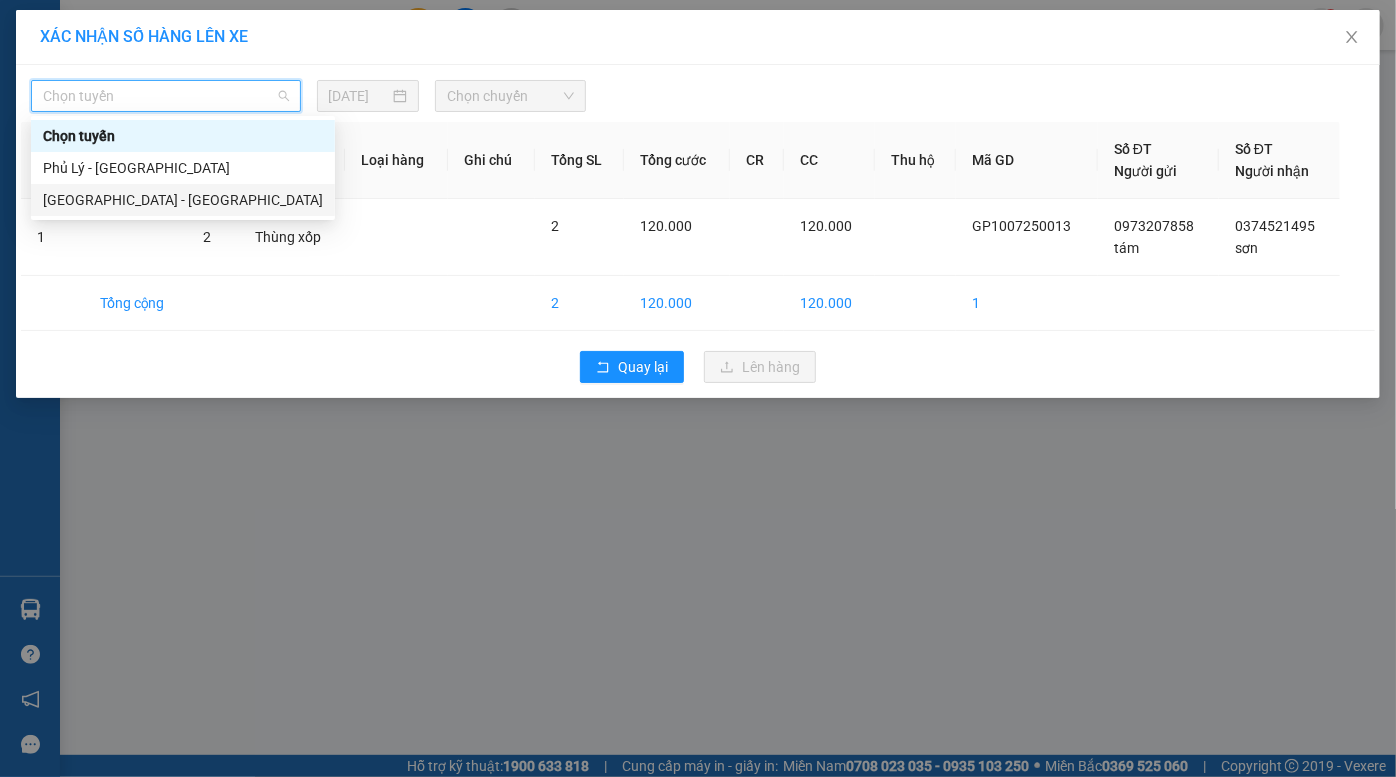 click on "[GEOGRAPHIC_DATA] - [GEOGRAPHIC_DATA]" at bounding box center (183, 200) 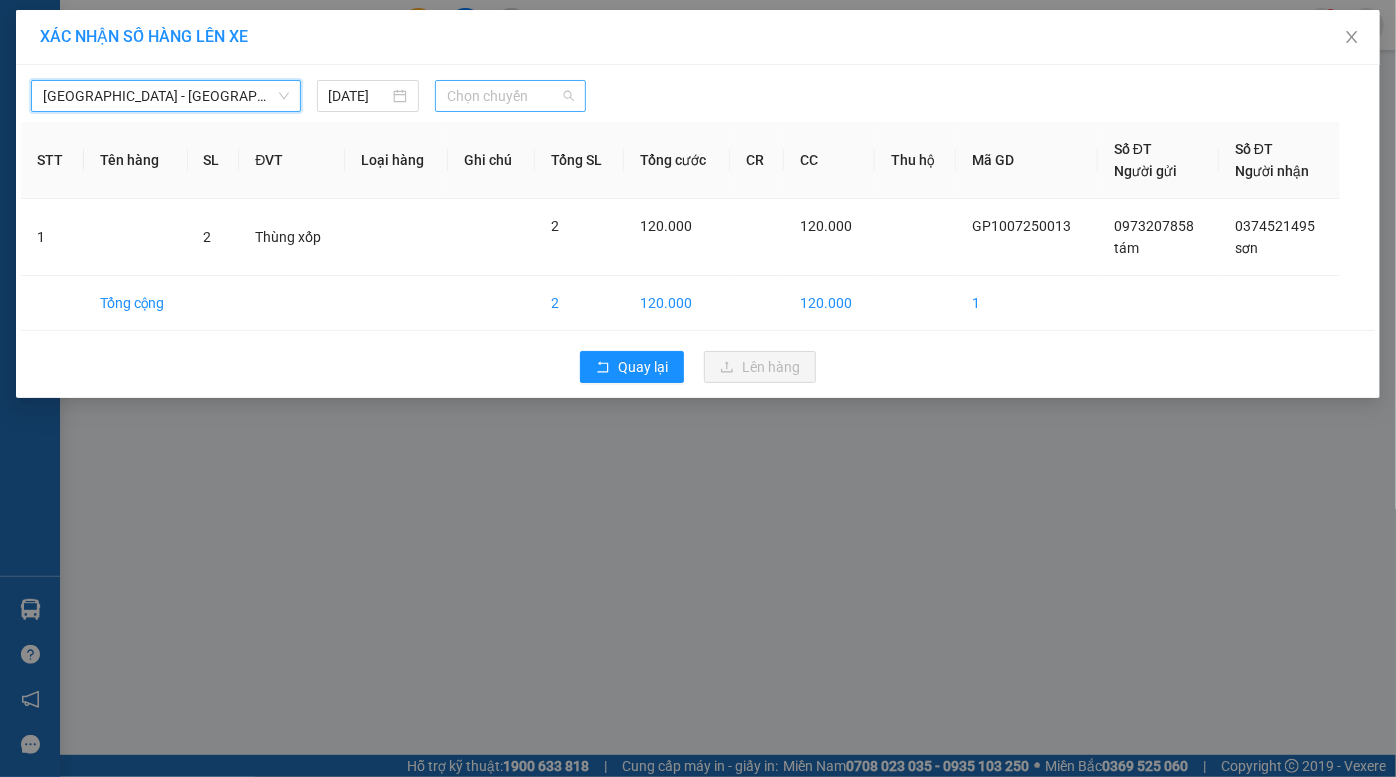 click on "Chọn chuyến" at bounding box center (510, 96) 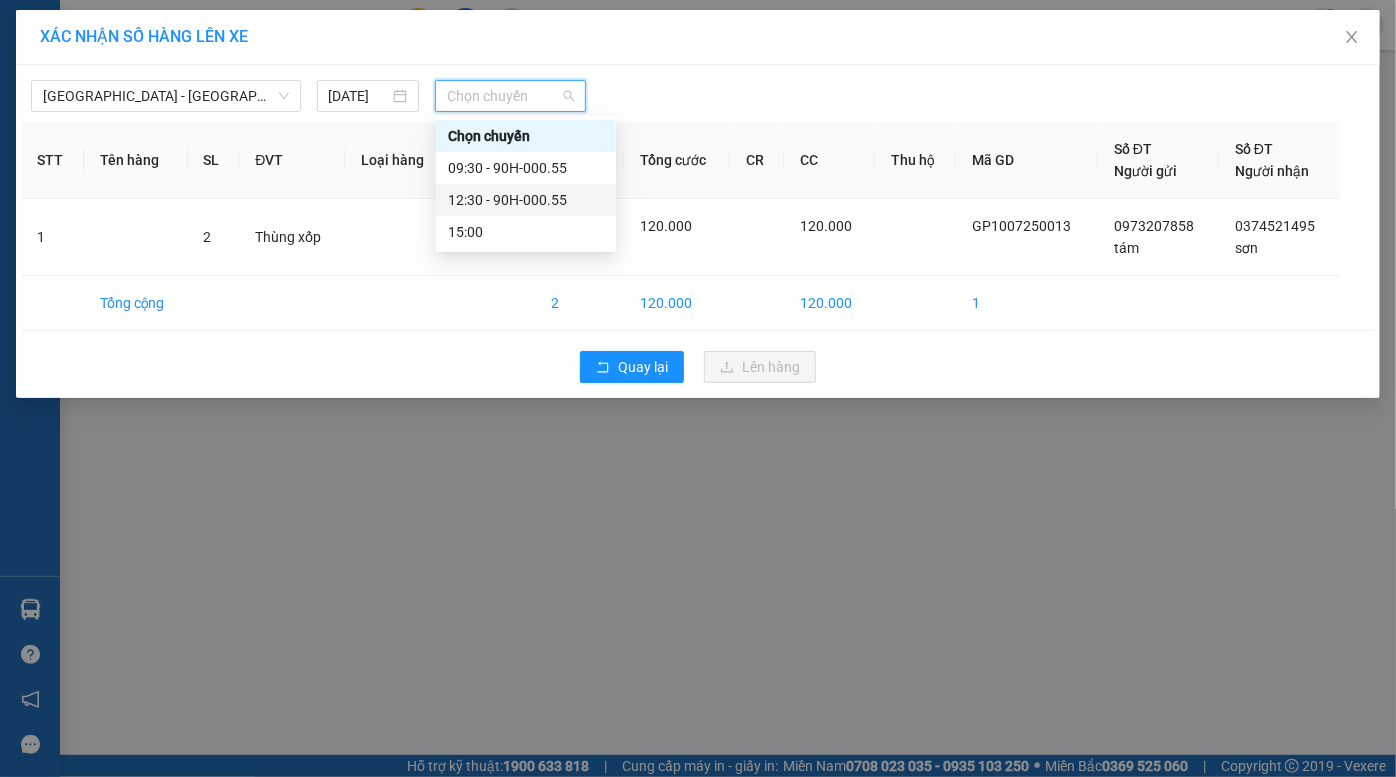 drag, startPoint x: 531, startPoint y: 196, endPoint x: 532, endPoint y: 207, distance: 11.045361 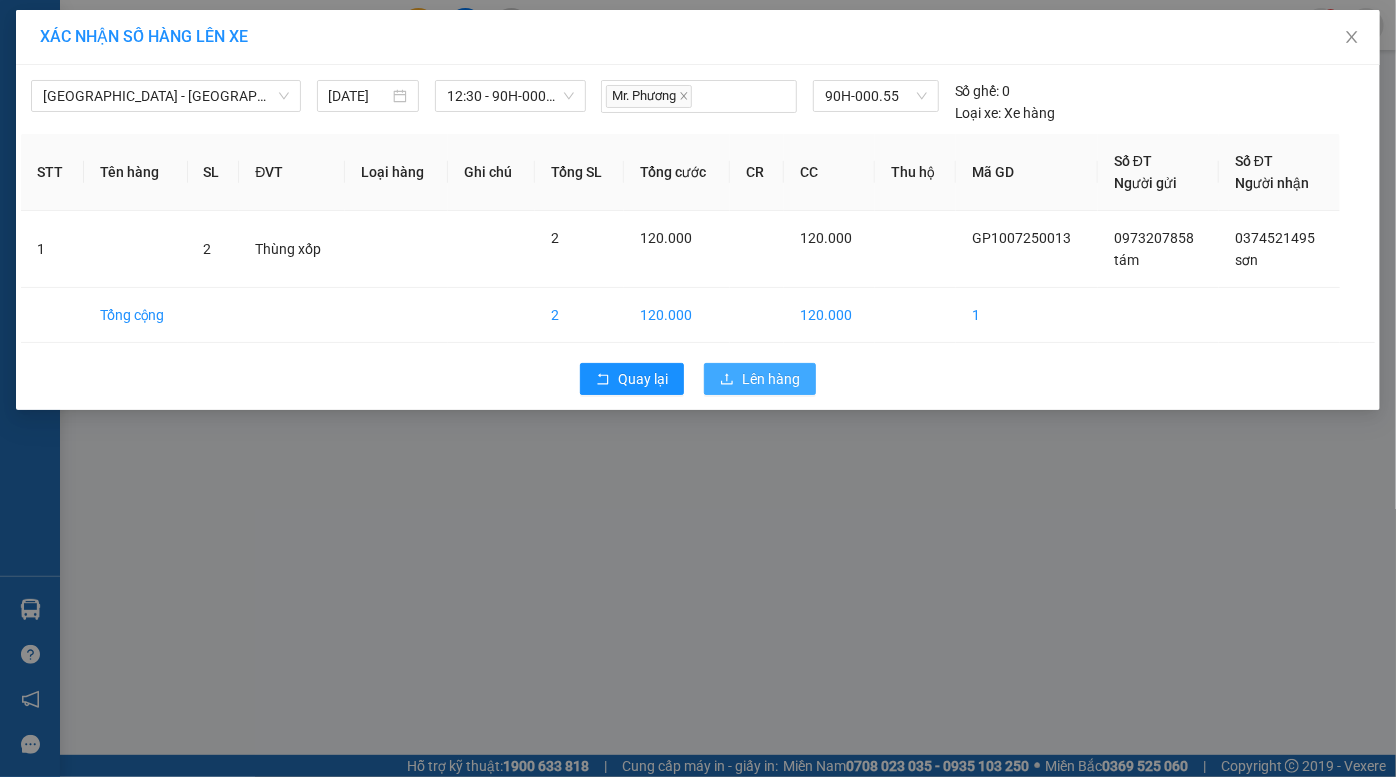 click on "Lên hàng" at bounding box center [771, 379] 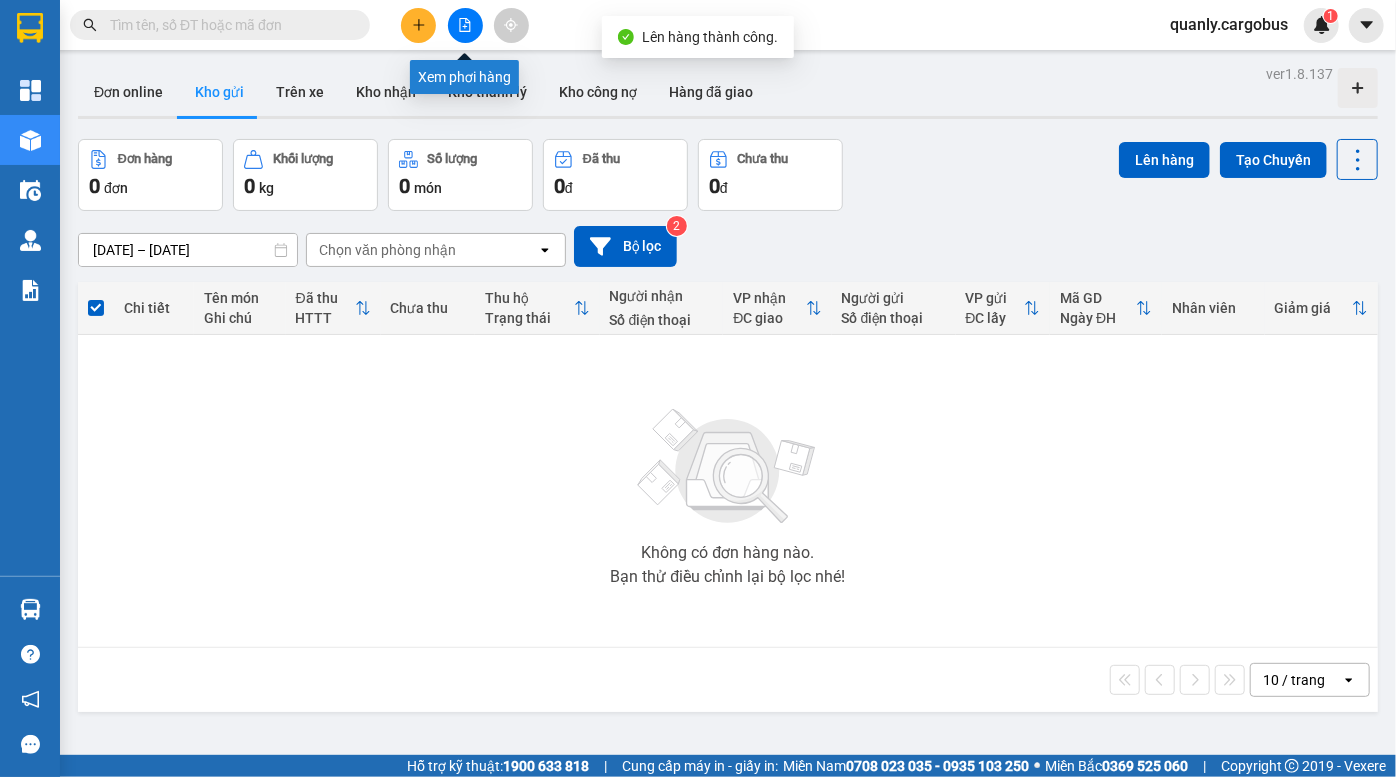 click 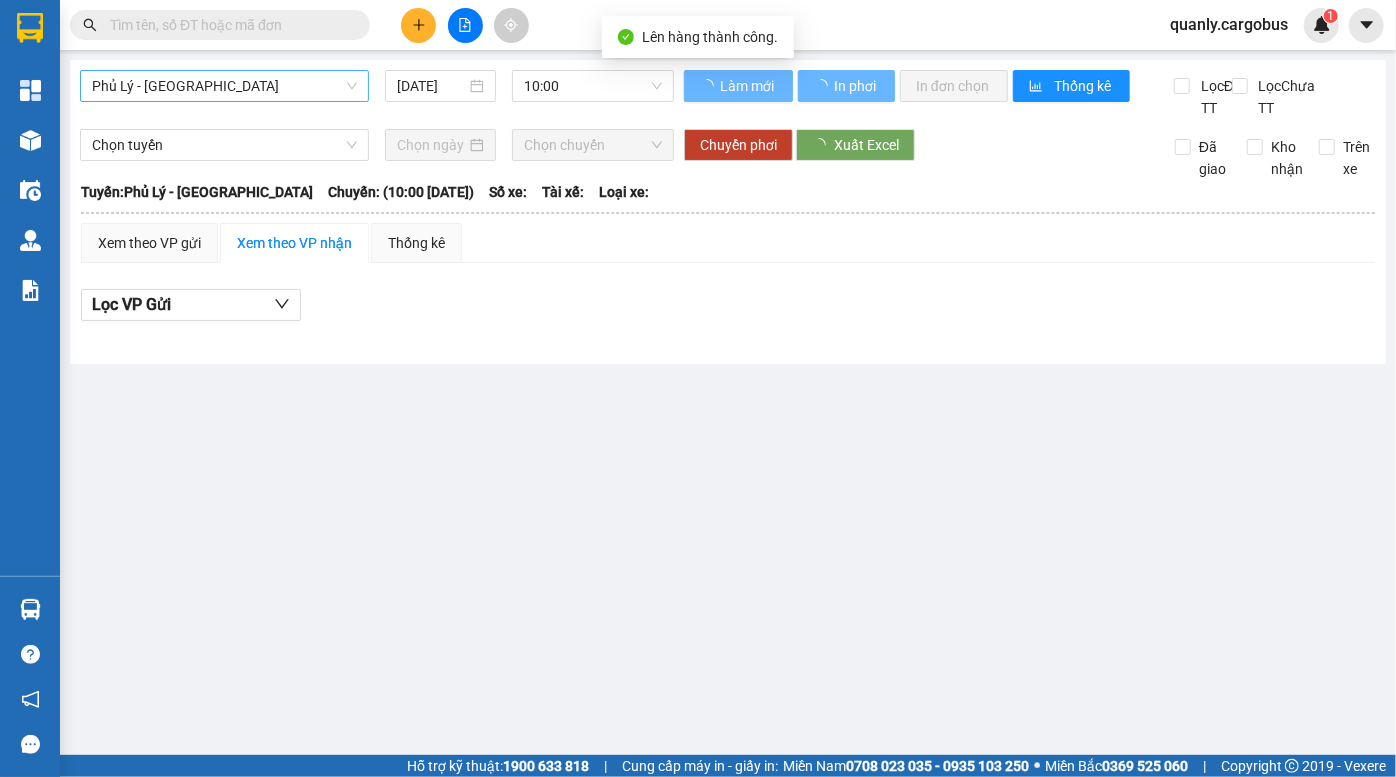 click on "Phủ Lý - [GEOGRAPHIC_DATA]" at bounding box center (224, 86) 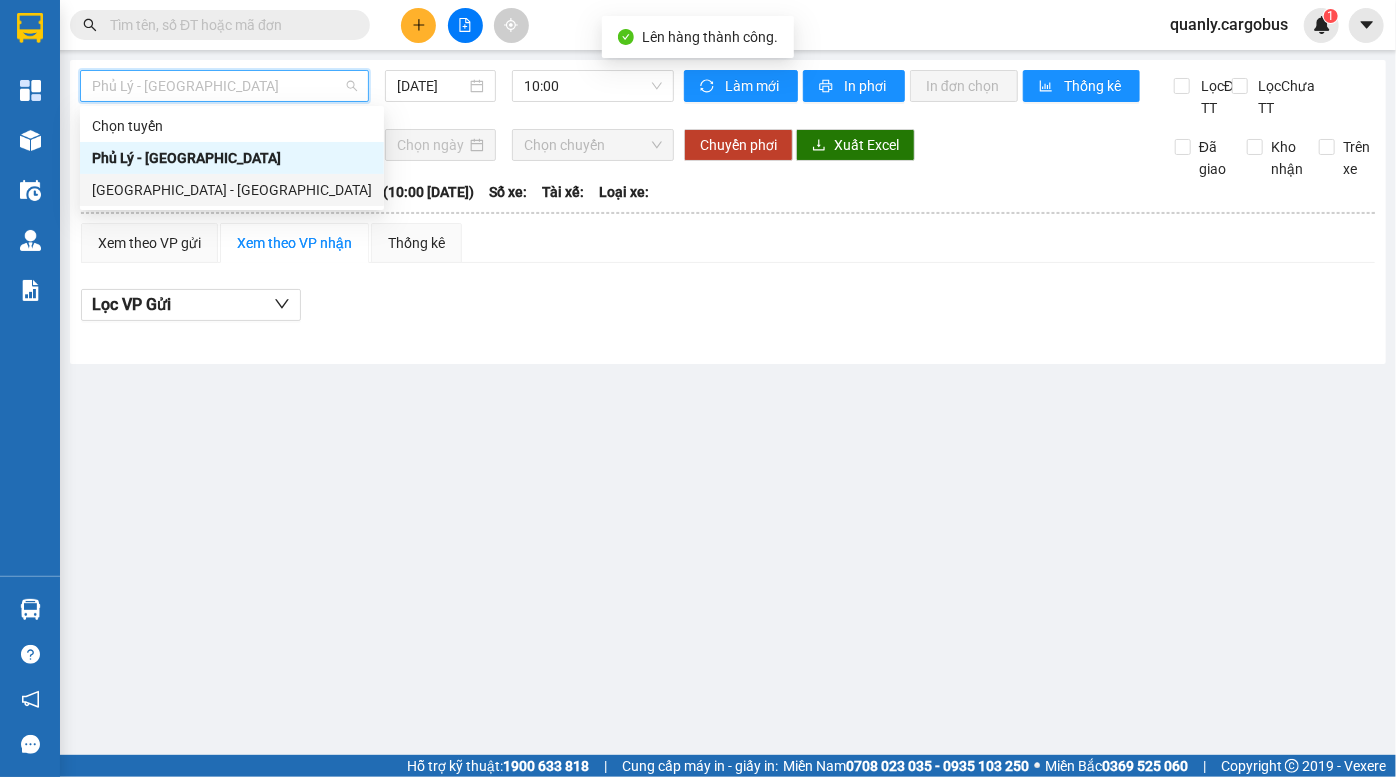click on "[GEOGRAPHIC_DATA] - [GEOGRAPHIC_DATA]" at bounding box center [232, 190] 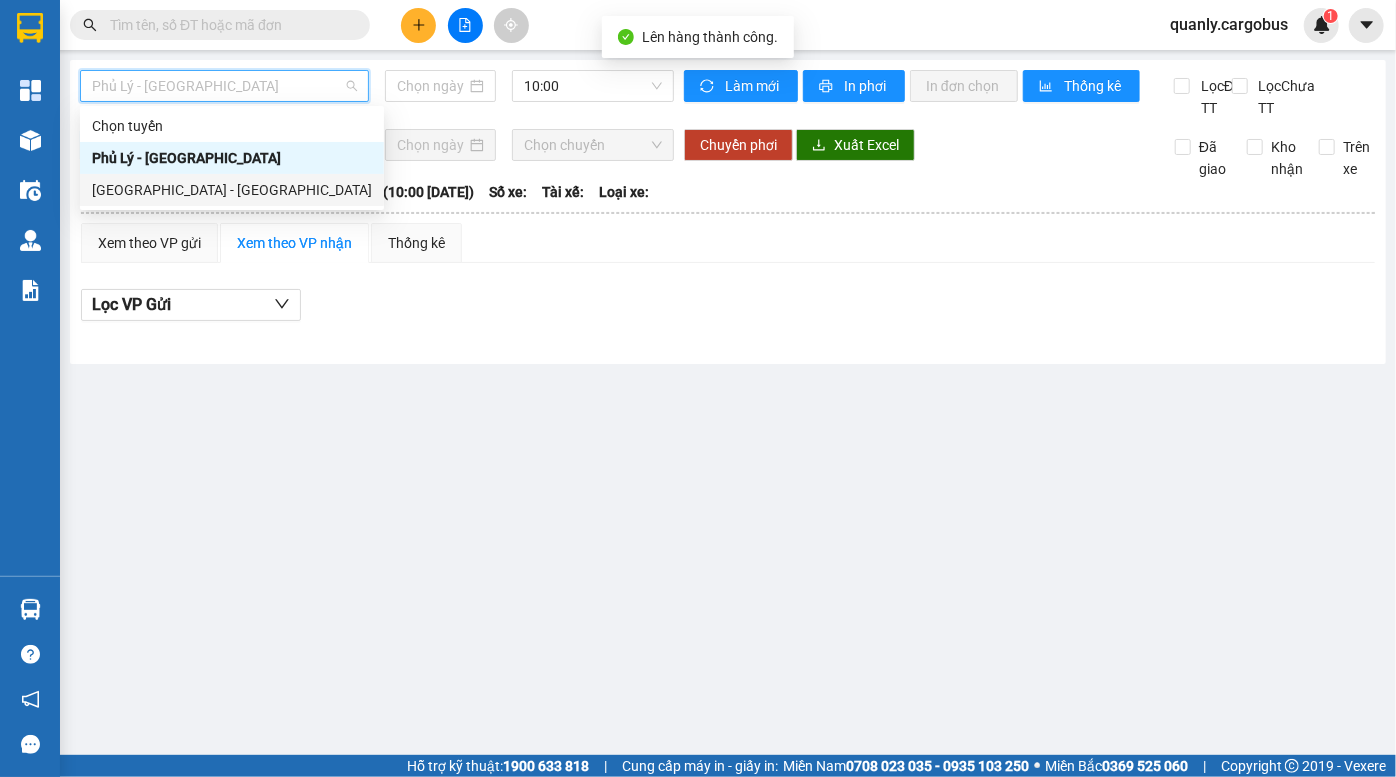 type on "[DATE]" 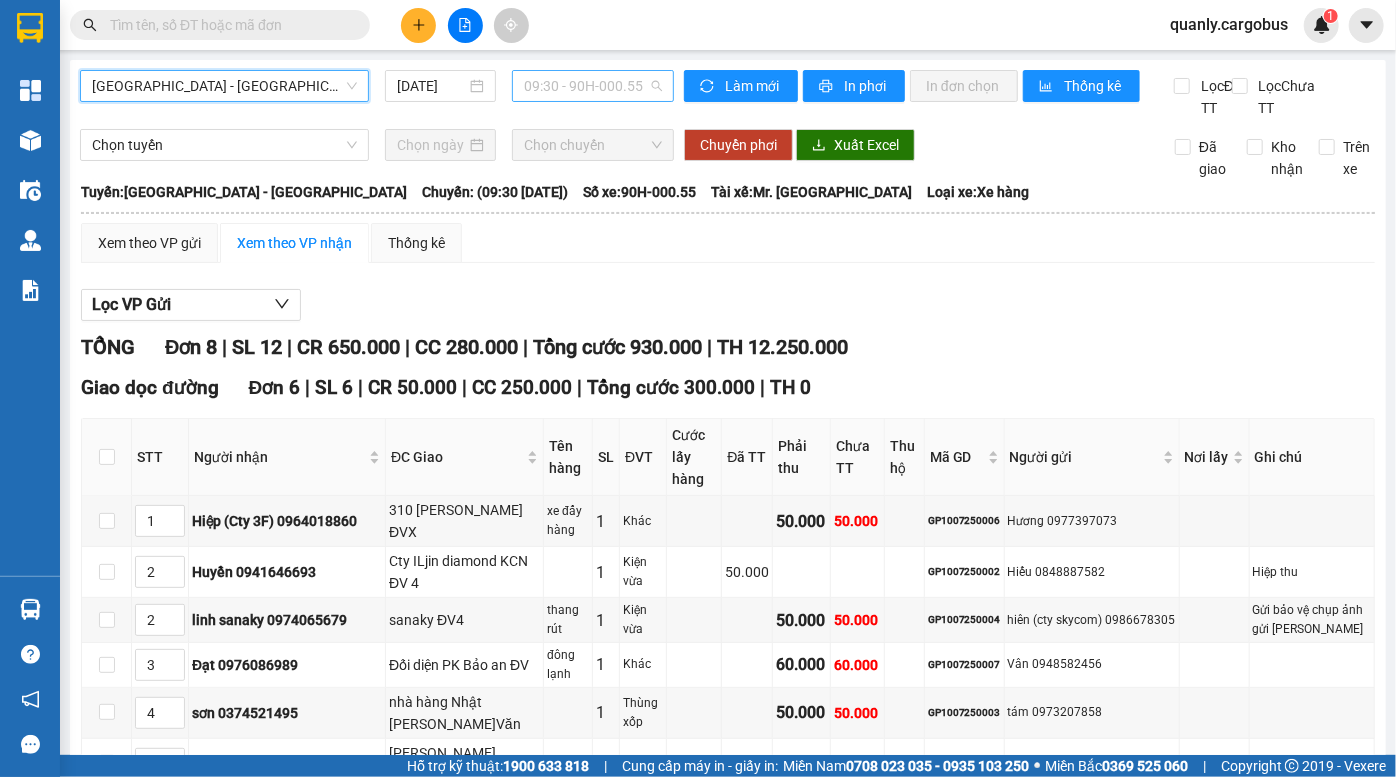 click on "09:30     - 90H-000.55" at bounding box center [593, 86] 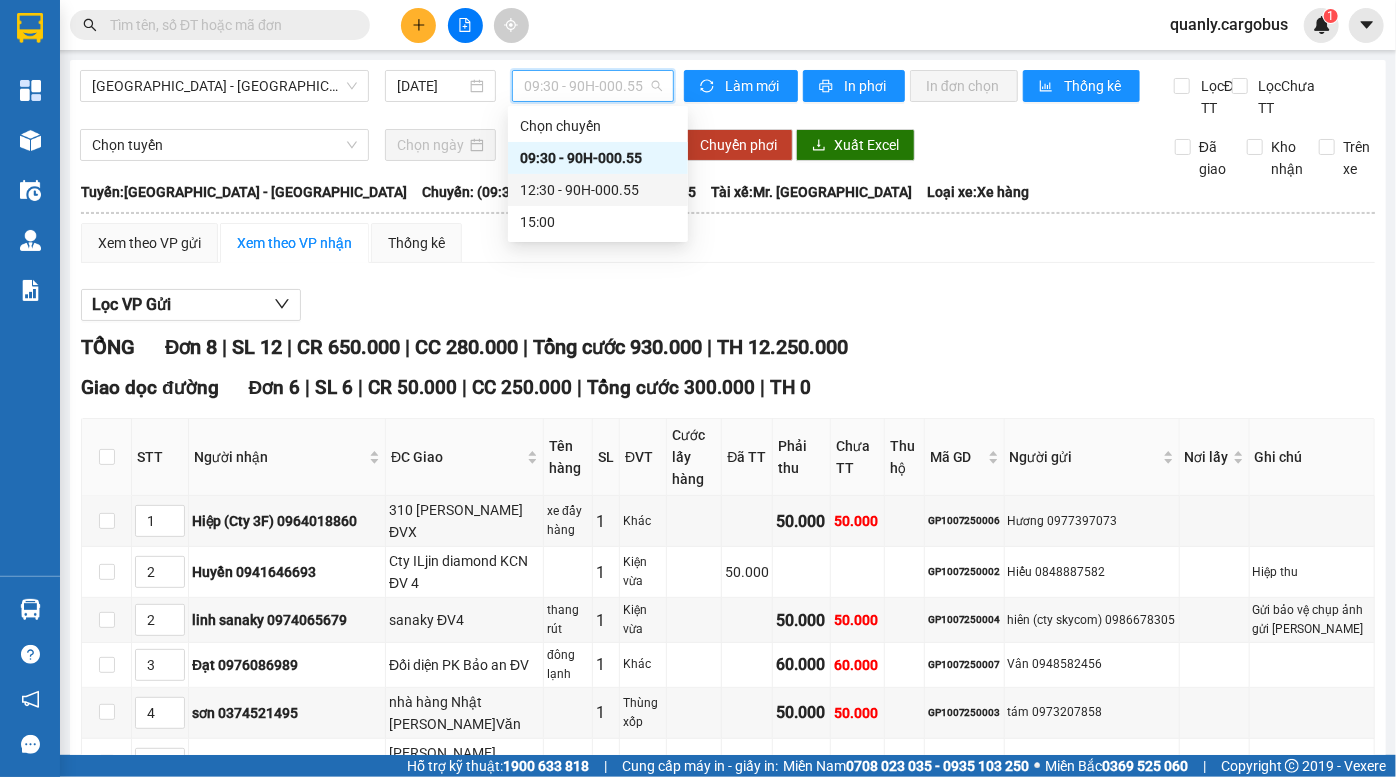 click on "12:30     - 90H-000.55" at bounding box center (598, 190) 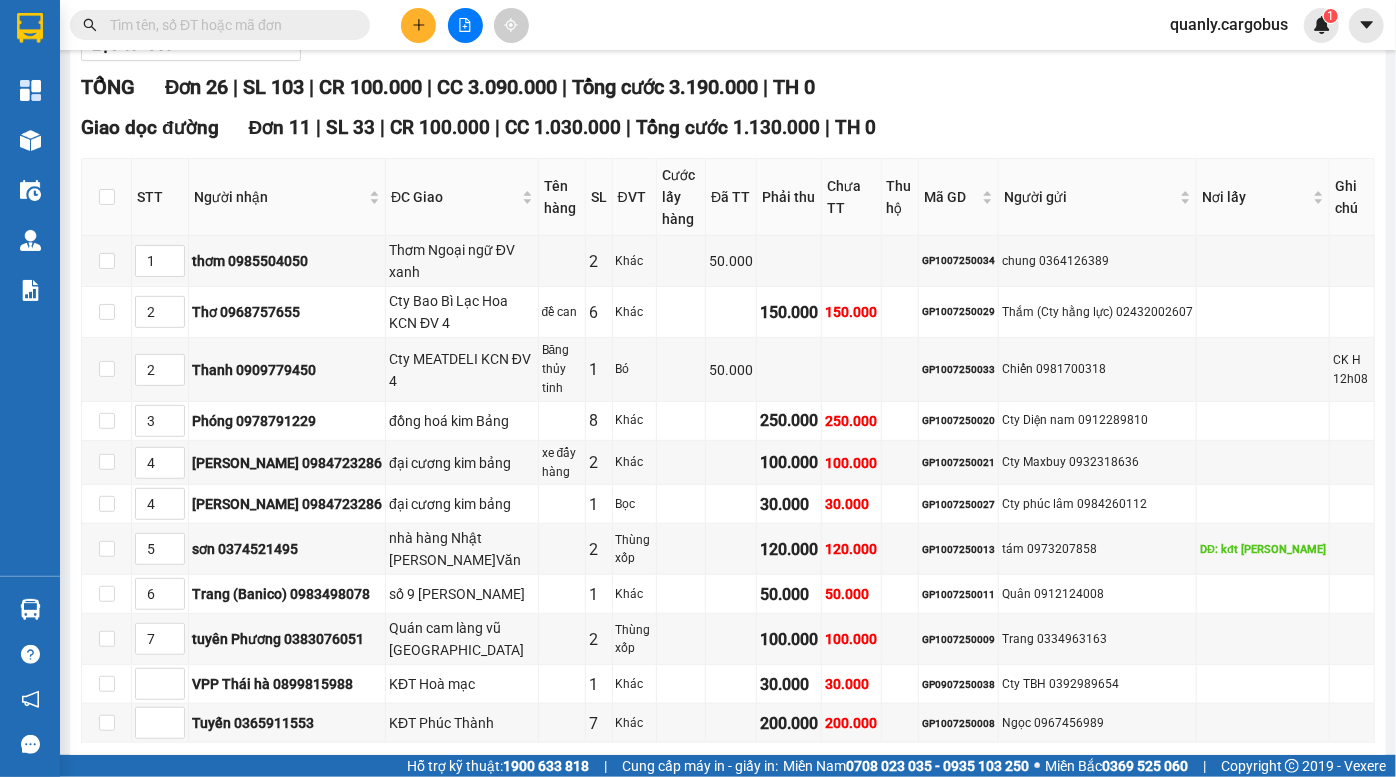 scroll, scrollTop: 272, scrollLeft: 0, axis: vertical 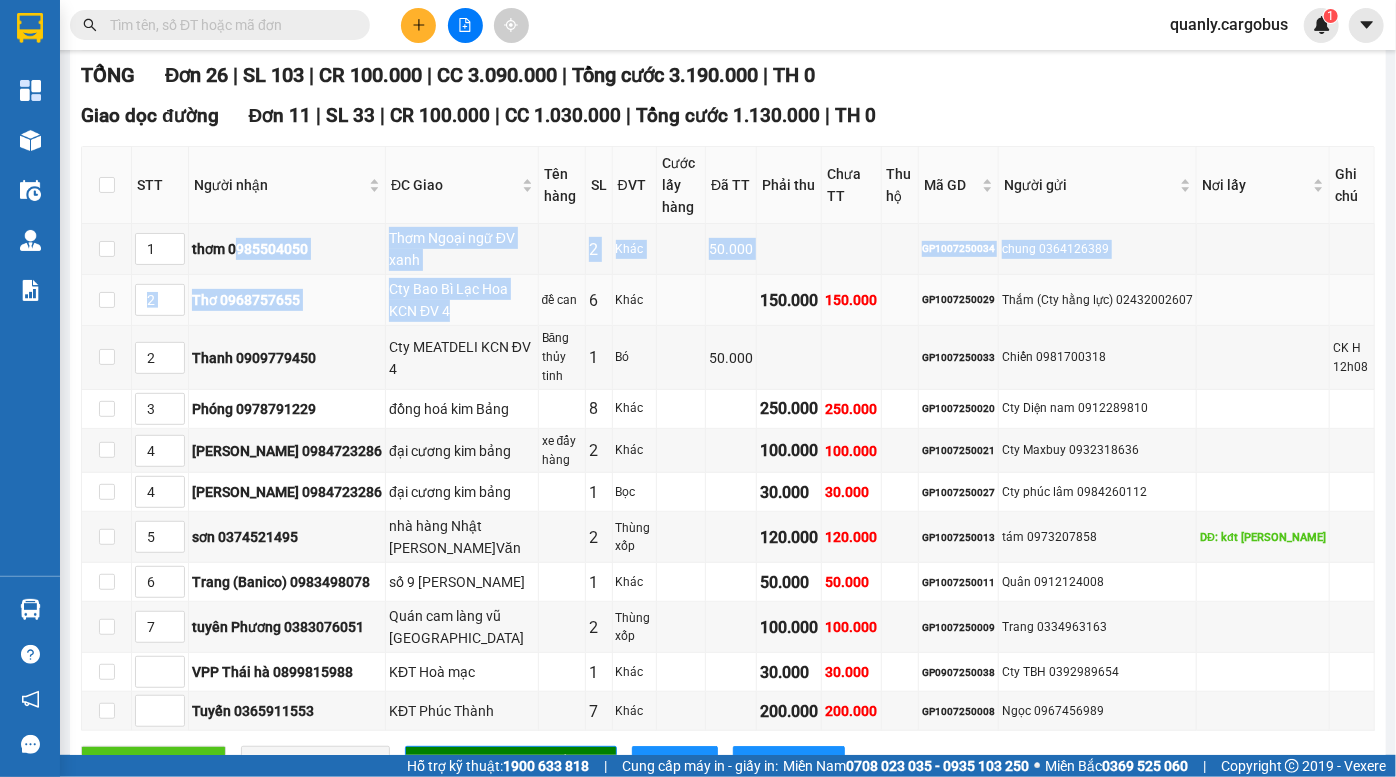 drag, startPoint x: 242, startPoint y: 245, endPoint x: 454, endPoint y: 316, distance: 223.57326 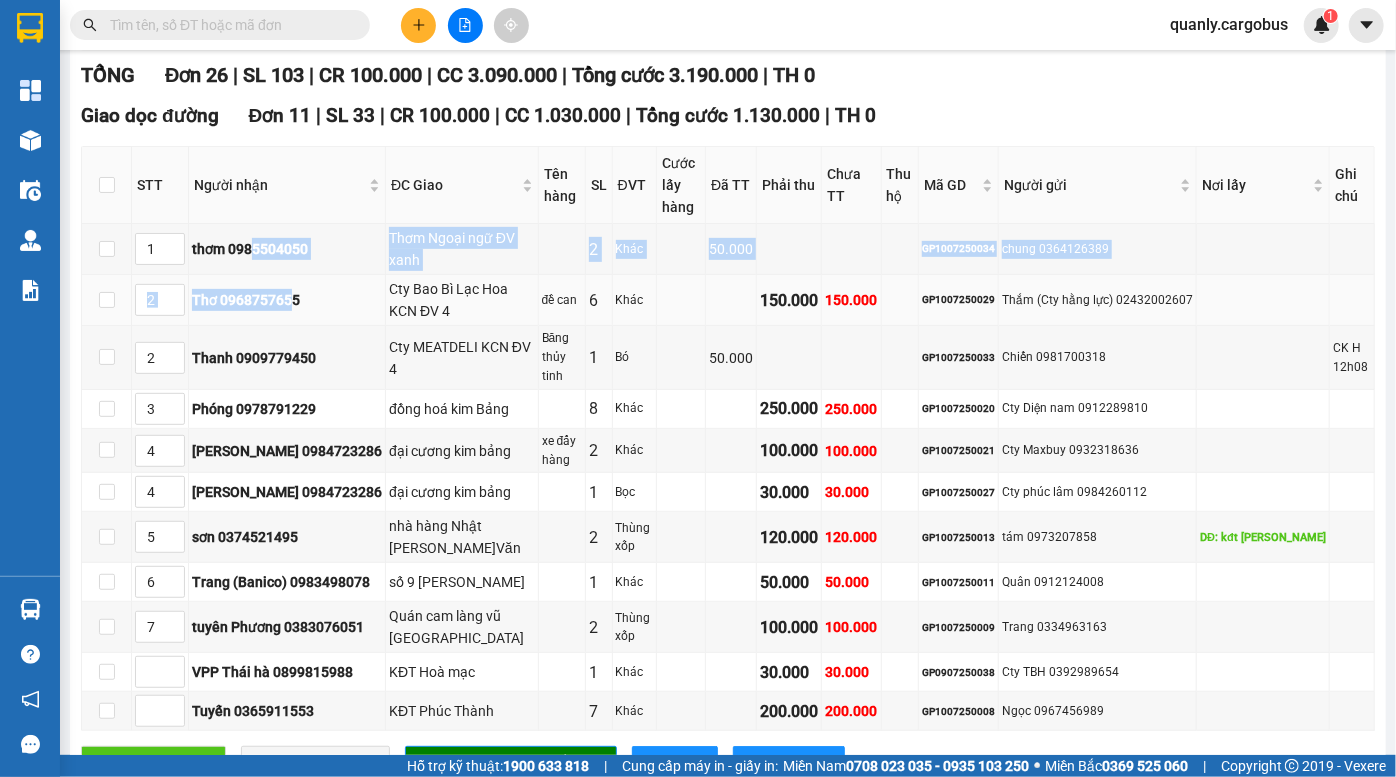 drag, startPoint x: 258, startPoint y: 254, endPoint x: 292, endPoint y: 280, distance: 42.80187 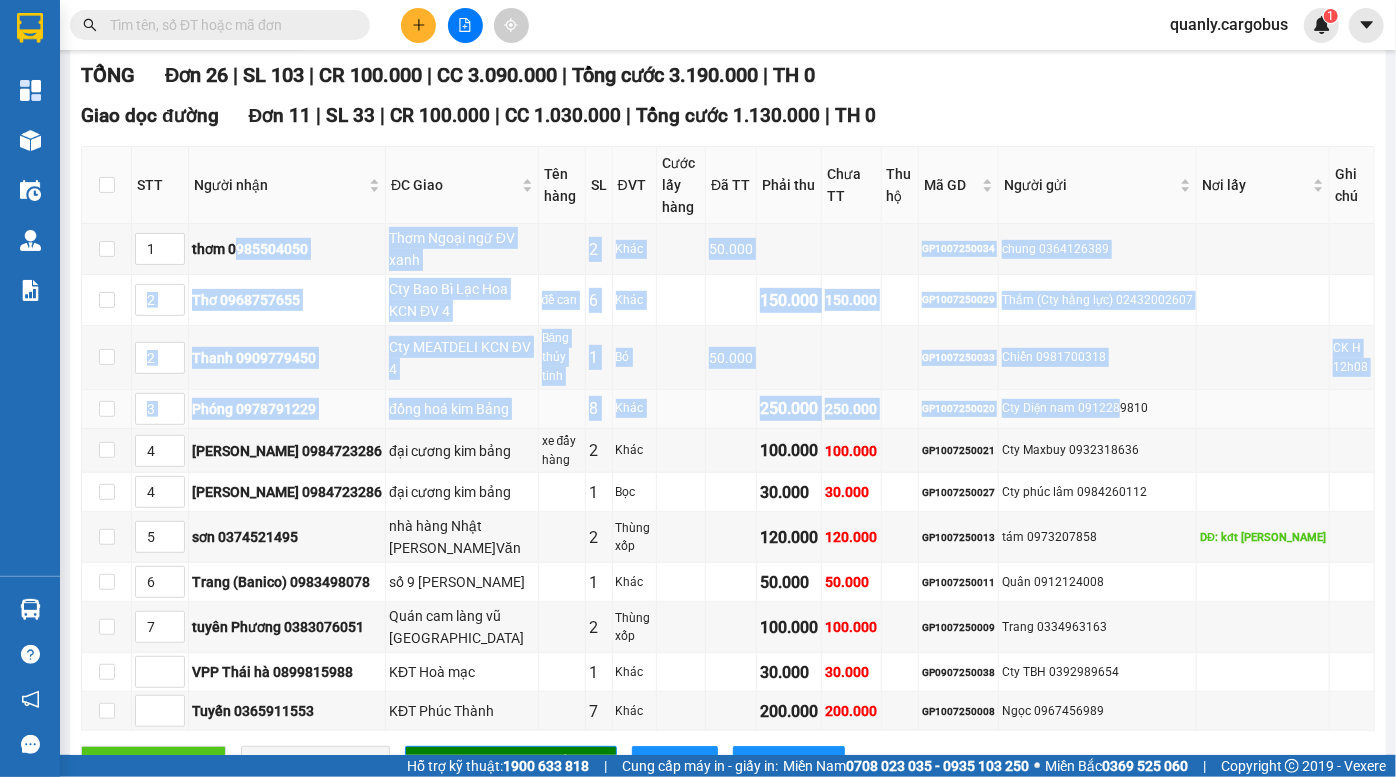drag, startPoint x: 239, startPoint y: 259, endPoint x: 1162, endPoint y: 390, distance: 932.24994 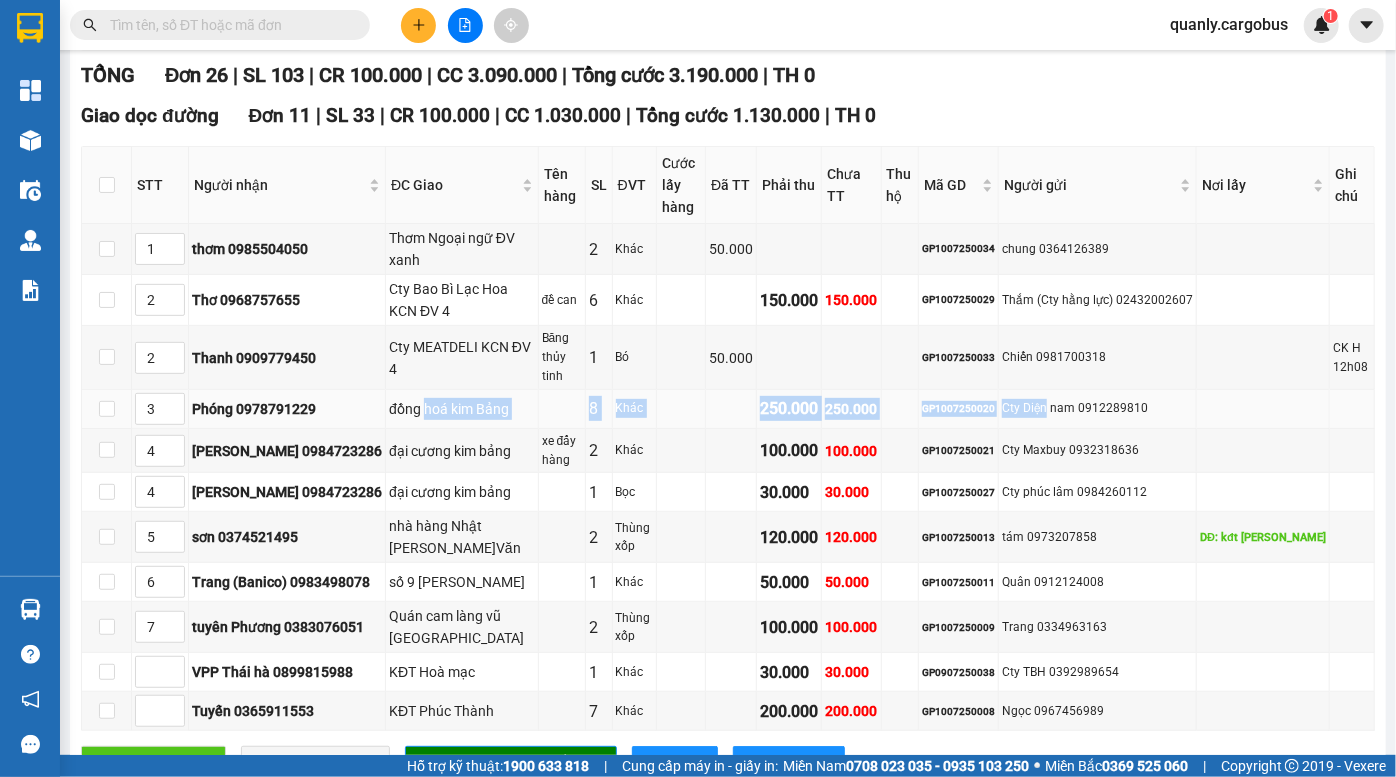 drag, startPoint x: 426, startPoint y: 392, endPoint x: 1090, endPoint y: 378, distance: 664.1476 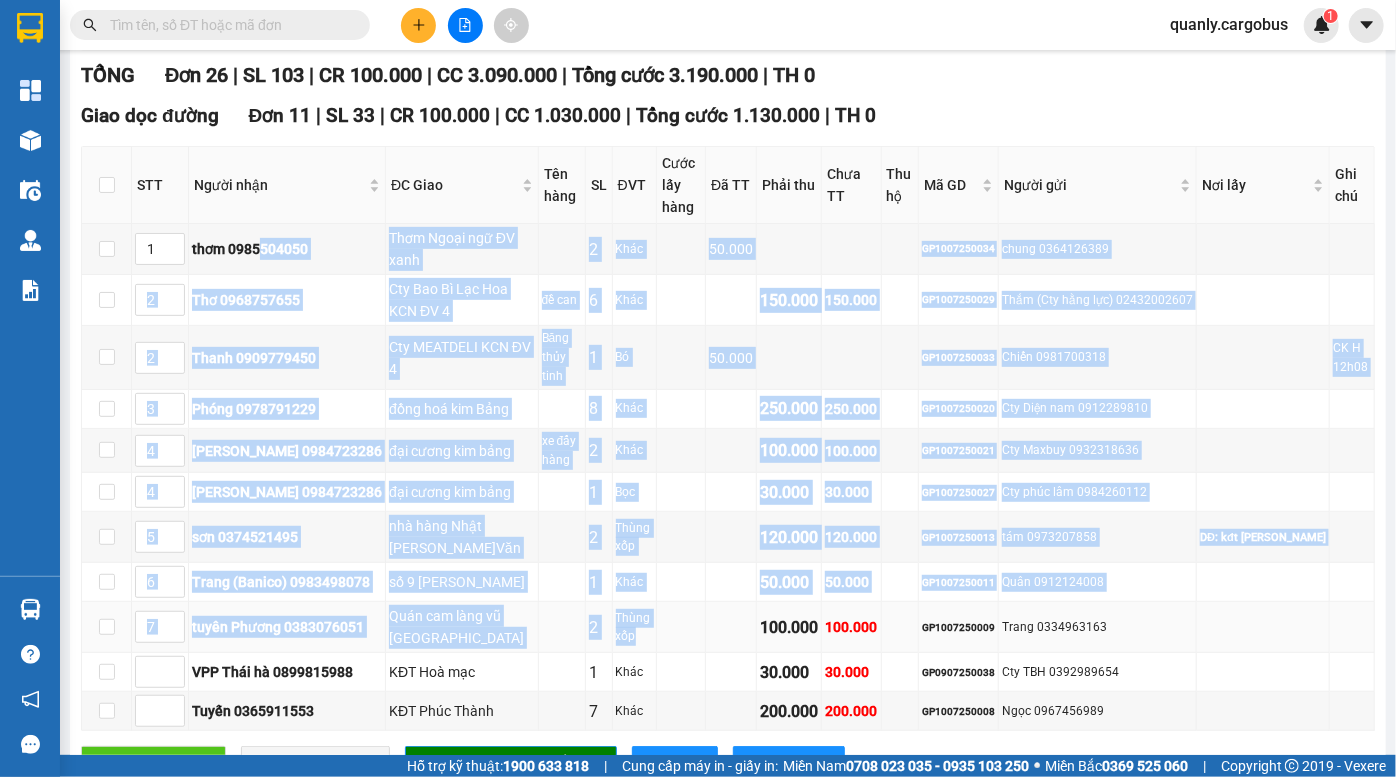 drag, startPoint x: 261, startPoint y: 240, endPoint x: 694, endPoint y: 615, distance: 572.8124 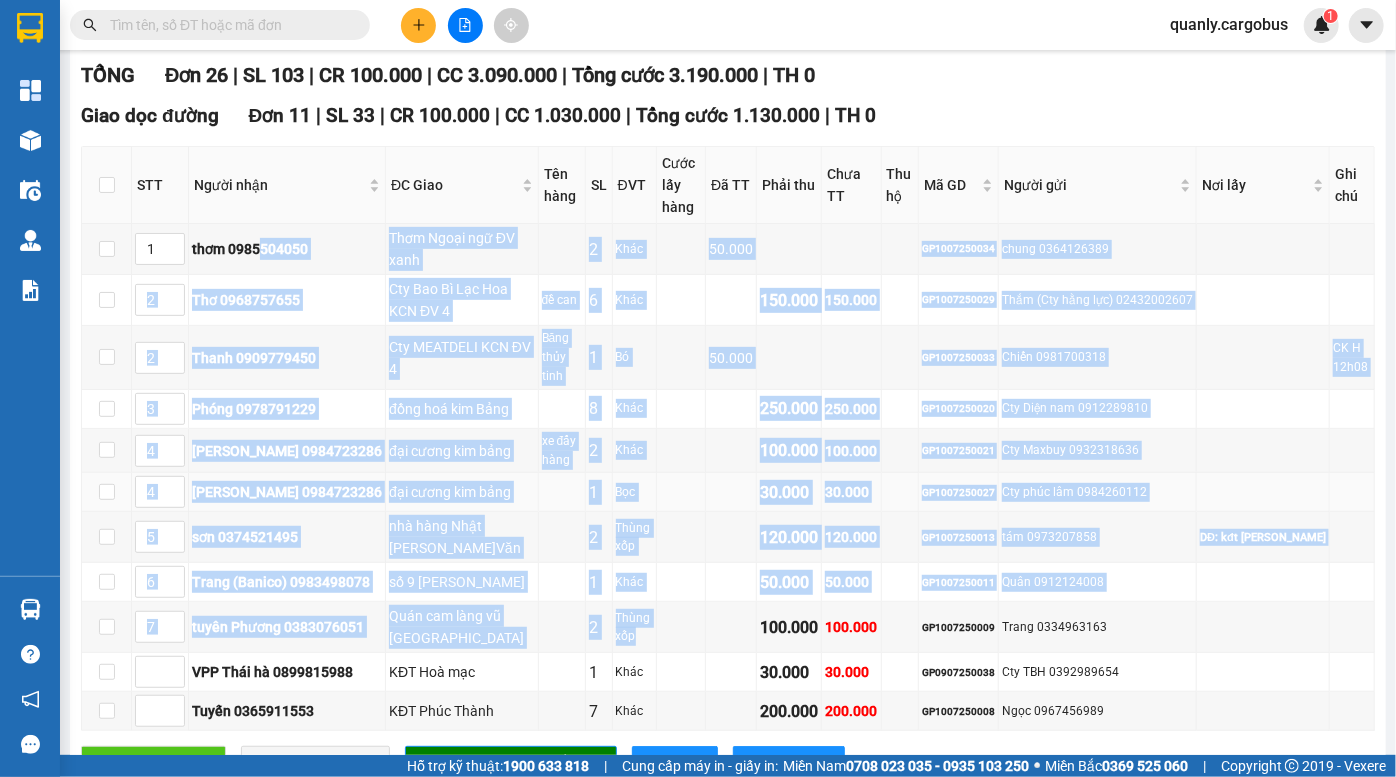 click on "đại cương kim bảng" at bounding box center (462, 492) 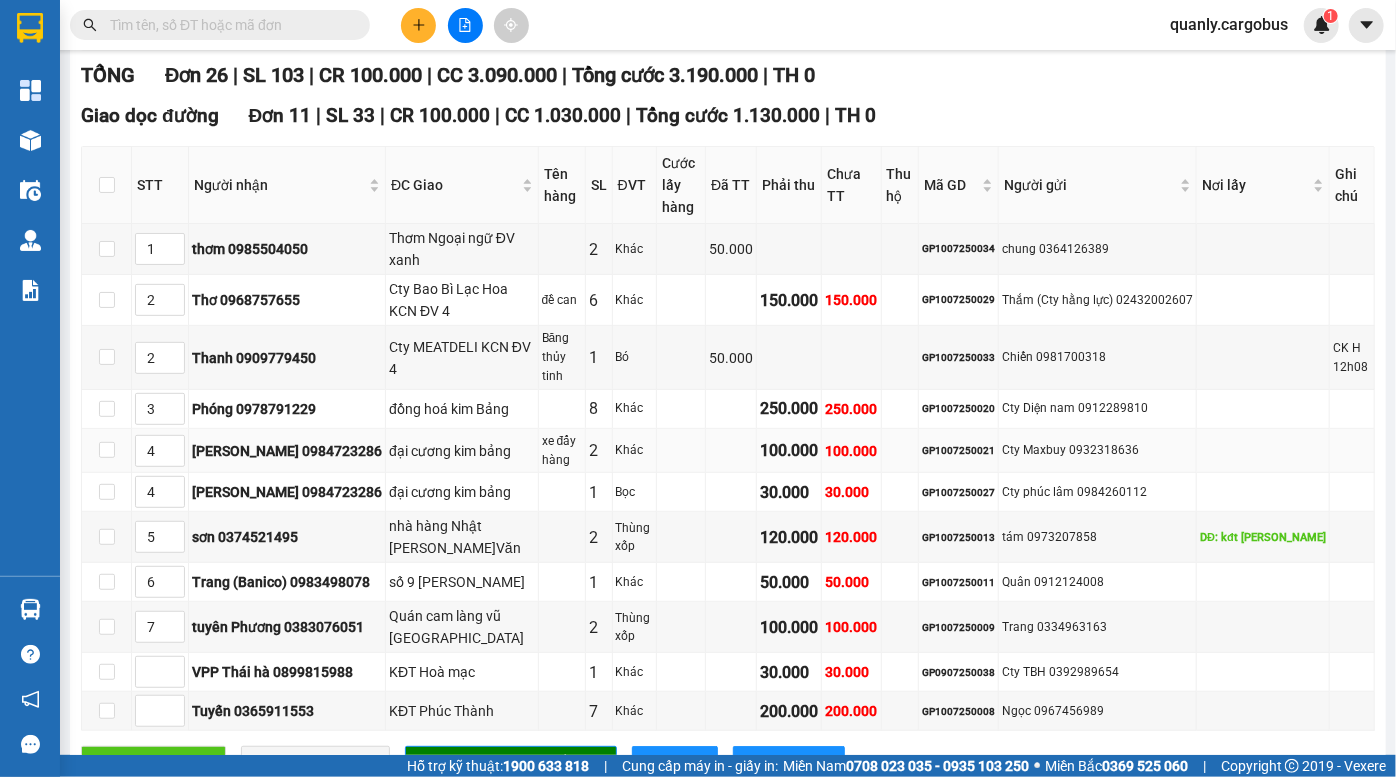 click on "đại cương kim bảng" at bounding box center [462, 451] 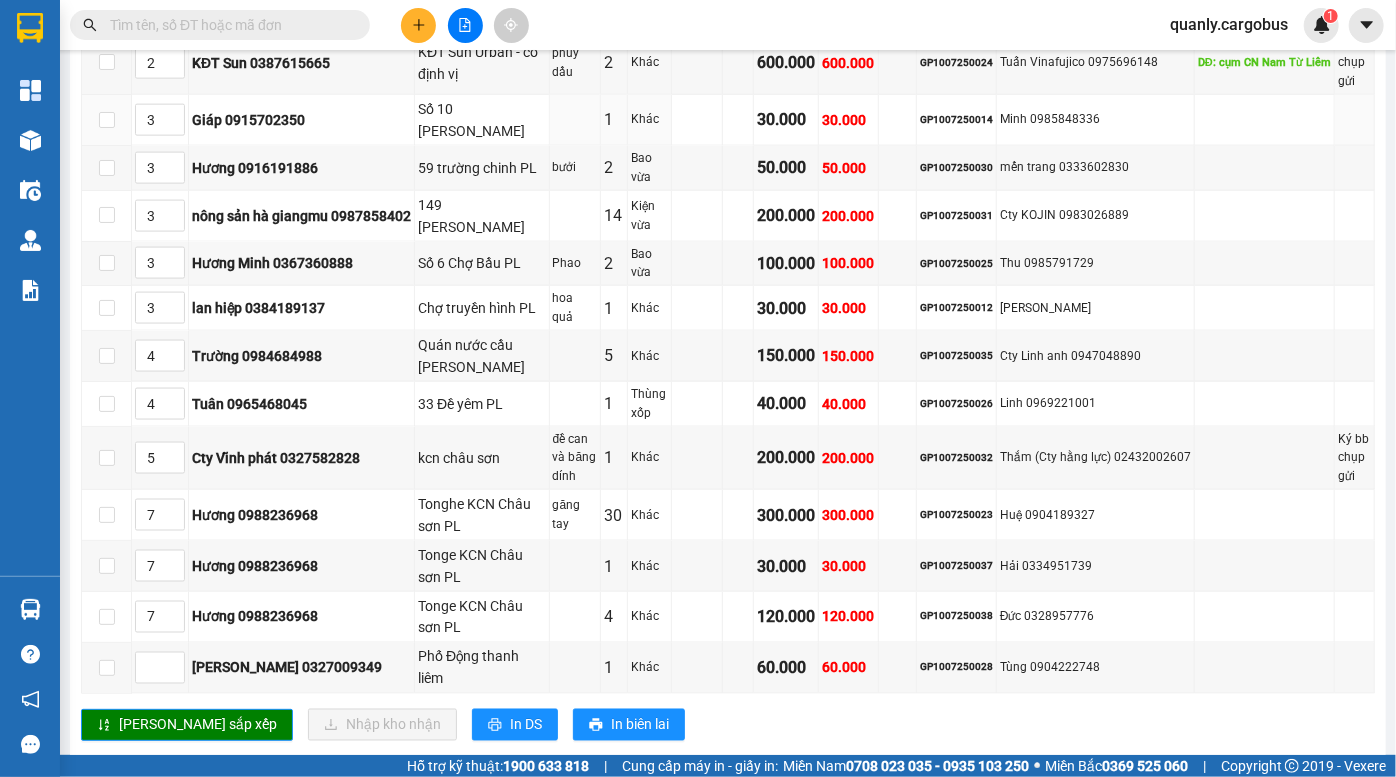 scroll, scrollTop: 1332, scrollLeft: 0, axis: vertical 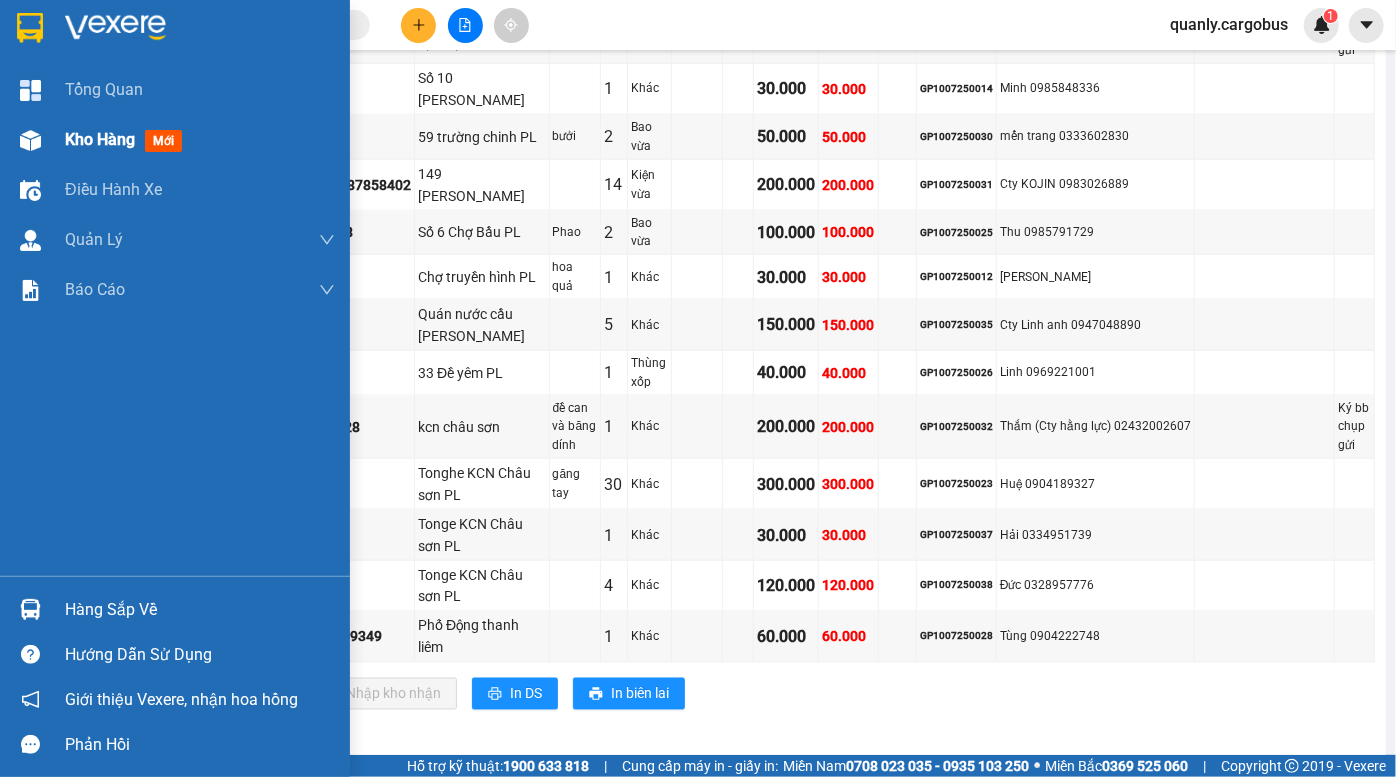 click on "Kho hàng" at bounding box center (100, 139) 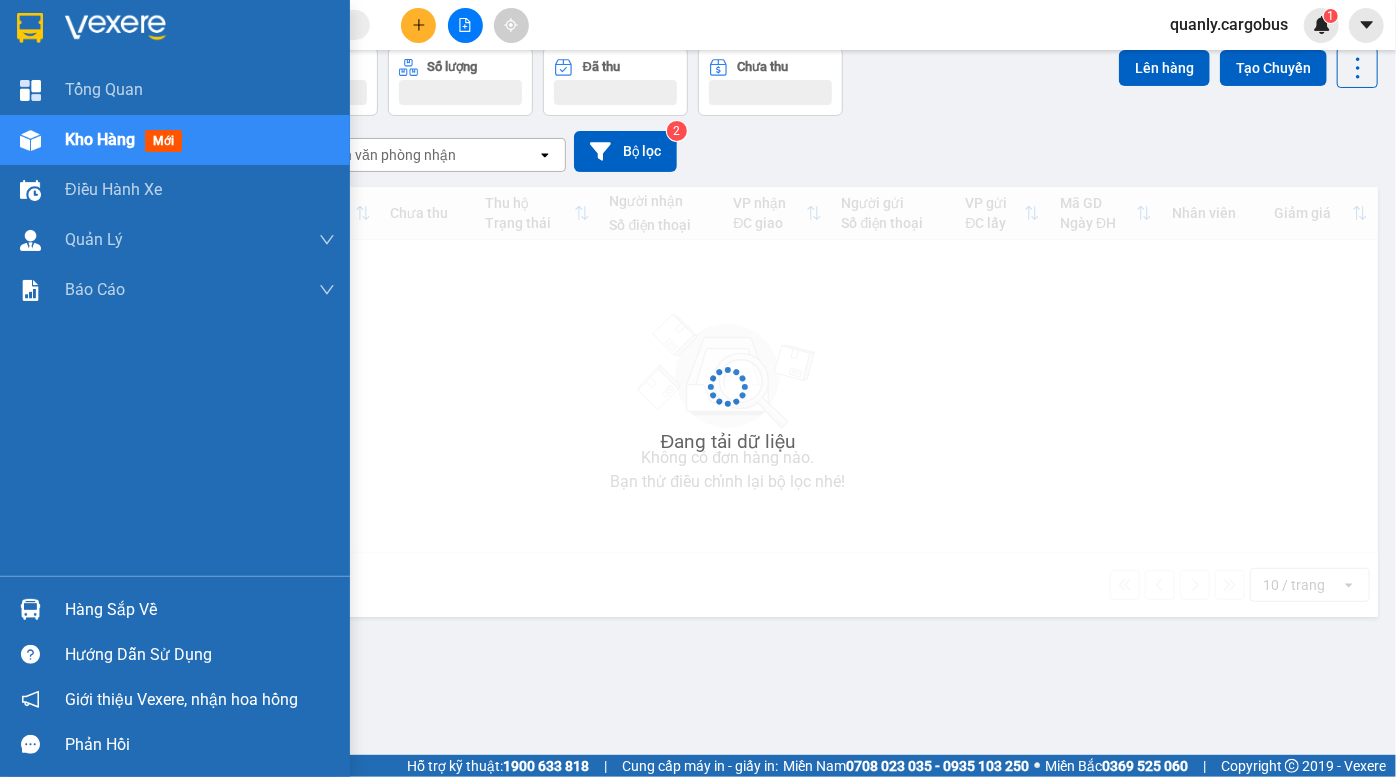 scroll, scrollTop: 91, scrollLeft: 0, axis: vertical 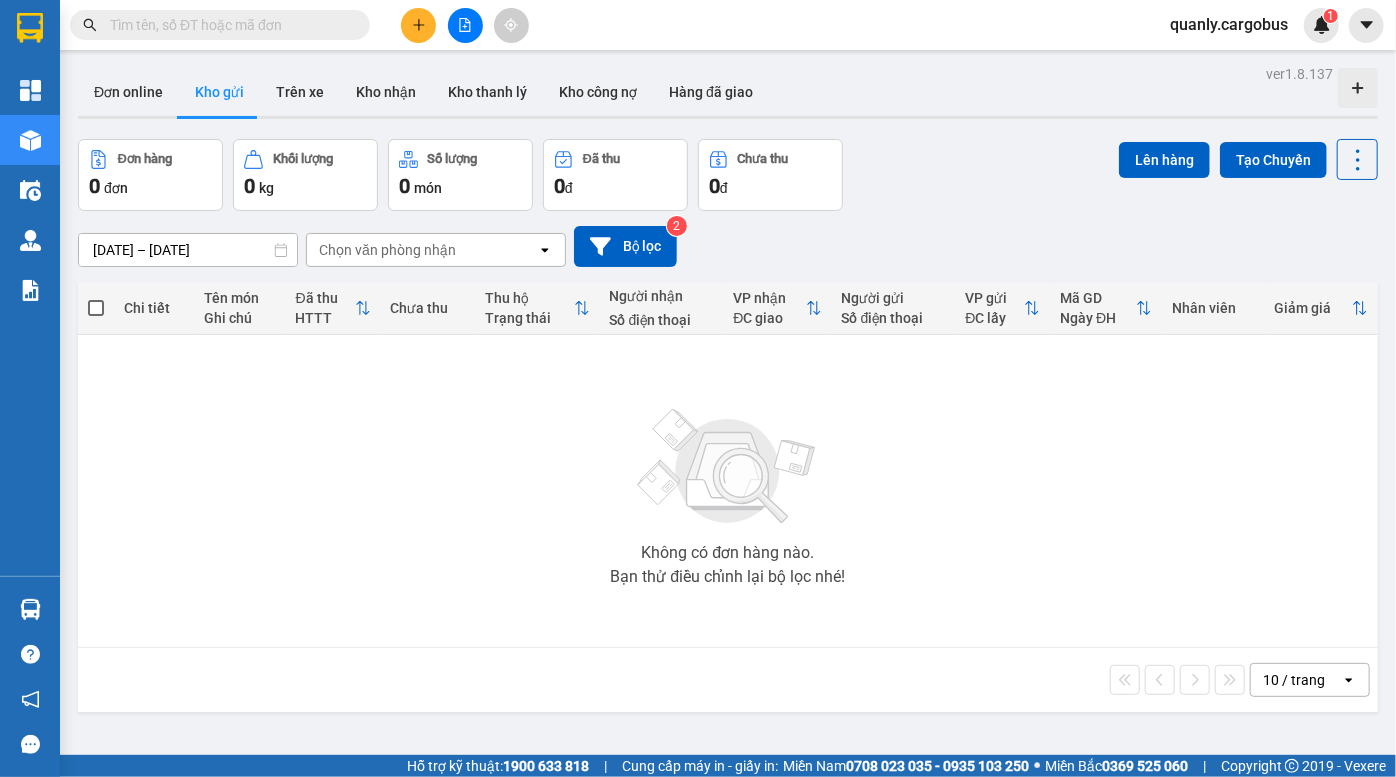 click on "Đơn hàng 0 đơn Khối lượng 0 kg Số lượng 0 món Đã thu 0  đ Chưa thu 0  đ Lên hàng Tạo Chuyến" at bounding box center [728, 175] 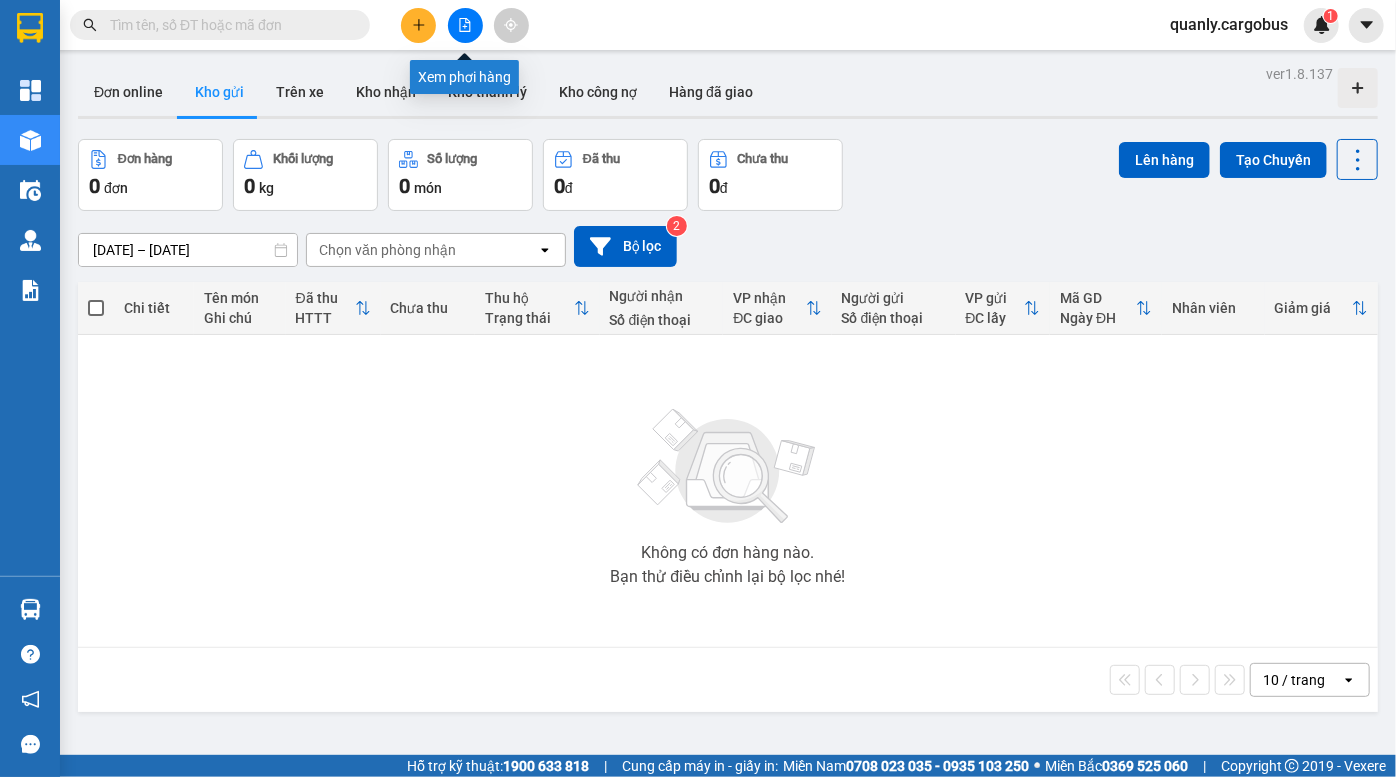 click 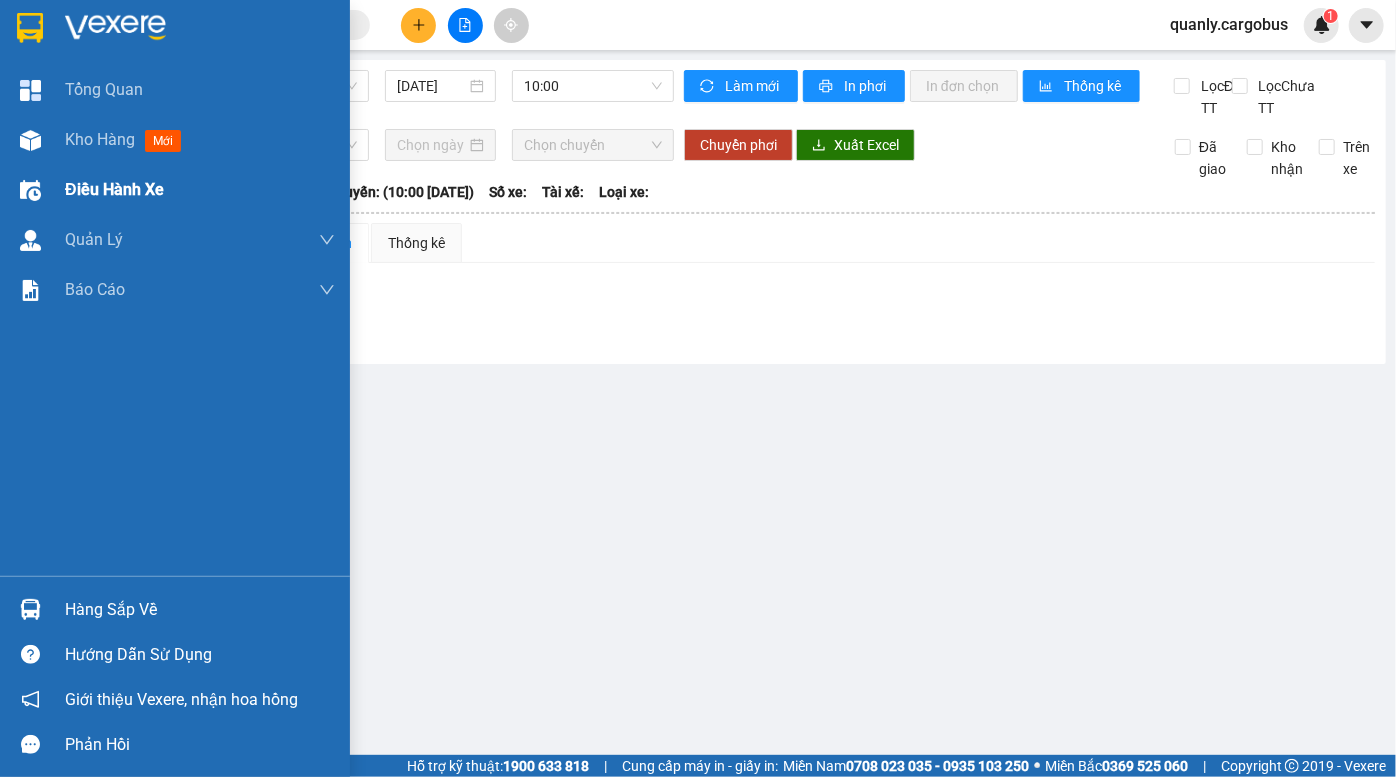 click on "Điều hành xe" at bounding box center [114, 189] 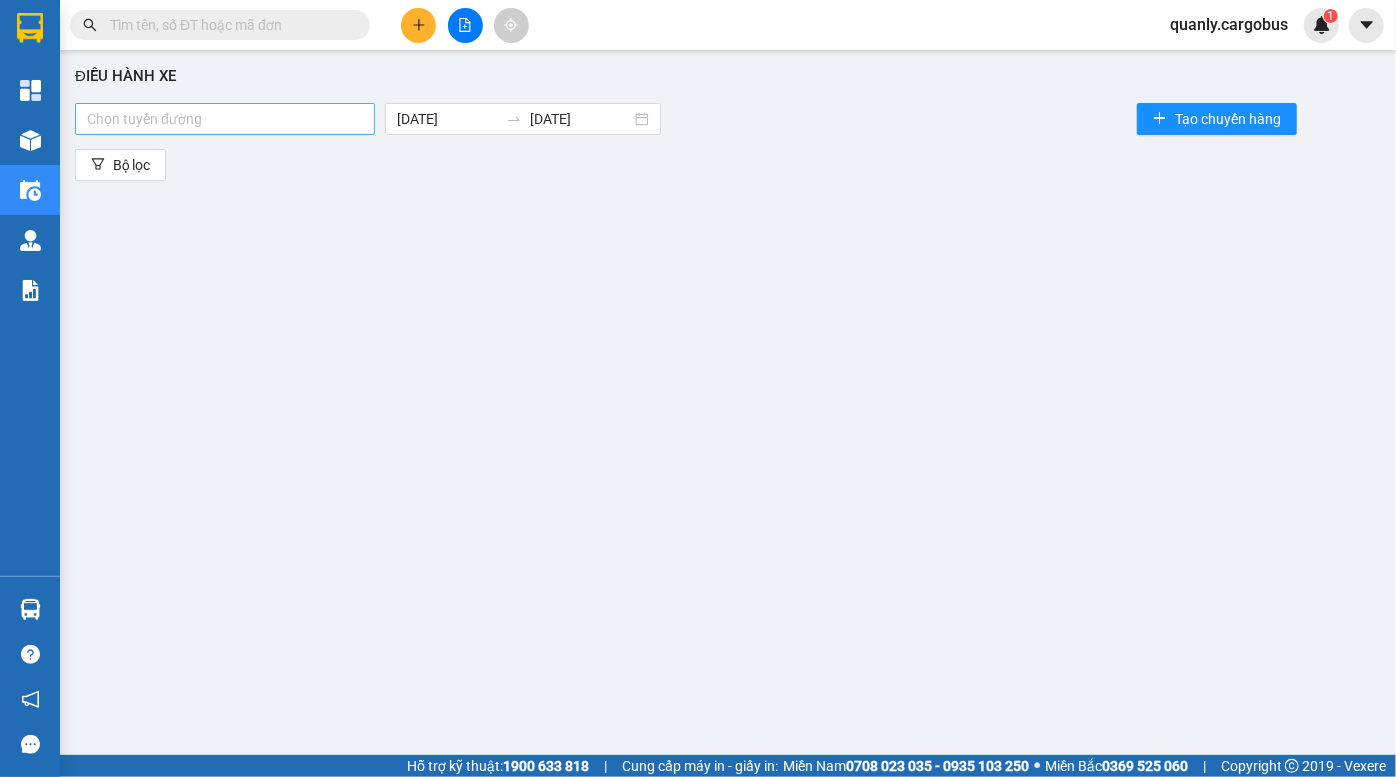 click at bounding box center (225, 119) 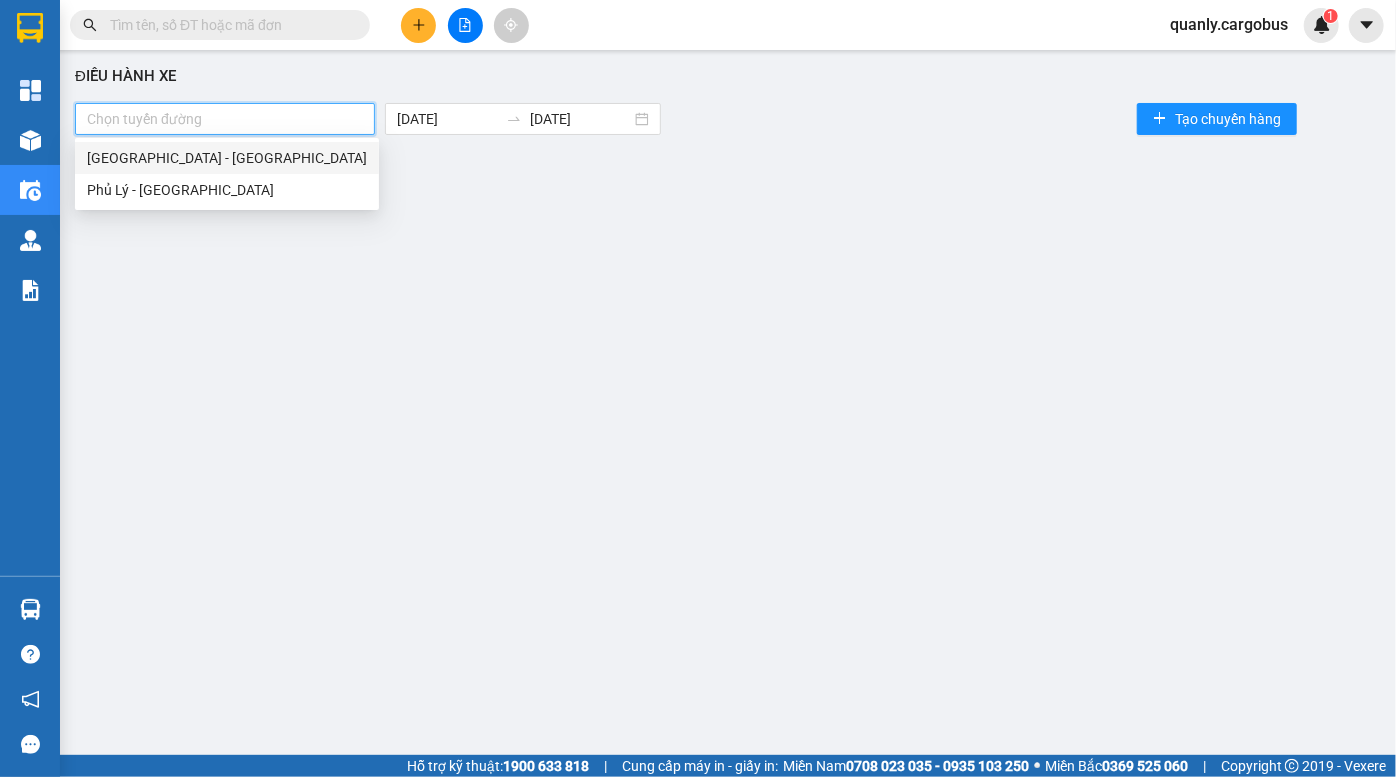 click on "[GEOGRAPHIC_DATA] - [GEOGRAPHIC_DATA]" at bounding box center [227, 158] 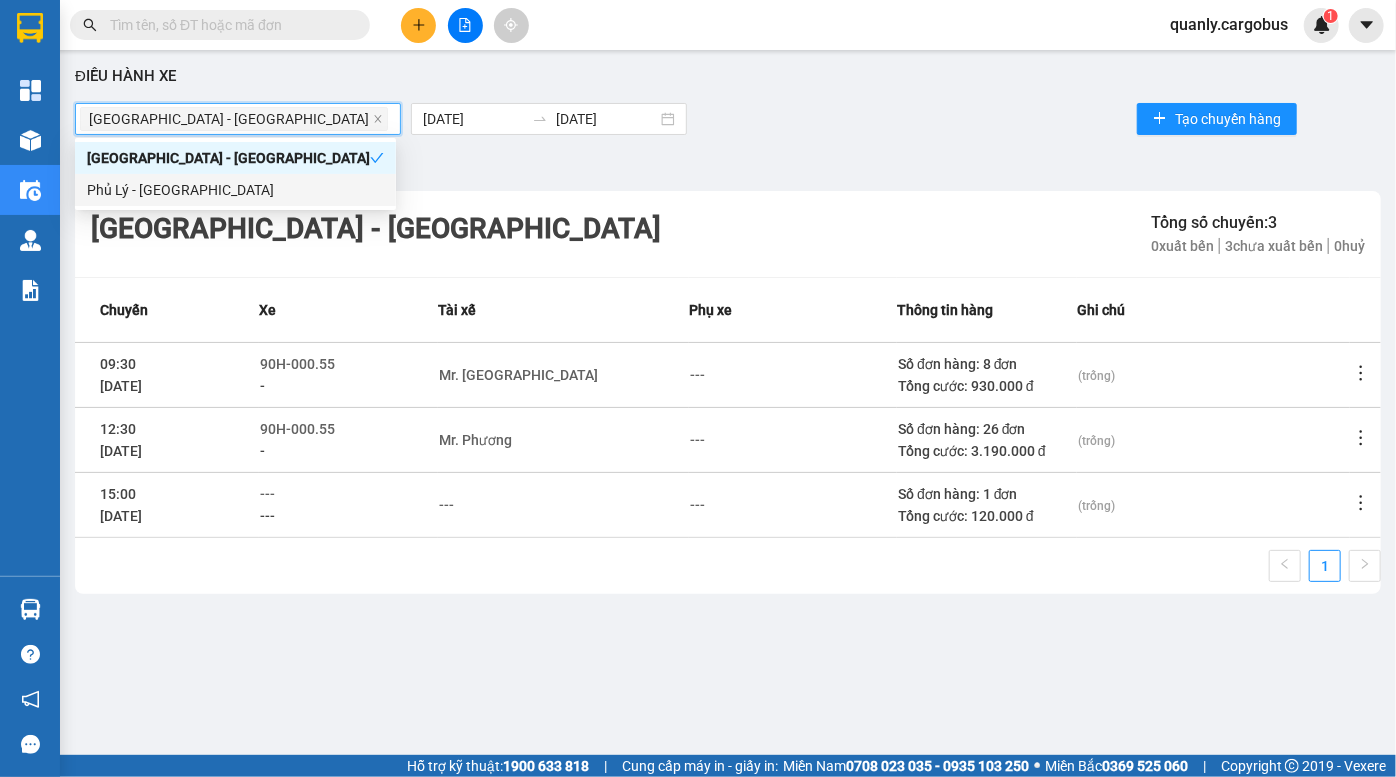 drag, startPoint x: 182, startPoint y: 192, endPoint x: 532, endPoint y: 341, distance: 380.39584 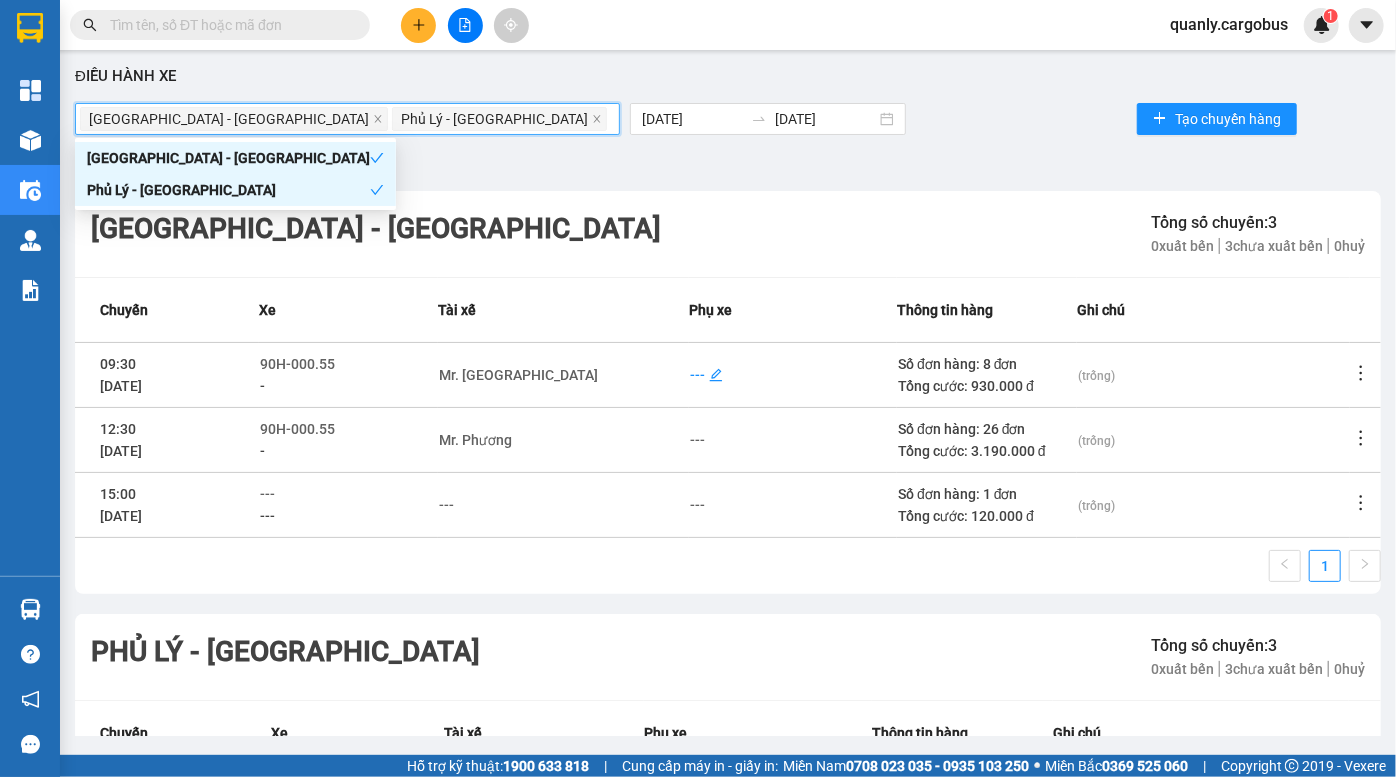 click on "---" at bounding box center [697, 375] 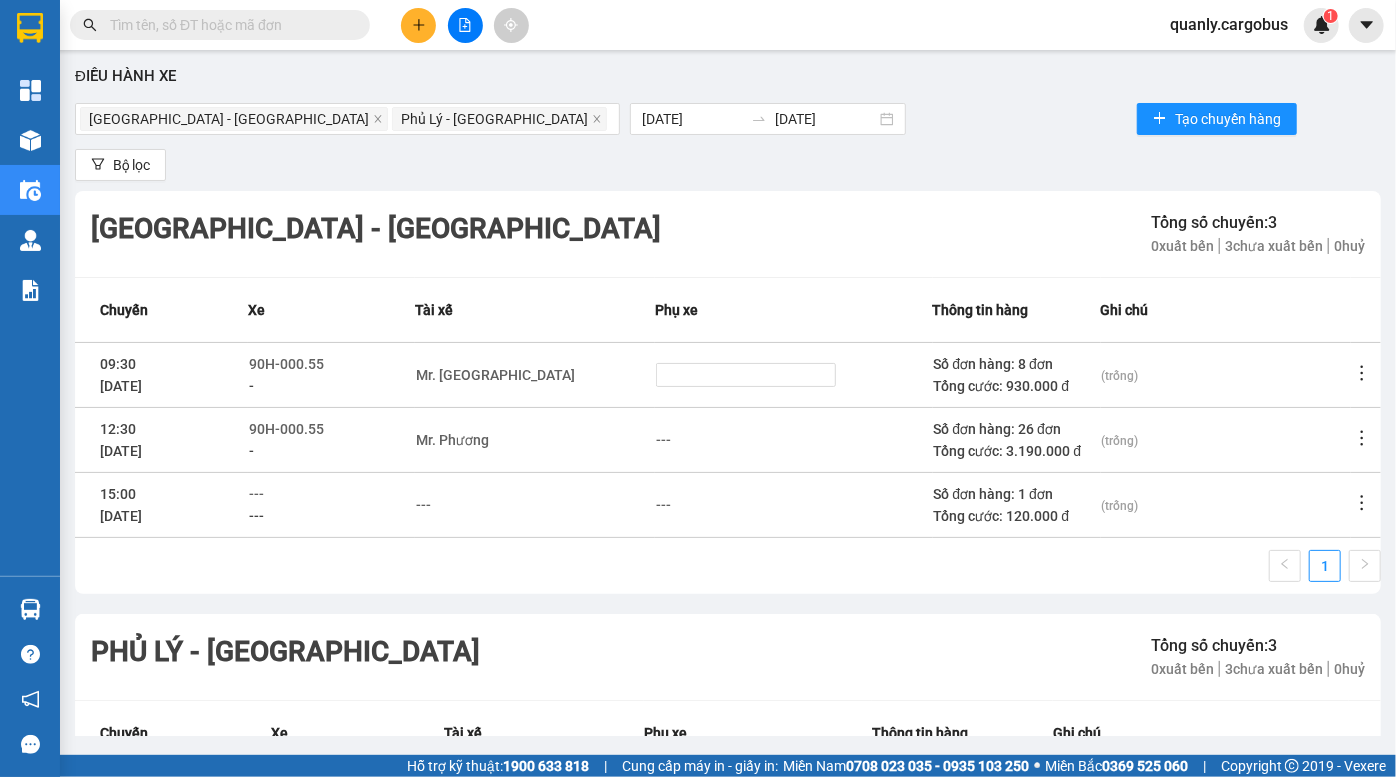 click on "Phụ xe" at bounding box center (793, 309) 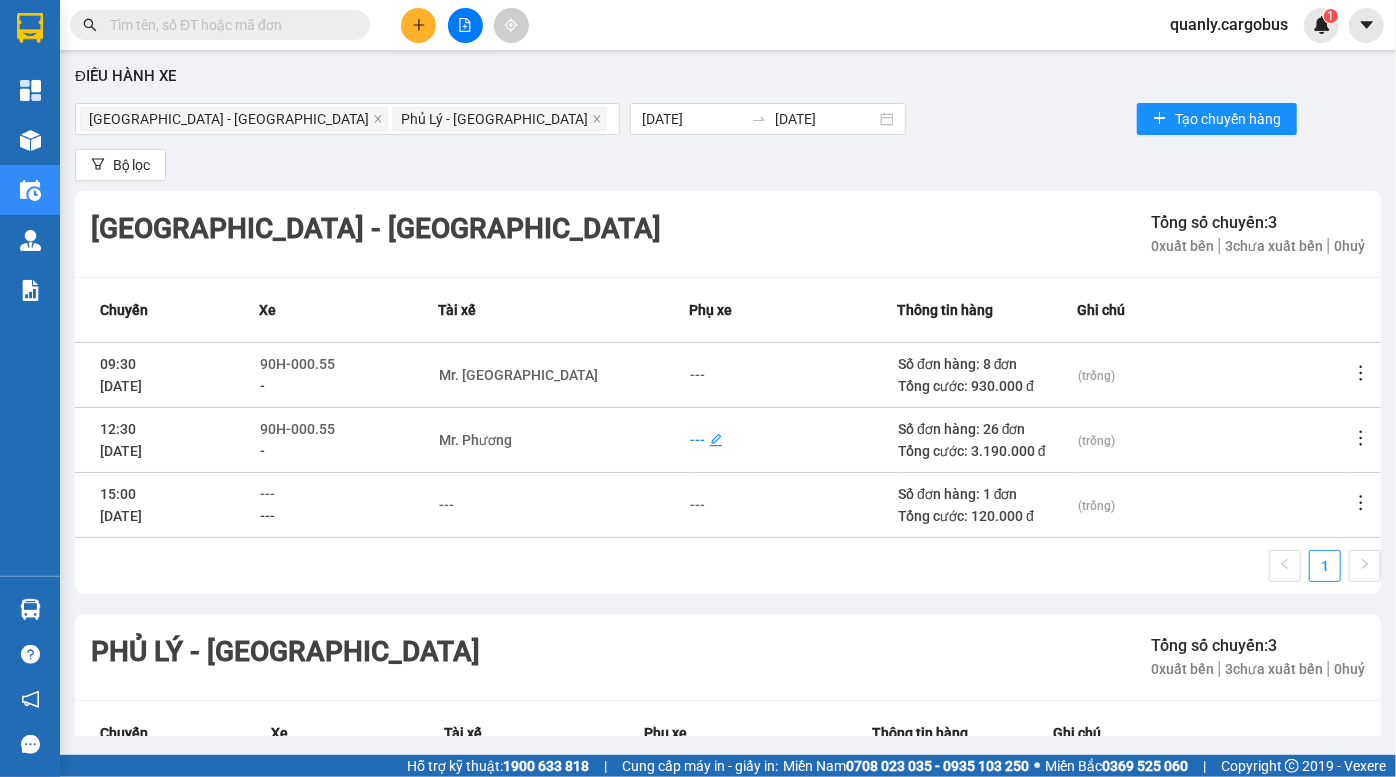 click on "---" at bounding box center [697, 440] 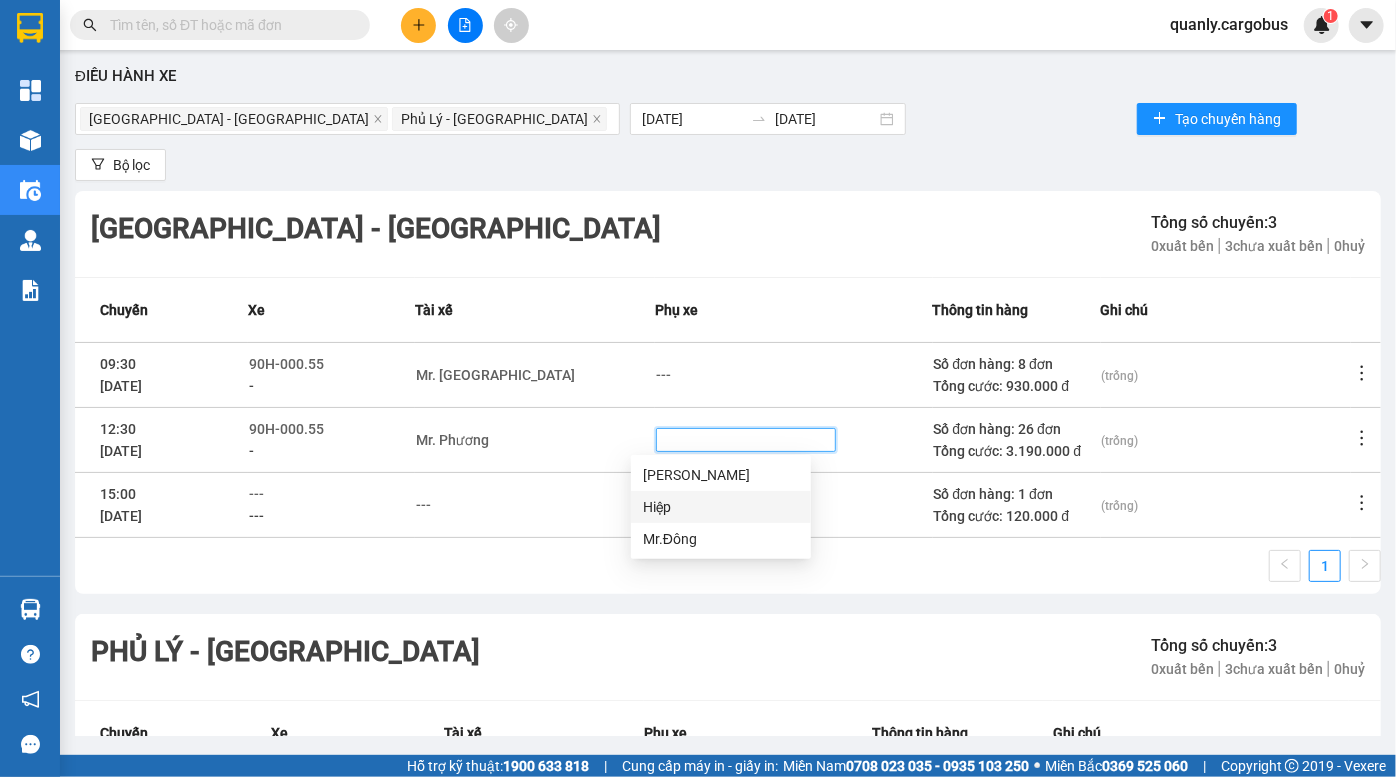 click on "Hiệp" at bounding box center (721, 507) 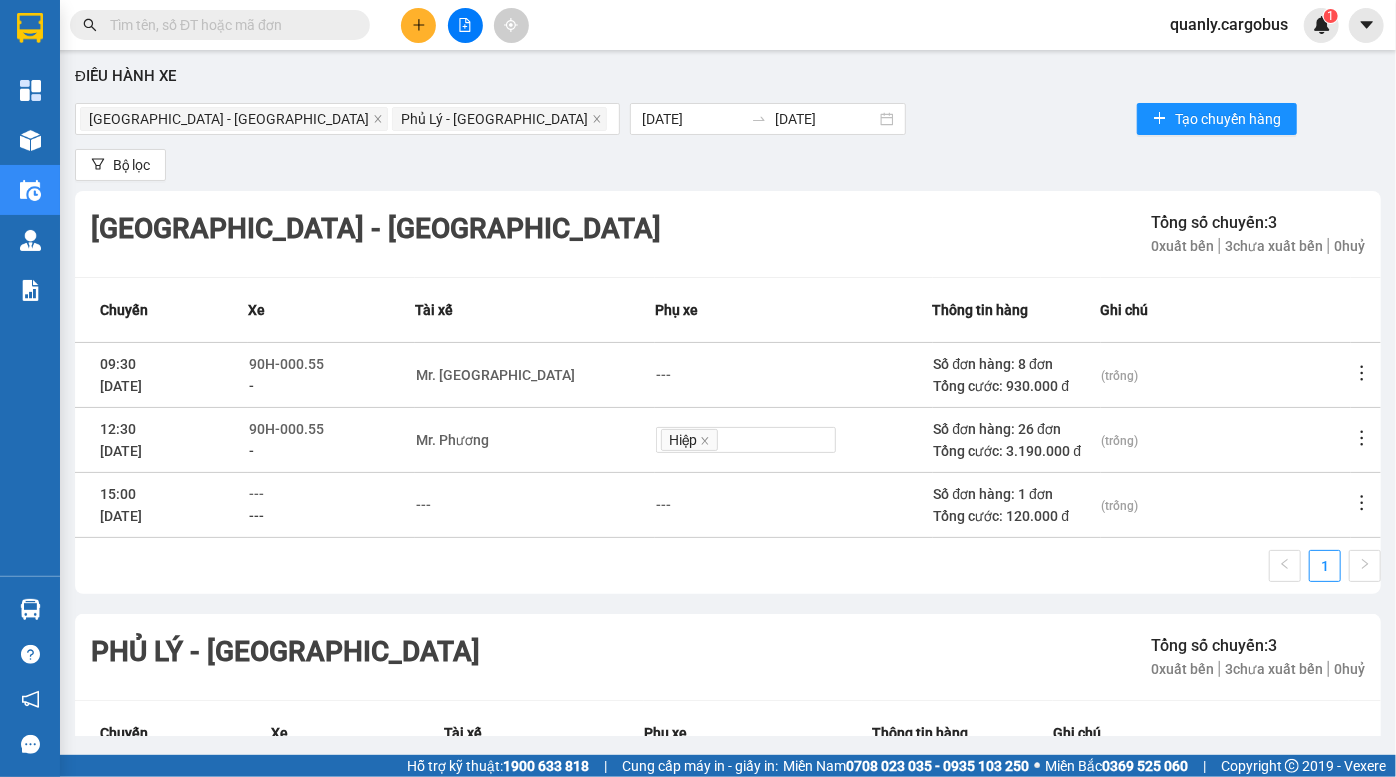 click on "---" at bounding box center (256, 516) 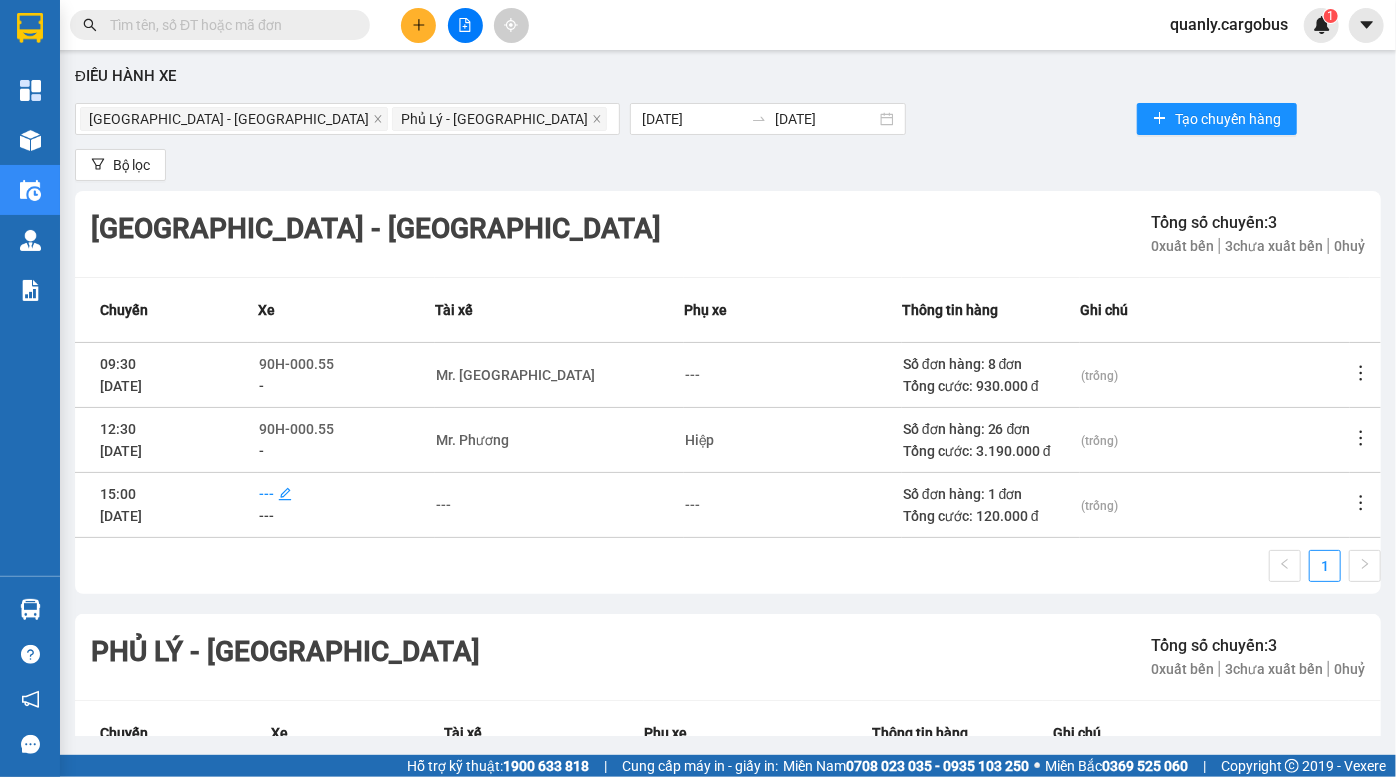 click on "---" at bounding box center [266, 494] 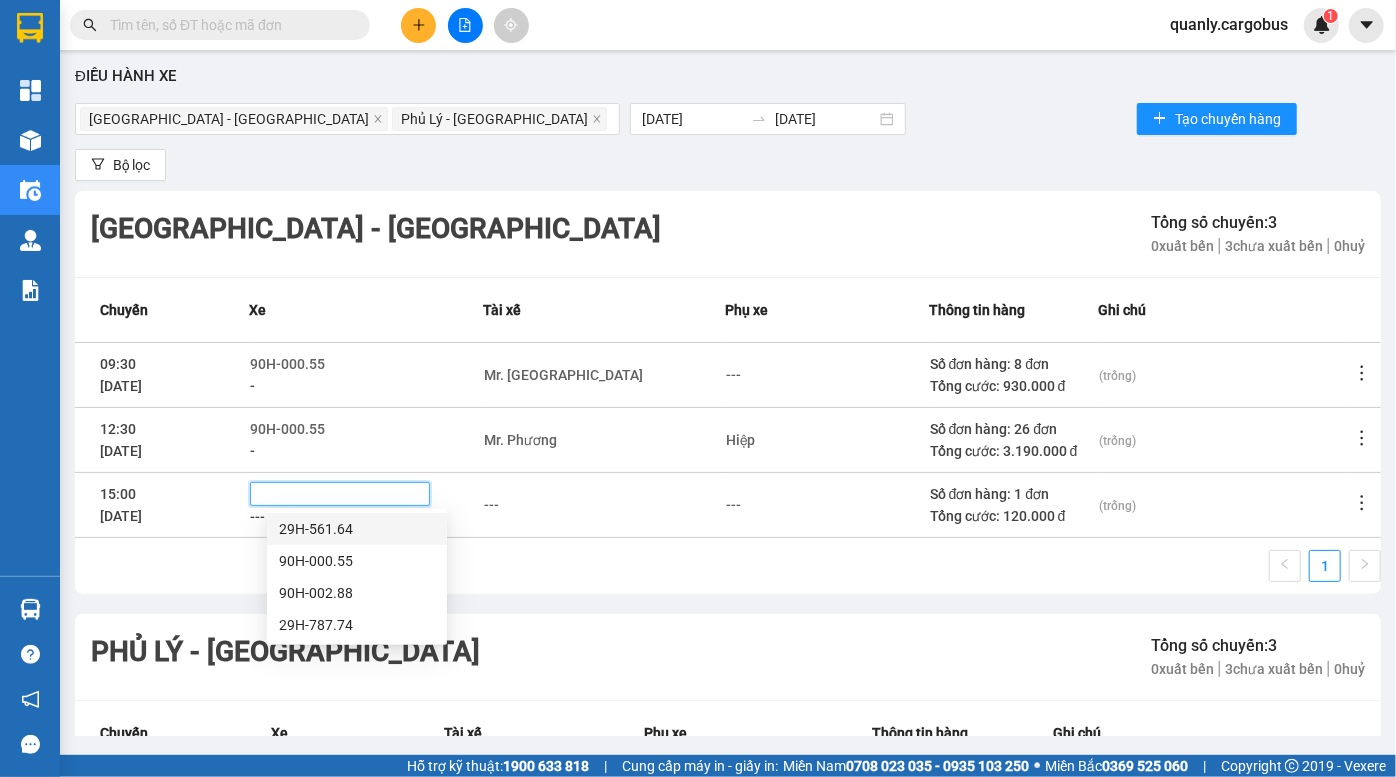click on "29H-561.64" at bounding box center (357, 529) 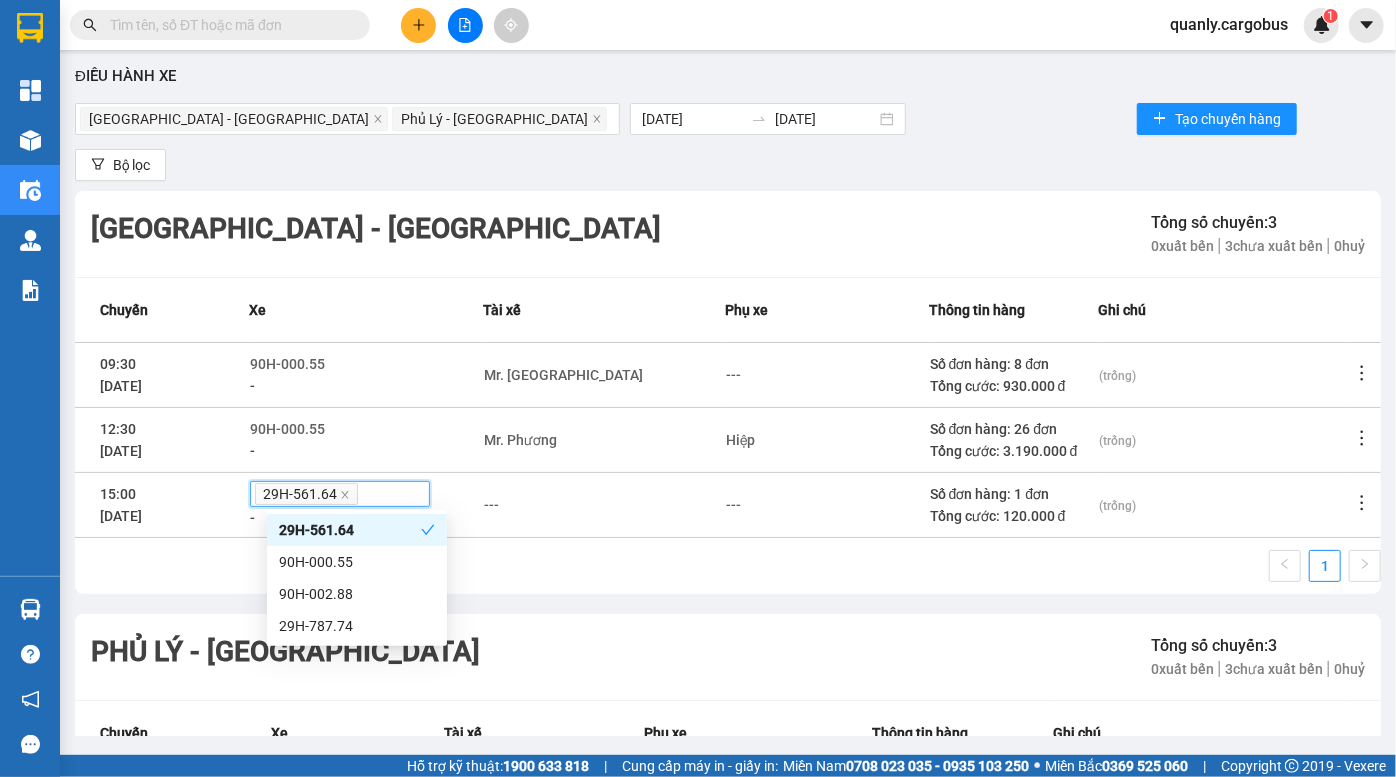 click on "---" at bounding box center (604, 505) 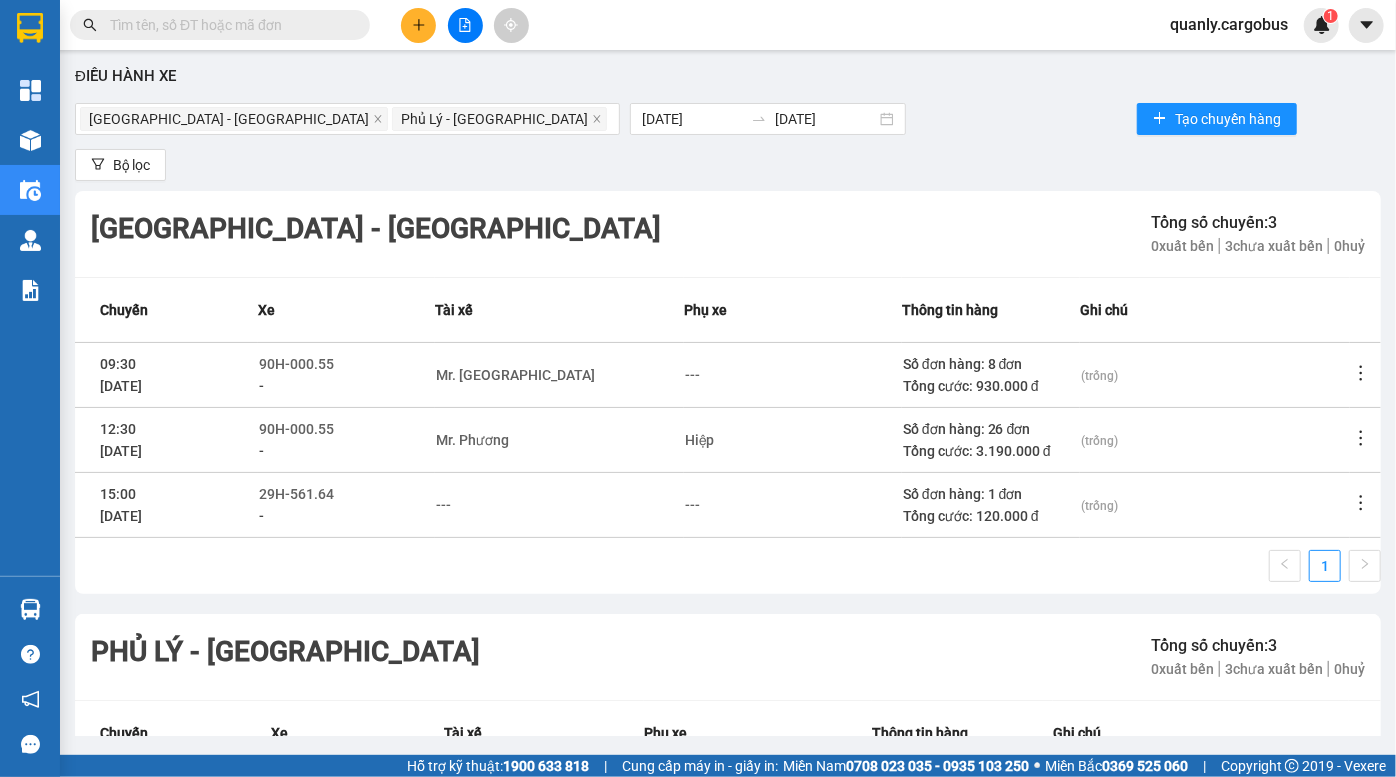 click on "---" at bounding box center [559, 505] 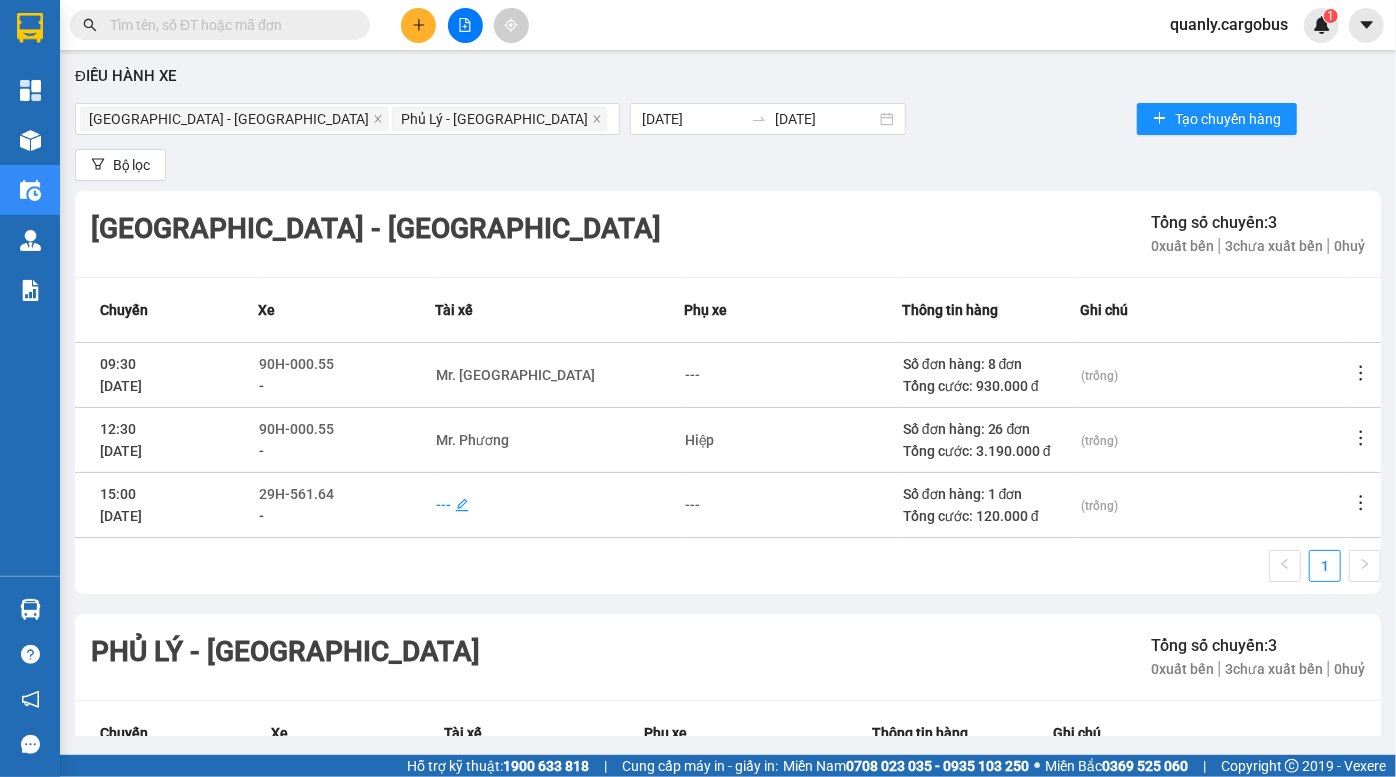click on "---" at bounding box center [443, 505] 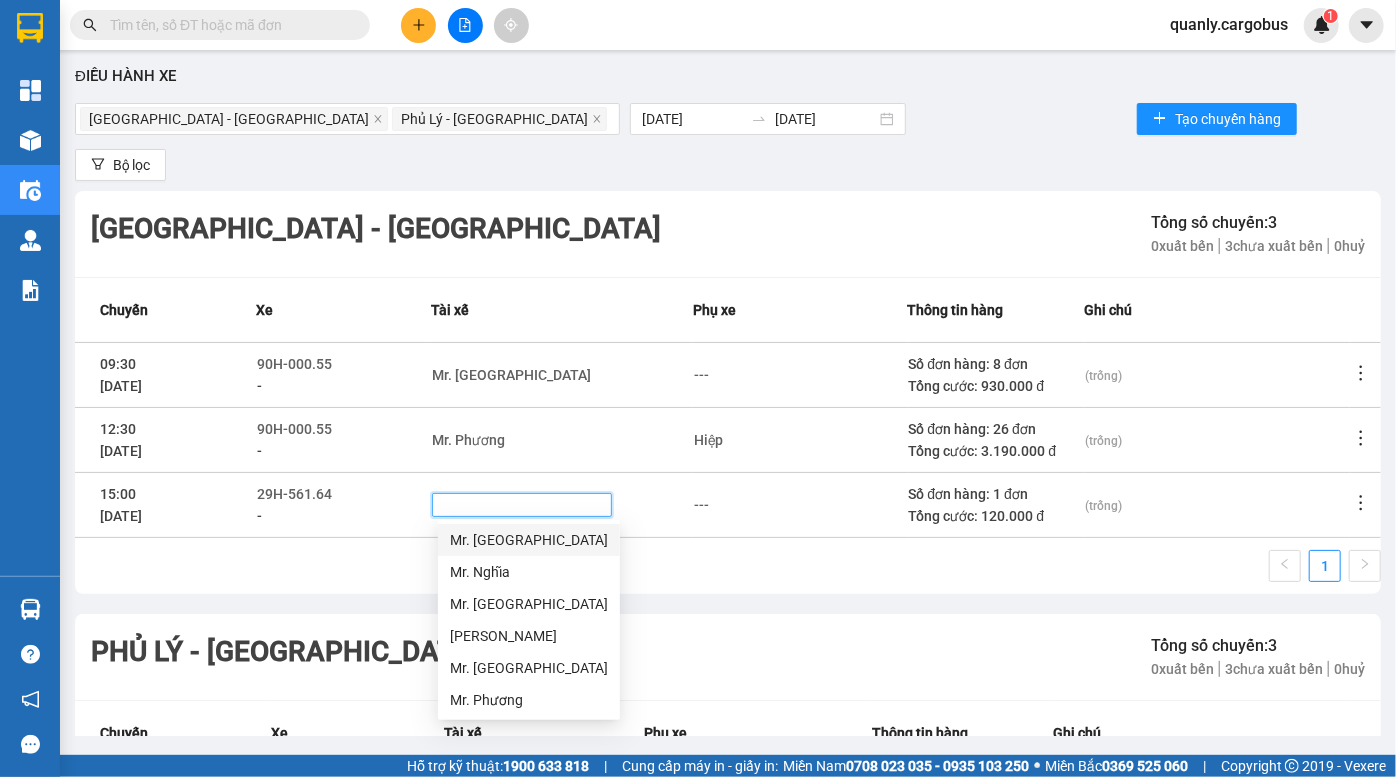 click on "Mr. [GEOGRAPHIC_DATA]" at bounding box center [529, 540] 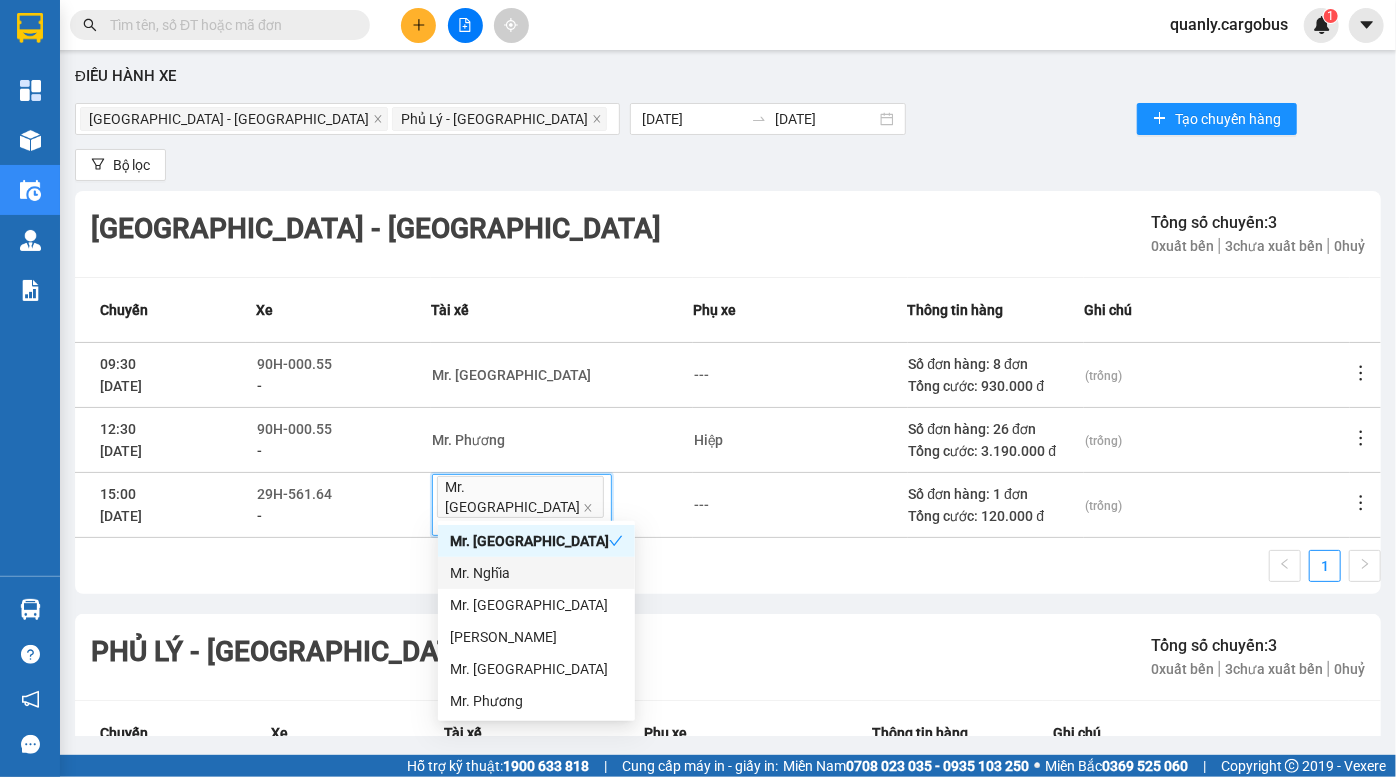 click on "1" at bounding box center (728, 572) 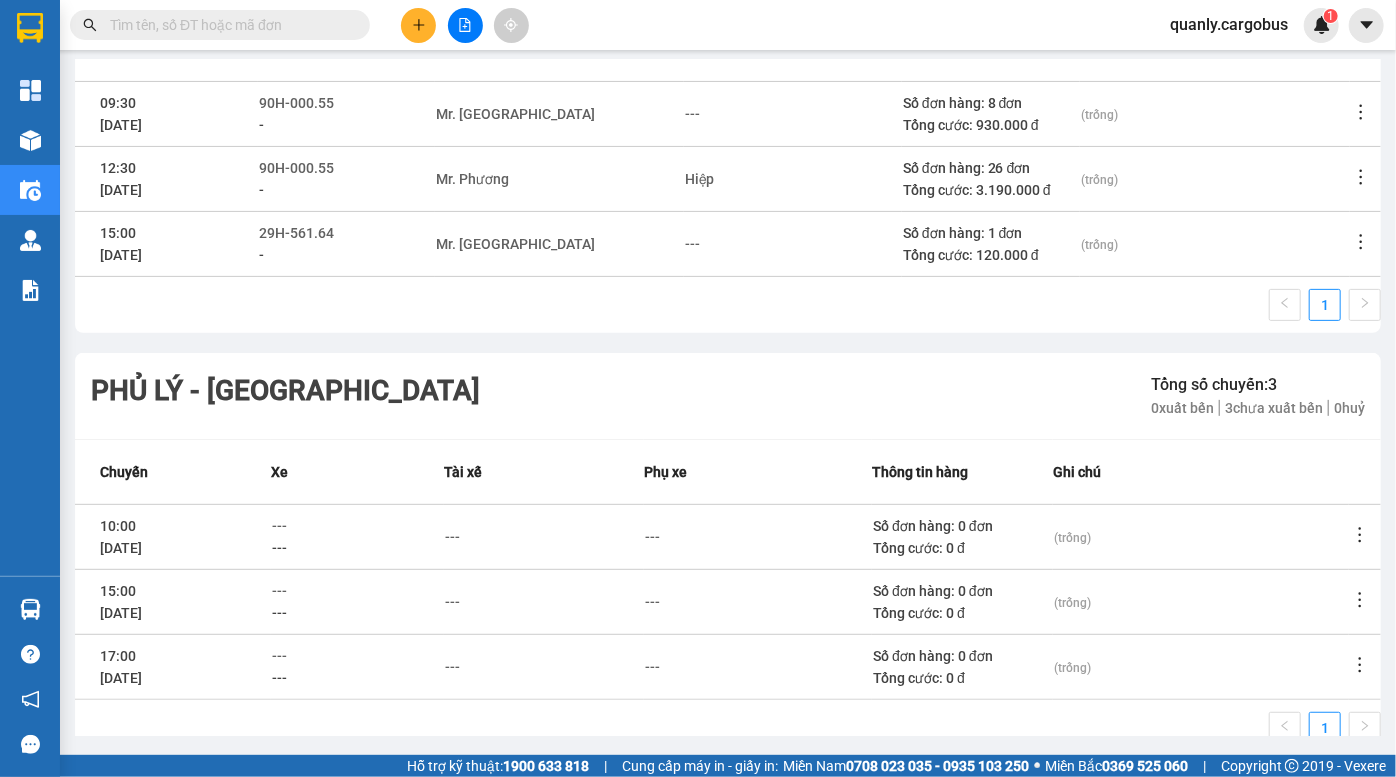 scroll, scrollTop: 272, scrollLeft: 0, axis: vertical 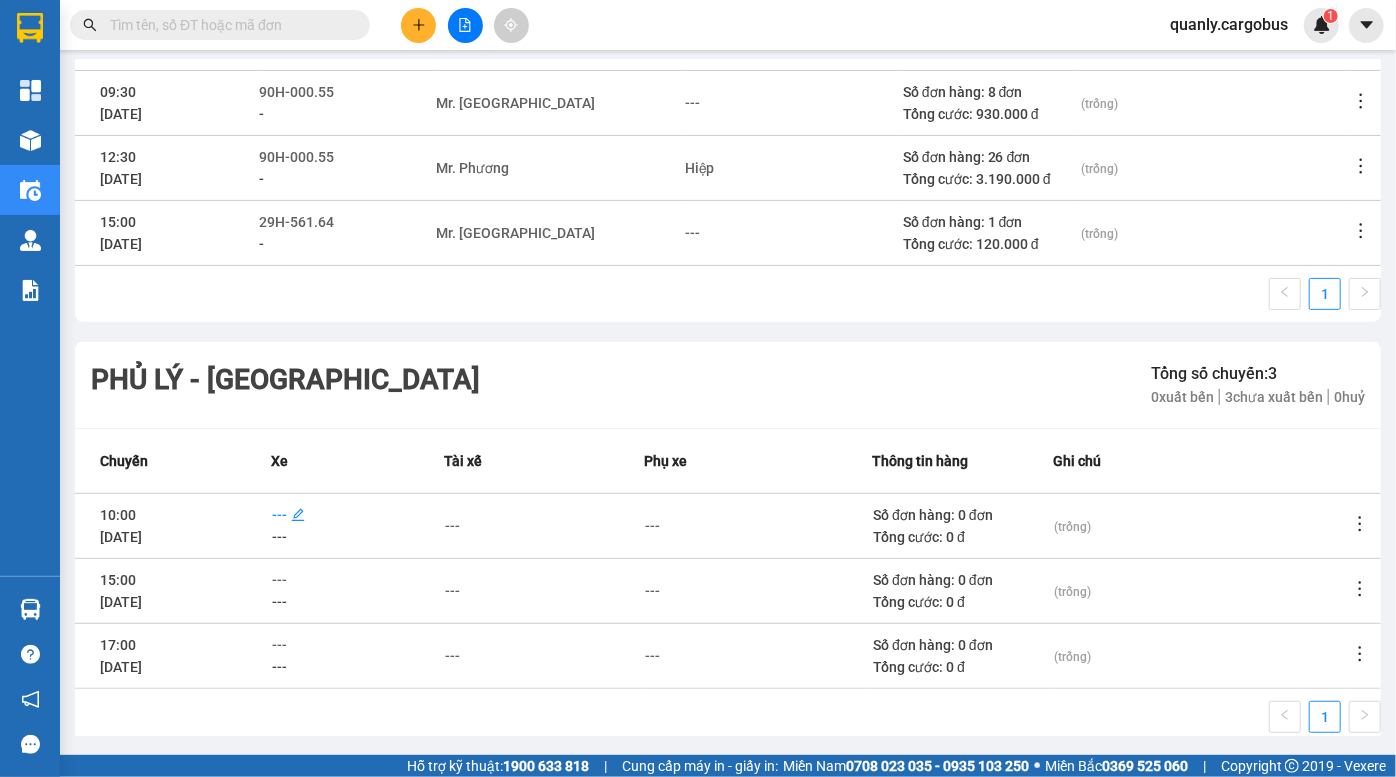 click on "---" at bounding box center (279, 515) 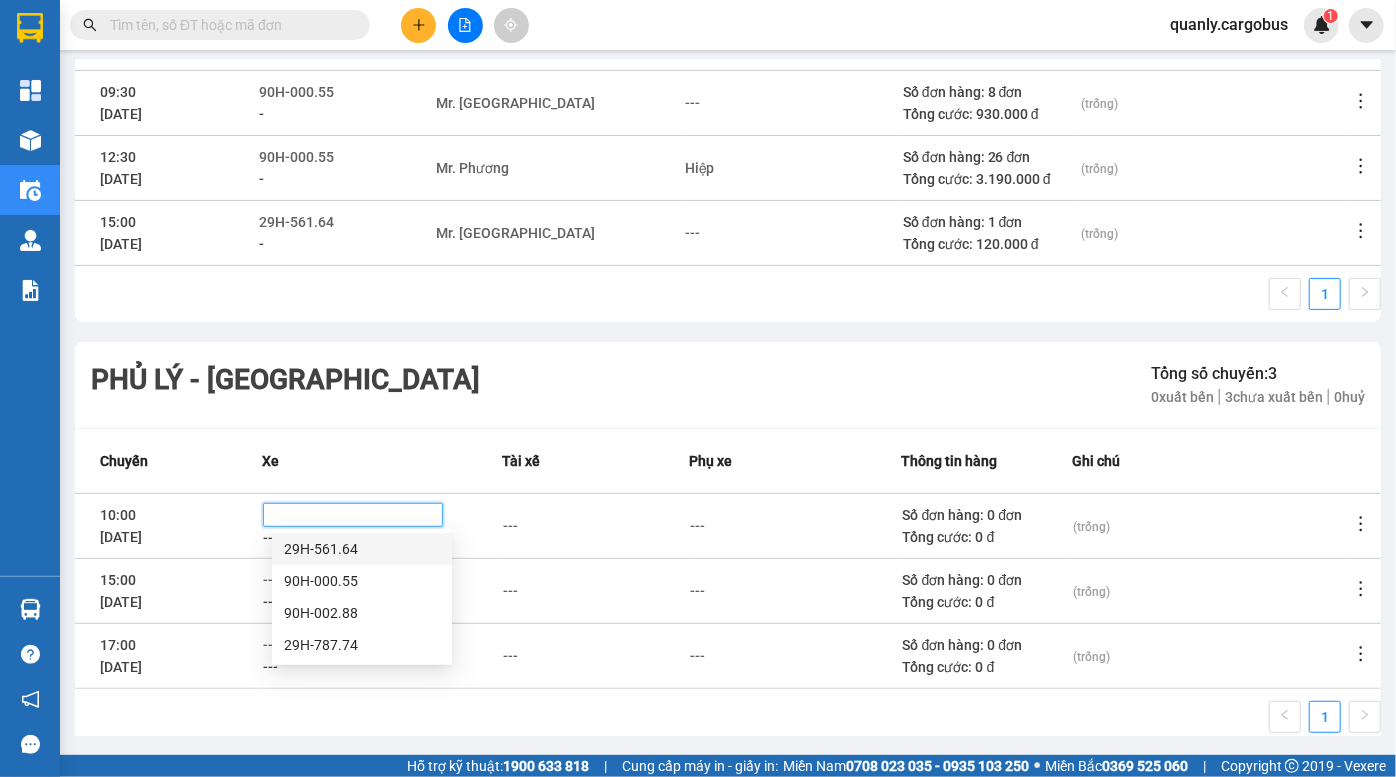 drag, startPoint x: 316, startPoint y: 550, endPoint x: 443, endPoint y: 540, distance: 127.39309 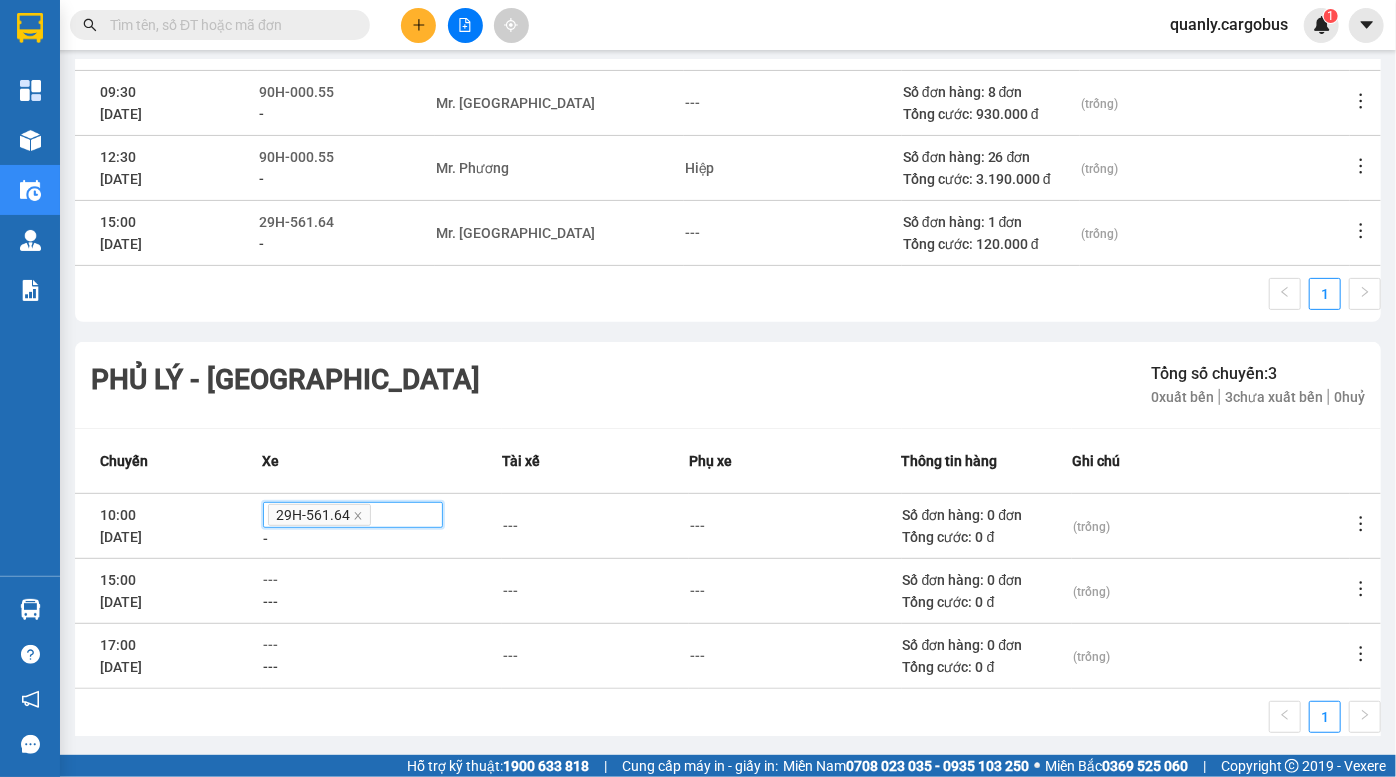 click on "29H-561.64" at bounding box center [319, 515] 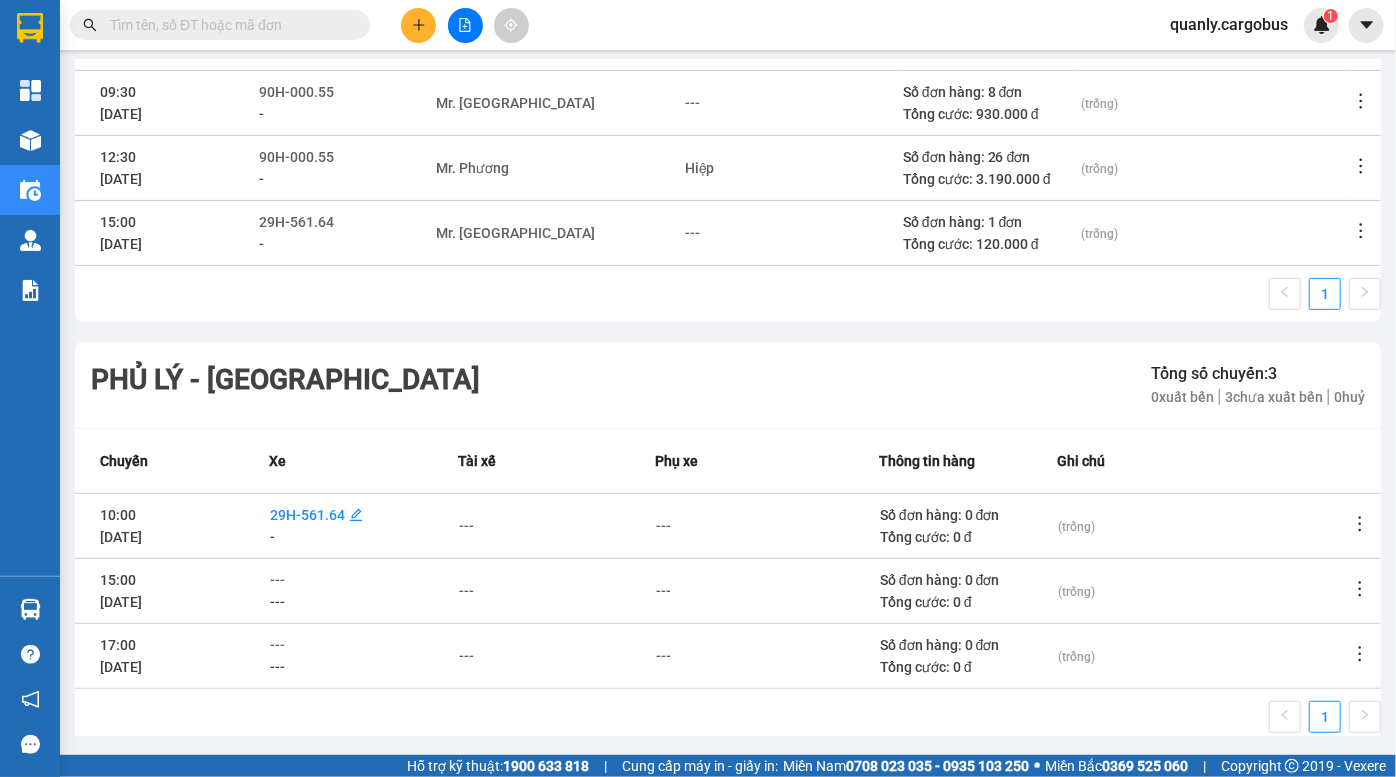 click on "29H-561.64" at bounding box center (307, 515) 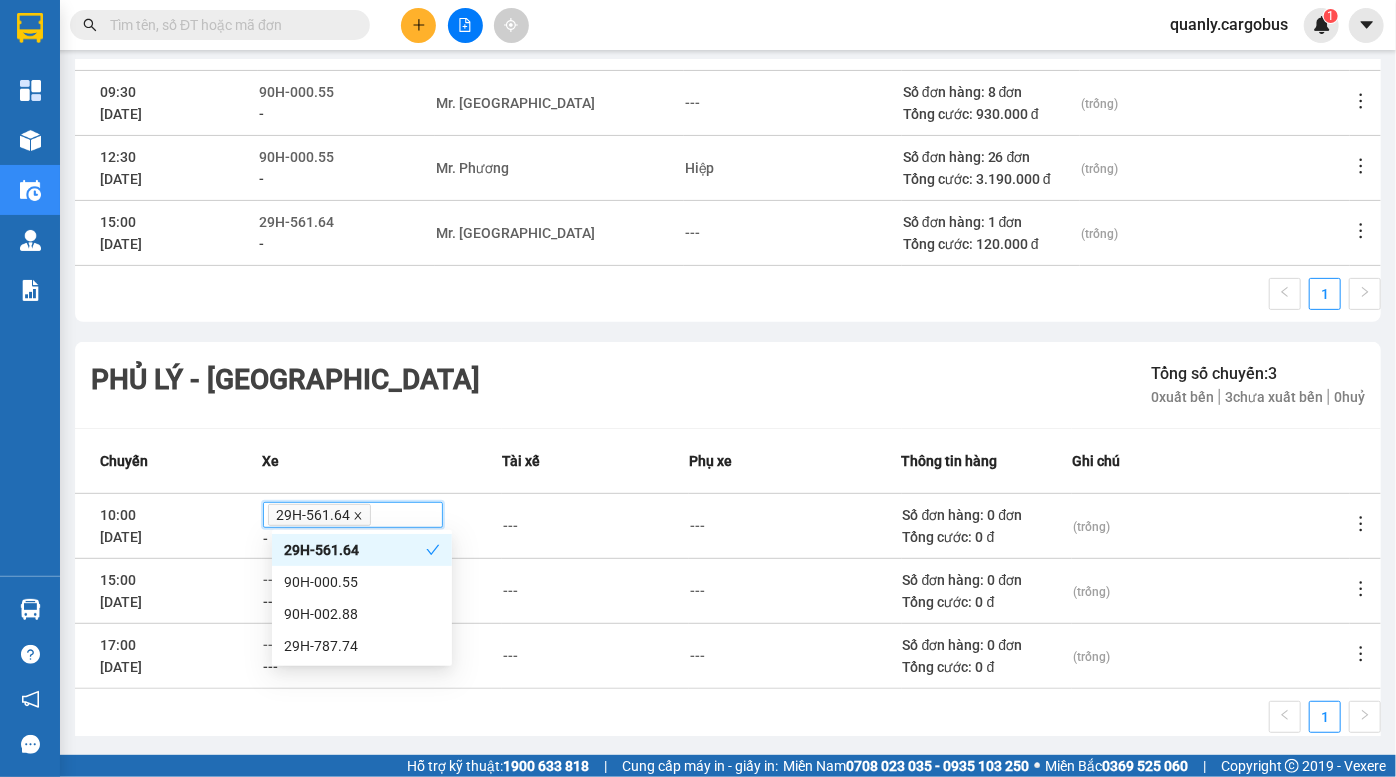 click 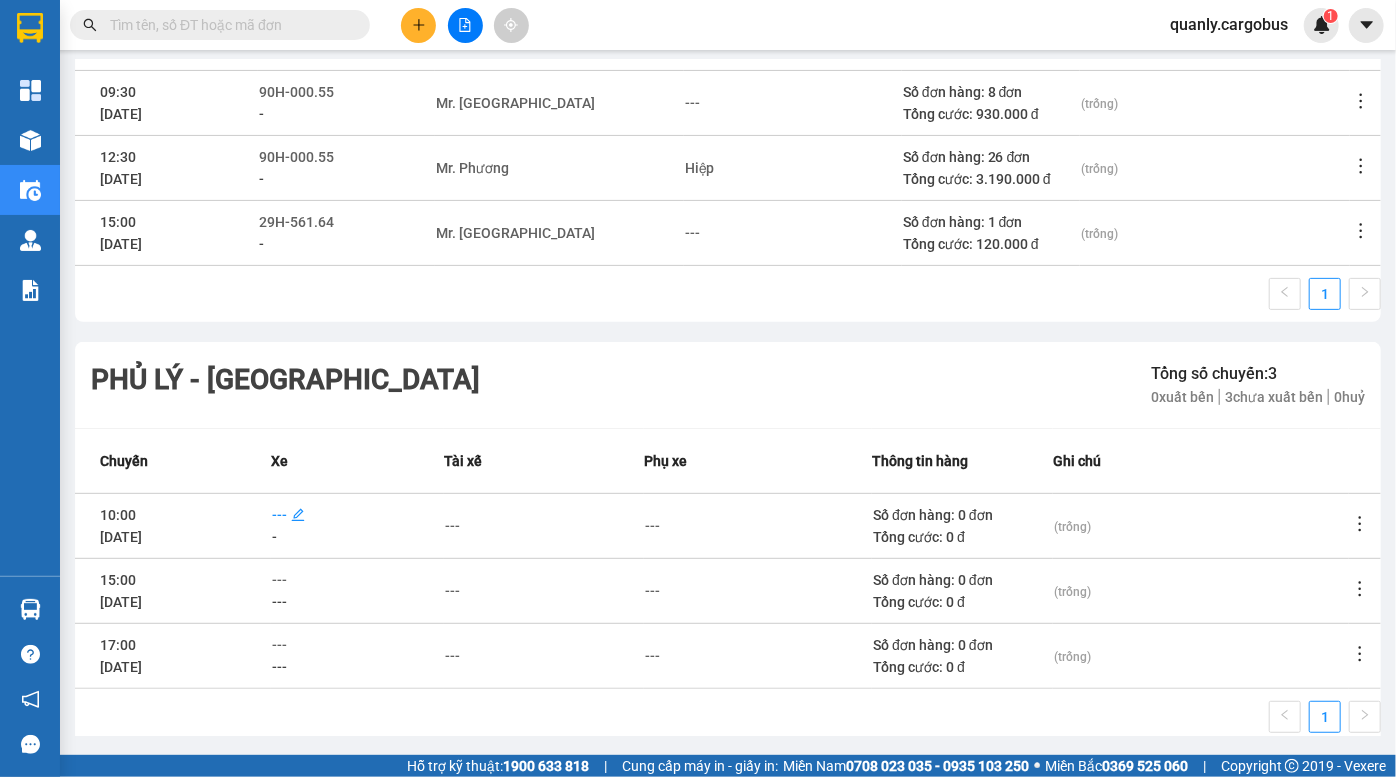 click on "---" at bounding box center (279, 515) 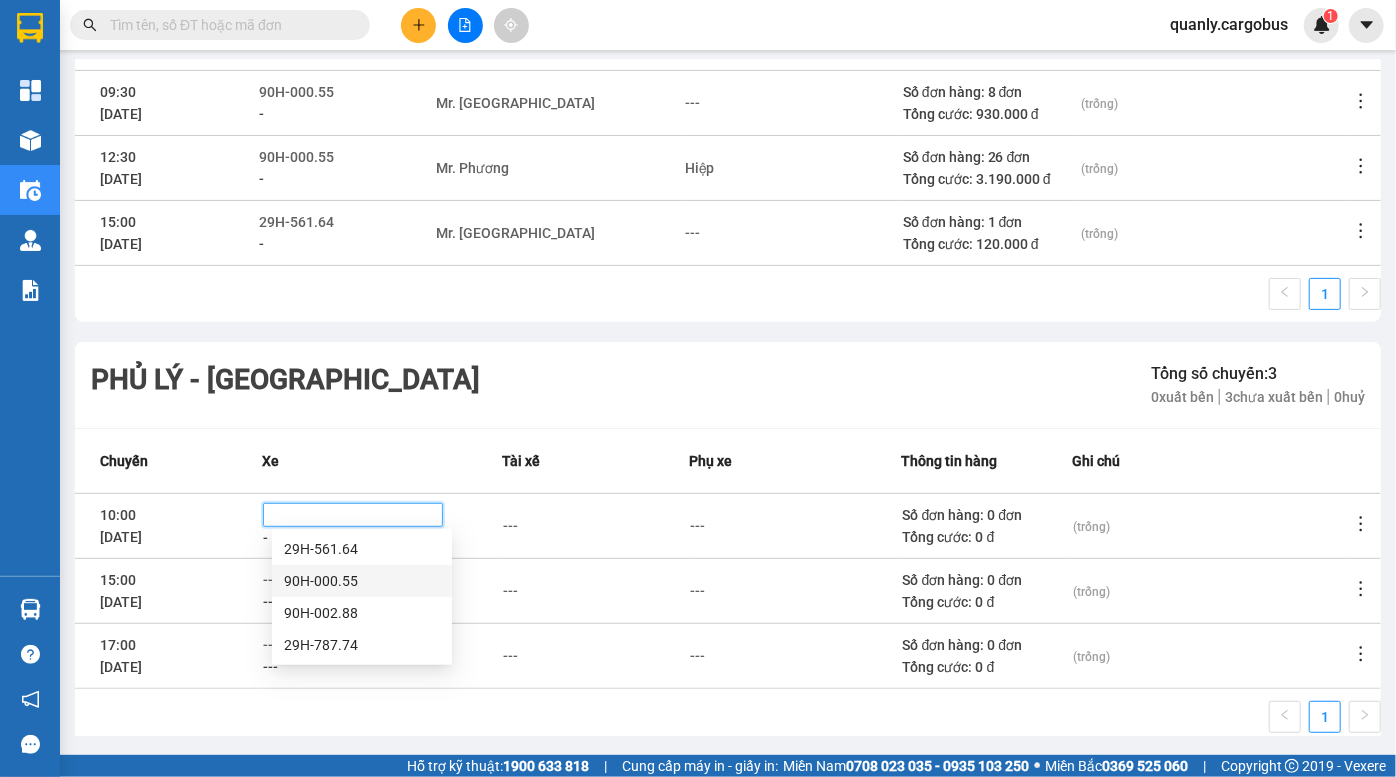 click on "90H-000.55" at bounding box center (362, 581) 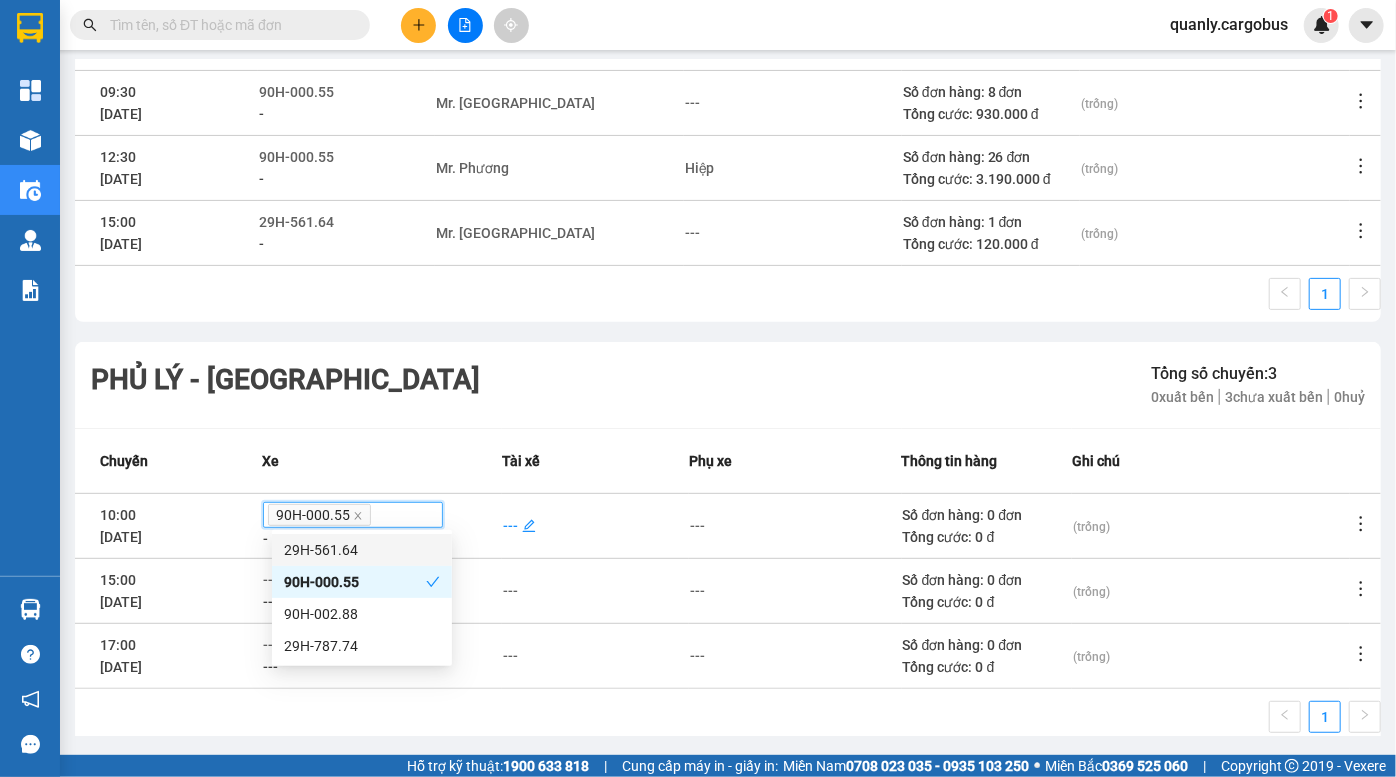 click on "---" at bounding box center [510, 526] 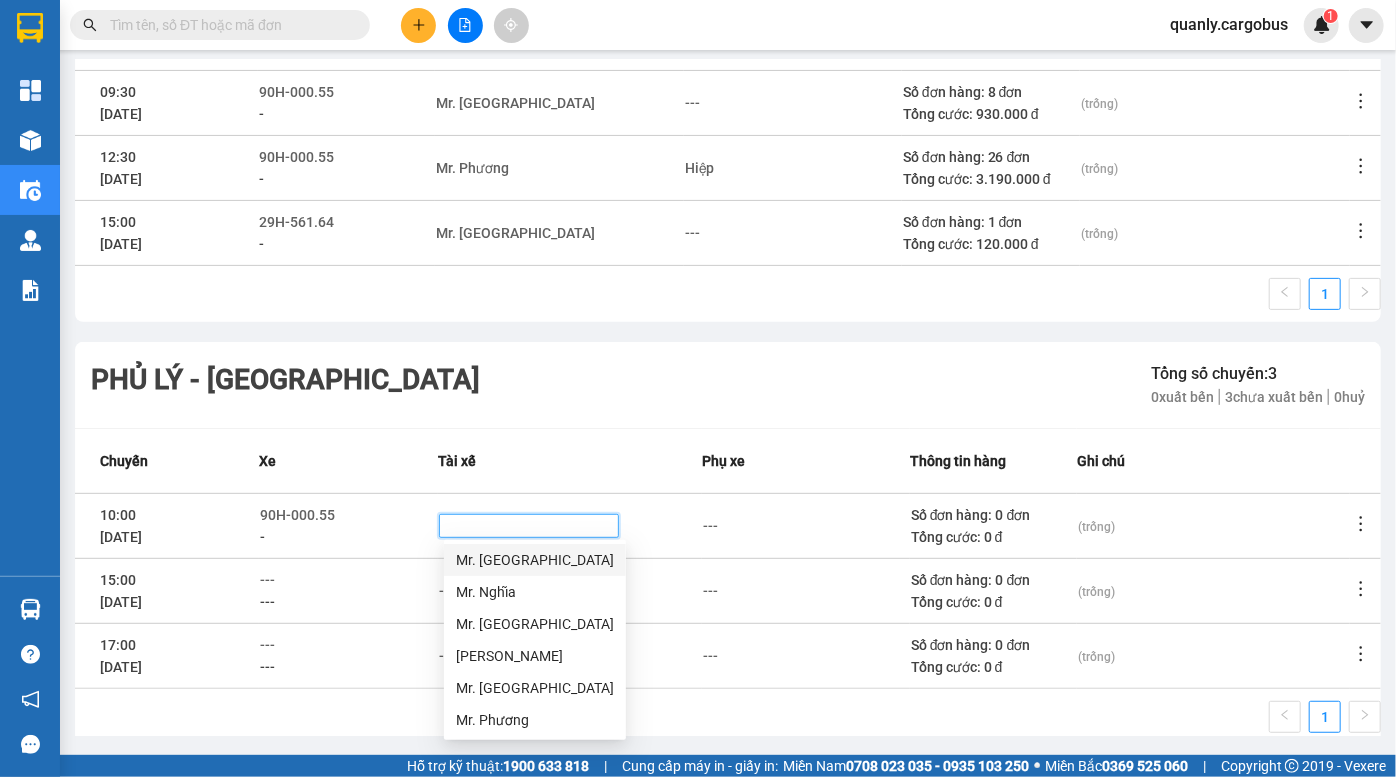 click on "Mr. [GEOGRAPHIC_DATA]" at bounding box center (535, 560) 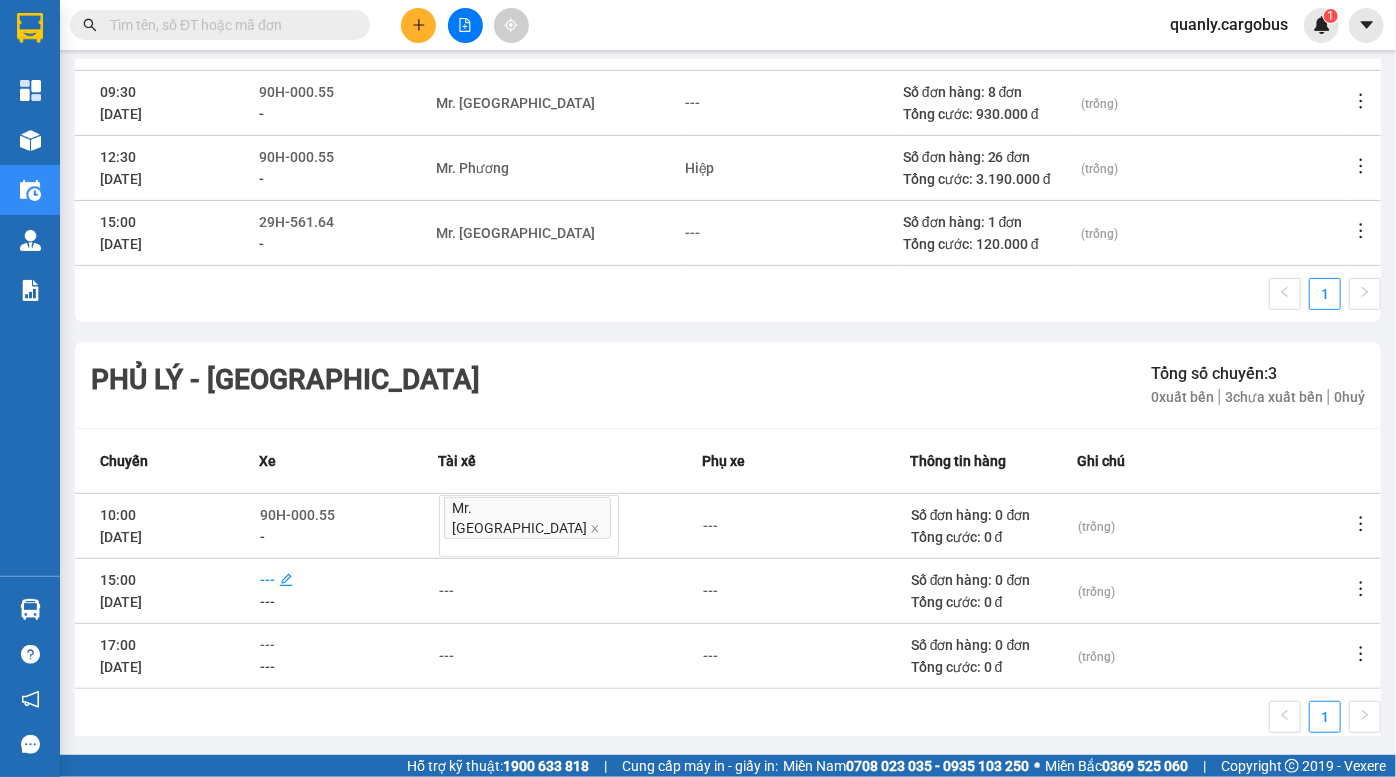 click on "---" at bounding box center [267, 580] 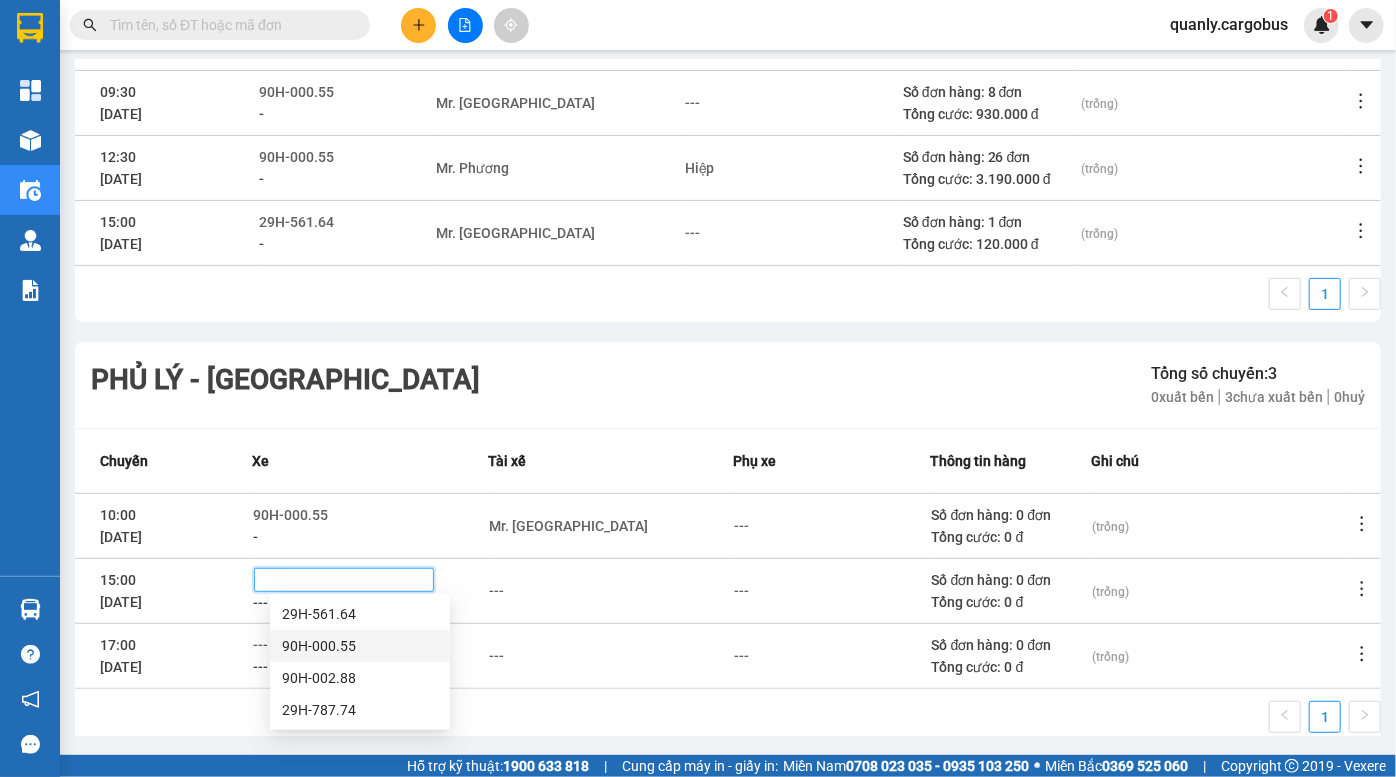 click on "90H-000.55" at bounding box center [360, 646] 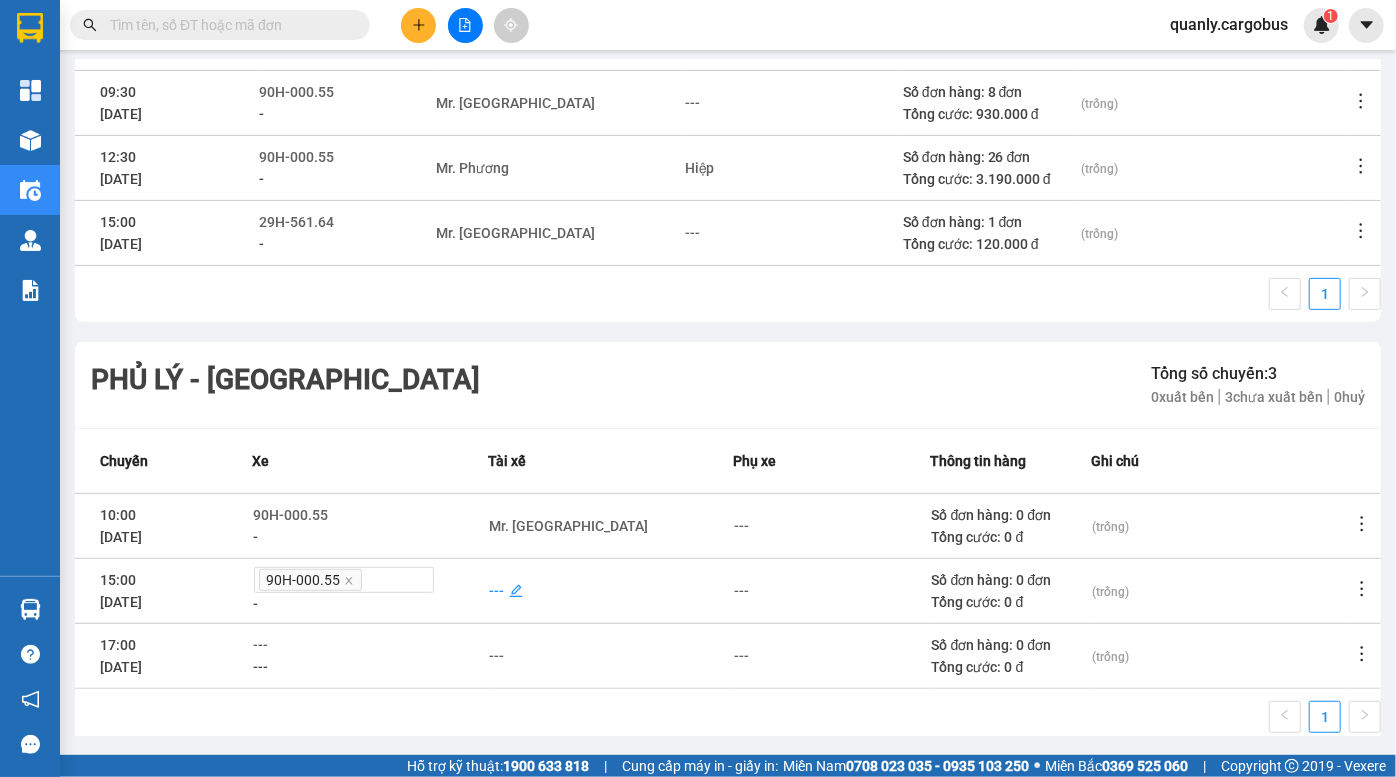 click on "---" at bounding box center [497, 591] 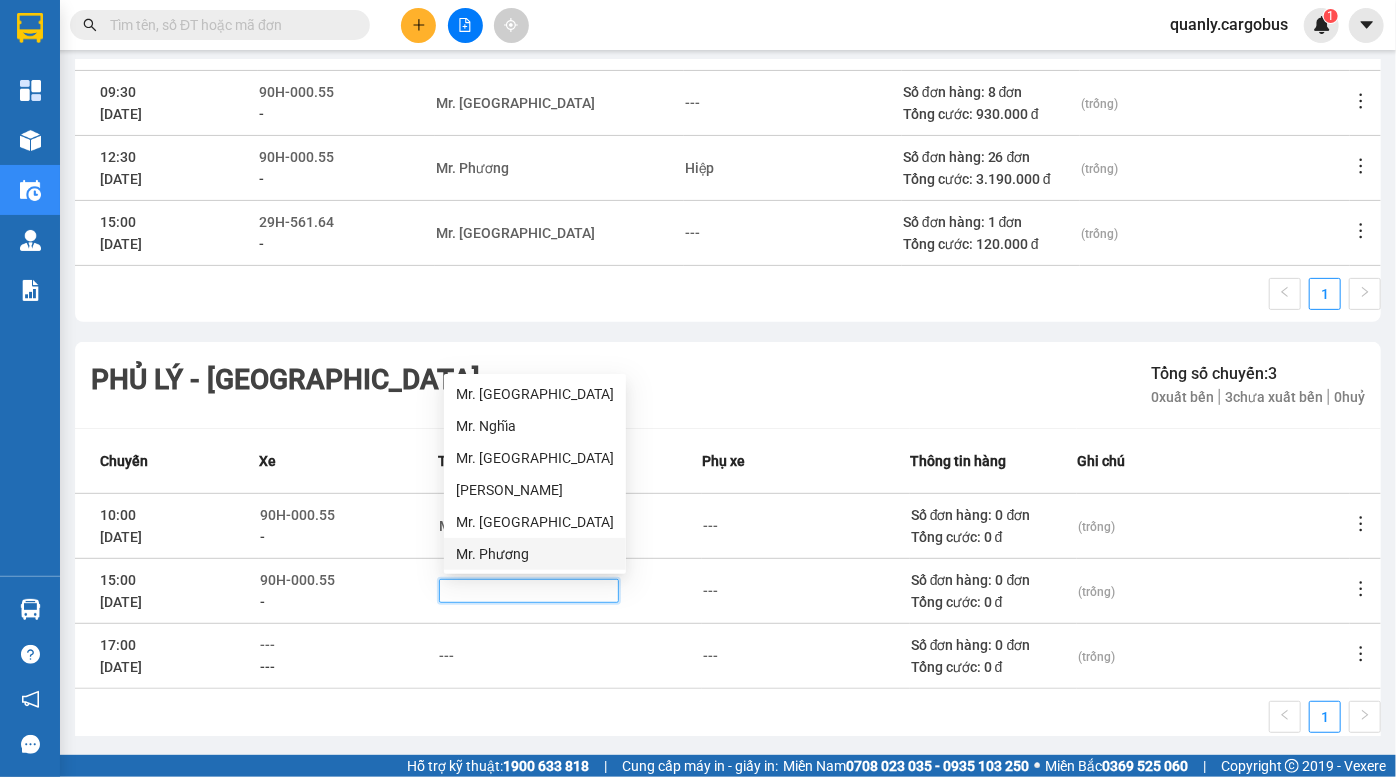 drag, startPoint x: 501, startPoint y: 553, endPoint x: 650, endPoint y: 573, distance: 150.33629 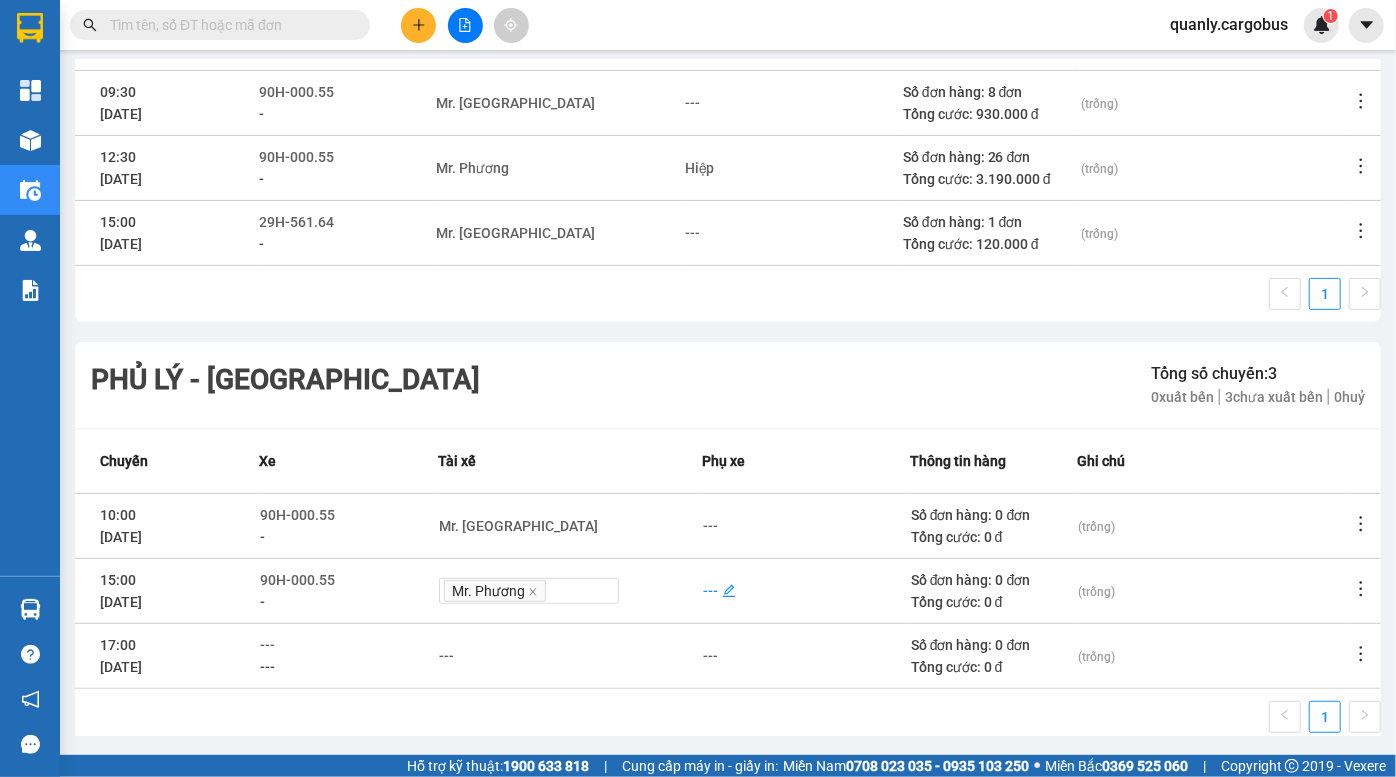 click on "---" at bounding box center (710, 591) 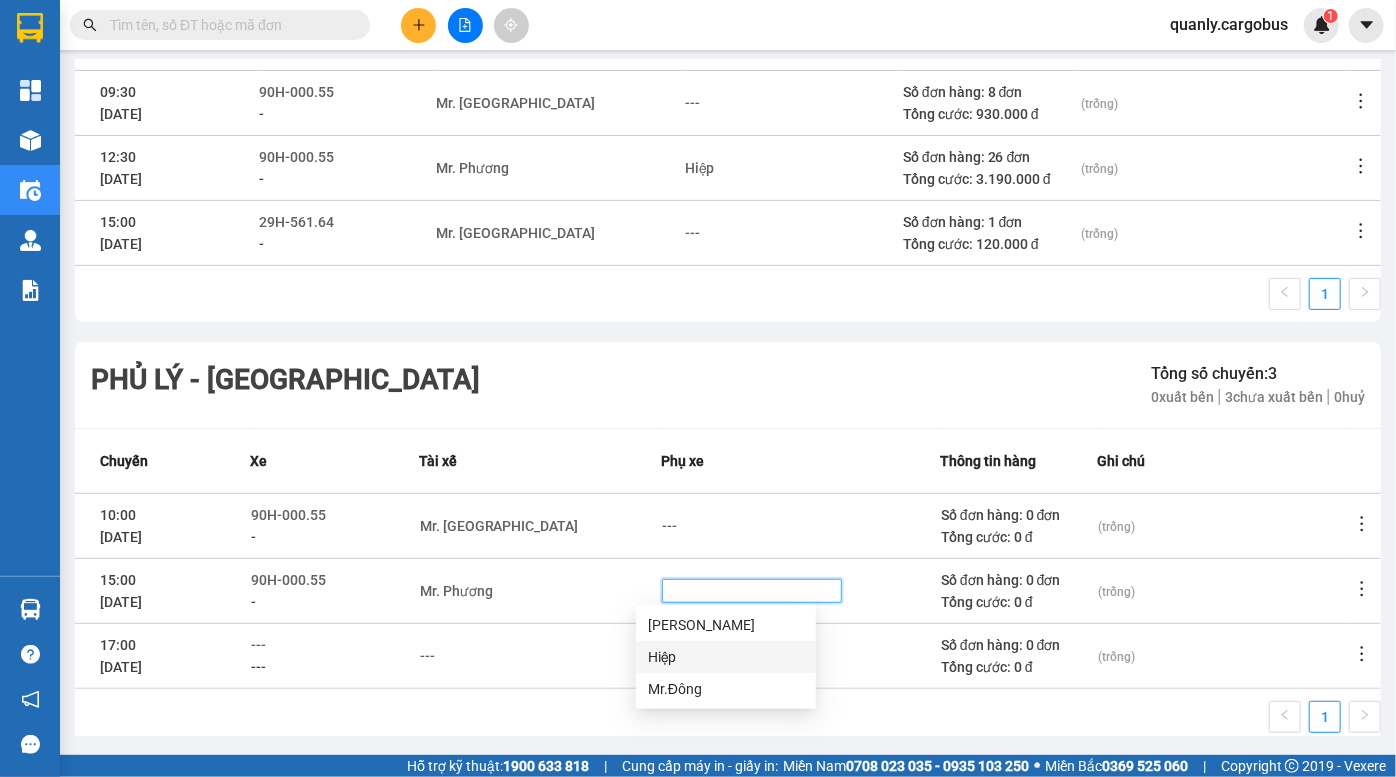 click on "Hiệp" at bounding box center [726, 657] 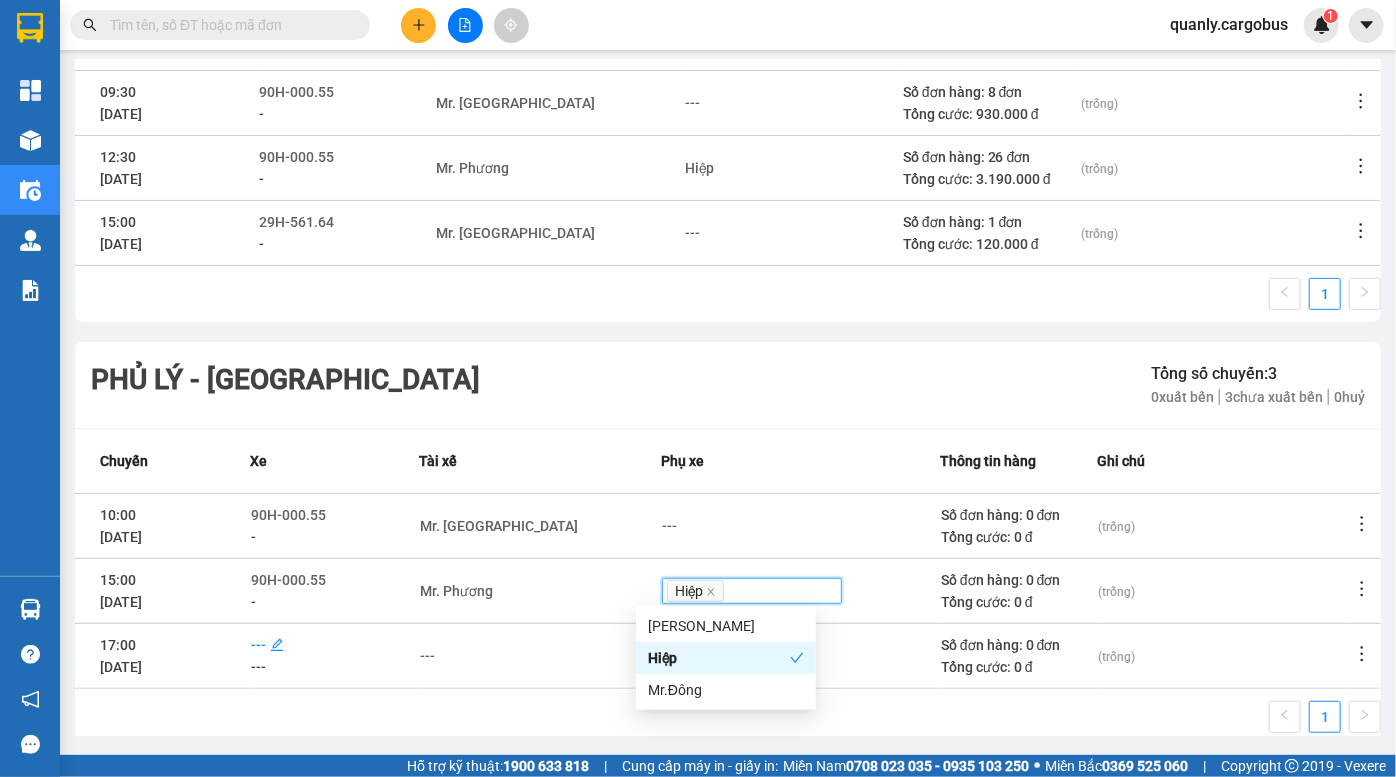 click on "---" at bounding box center (258, 645) 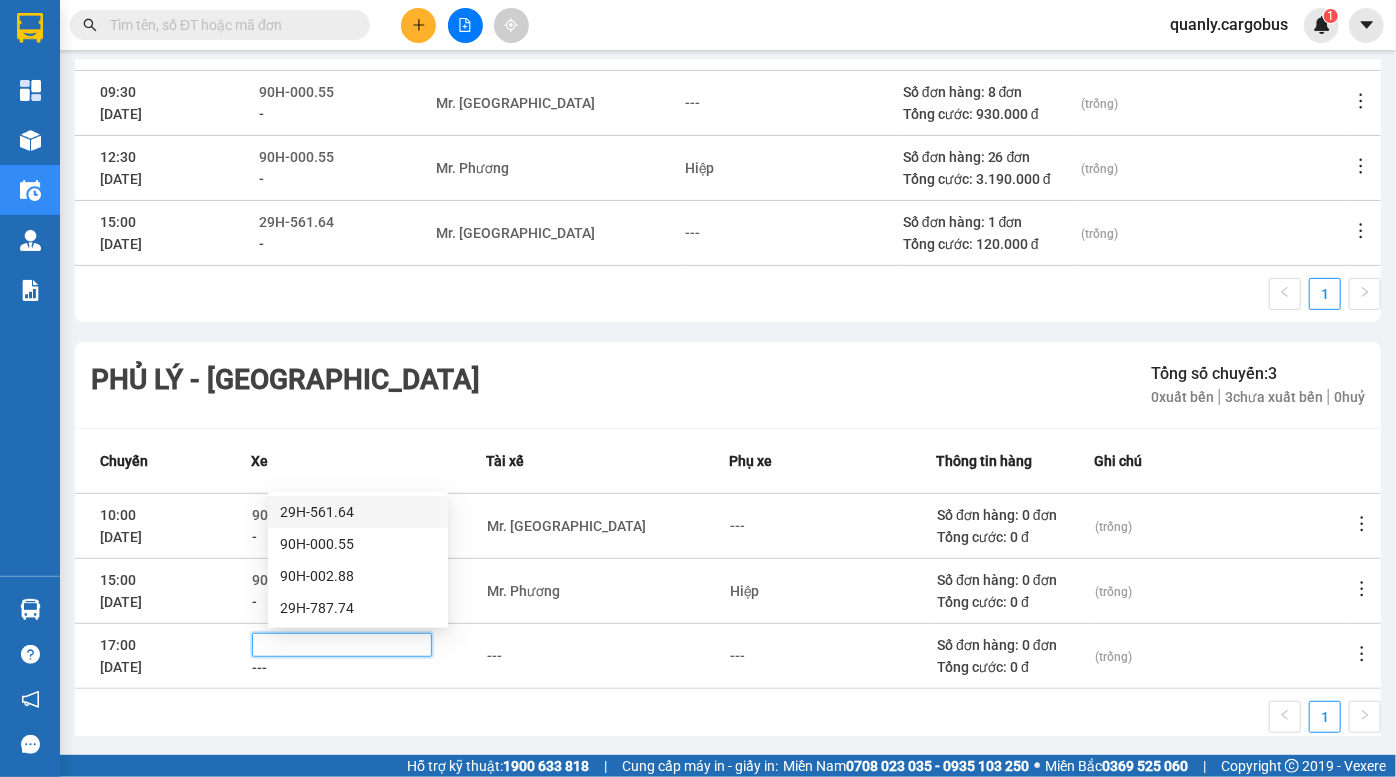 click on "29H-561.64" at bounding box center [358, 512] 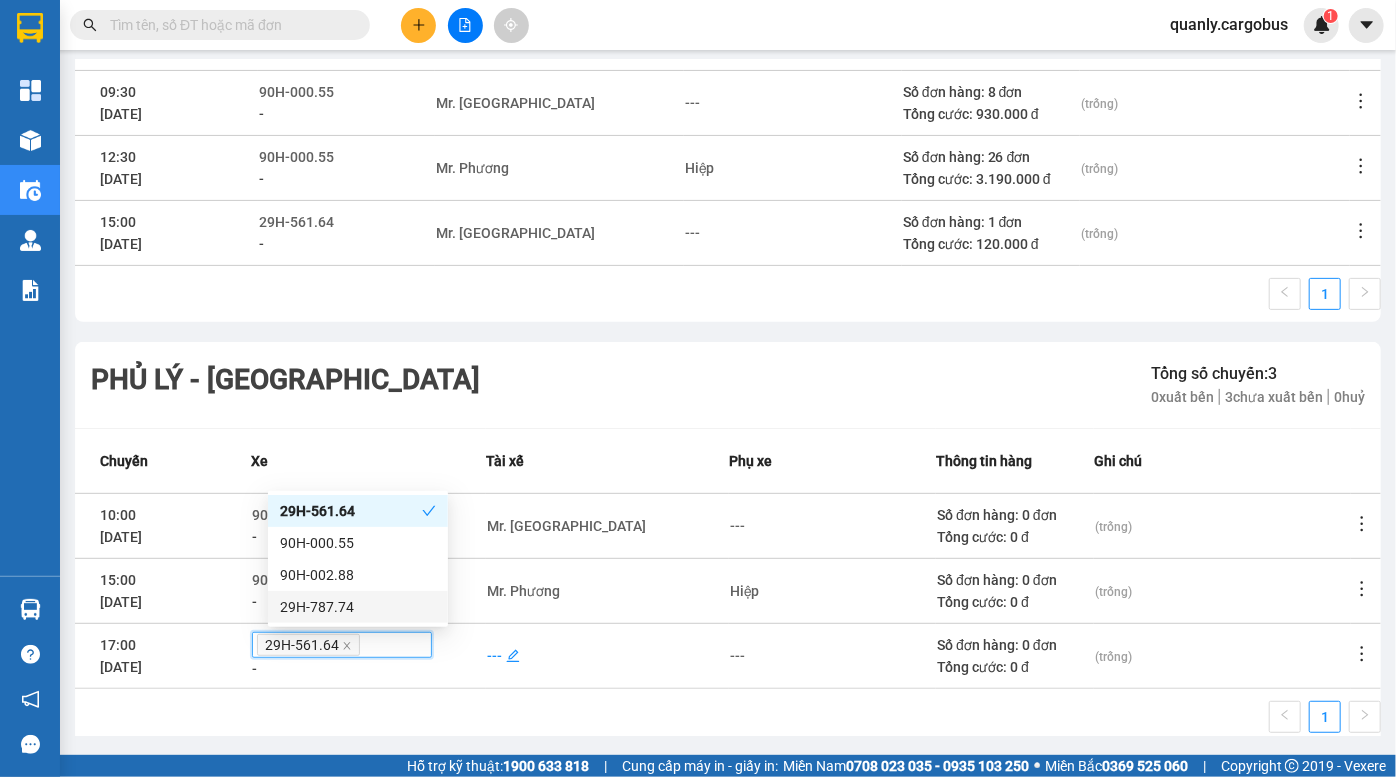 click on "---" at bounding box center (494, 656) 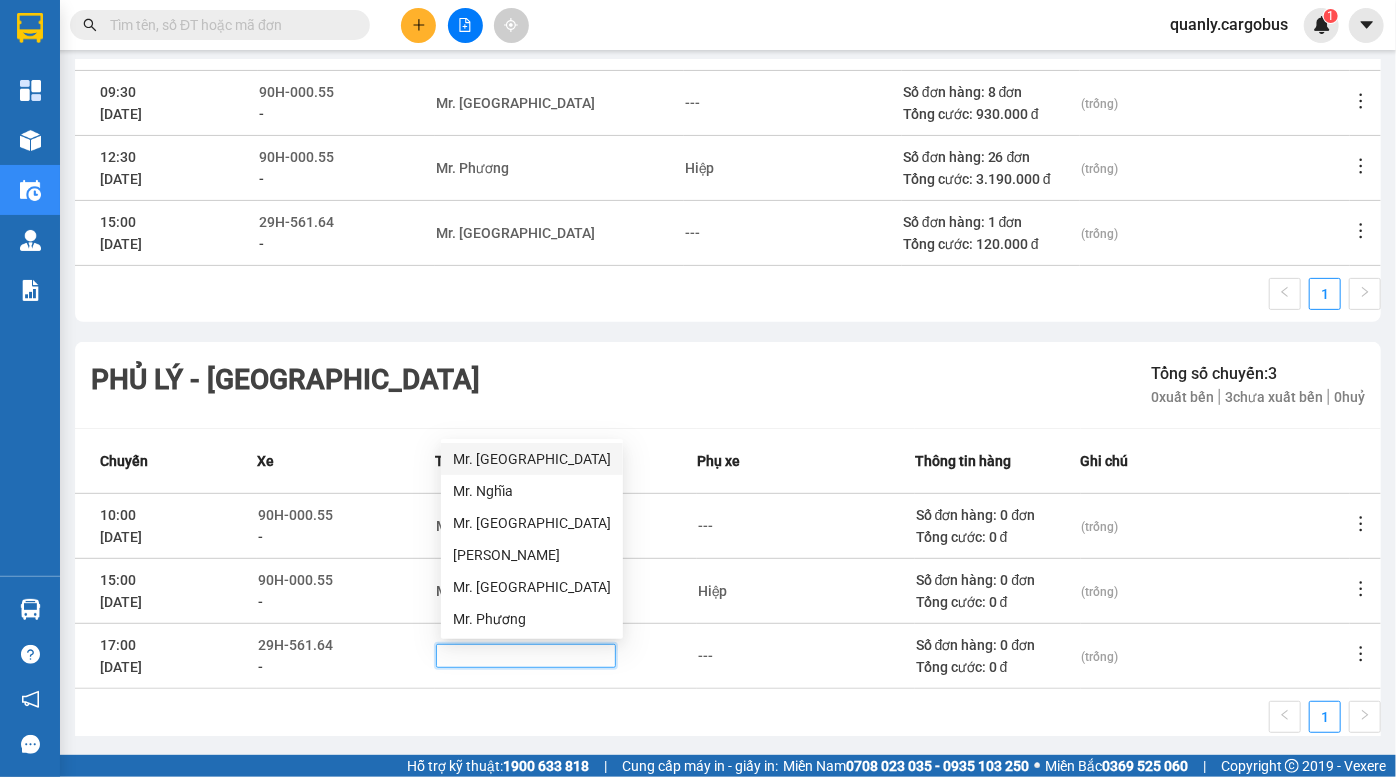 click on "Mr. [GEOGRAPHIC_DATA]" at bounding box center (532, 459) 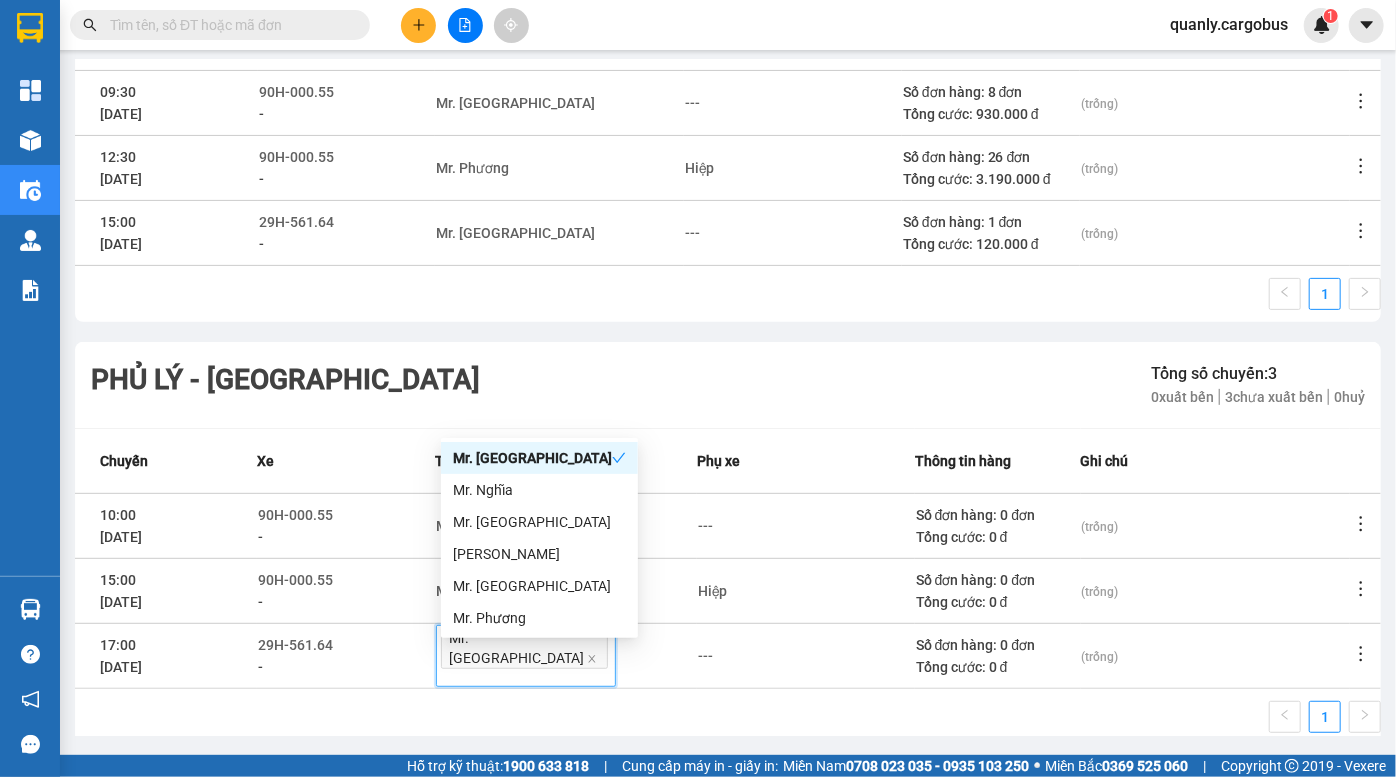 click on "1" at bounding box center [728, 300] 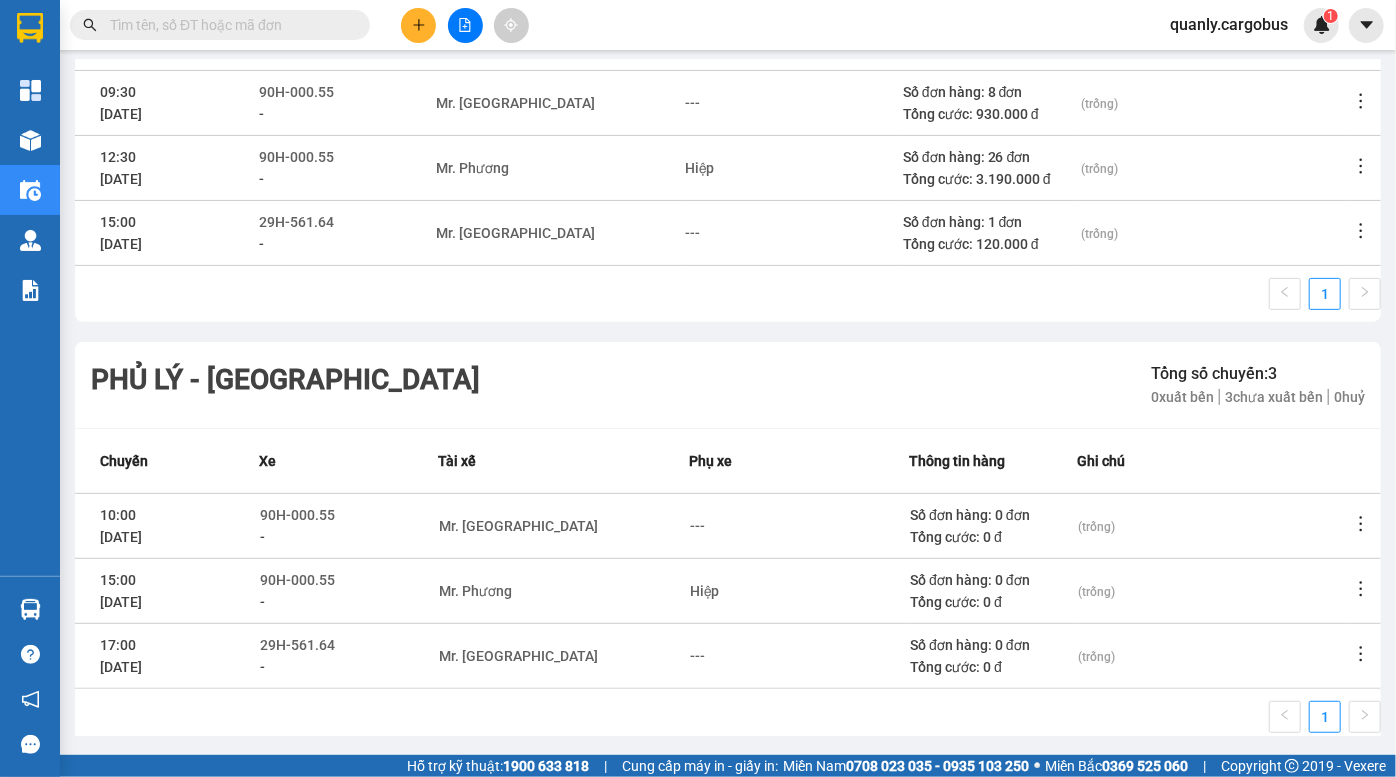 click 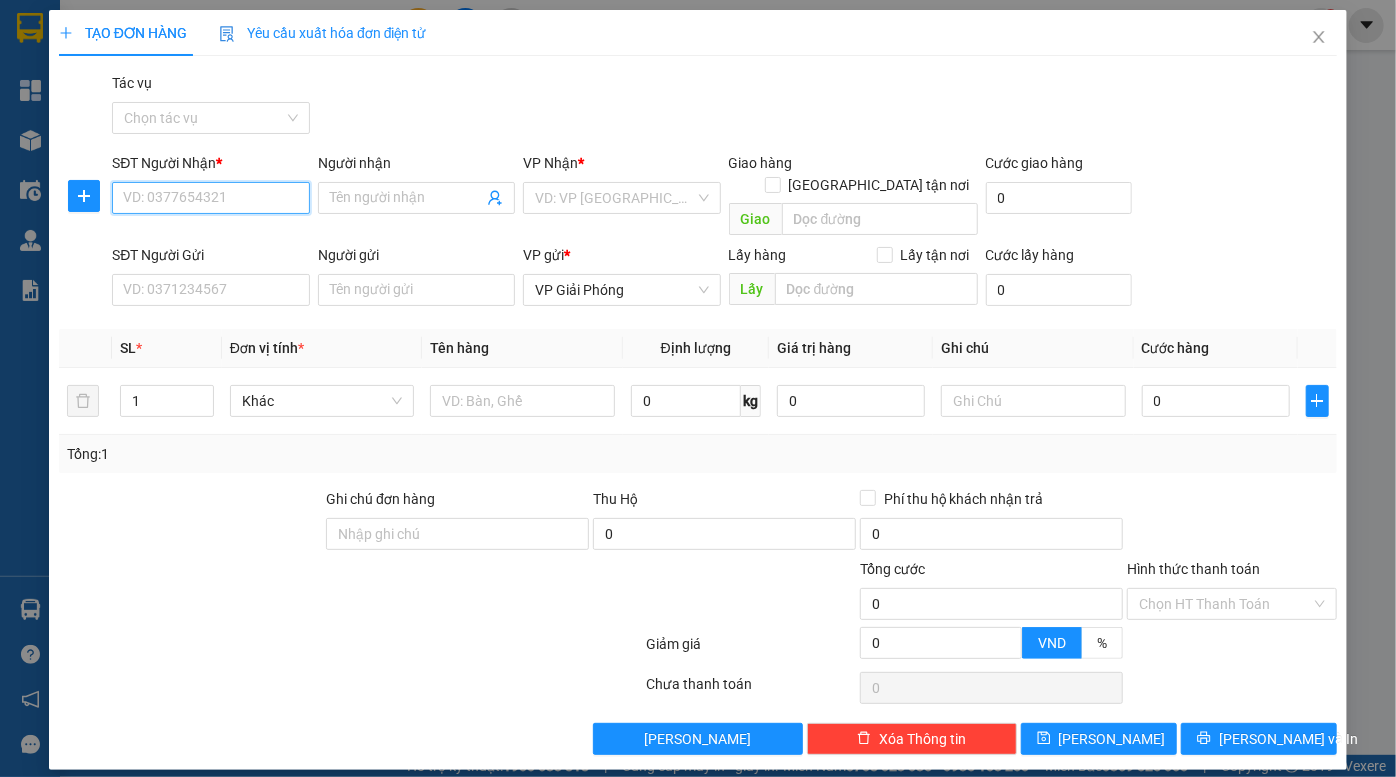 click on "SĐT Người Nhận  *" at bounding box center (210, 198) 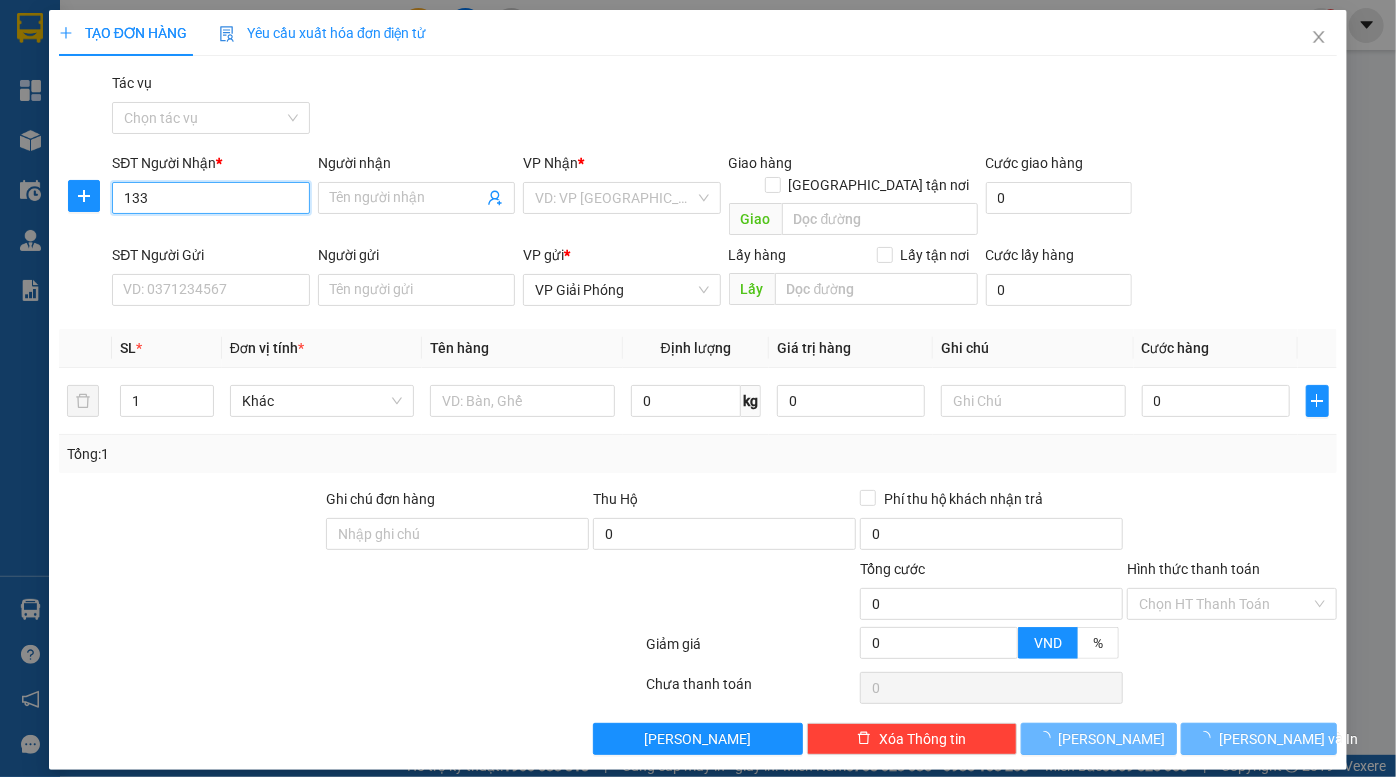 click on "133" at bounding box center (210, 198) 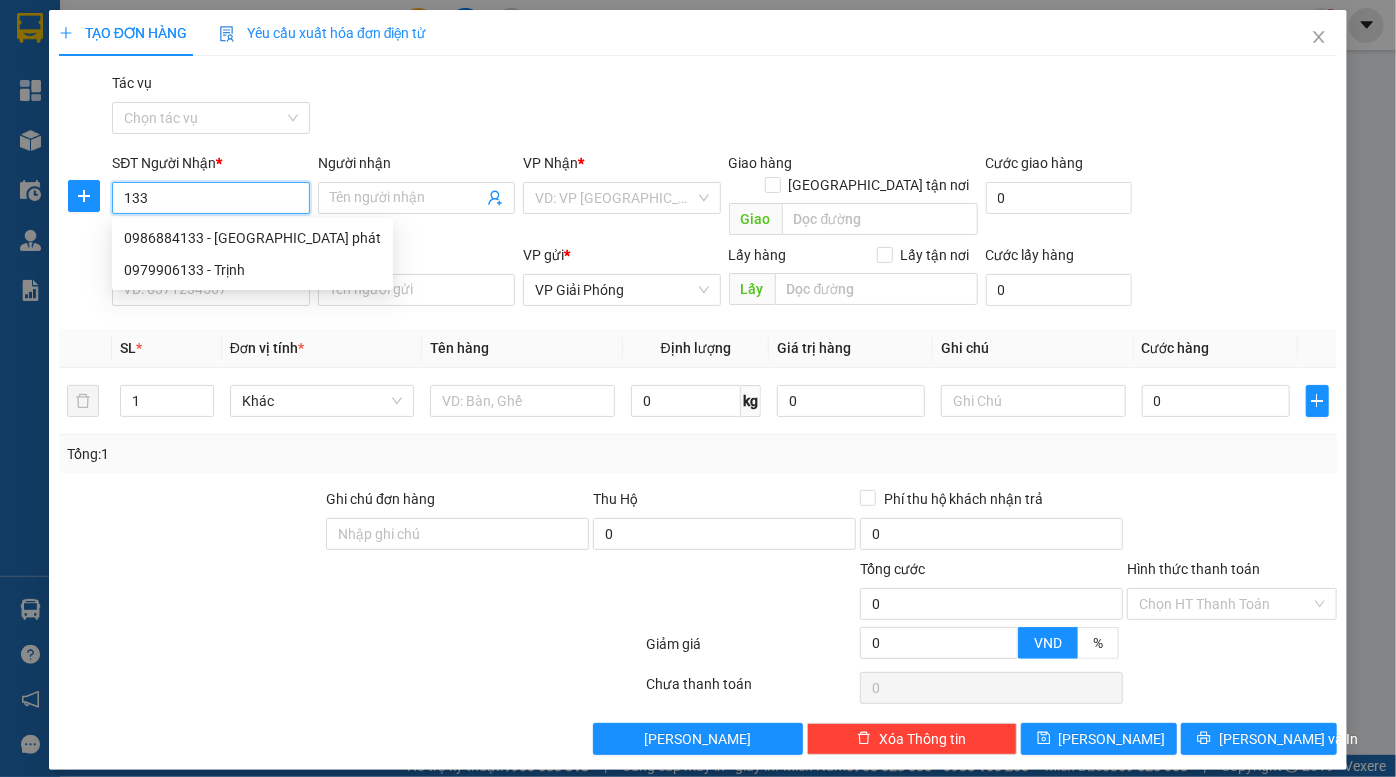 type on "1333" 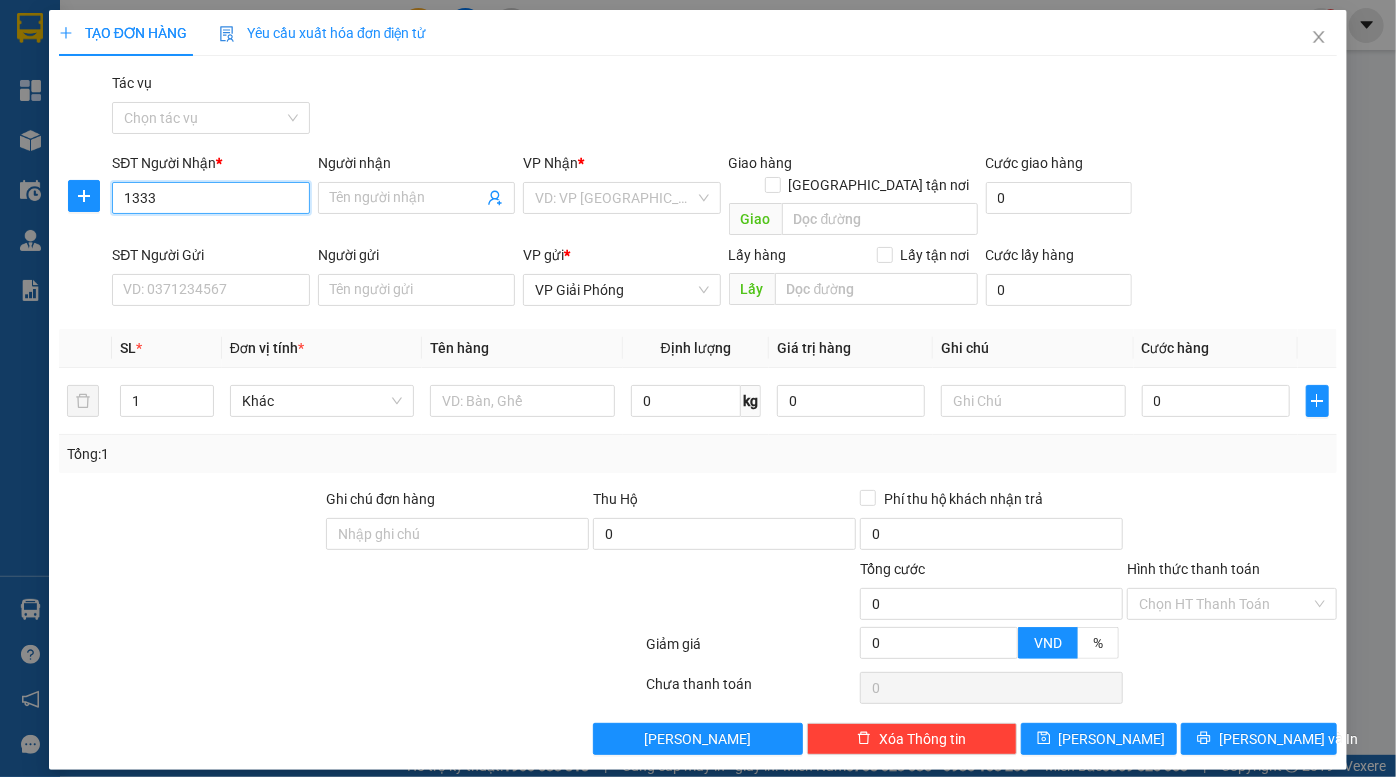 click on "1333" at bounding box center [210, 198] 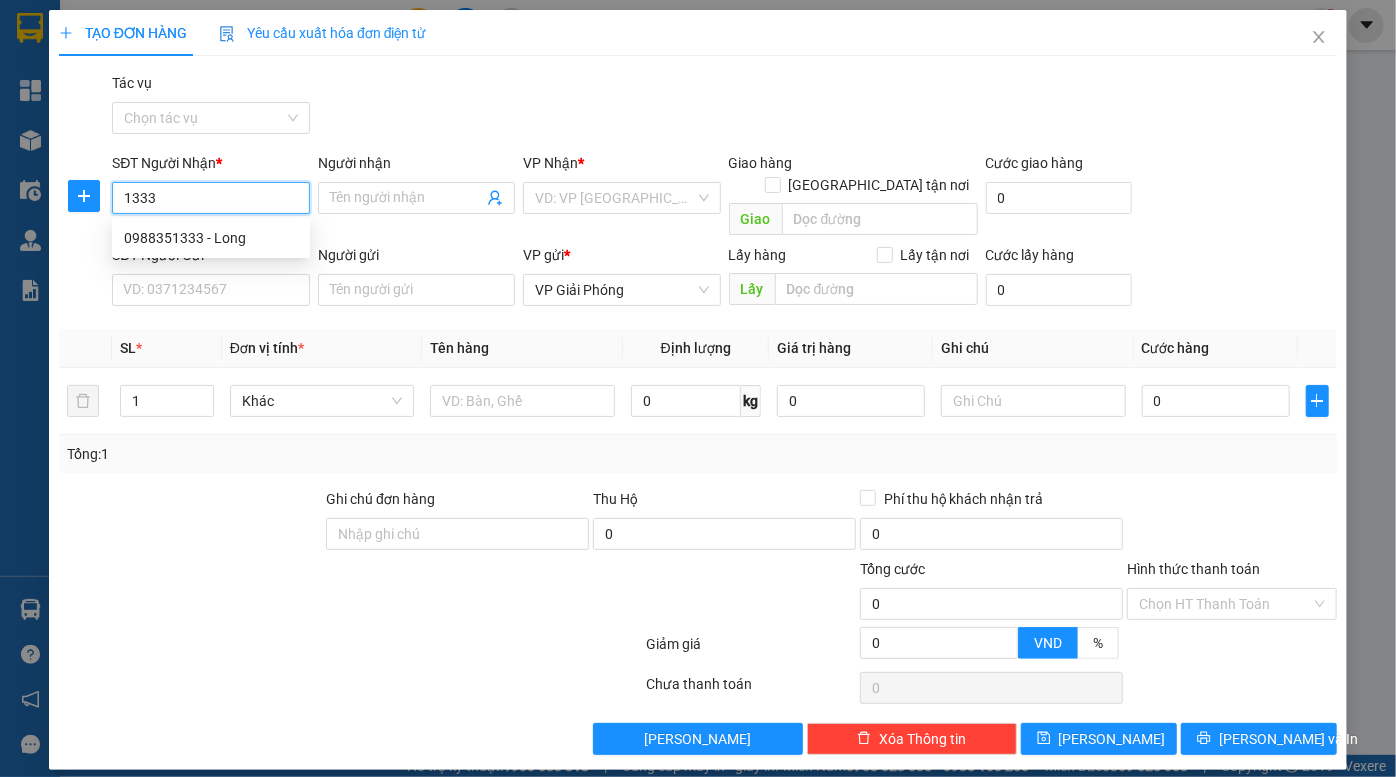 drag, startPoint x: 228, startPoint y: 203, endPoint x: 109, endPoint y: 201, distance: 119.01681 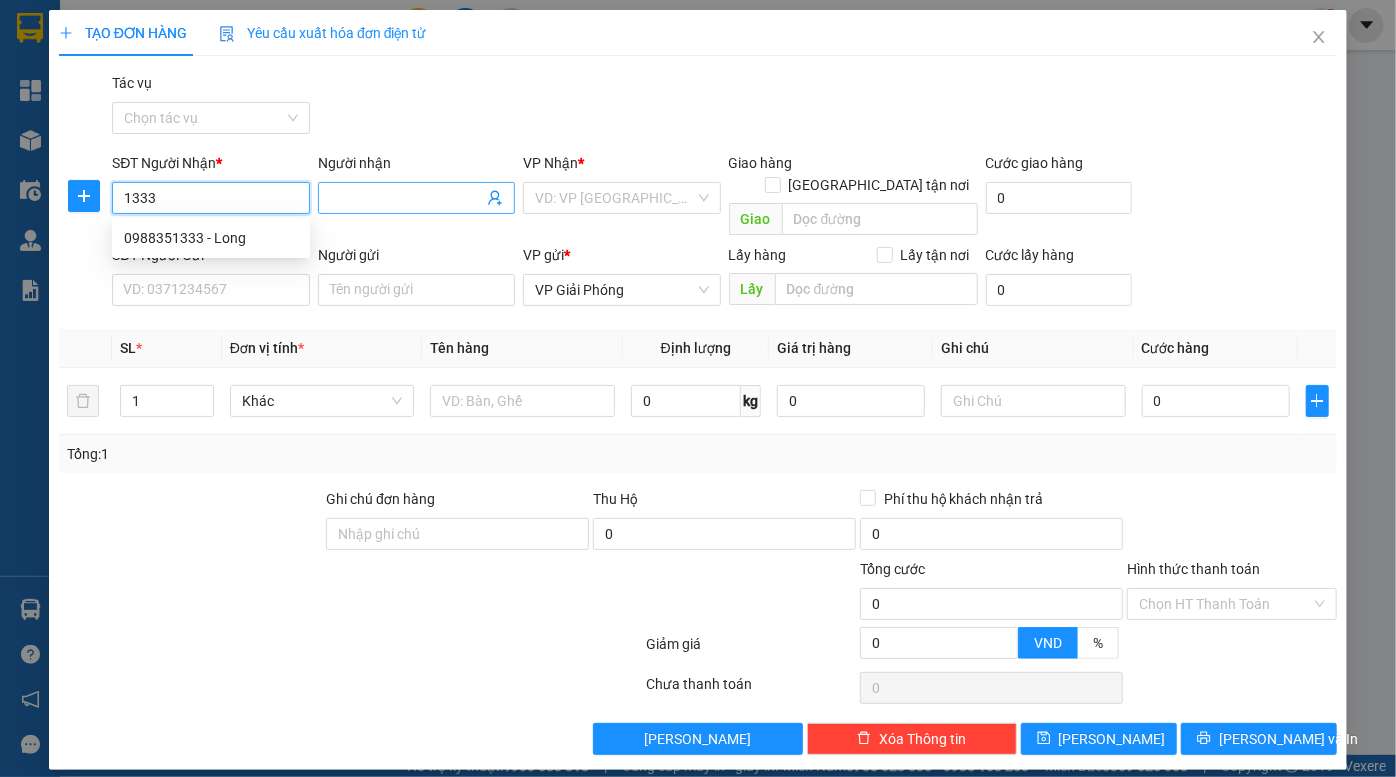 type 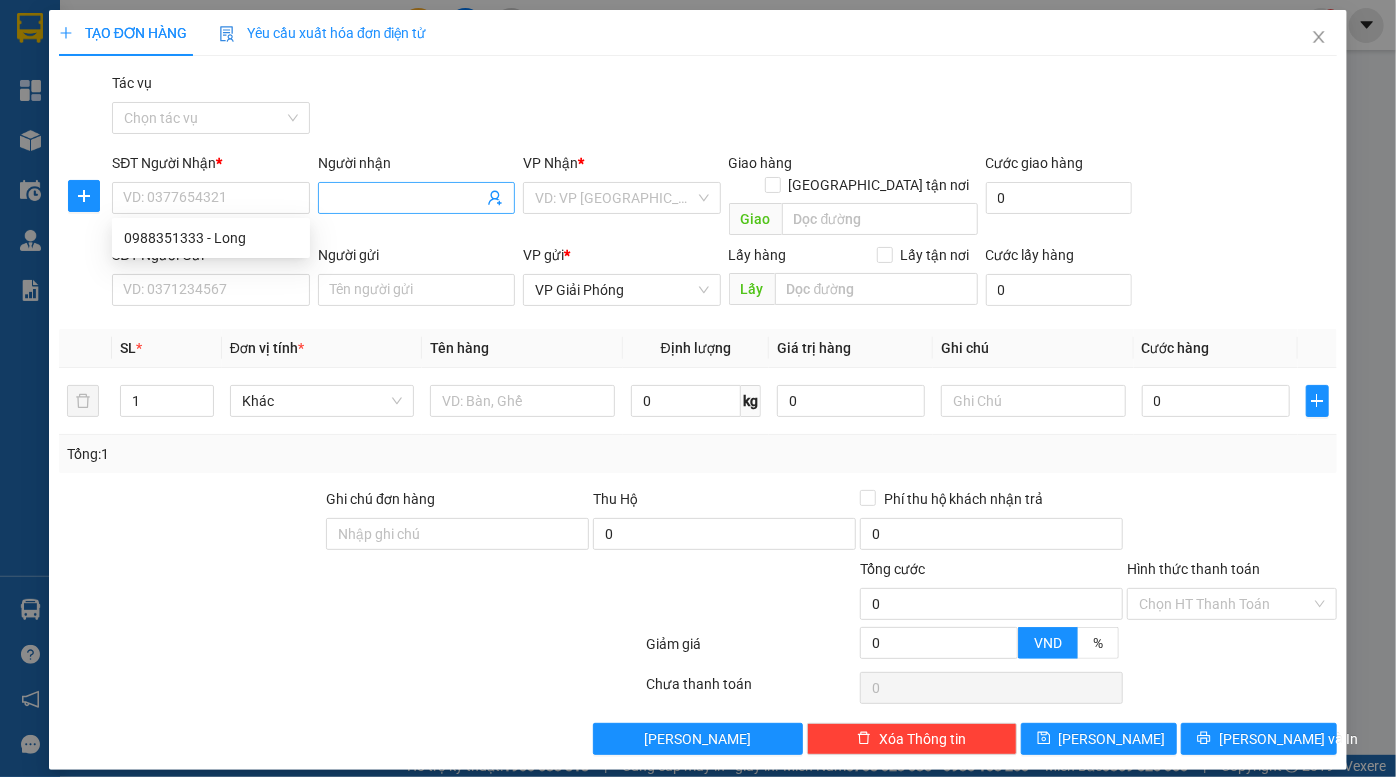 click on "Người nhận" at bounding box center (406, 198) 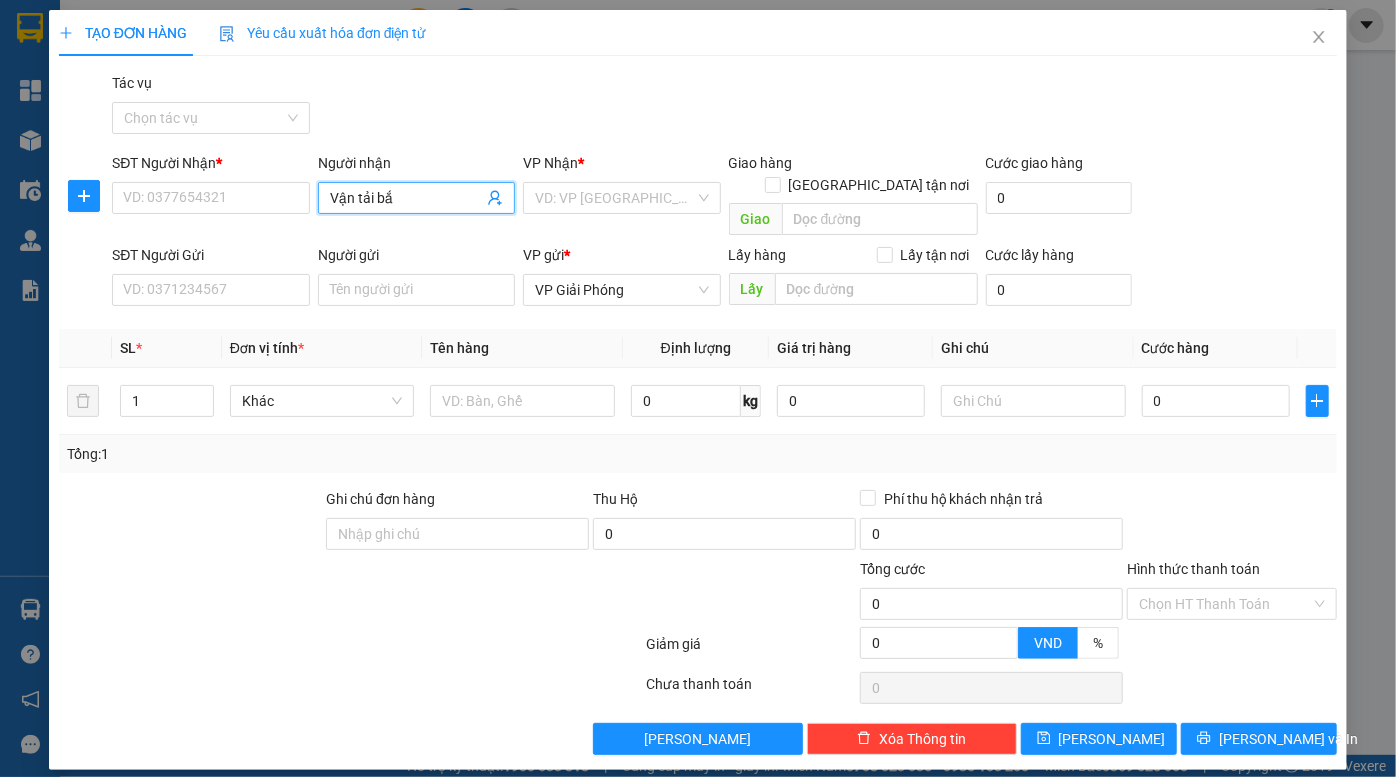 type on "Vận tải bắc" 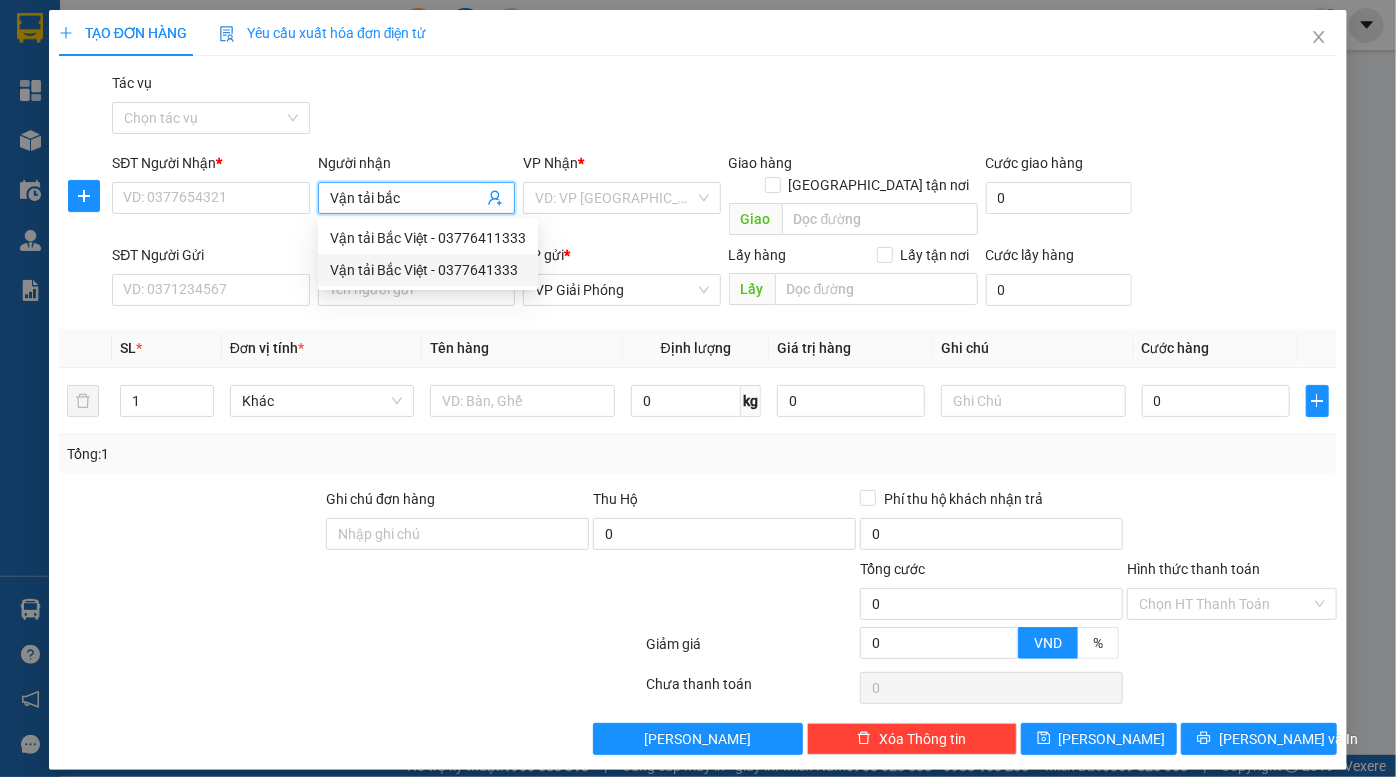 click on "Vận tải Bắc Việt - 0377641333" at bounding box center (428, 270) 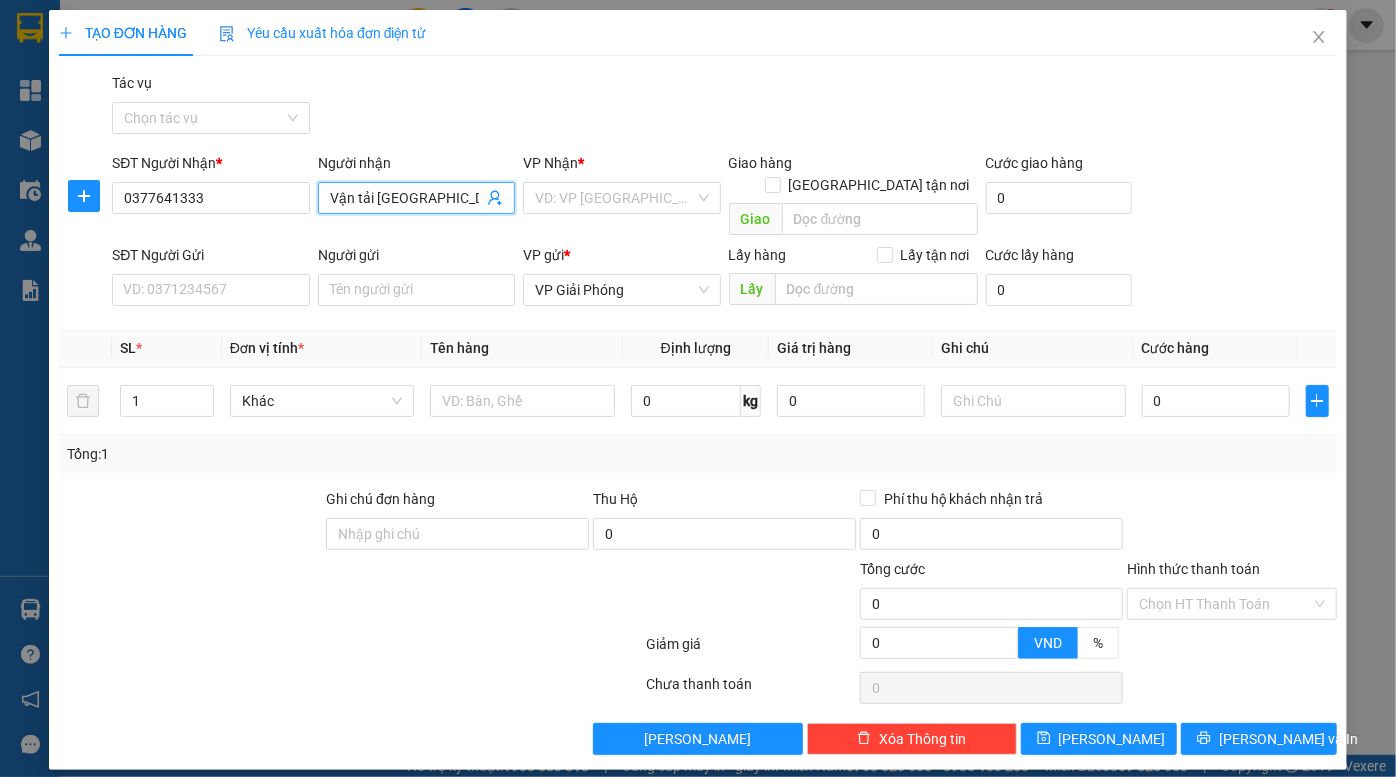 type on "Vận tải Bắc Việt" 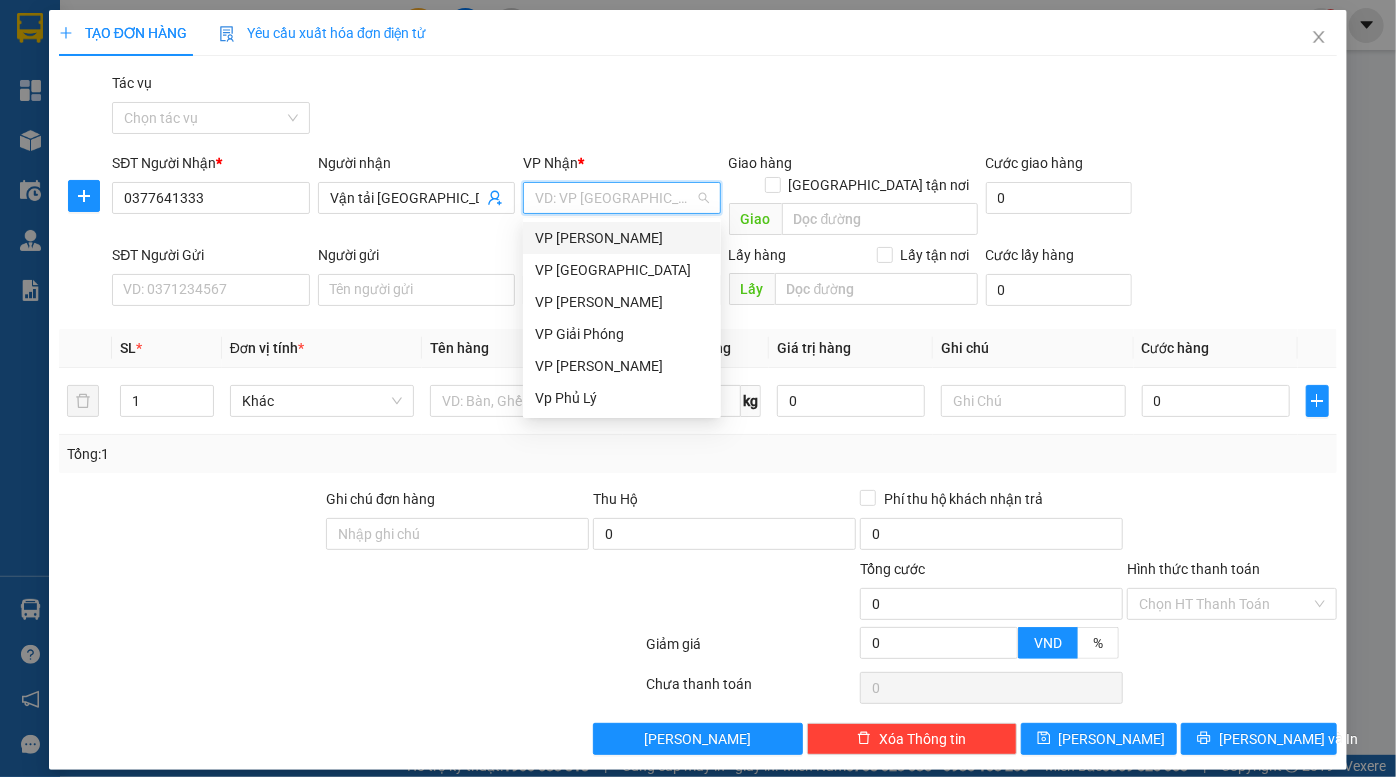 click at bounding box center [614, 198] 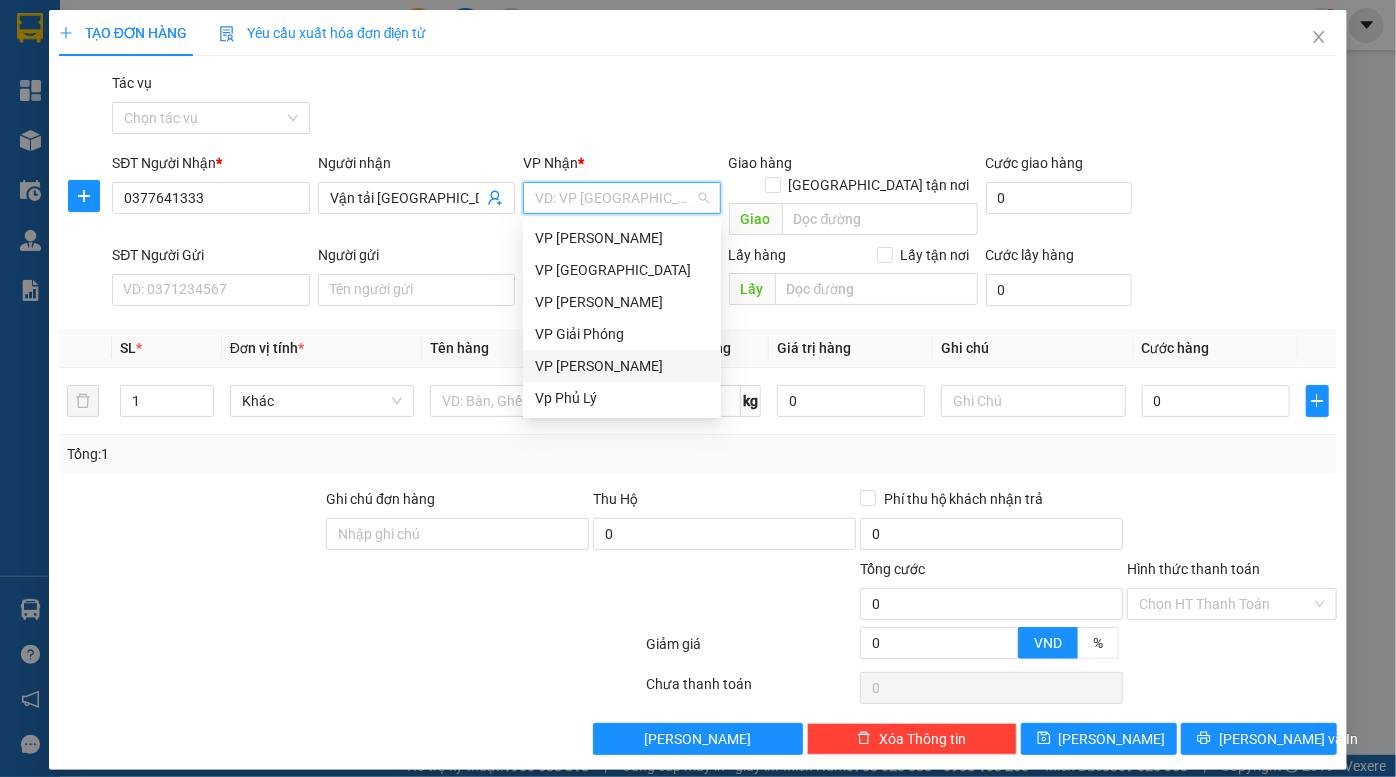 click on "VP Linh Đàm" at bounding box center [622, 366] 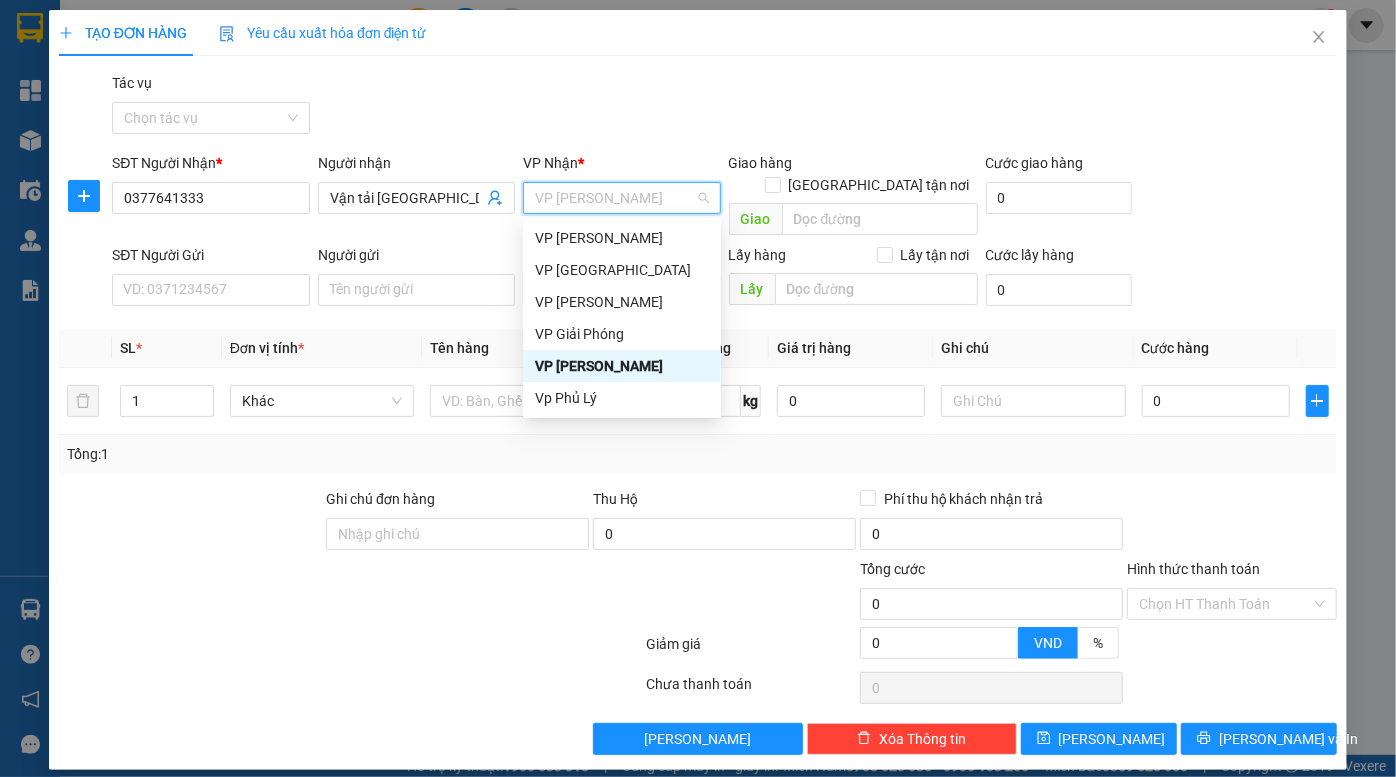 click on "VP Linh Đàm" at bounding box center (622, 366) 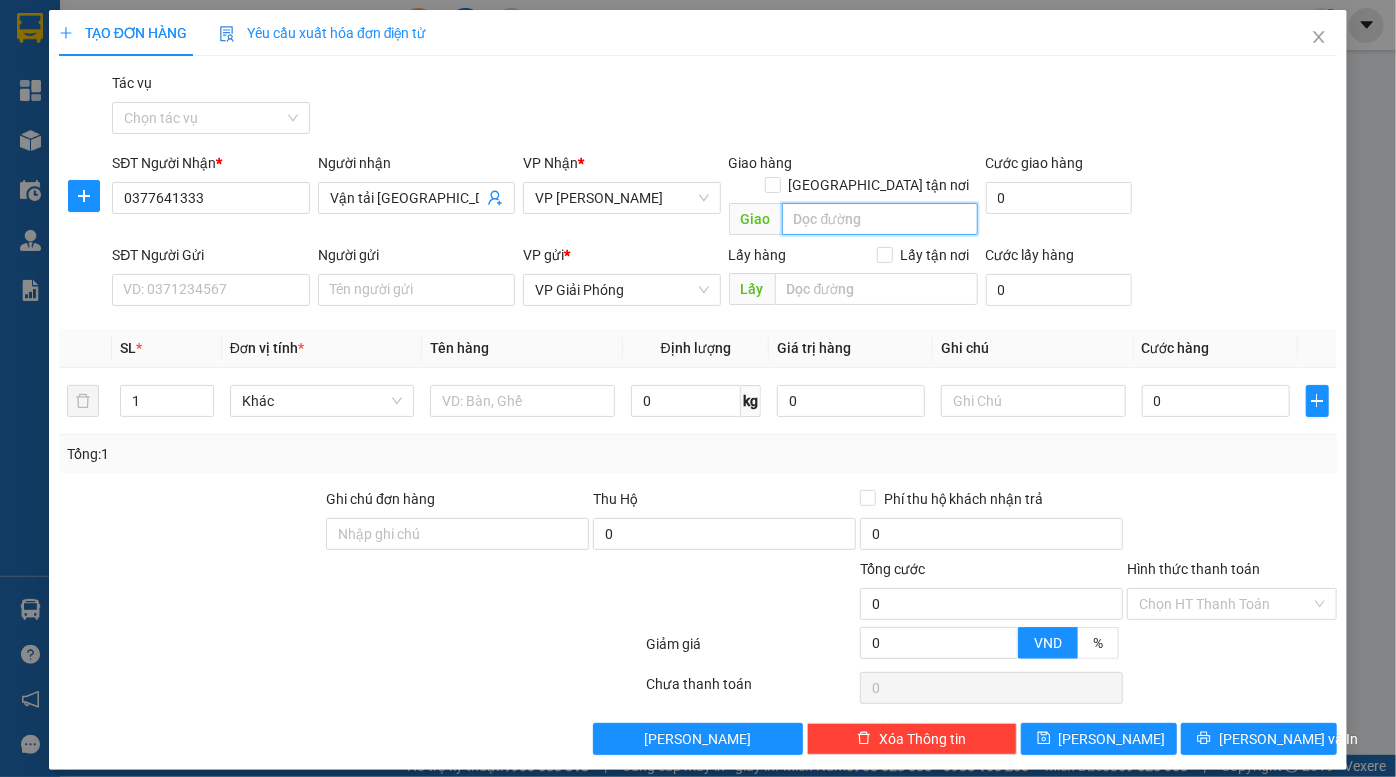 click at bounding box center (880, 219) 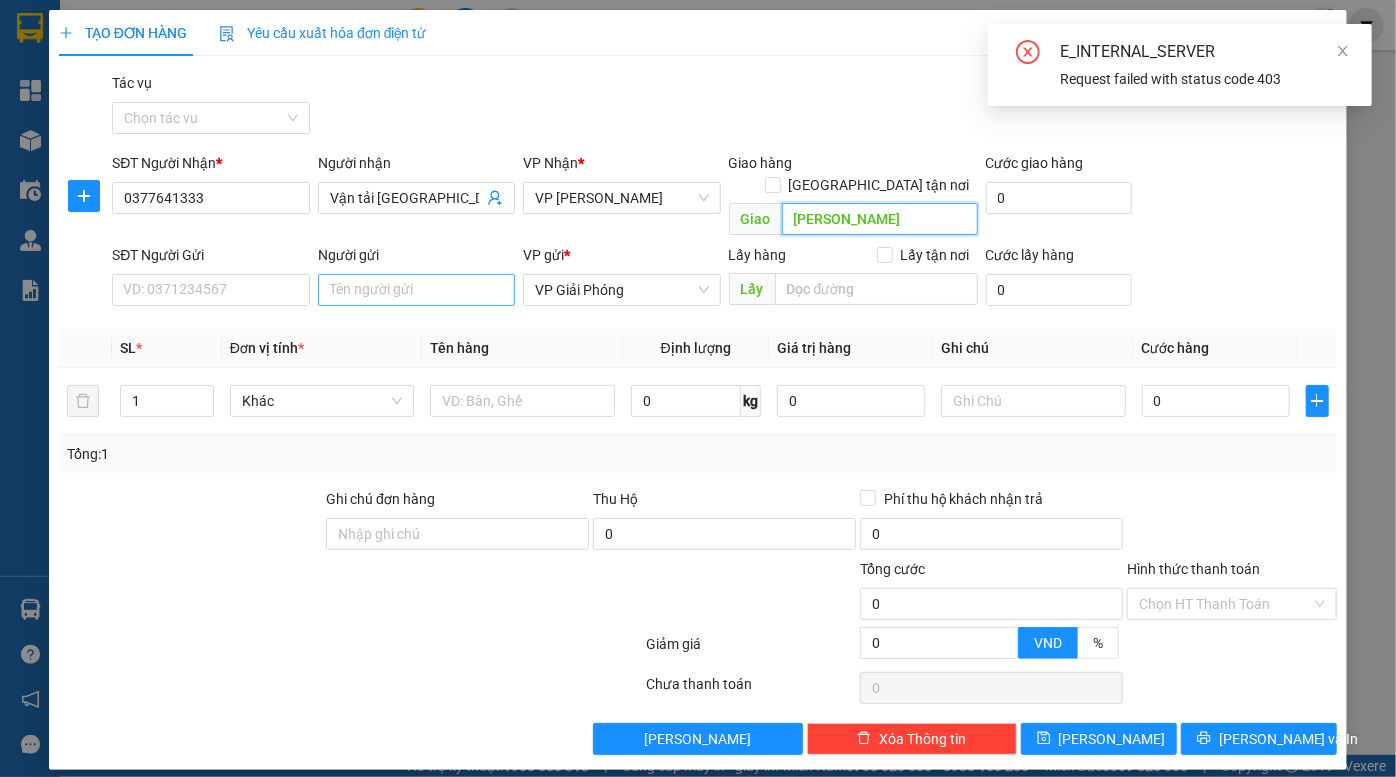 type on "KCN Ngọc Hồi" 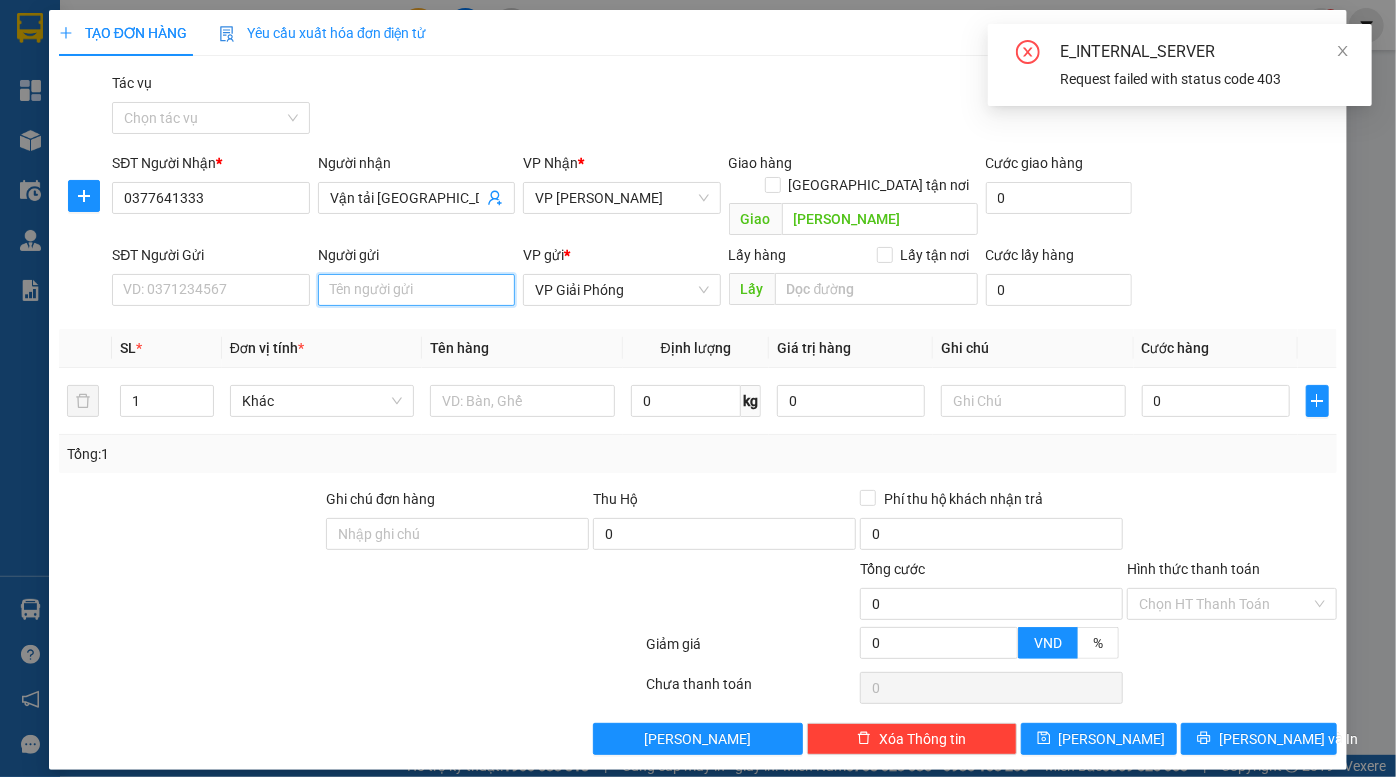click on "Người gửi" at bounding box center [416, 290] 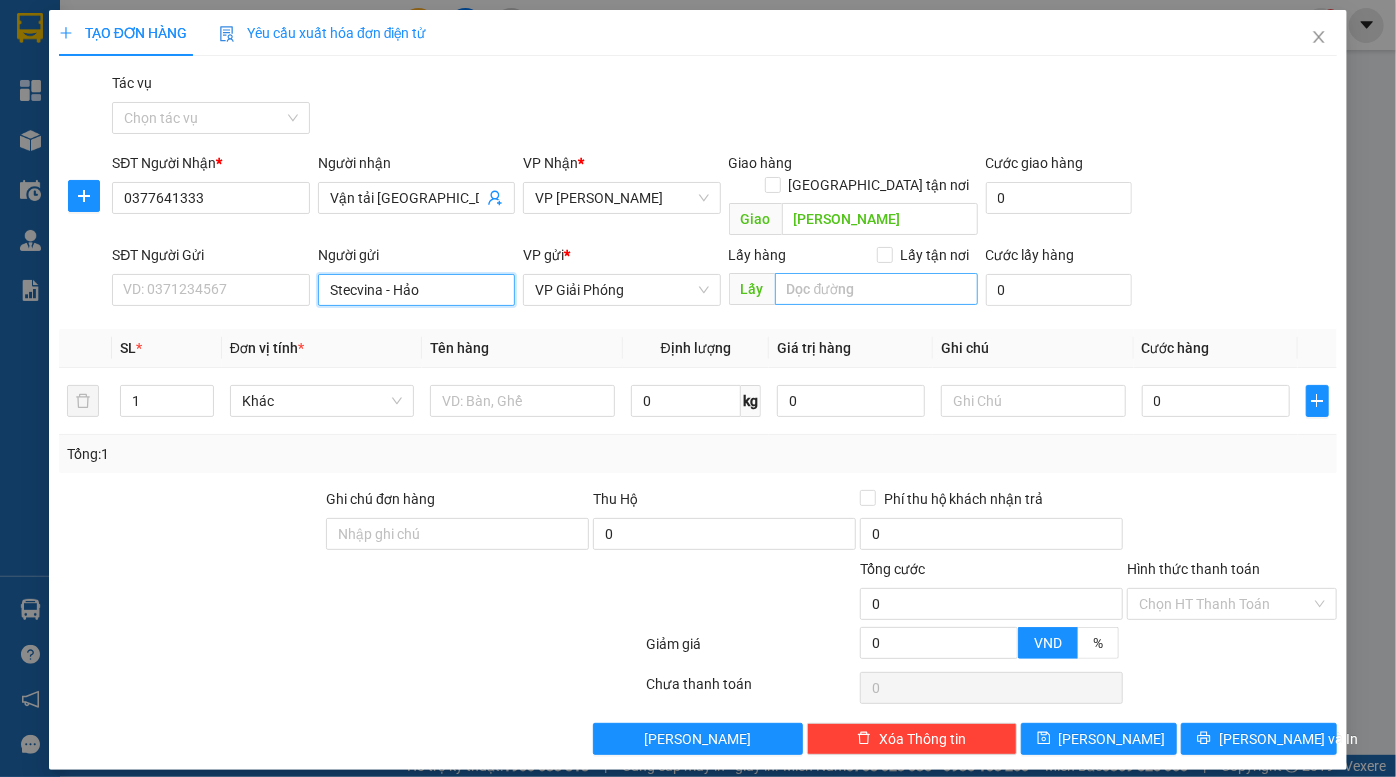 type on "Stecvina - Hảo" 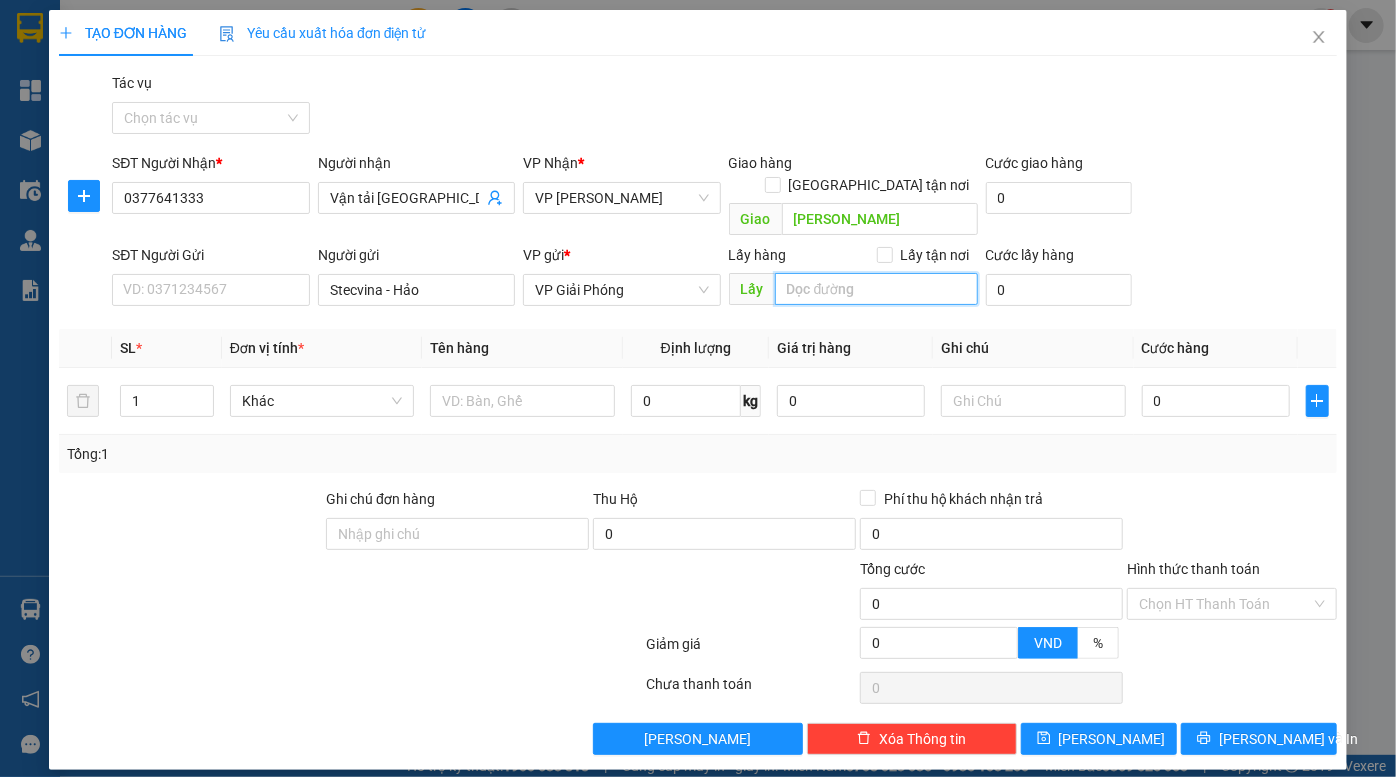 click at bounding box center (876, 289) 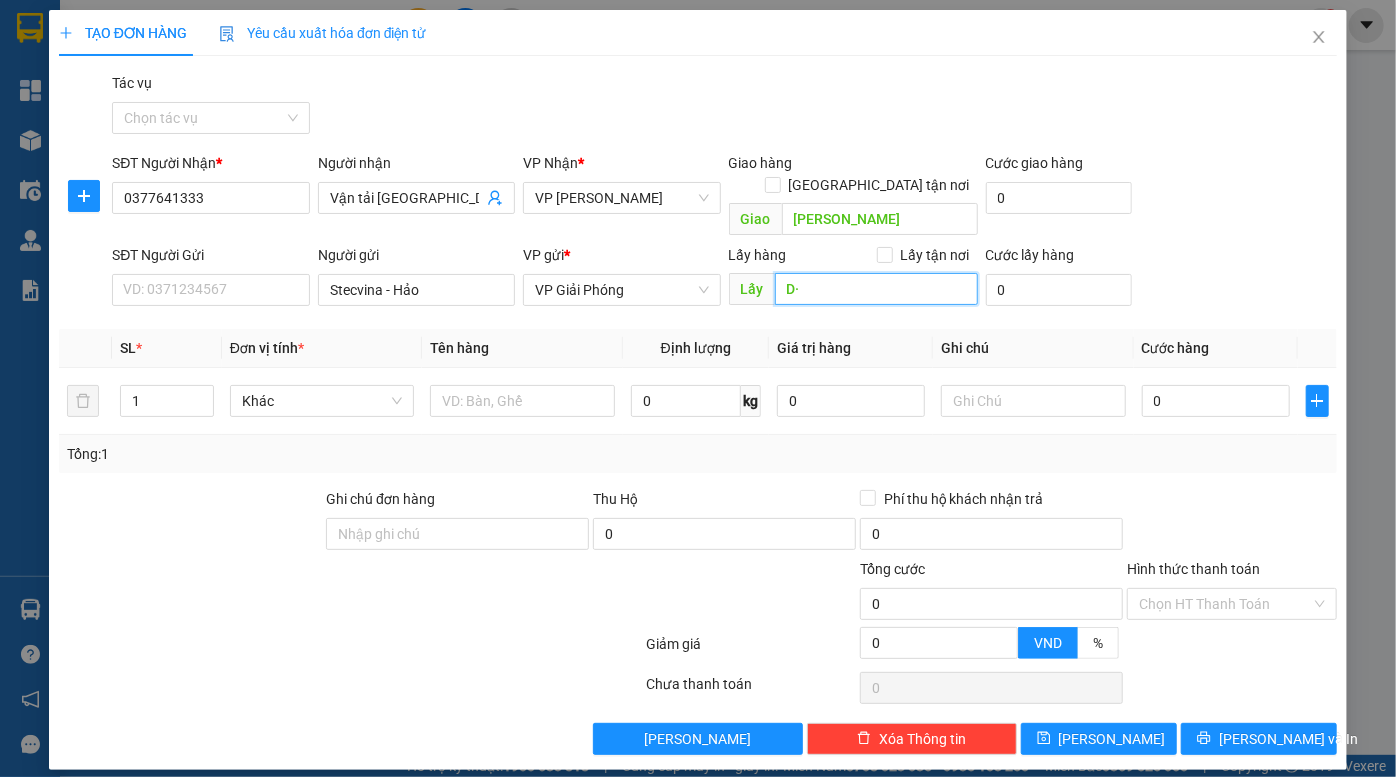 type on "D" 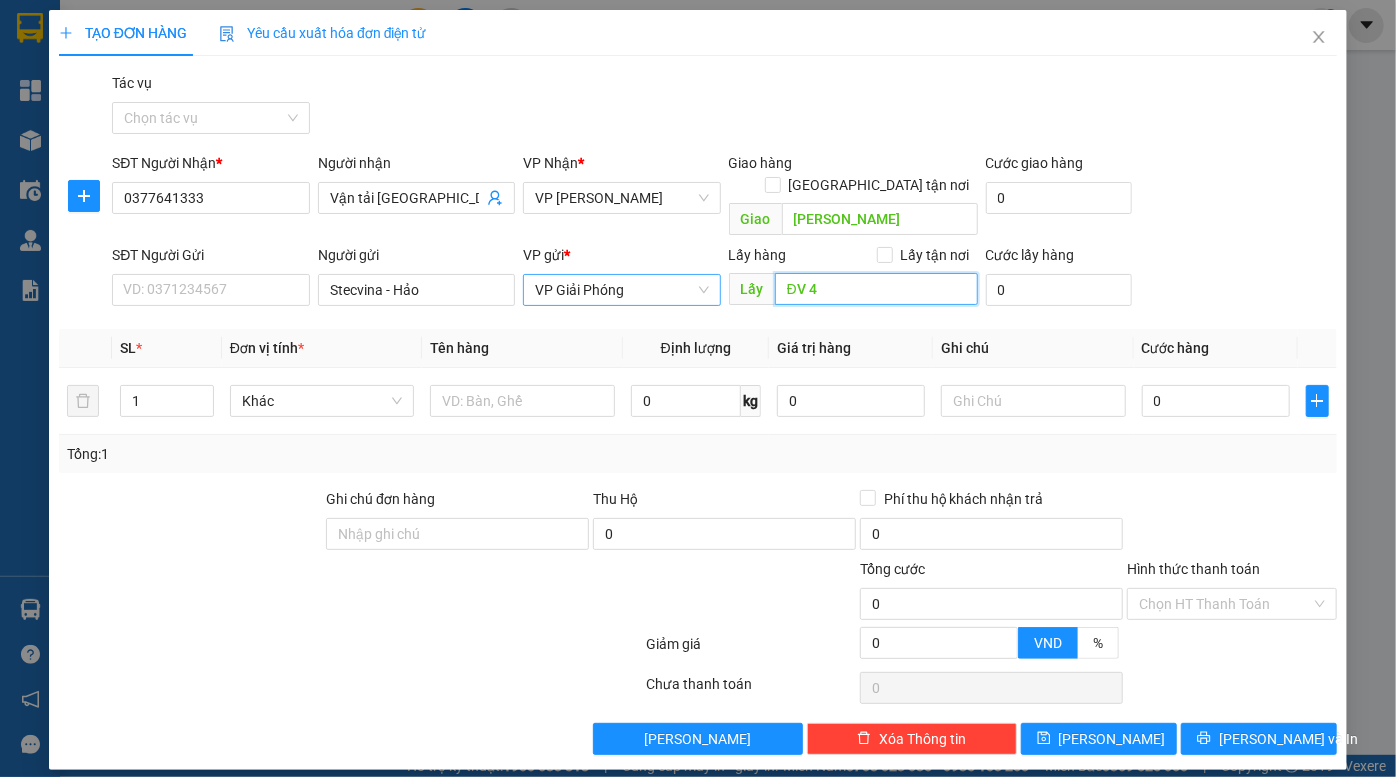 click on "VP Giải Phóng" at bounding box center [621, 290] 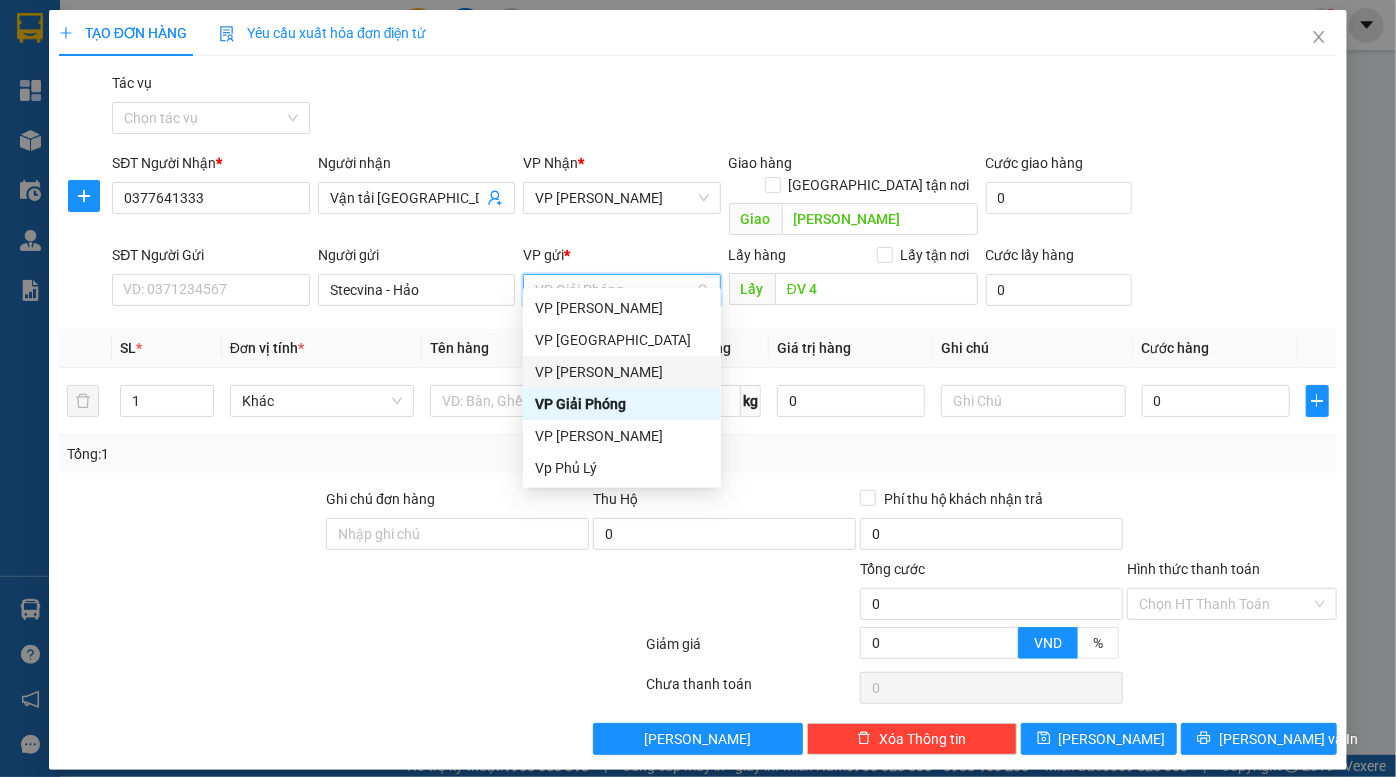 click on "VP Đồng Văn" at bounding box center [622, 372] 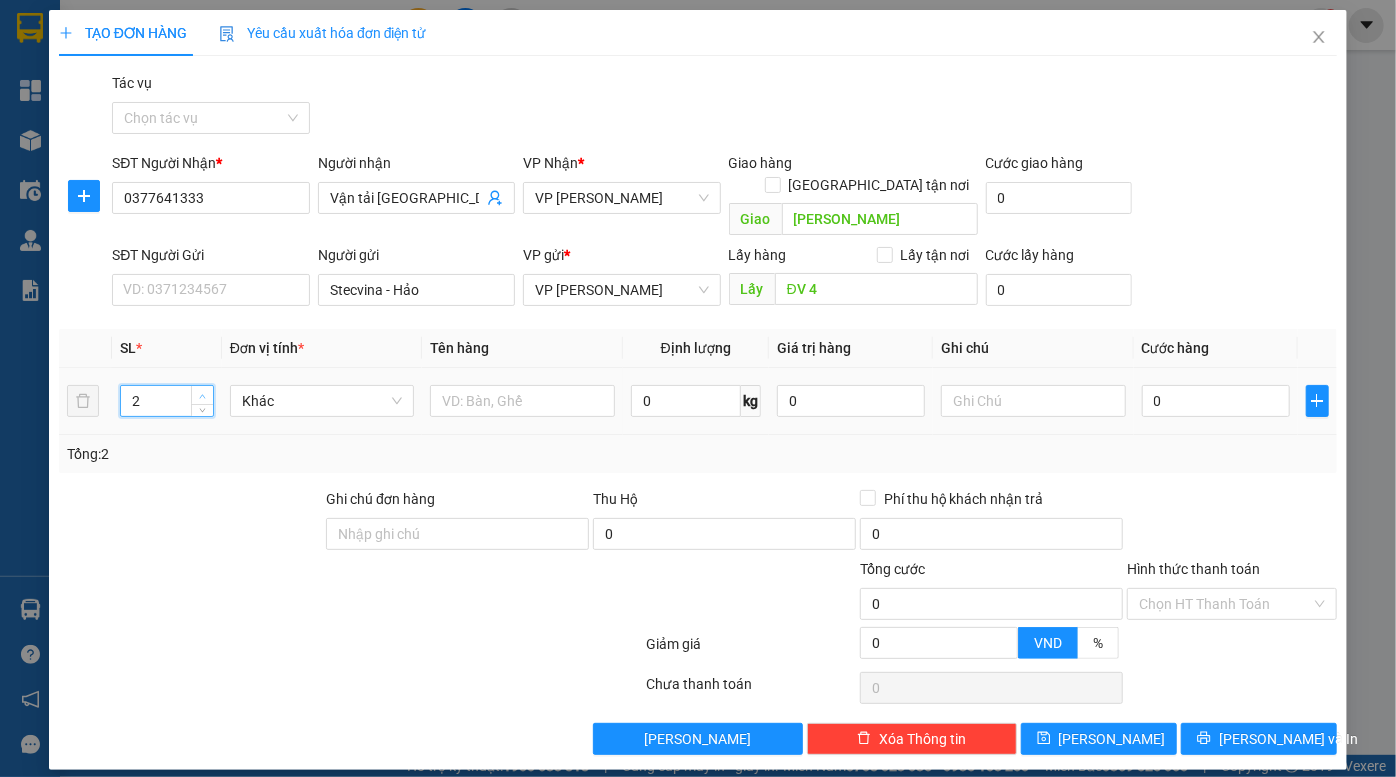 click 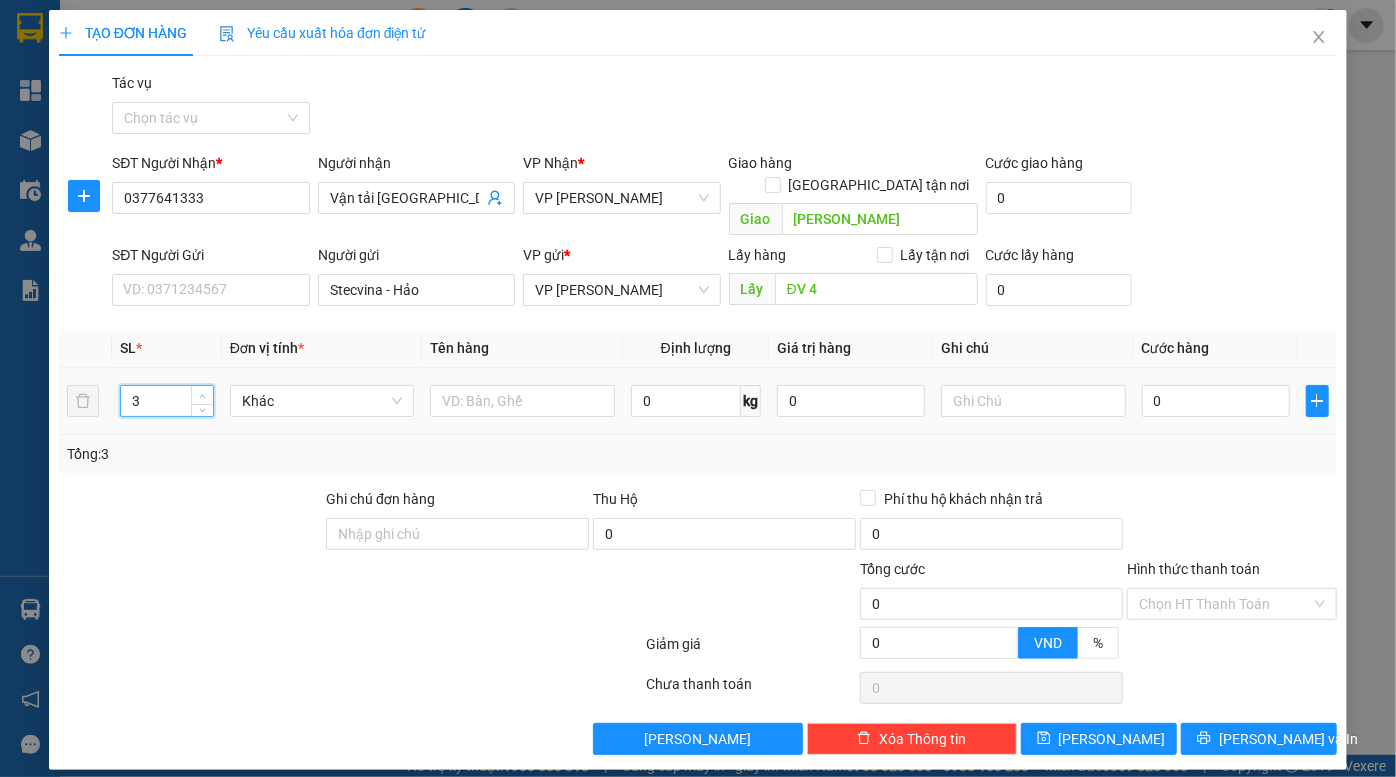 click 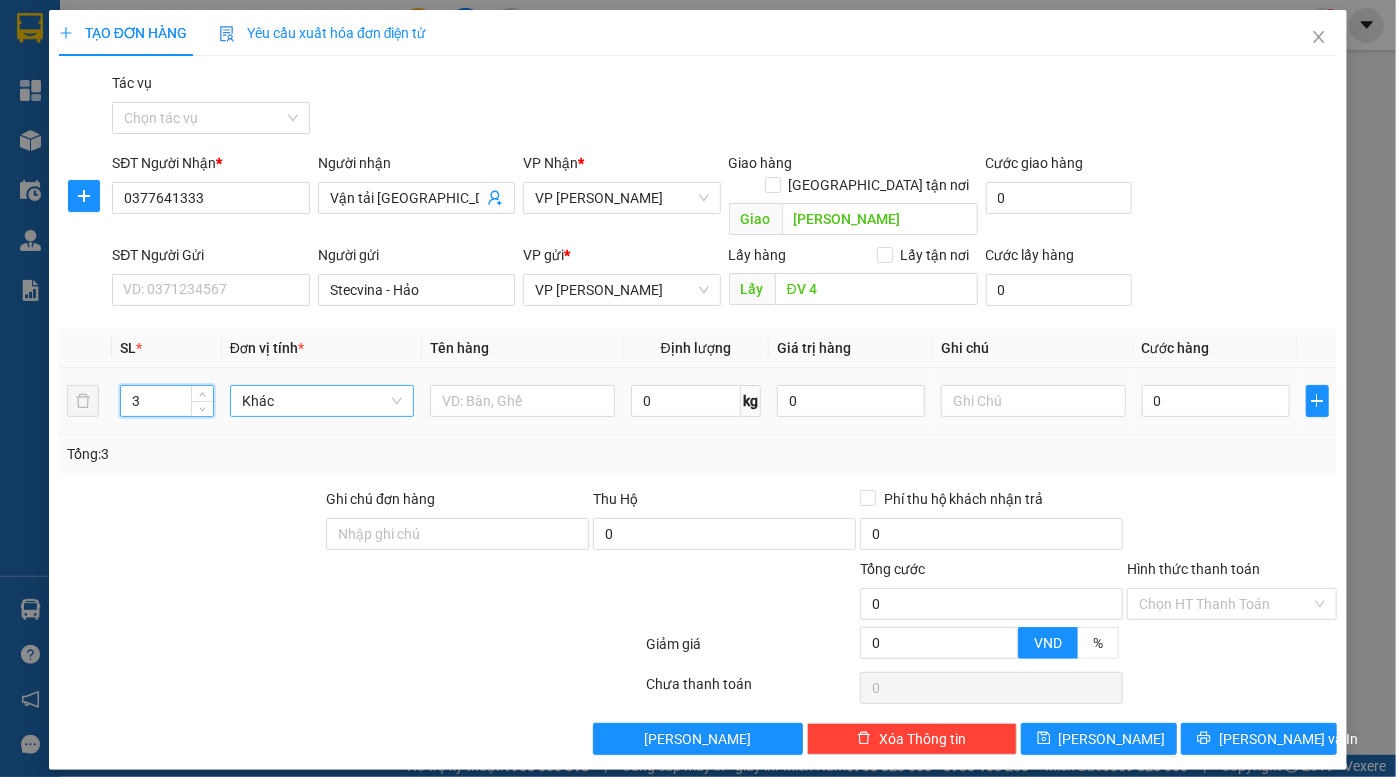 click on "Khác" at bounding box center [322, 401] 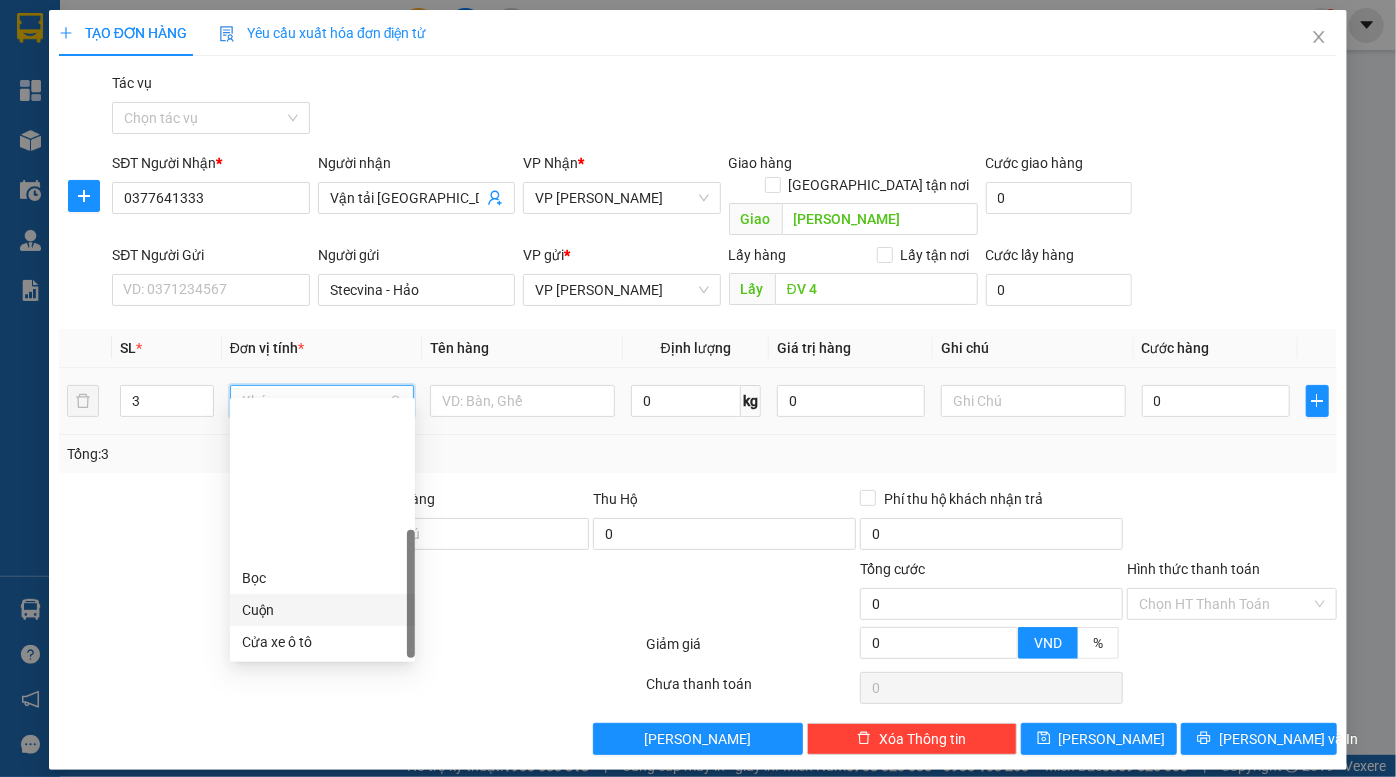scroll, scrollTop: 191, scrollLeft: 0, axis: vertical 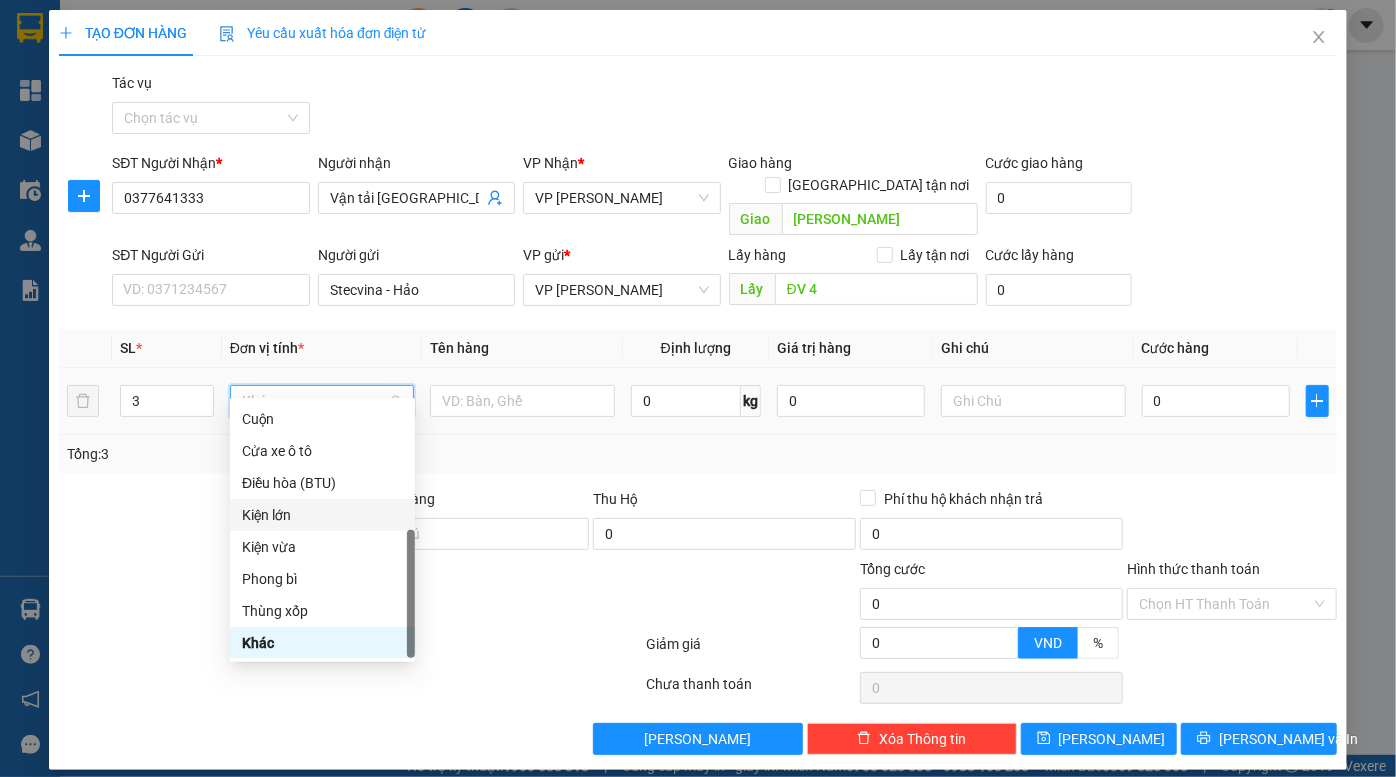 click on "Kiện lớn" at bounding box center [322, 515] 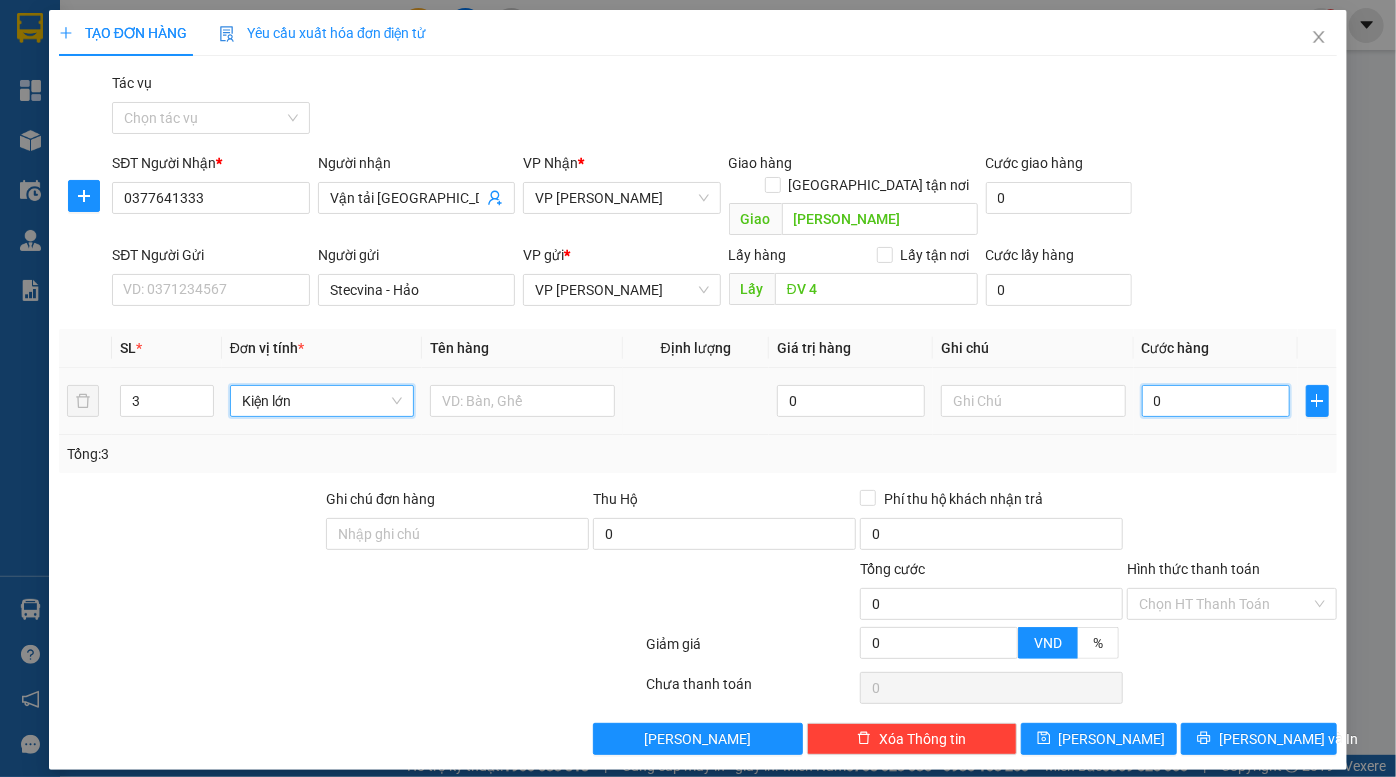 click on "0" at bounding box center (1216, 401) 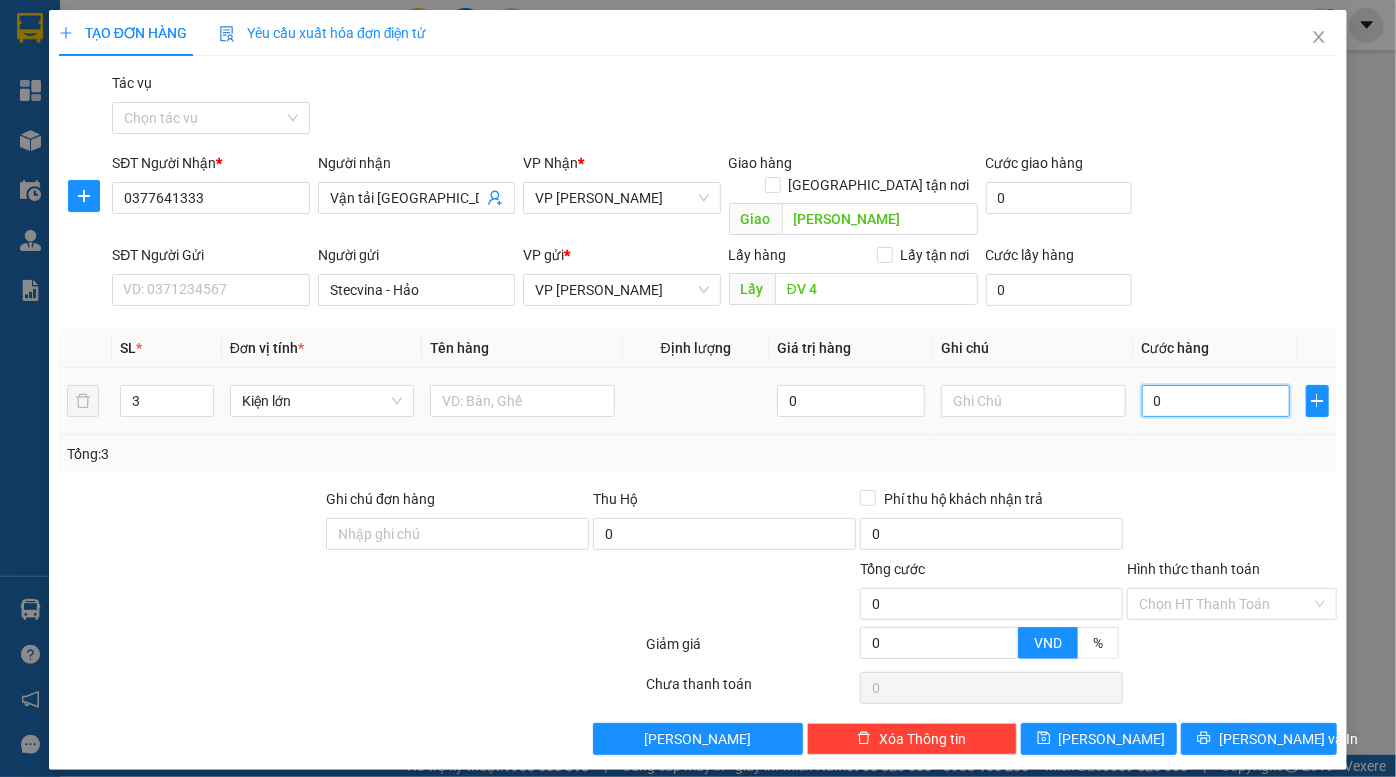 type on "1" 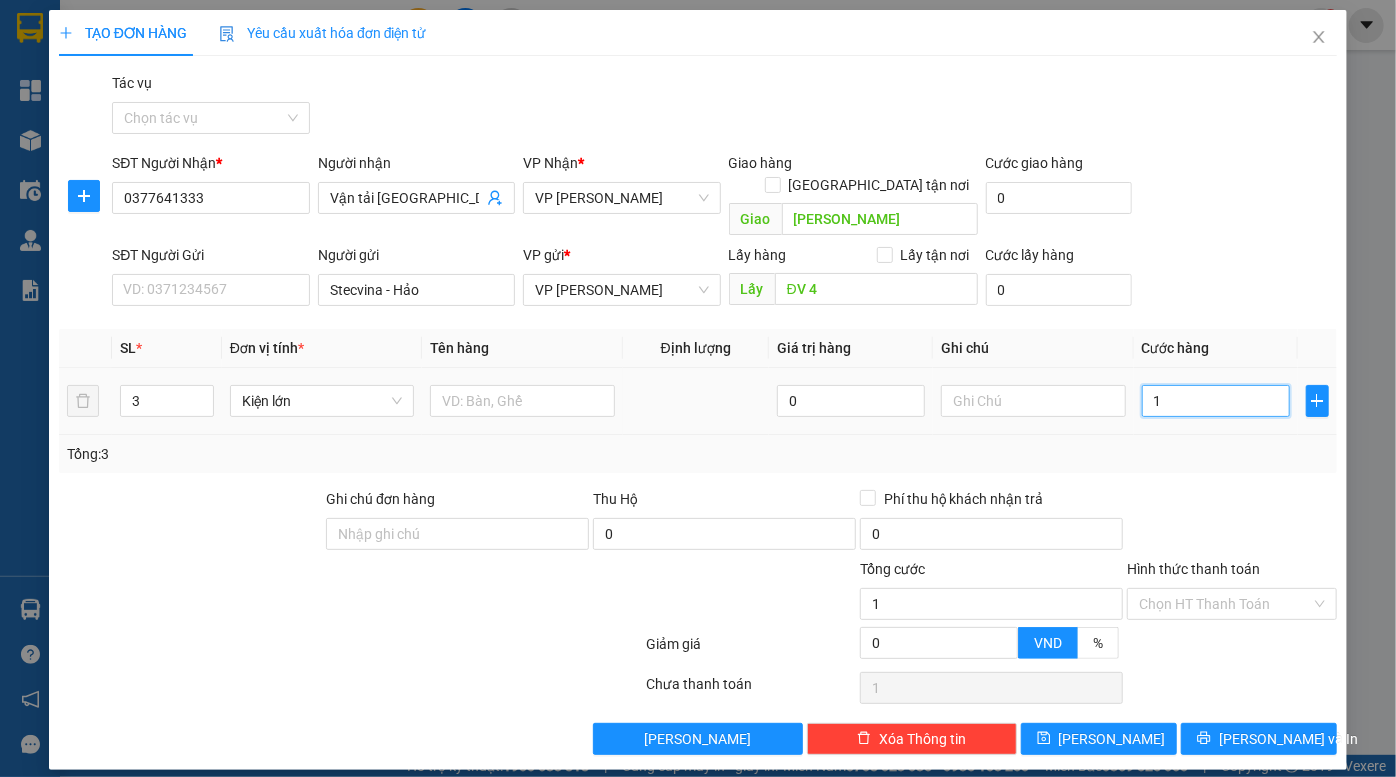 type on "10" 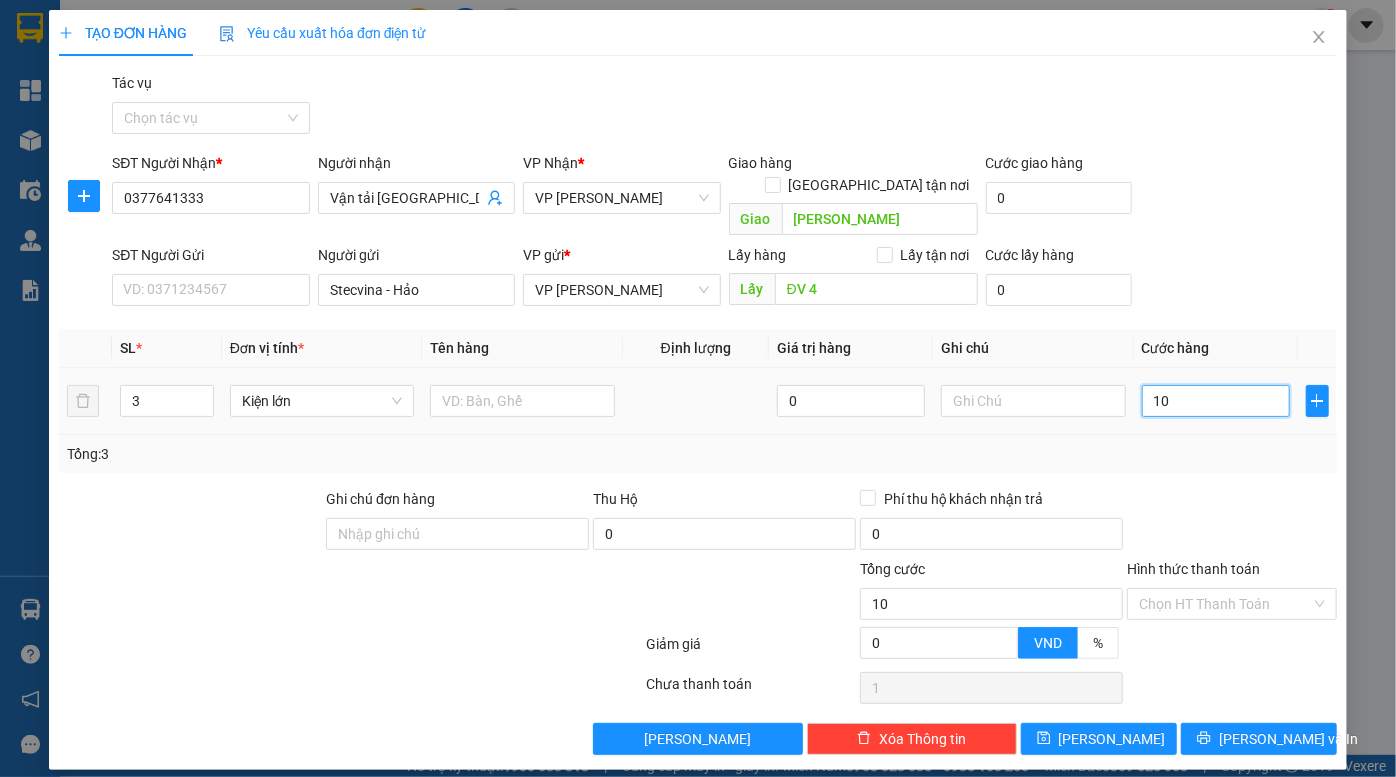 type on "10" 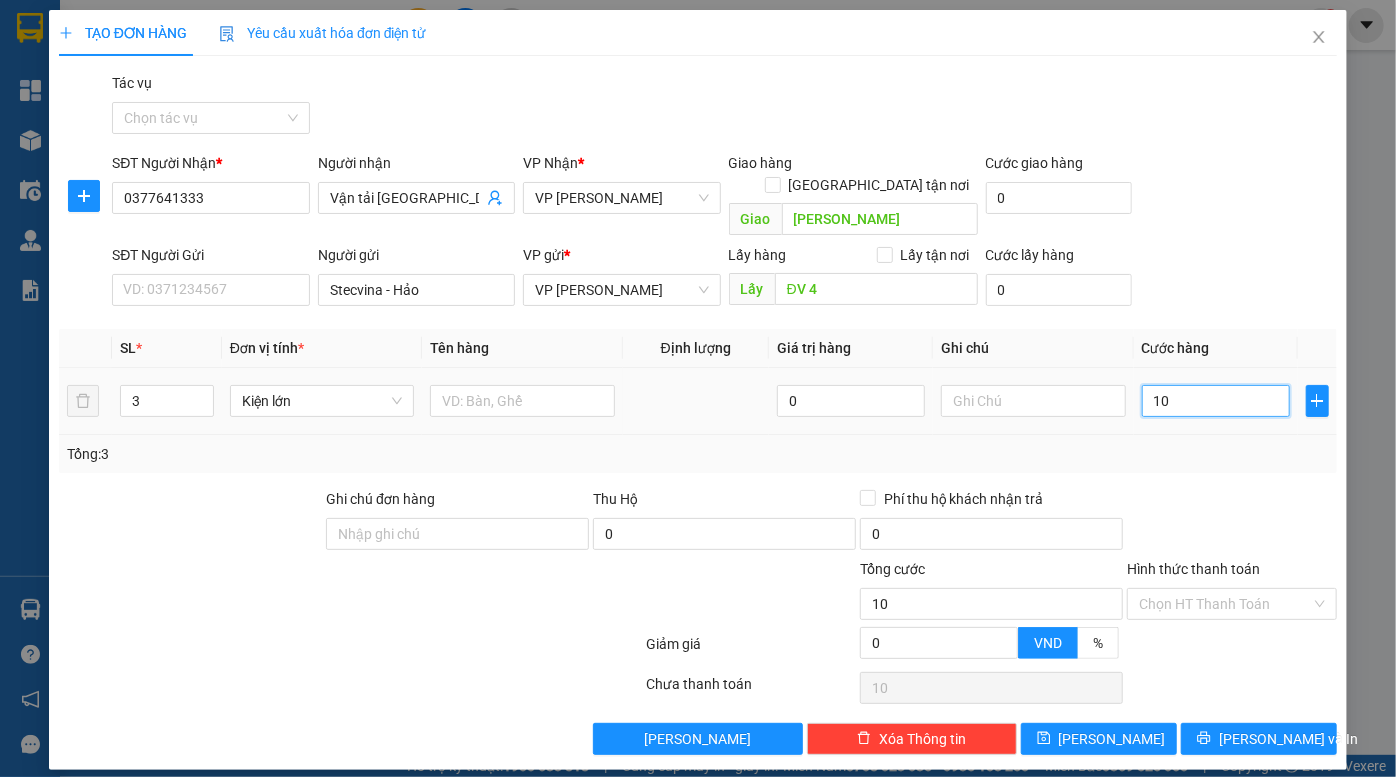 type on "100" 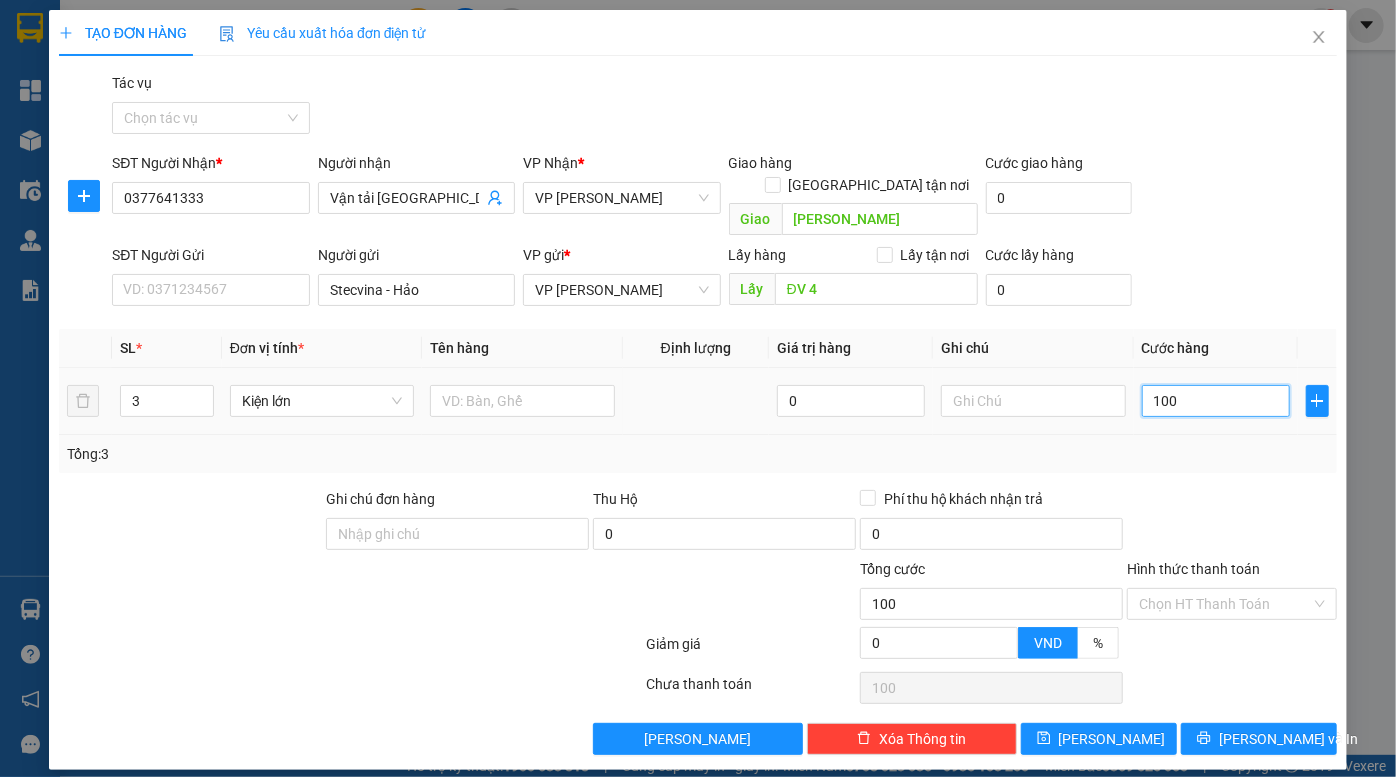 type on "1.000" 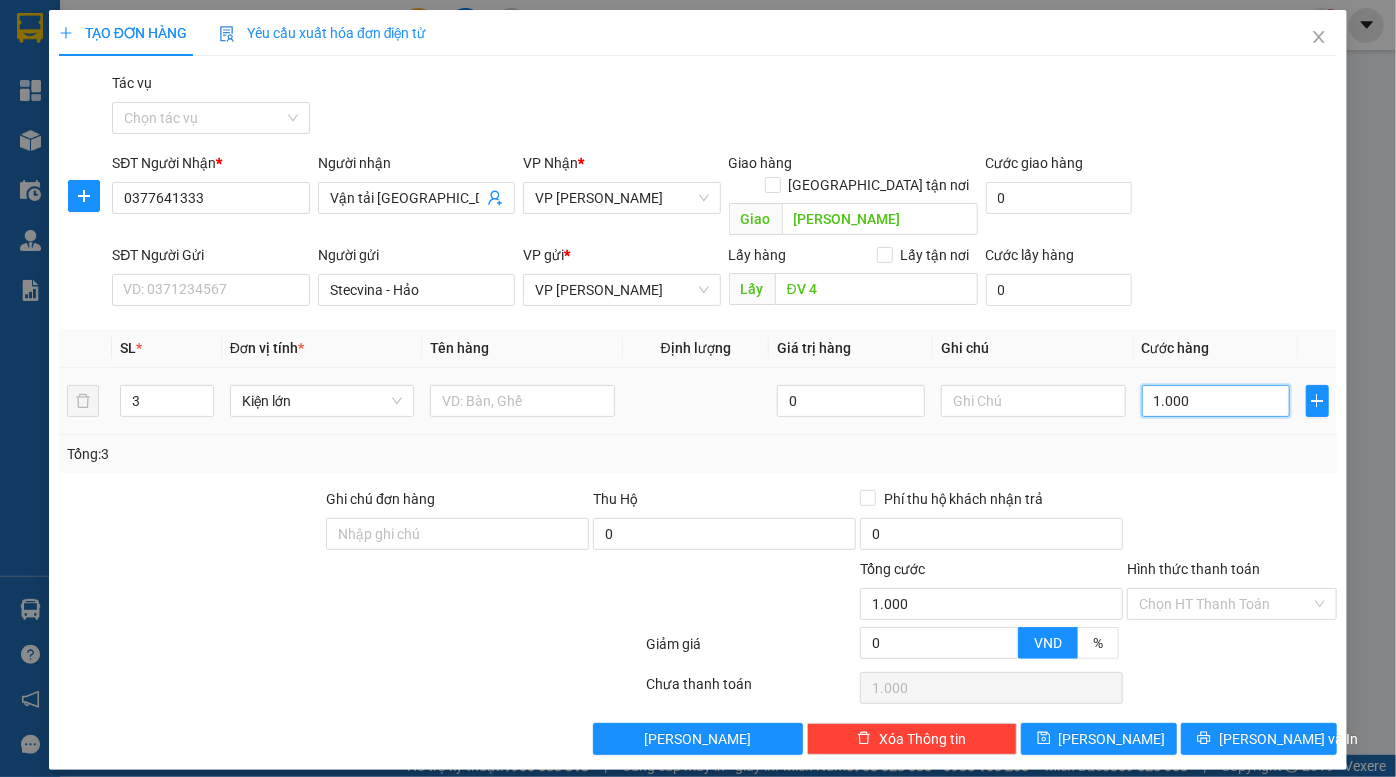type on "10.000" 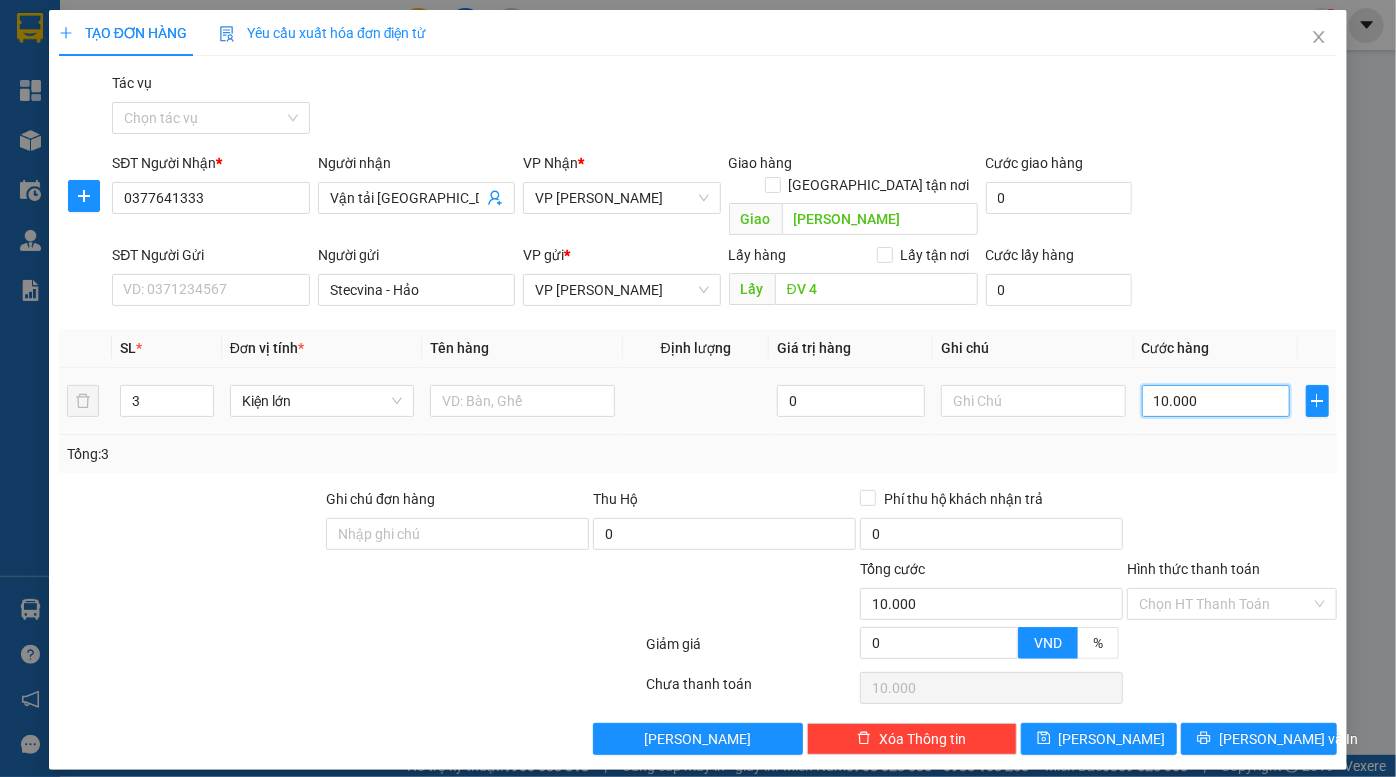 type on "100.000" 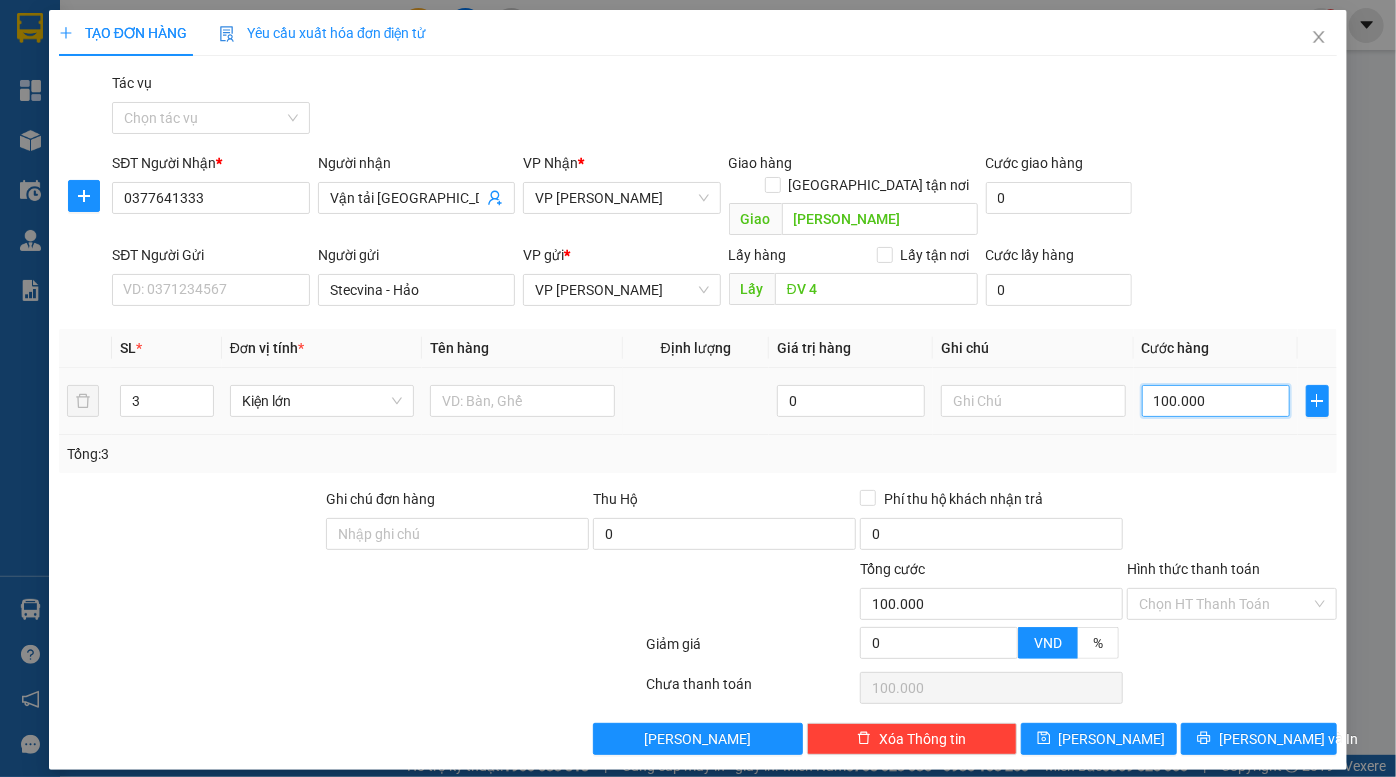 type on "1.000.000" 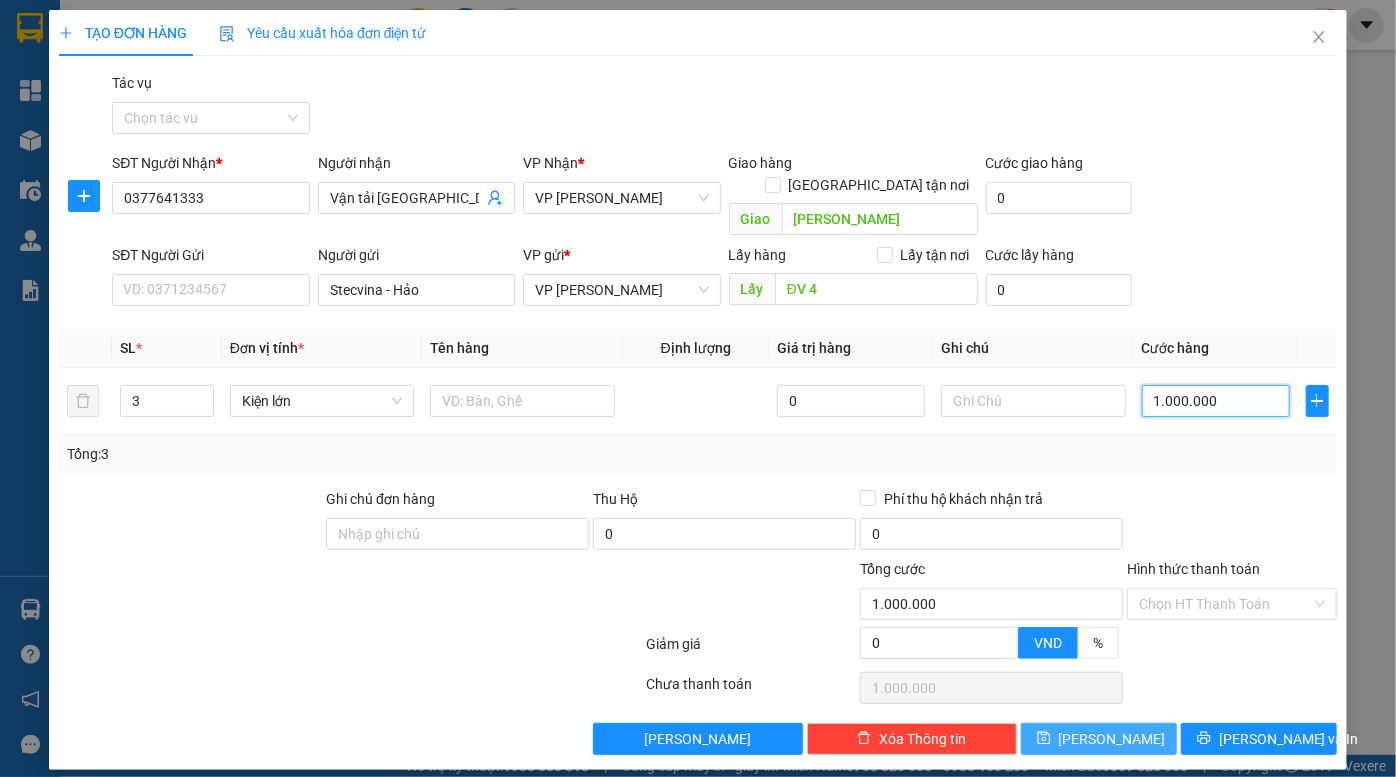 type on "1.000.000" 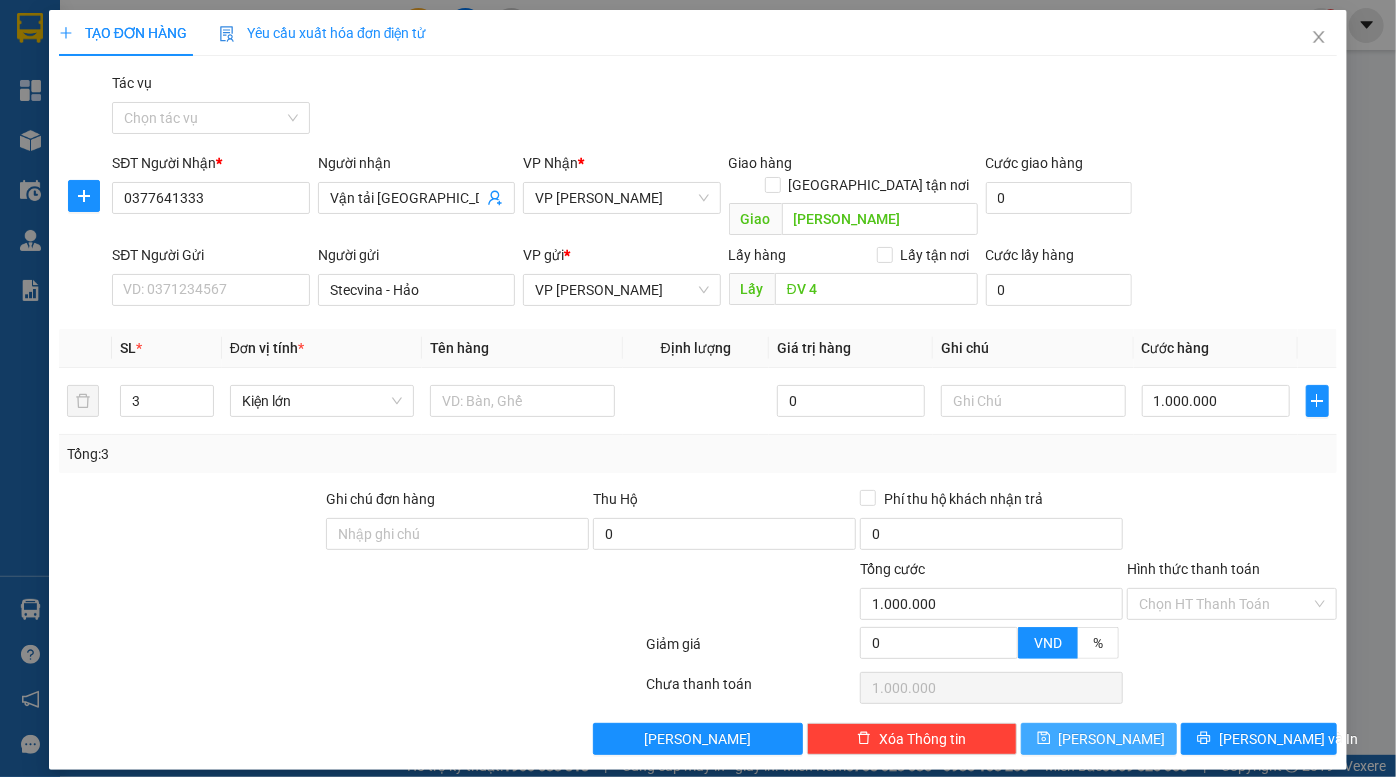 click on "Lưu" at bounding box center [1099, 739] 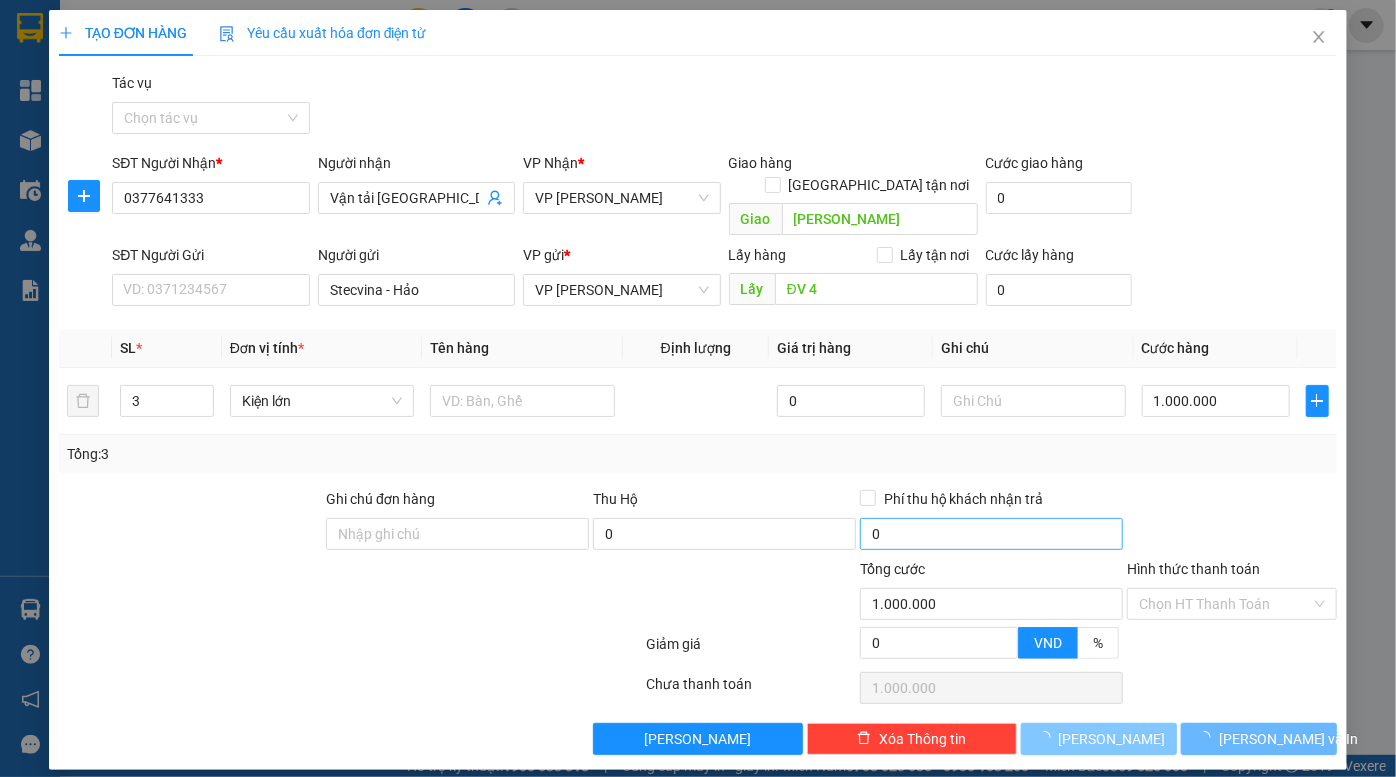 type 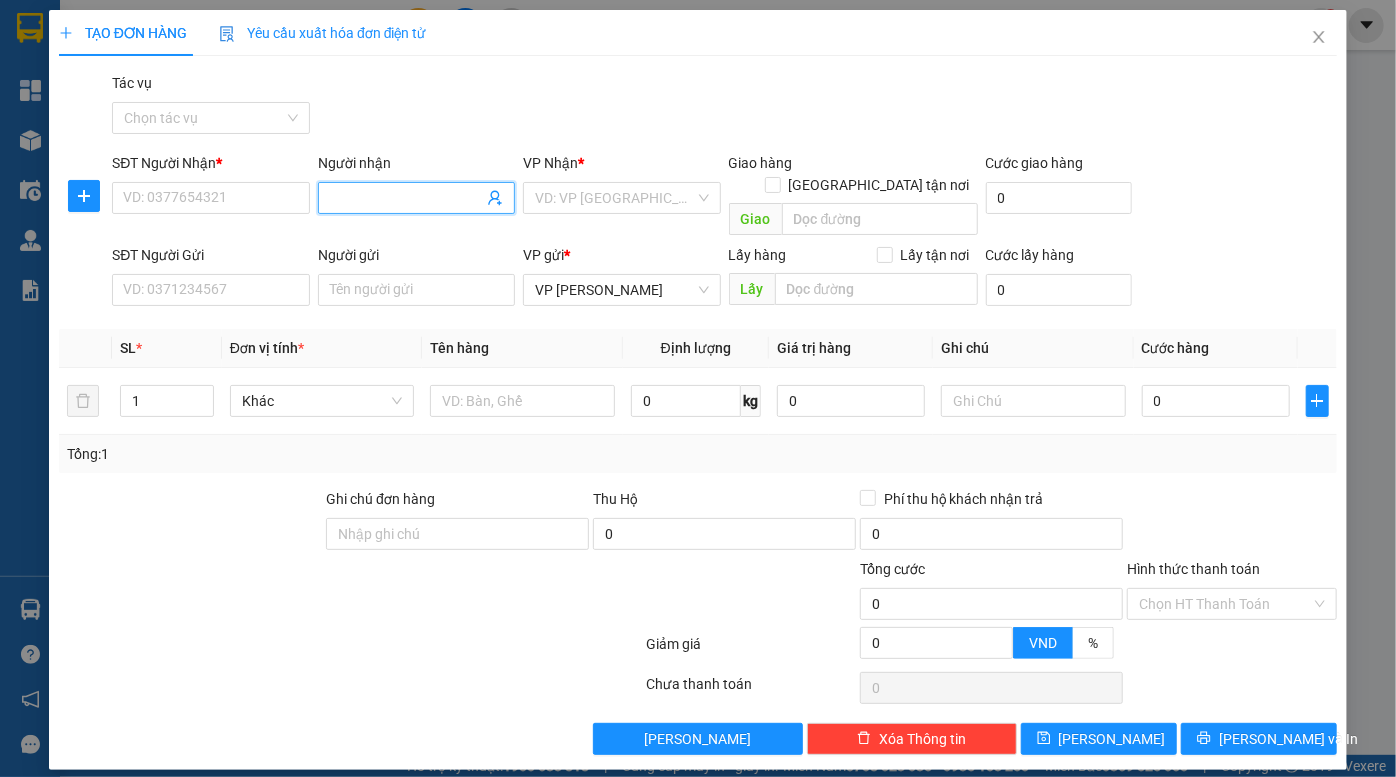 click on "Người nhận" at bounding box center (406, 198) 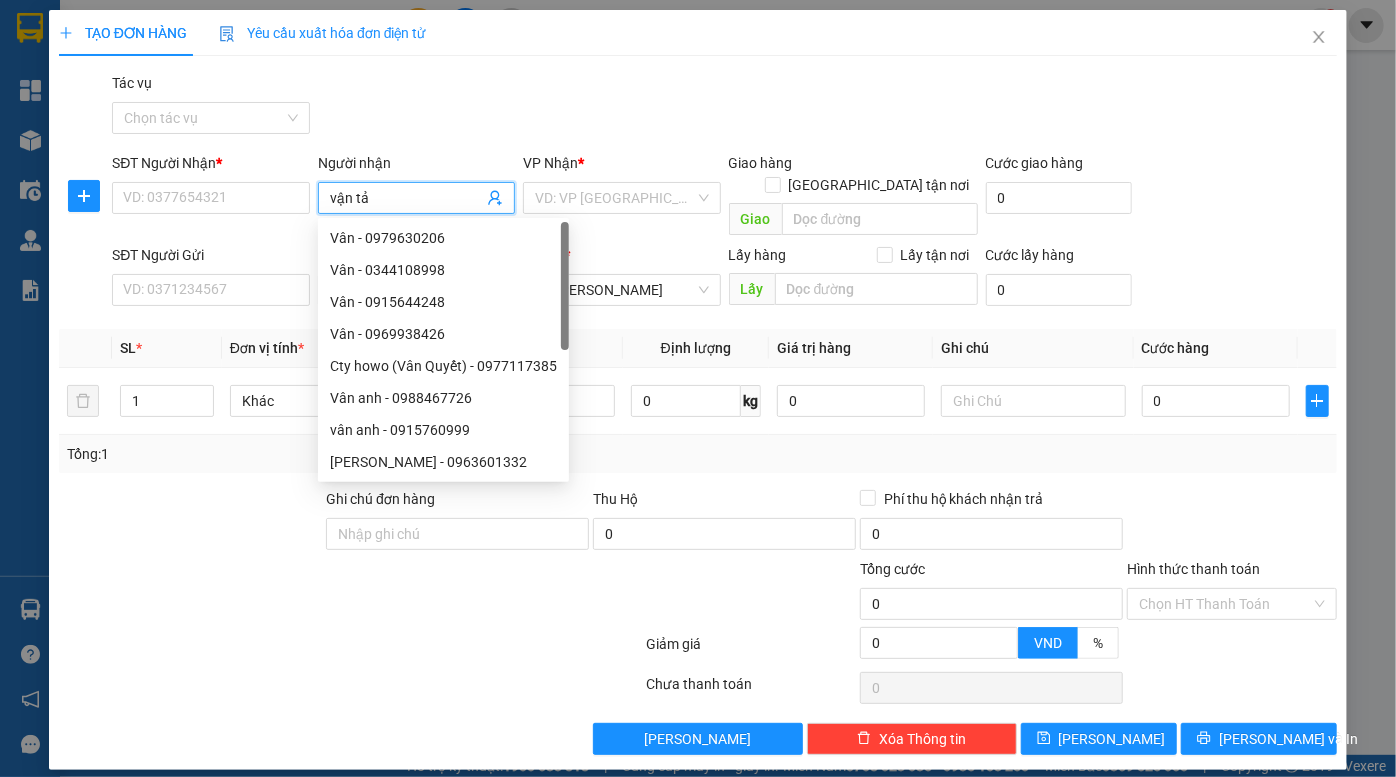 type on "vận tải" 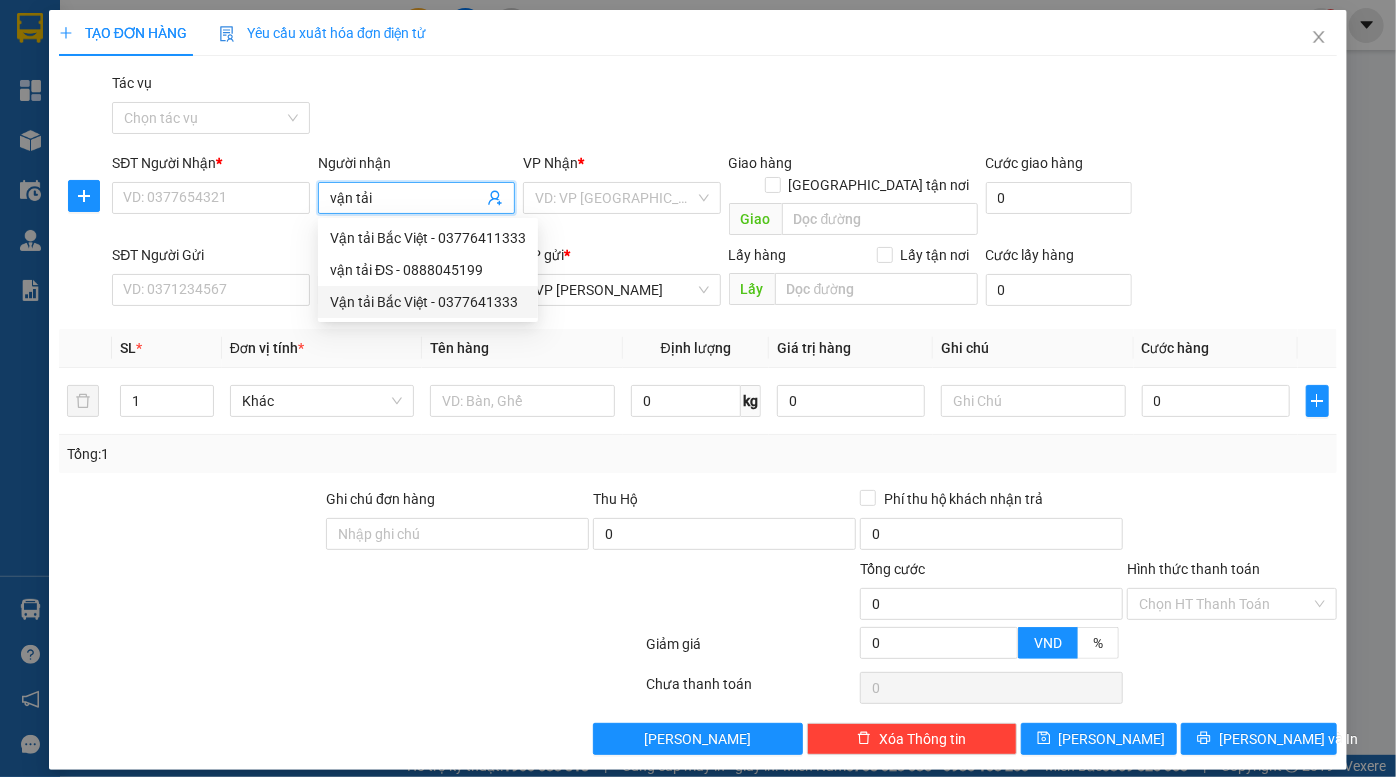 click on "Vận tải Bắc Việt - 0377641333" at bounding box center (428, 302) 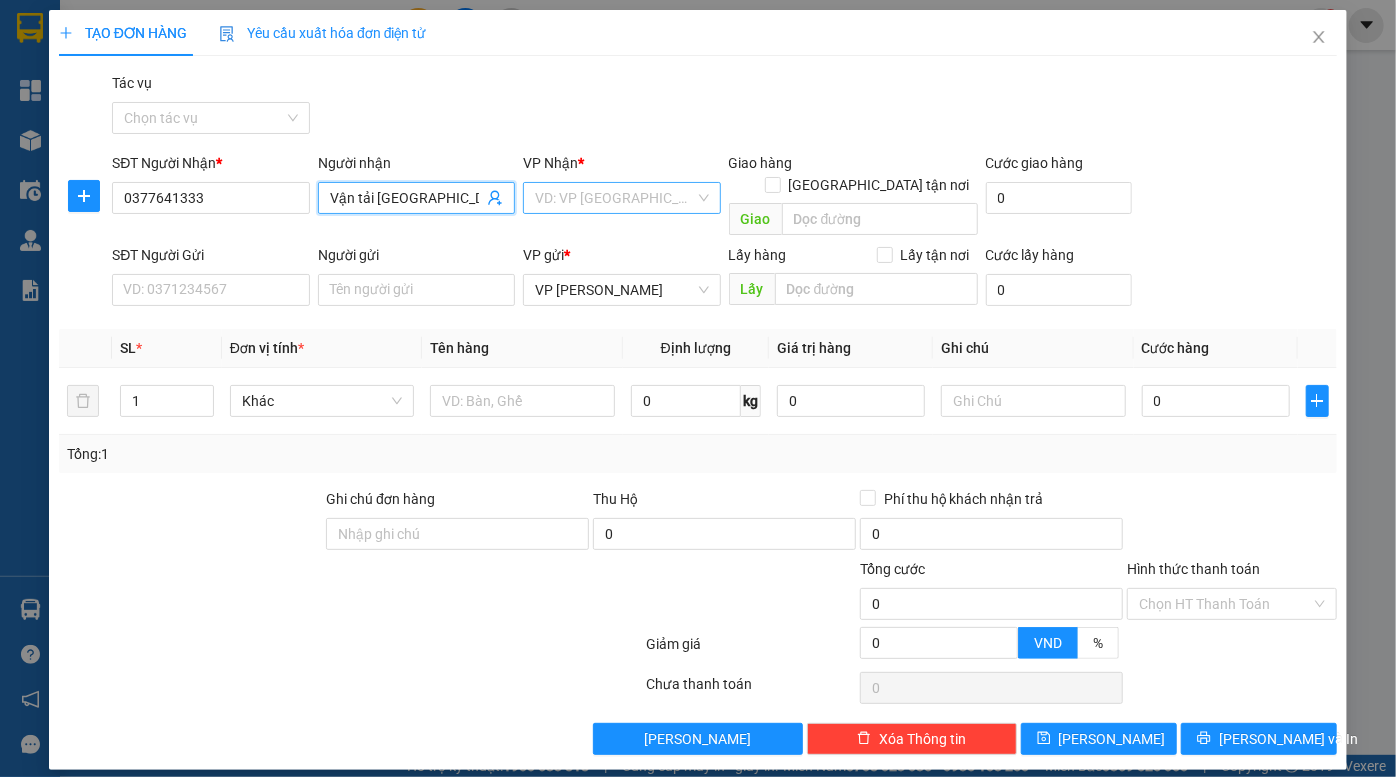 type on "Vận tải Bắc Việt" 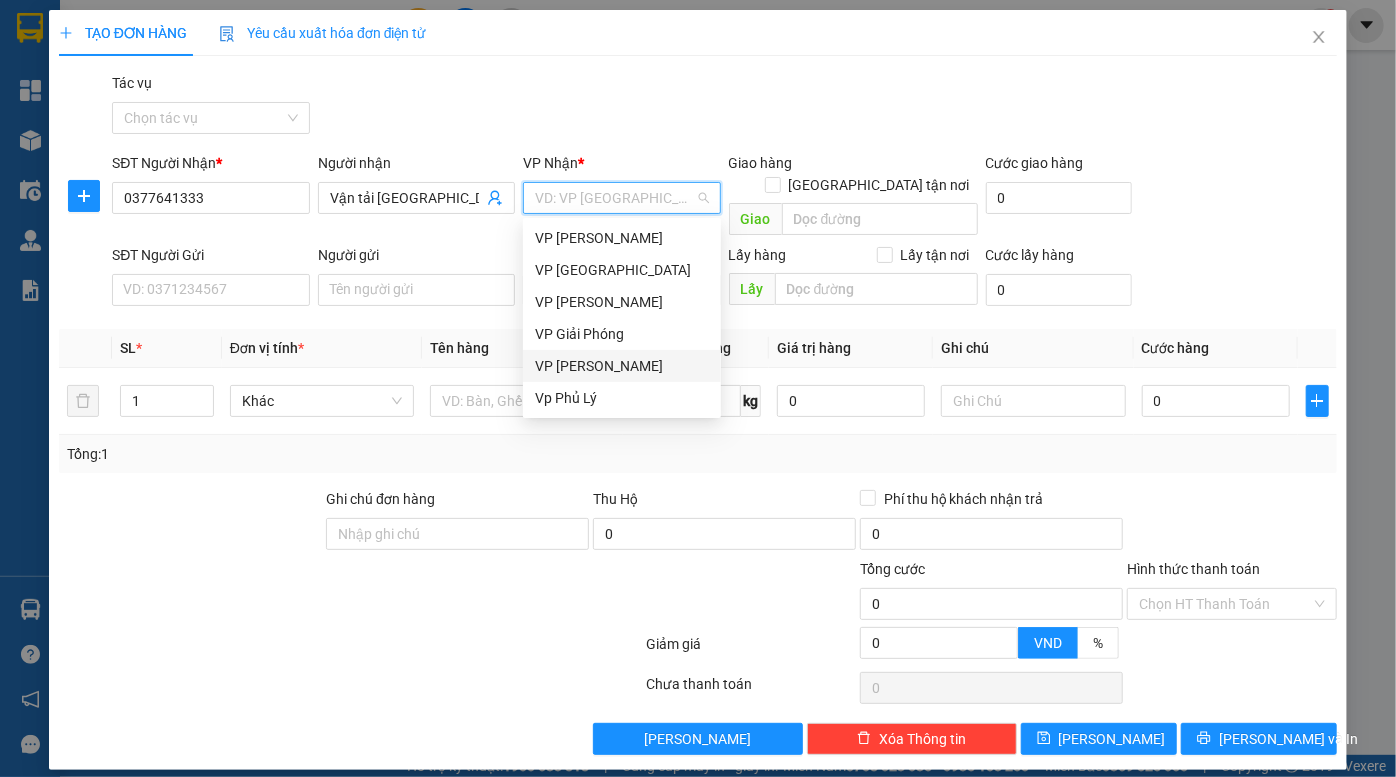 click on "VP Linh Đàm" at bounding box center (622, 366) 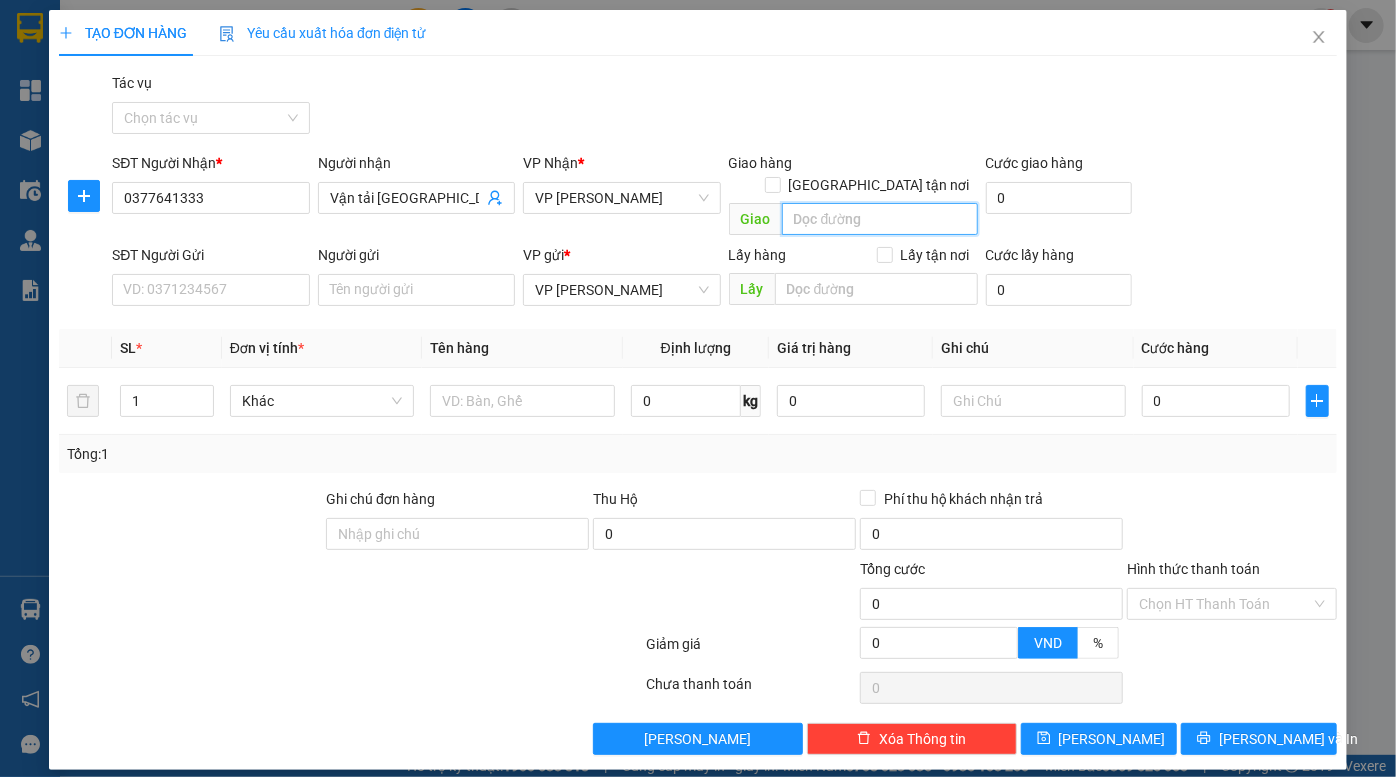 click at bounding box center [880, 219] 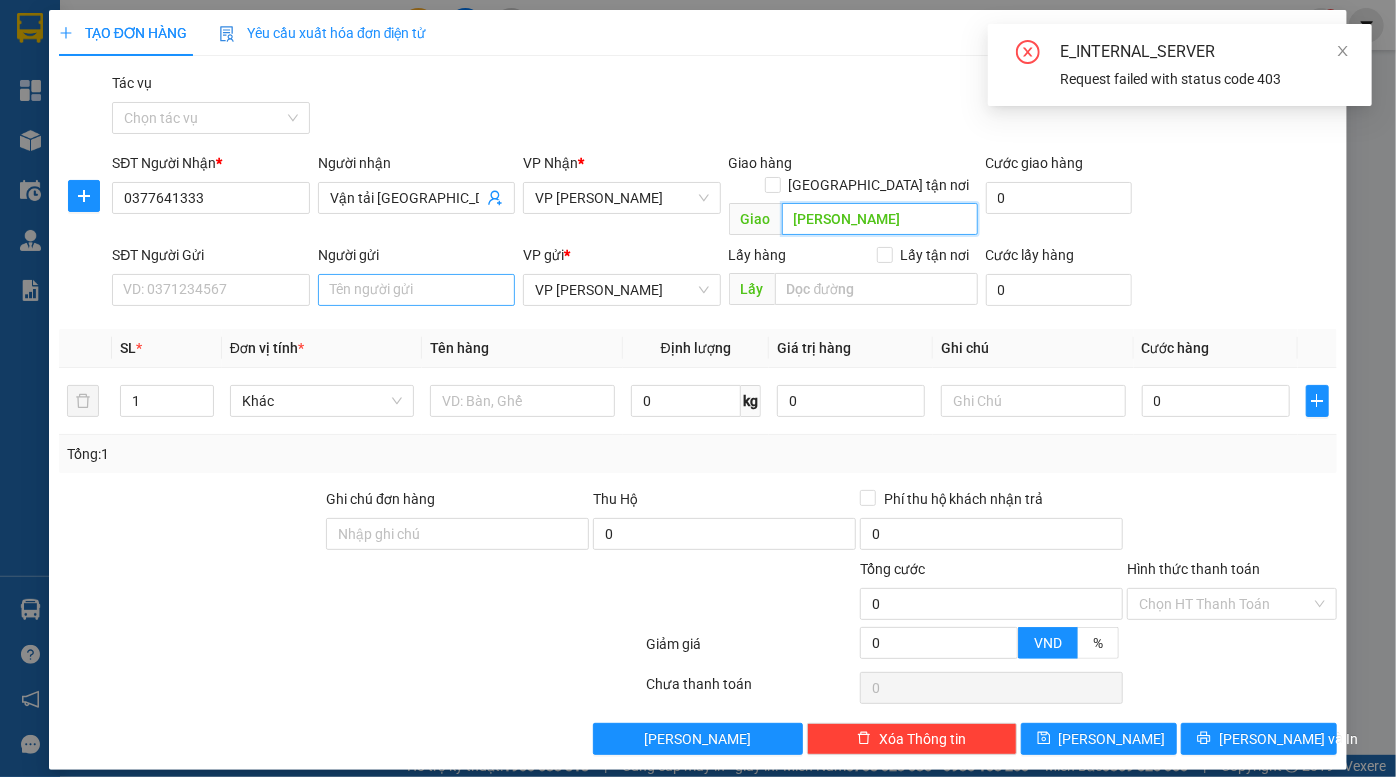 type on "KCN Ngọc Hồi" 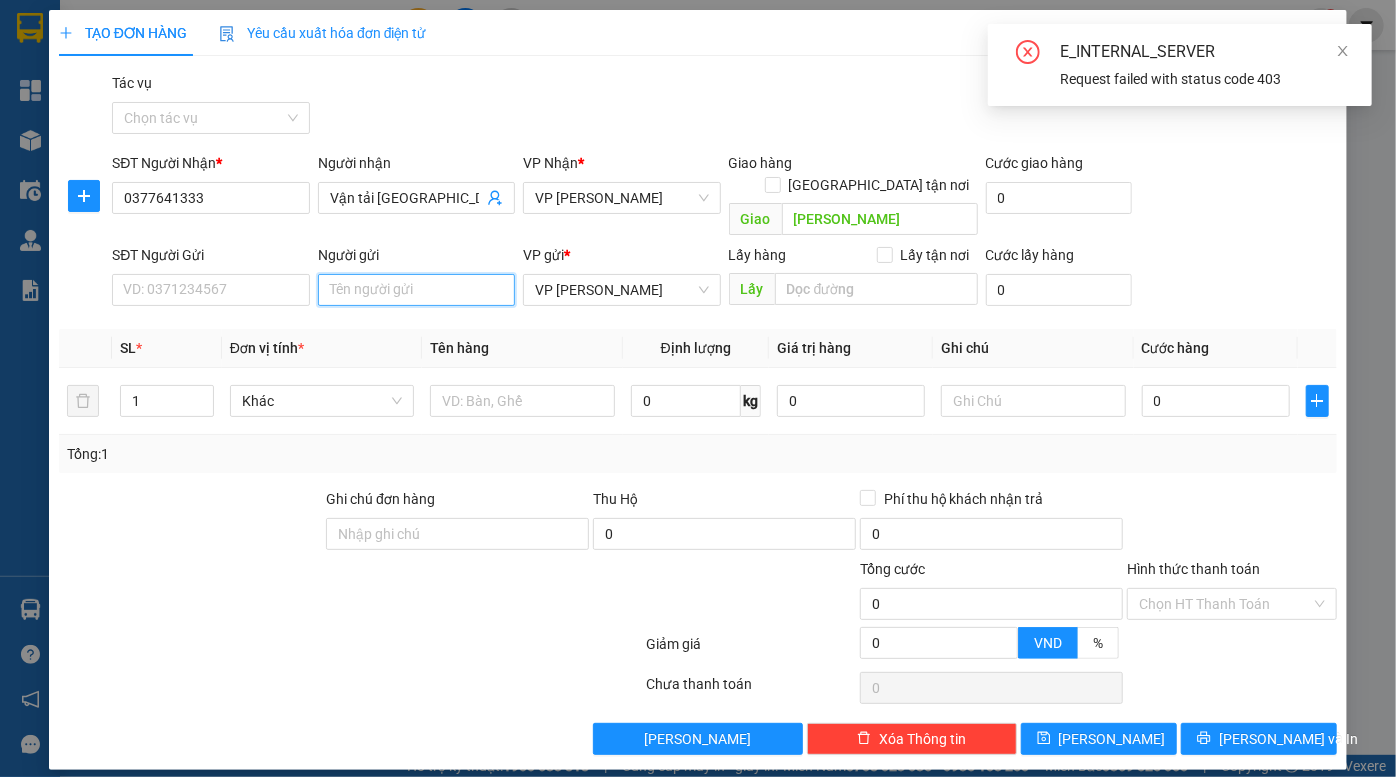 click on "Người gửi" at bounding box center (416, 290) 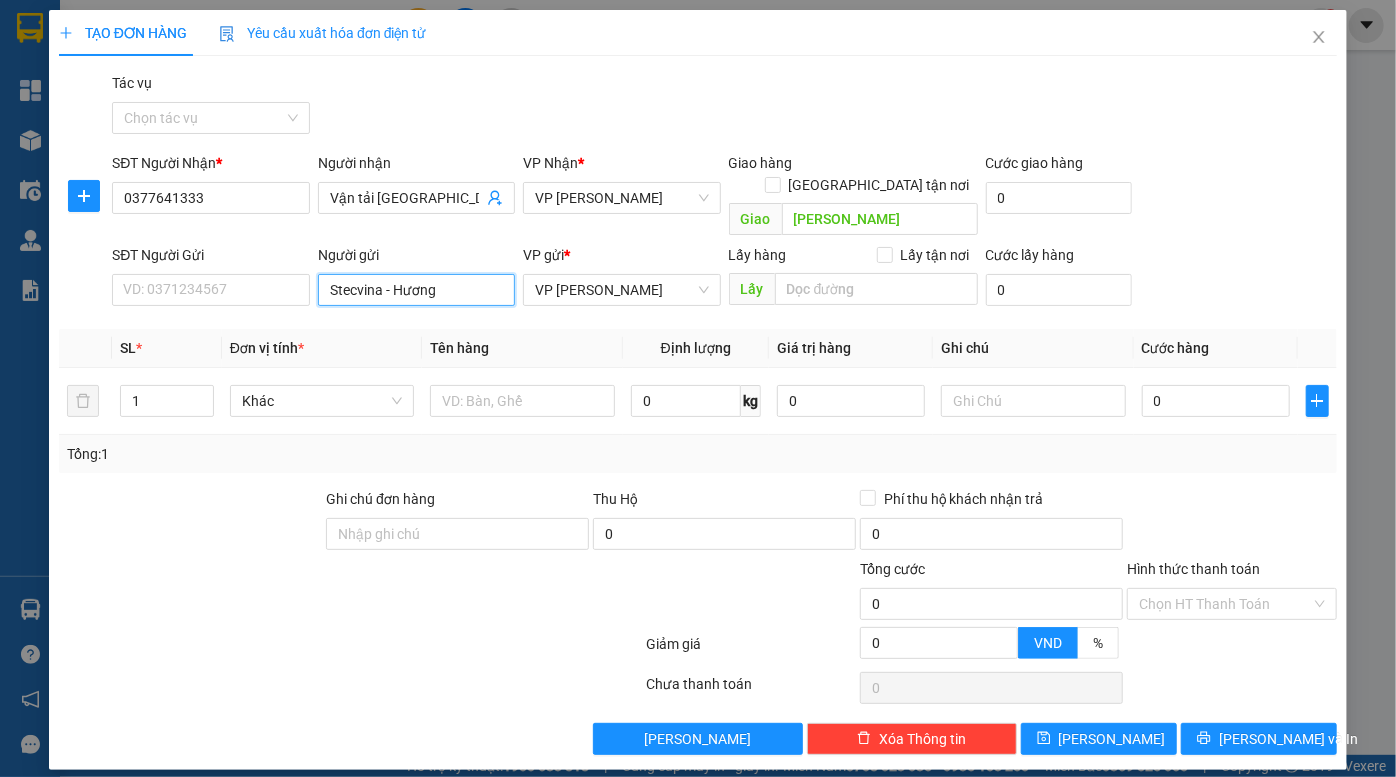 type on "Stecvina - Hương" 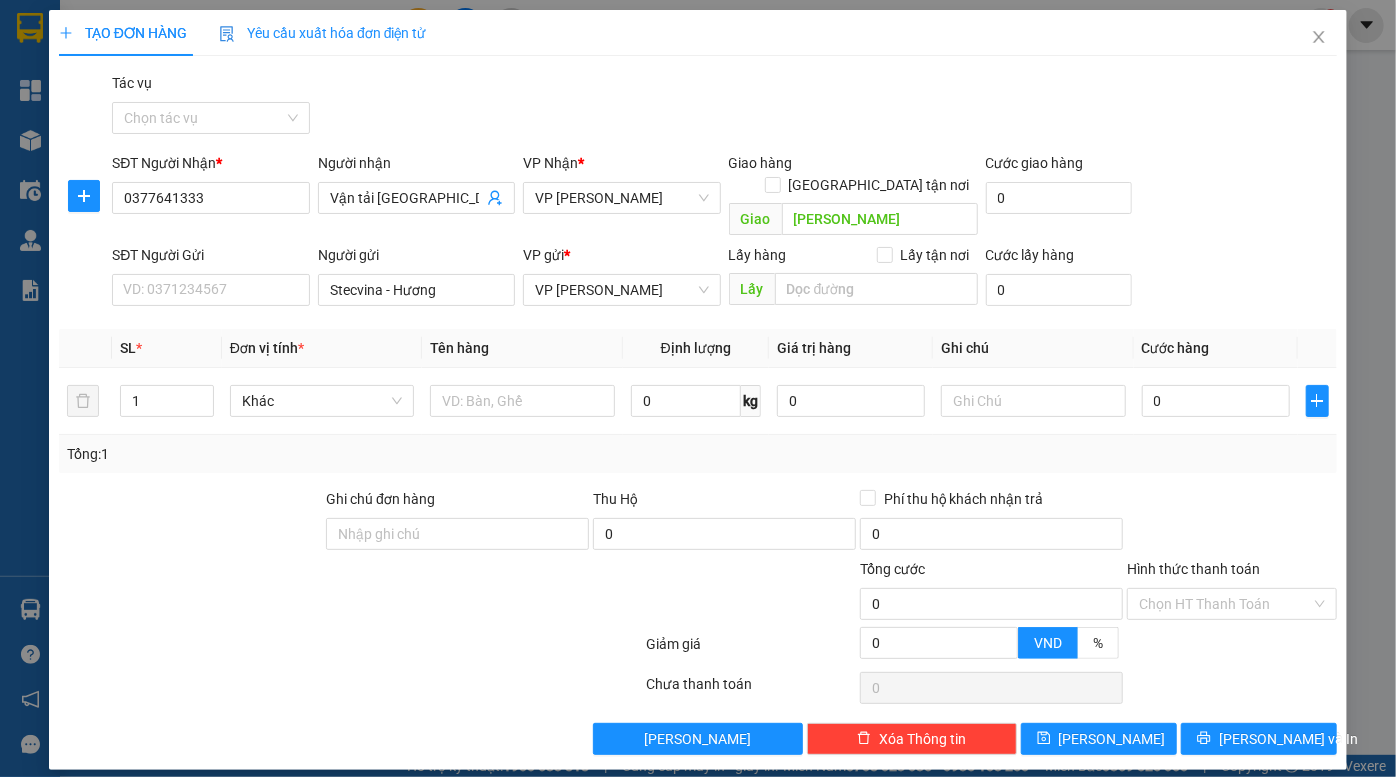 click on "SĐT Người Gửi VD: 0371234567 Người gửi Stecvina - Hương VP gửi  * VP Đồng Văn Lấy hàng Lấy tận nơi Lấy Cước lấy hàng 0" at bounding box center (724, 279) 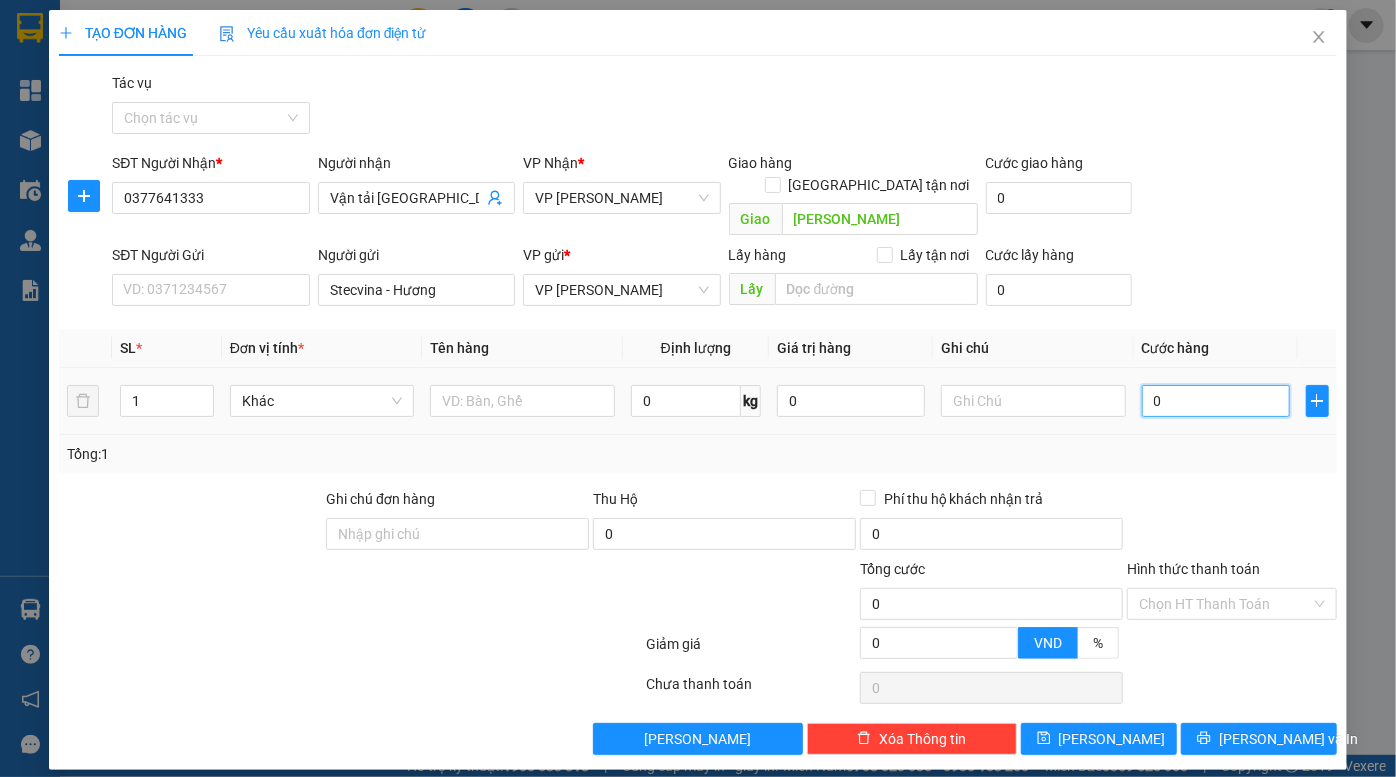 click on "0" at bounding box center (1216, 401) 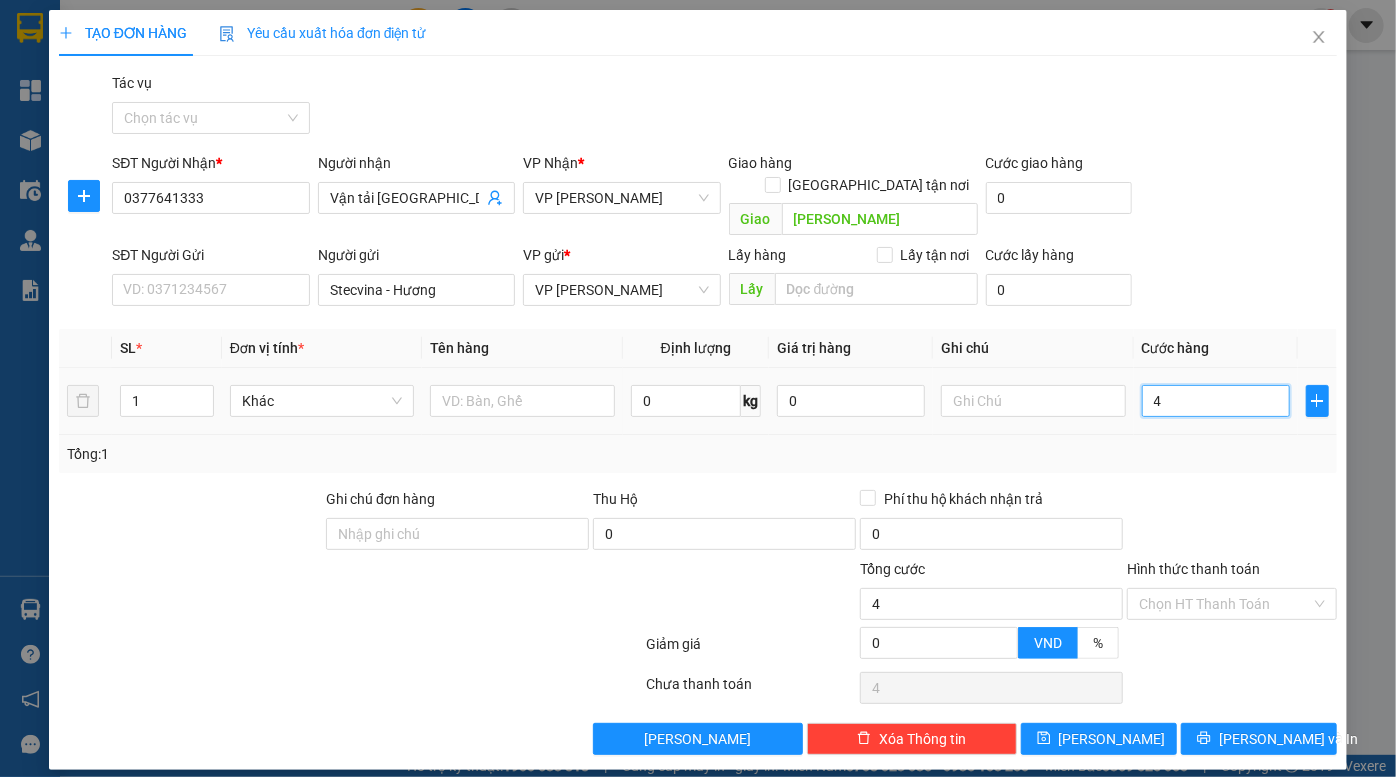 type on "40" 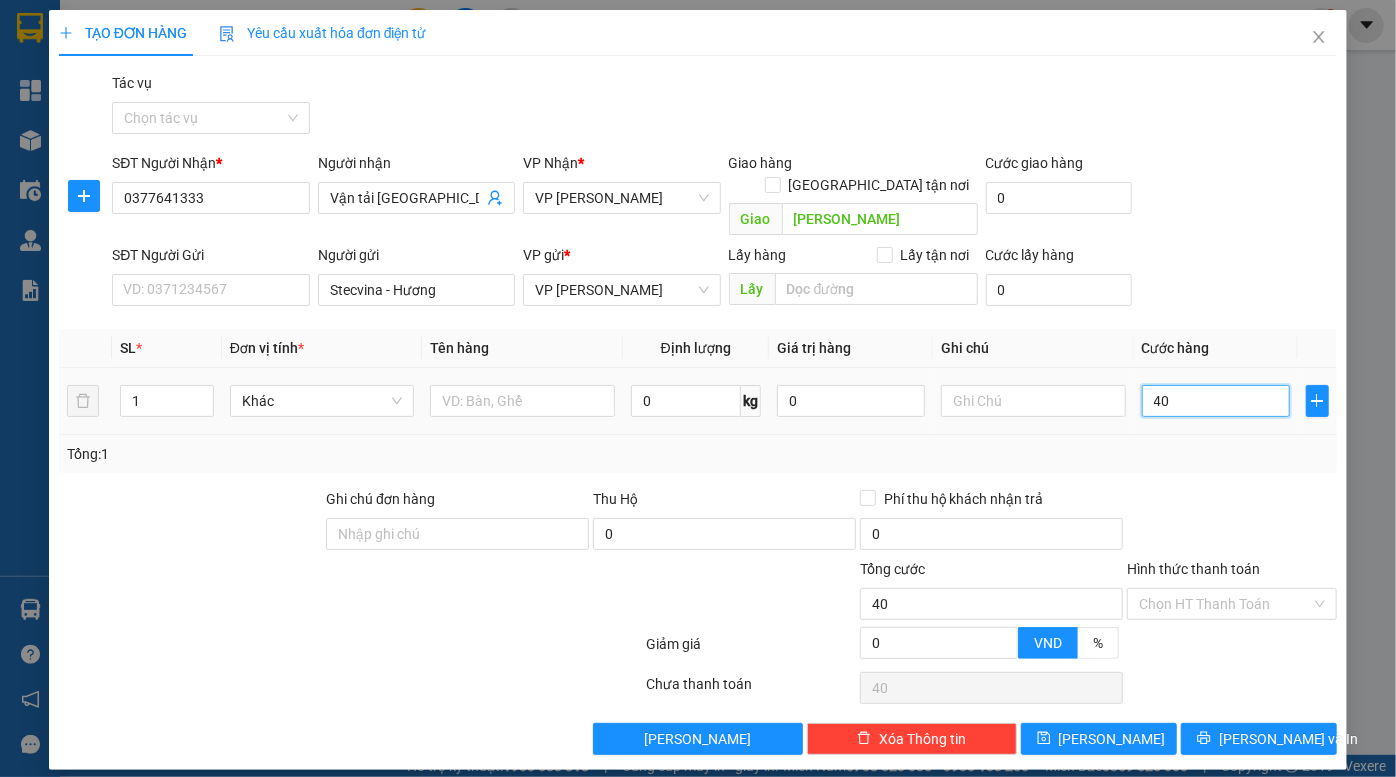 type on "400" 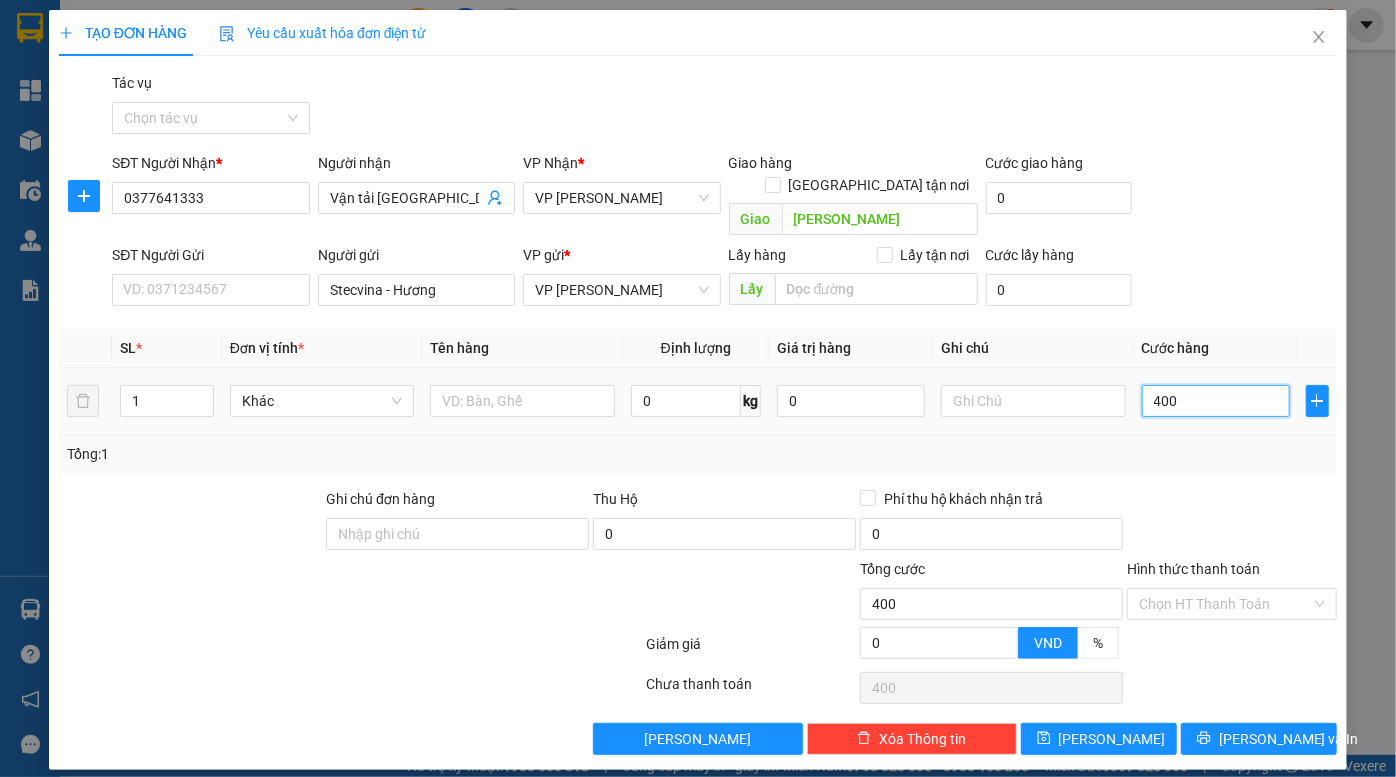 type on "4.000" 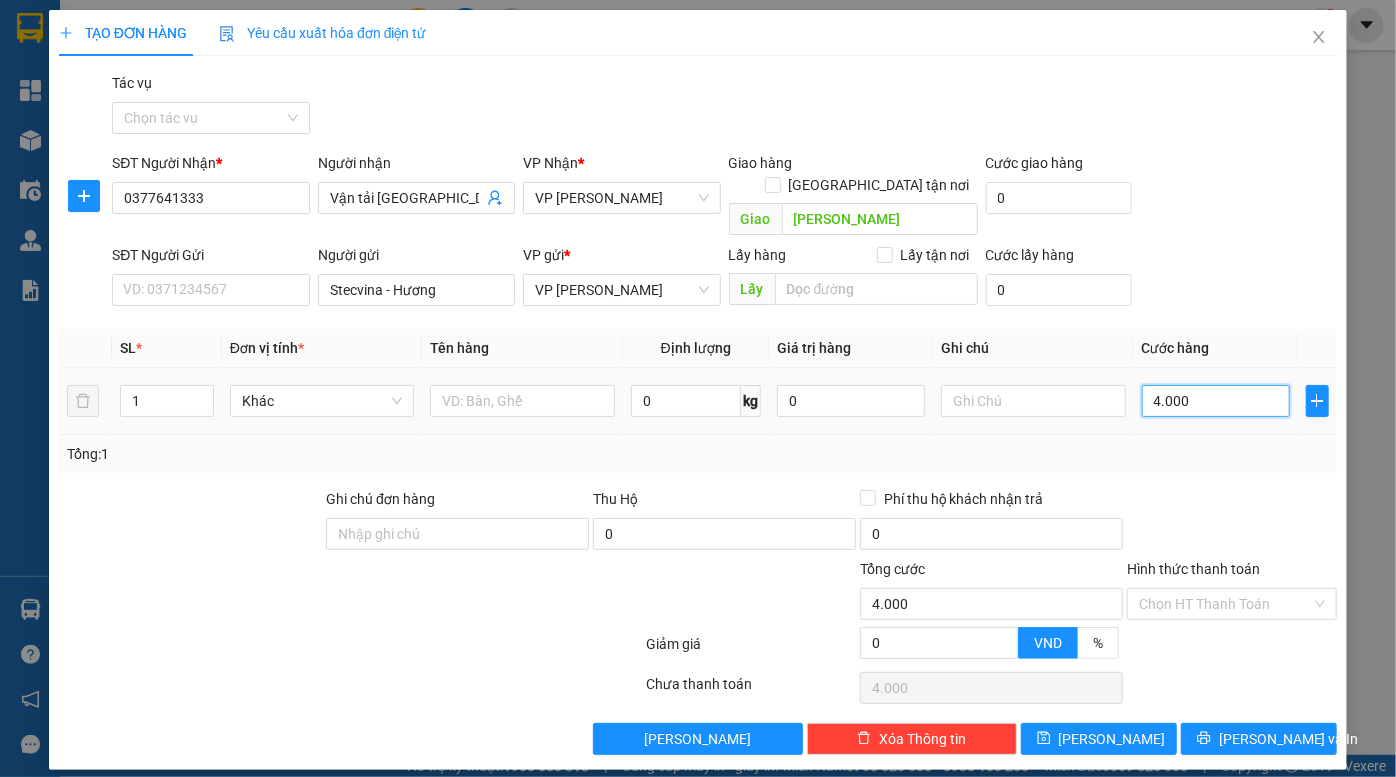 type on "40.000" 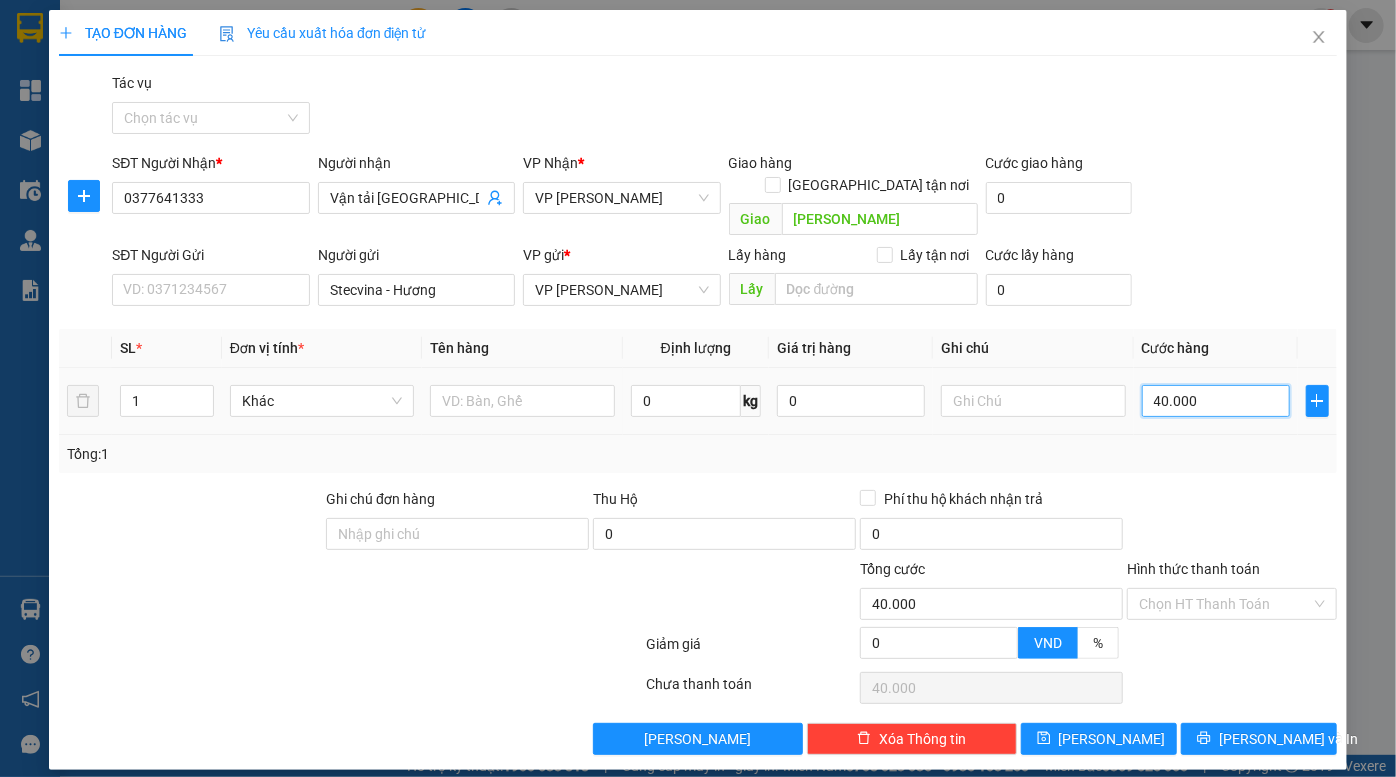 type on "400.000" 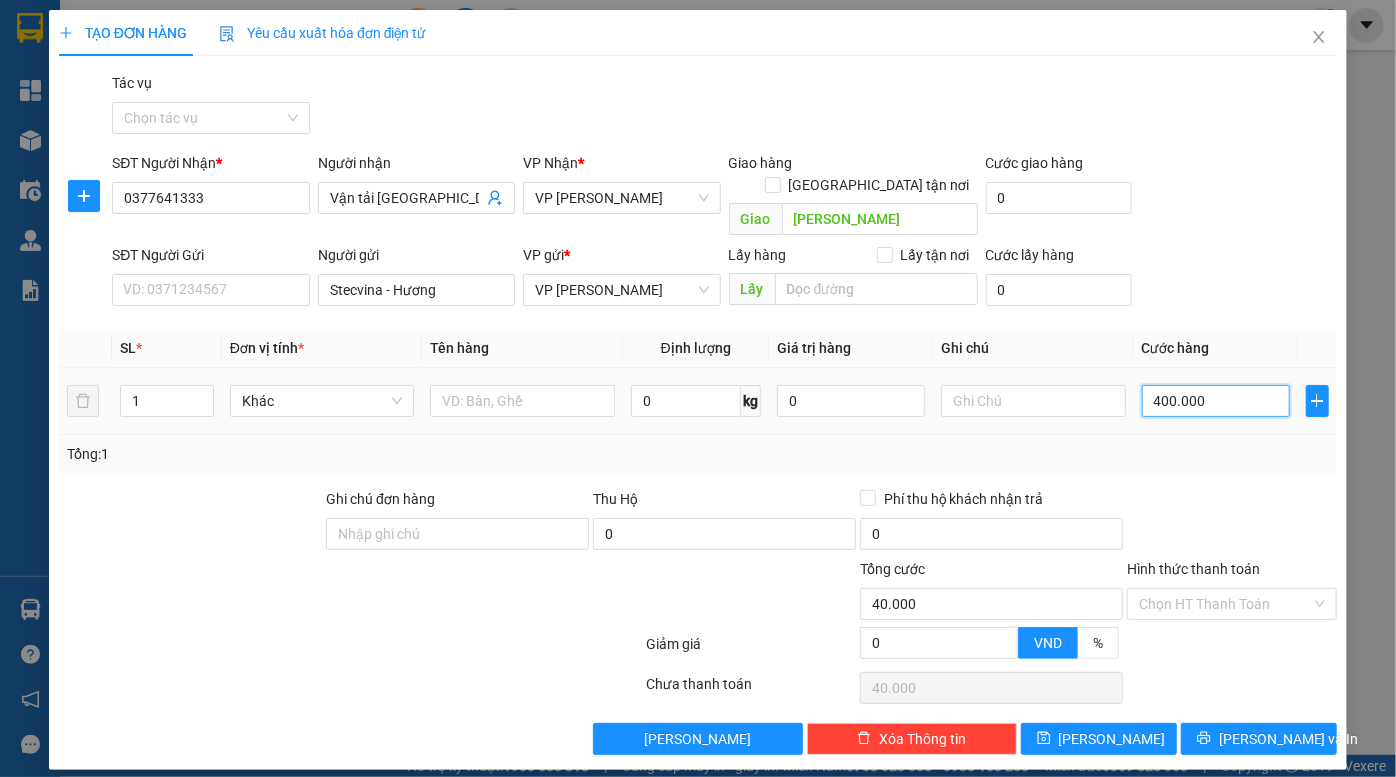 type on "400.000" 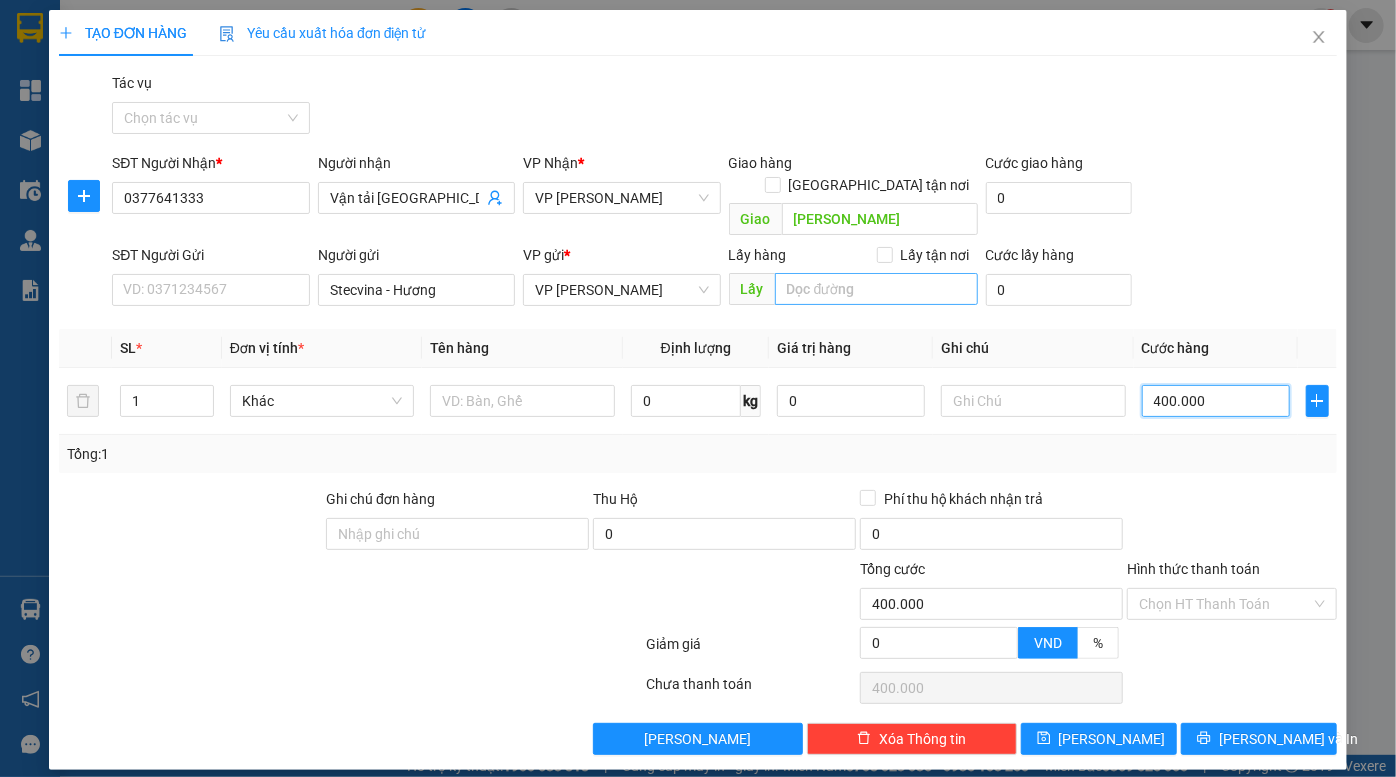 type on "400.000" 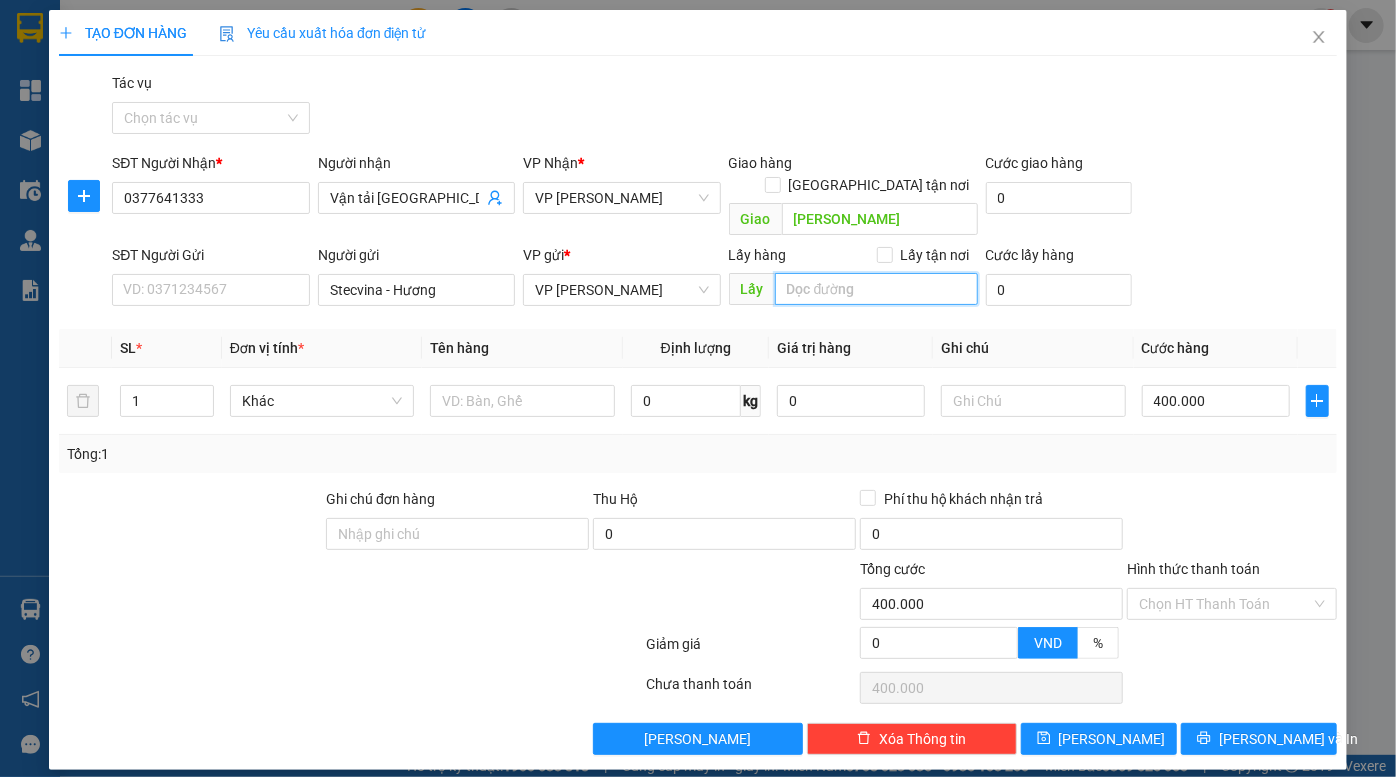 click at bounding box center [876, 289] 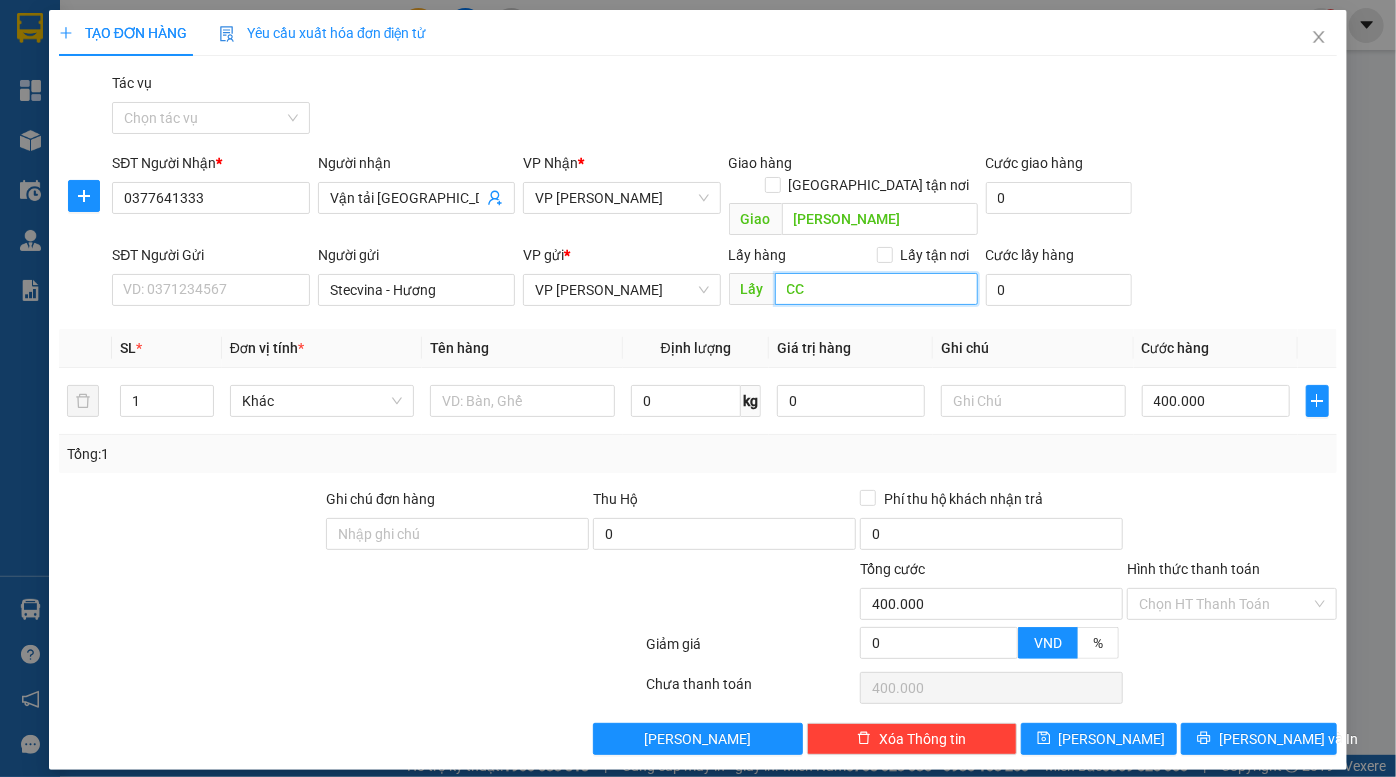 type on "C" 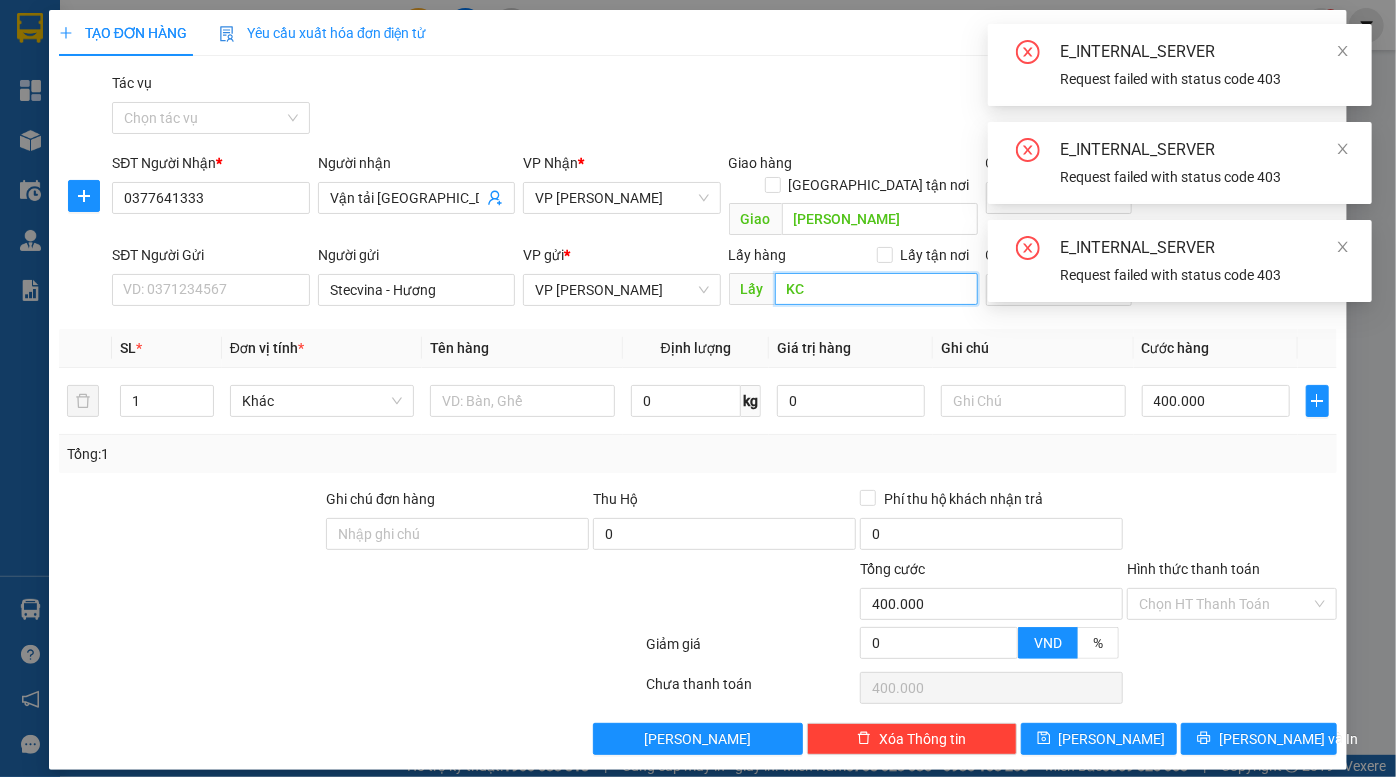 type on "K" 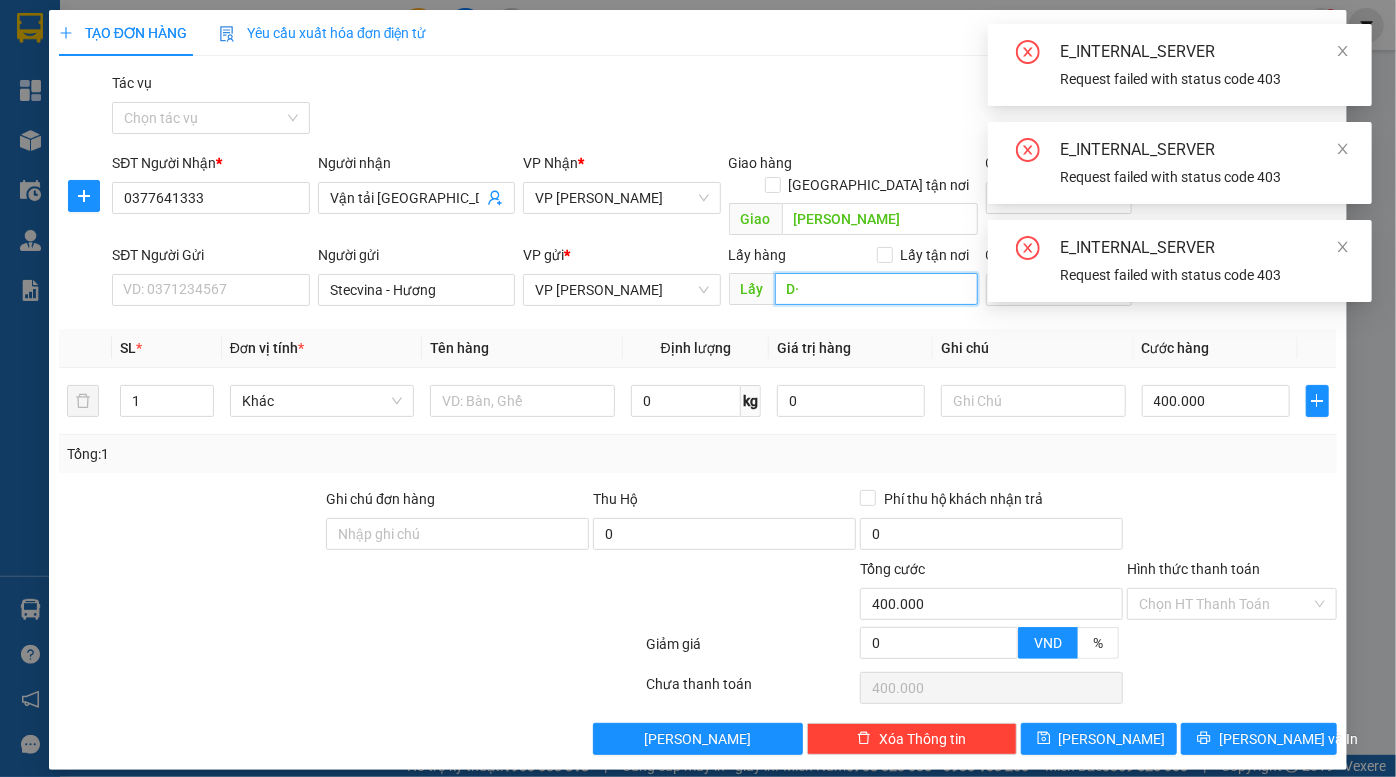 type on "D" 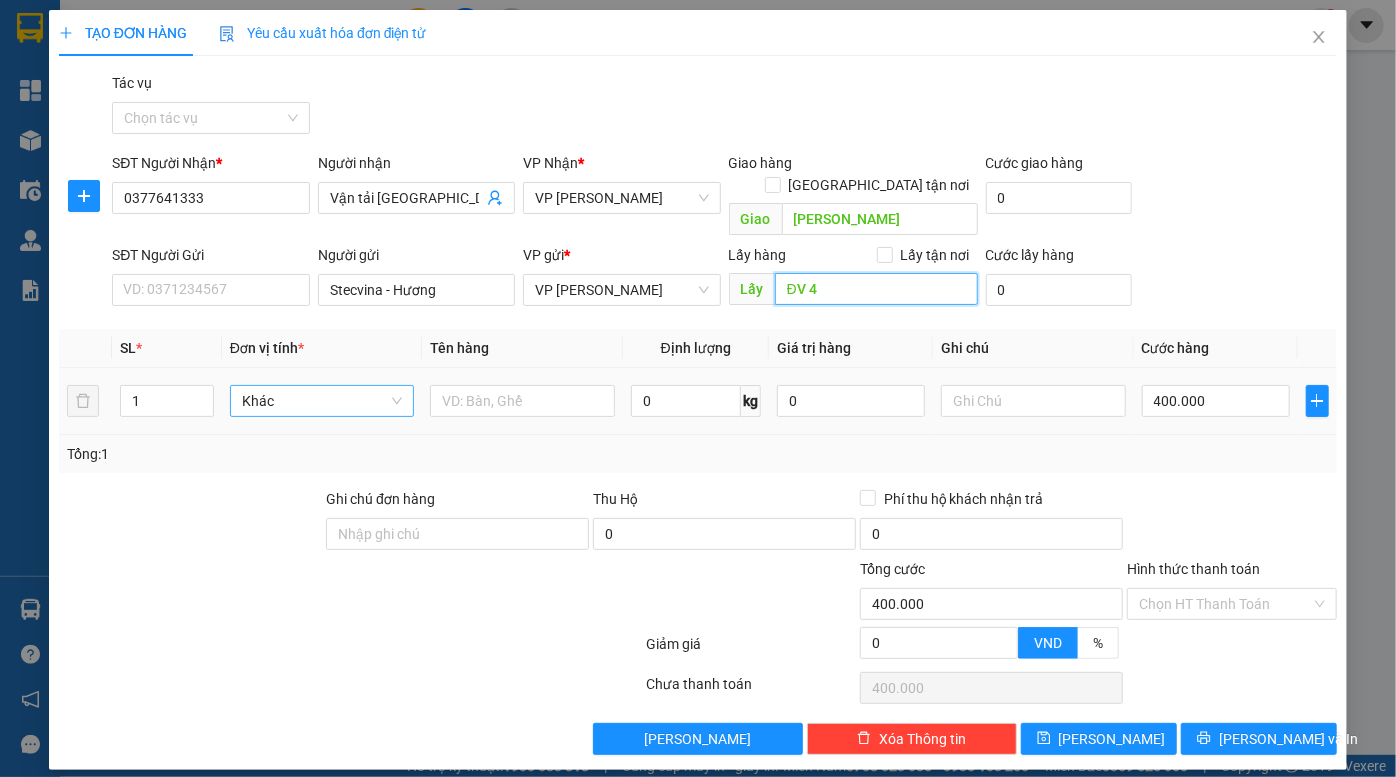 click on "Khác" at bounding box center (322, 401) 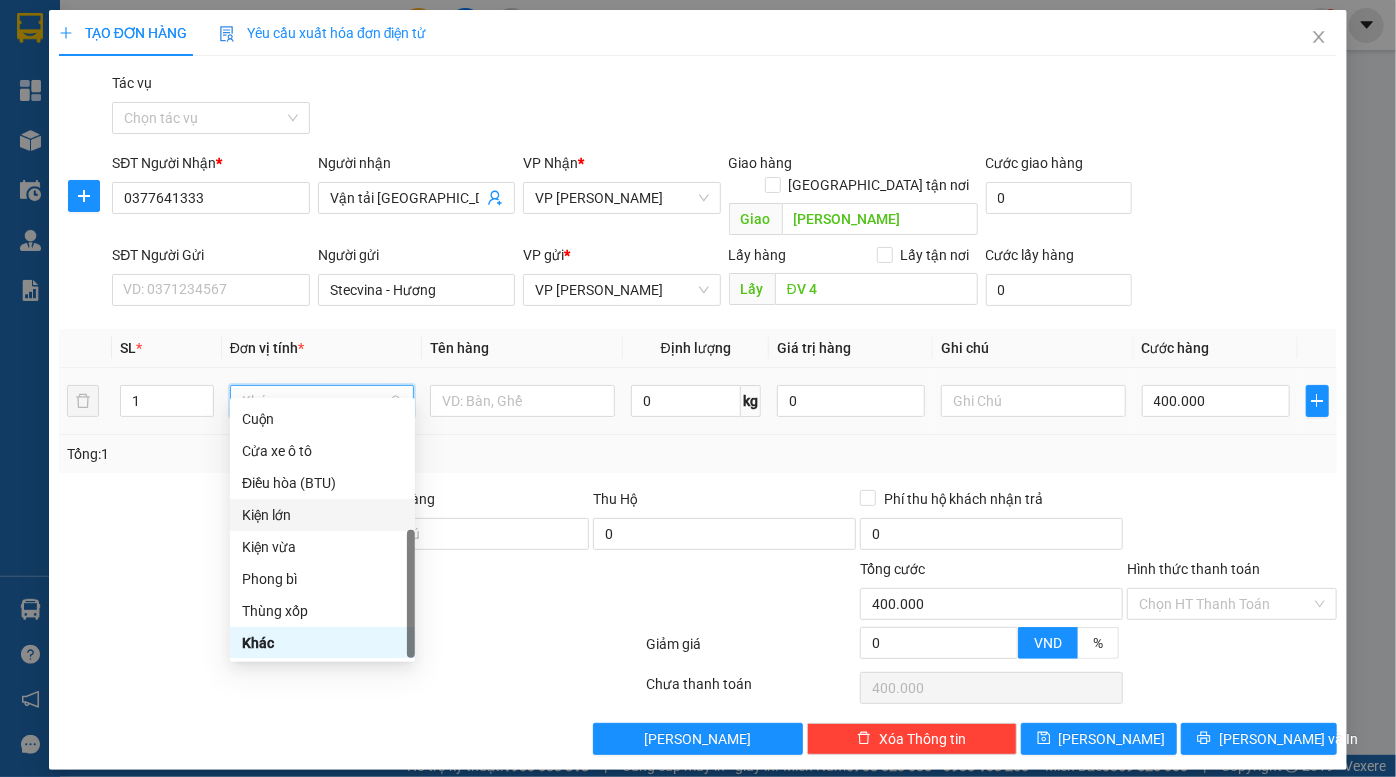 click on "Kiện lớn" at bounding box center [322, 515] 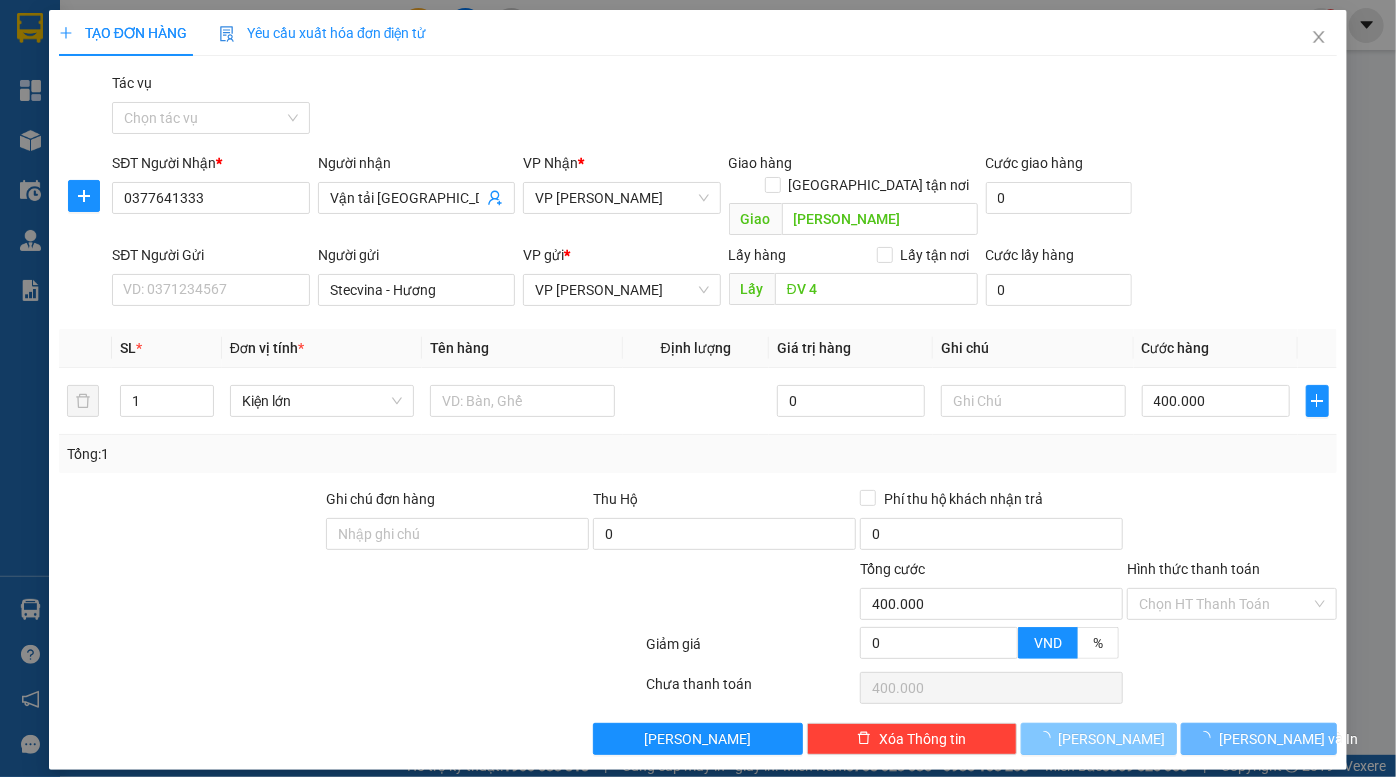 click on "Lưu" at bounding box center [1112, 739] 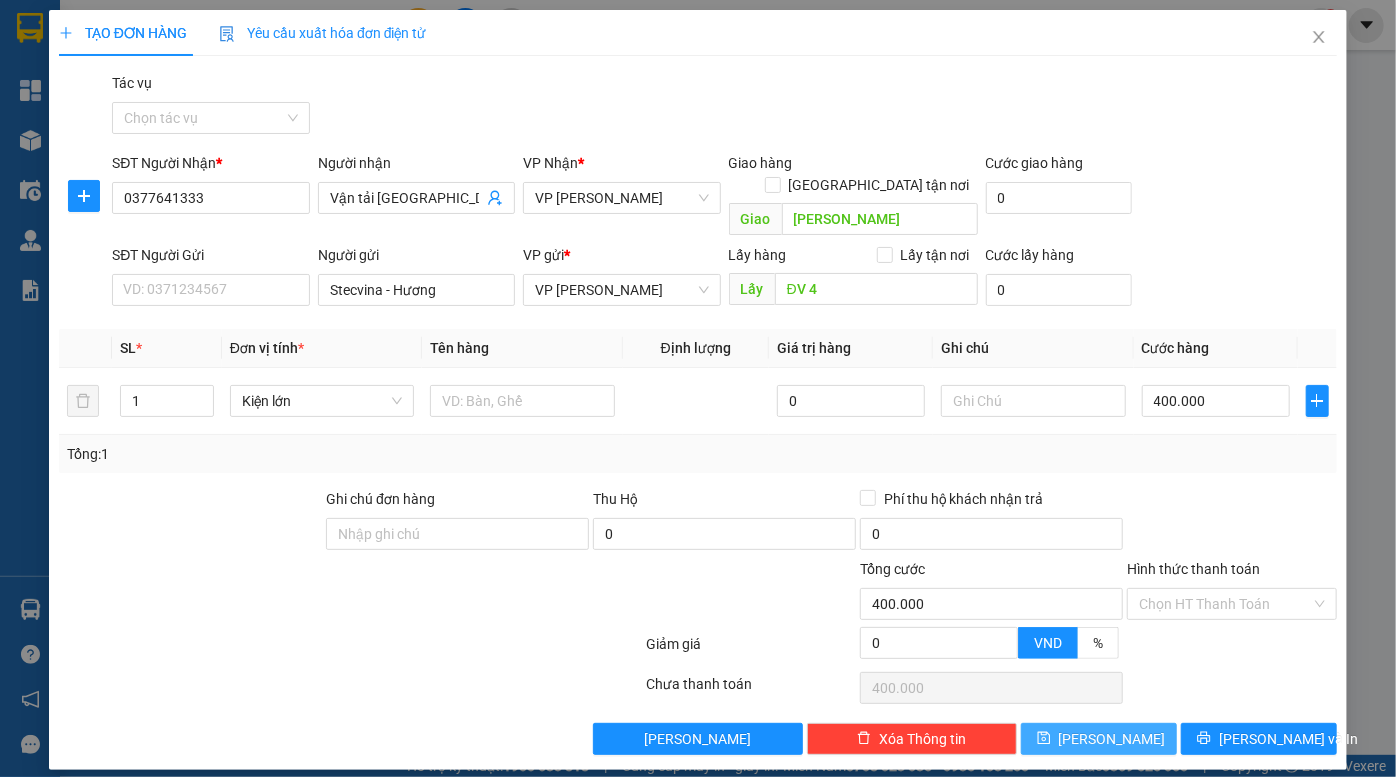 type on "0" 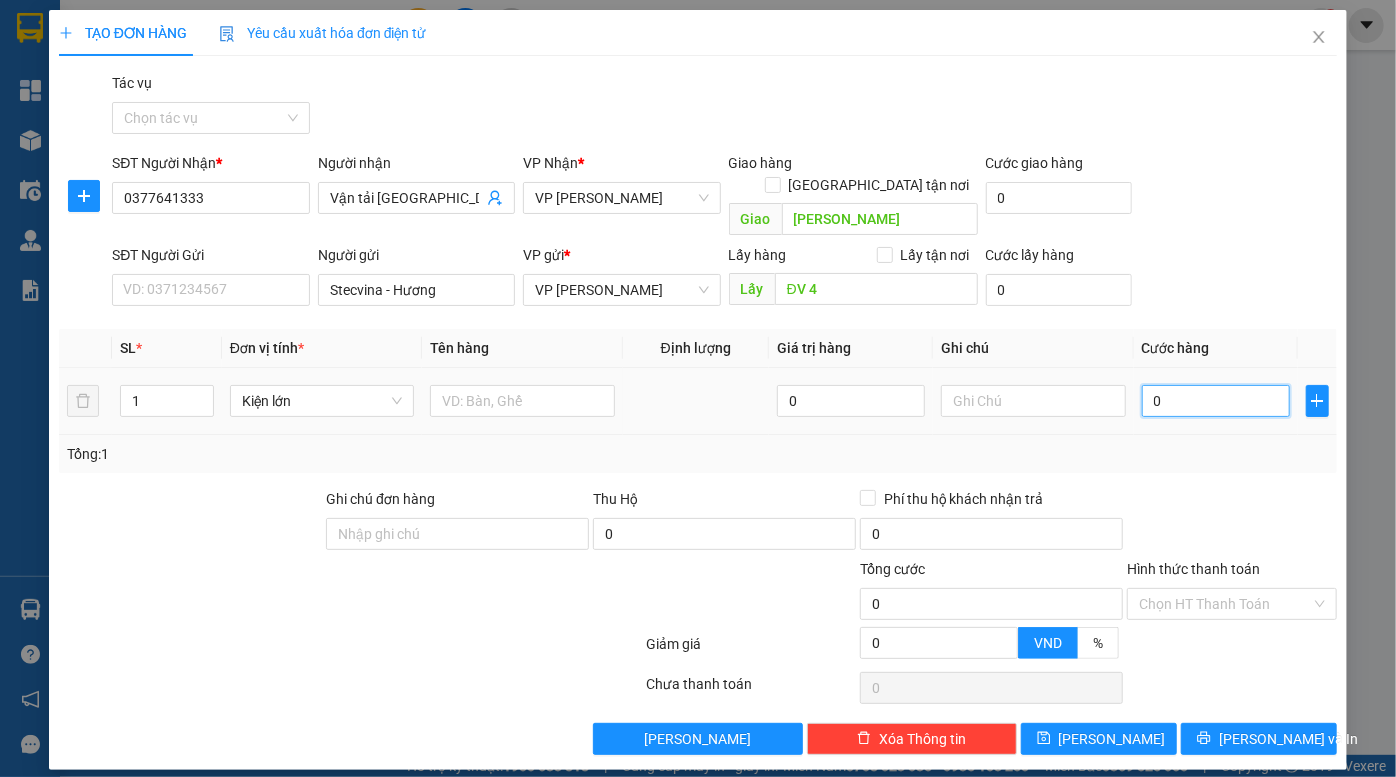 click on "0" at bounding box center (1216, 401) 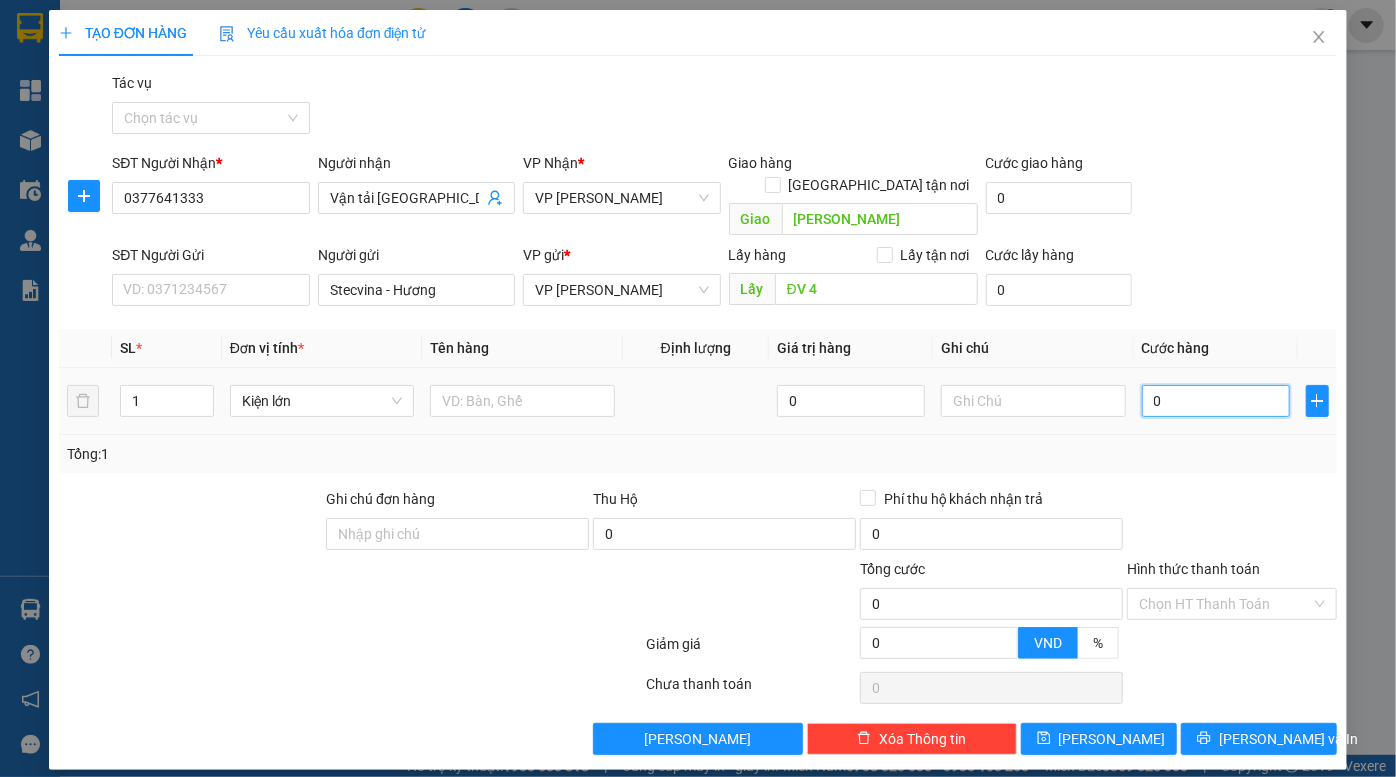 type on "4" 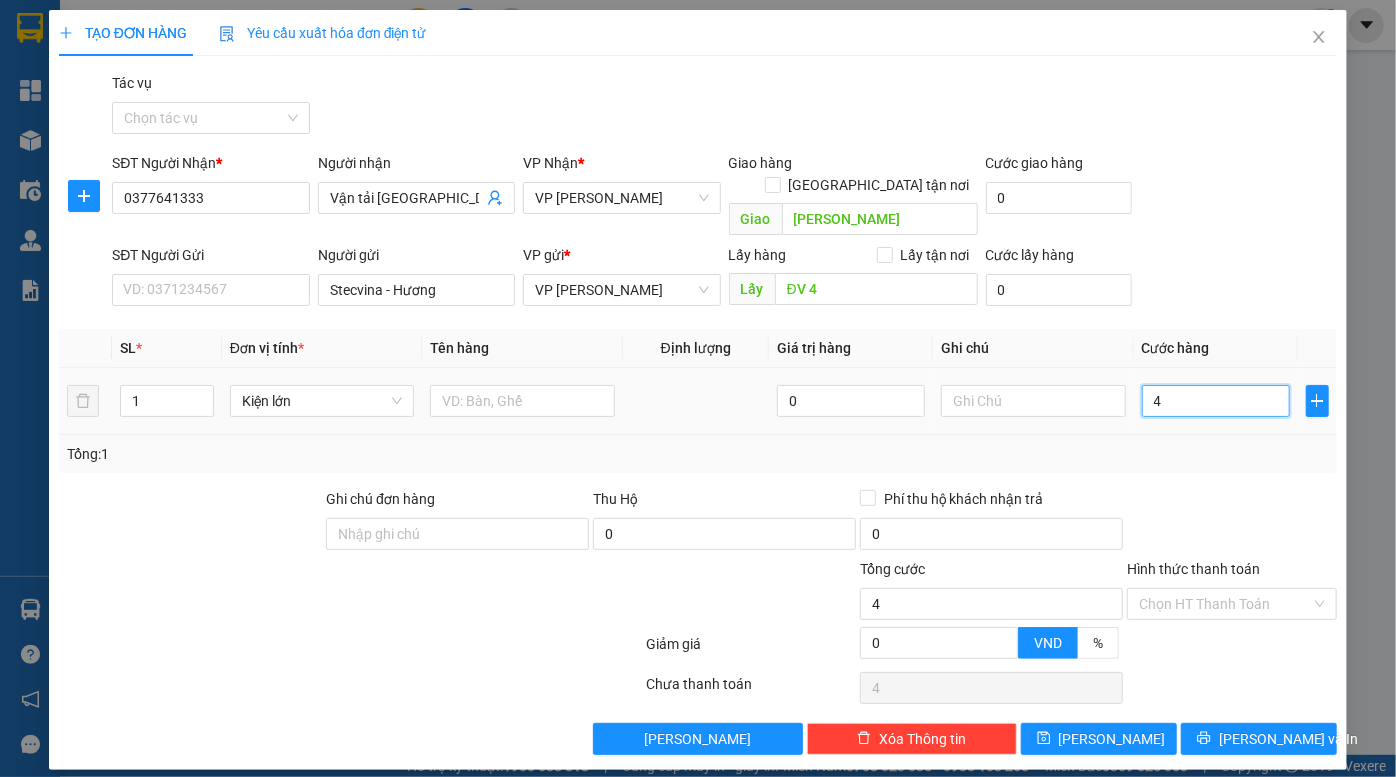 type on "40" 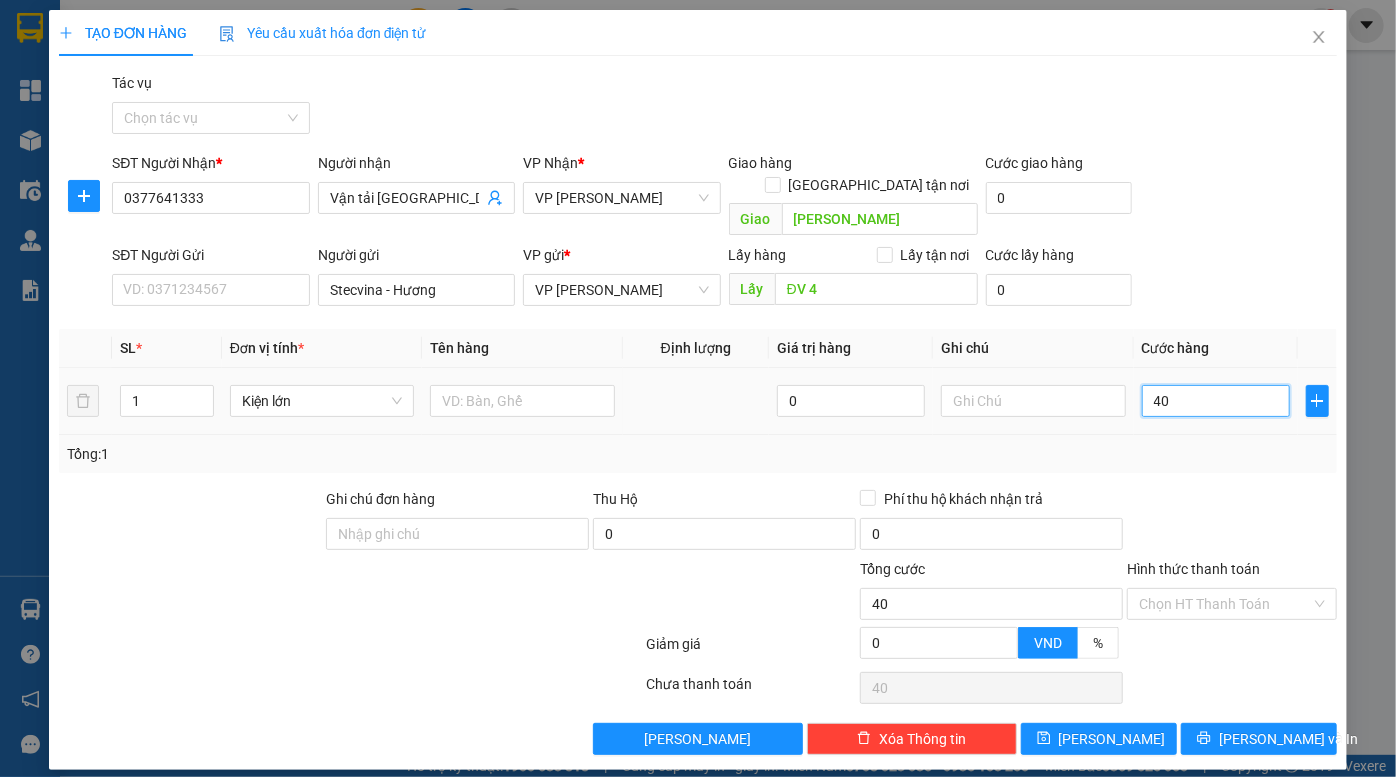 type on "400" 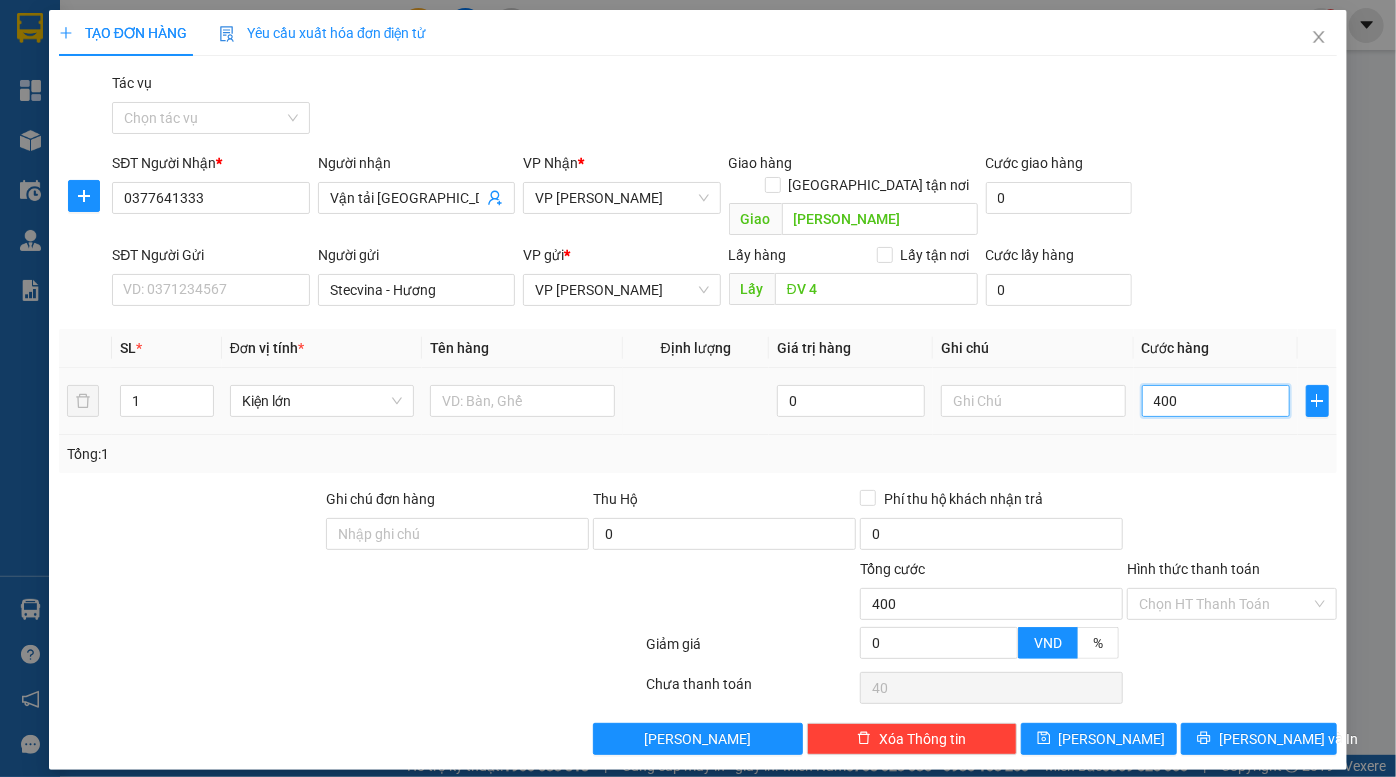 type on "400" 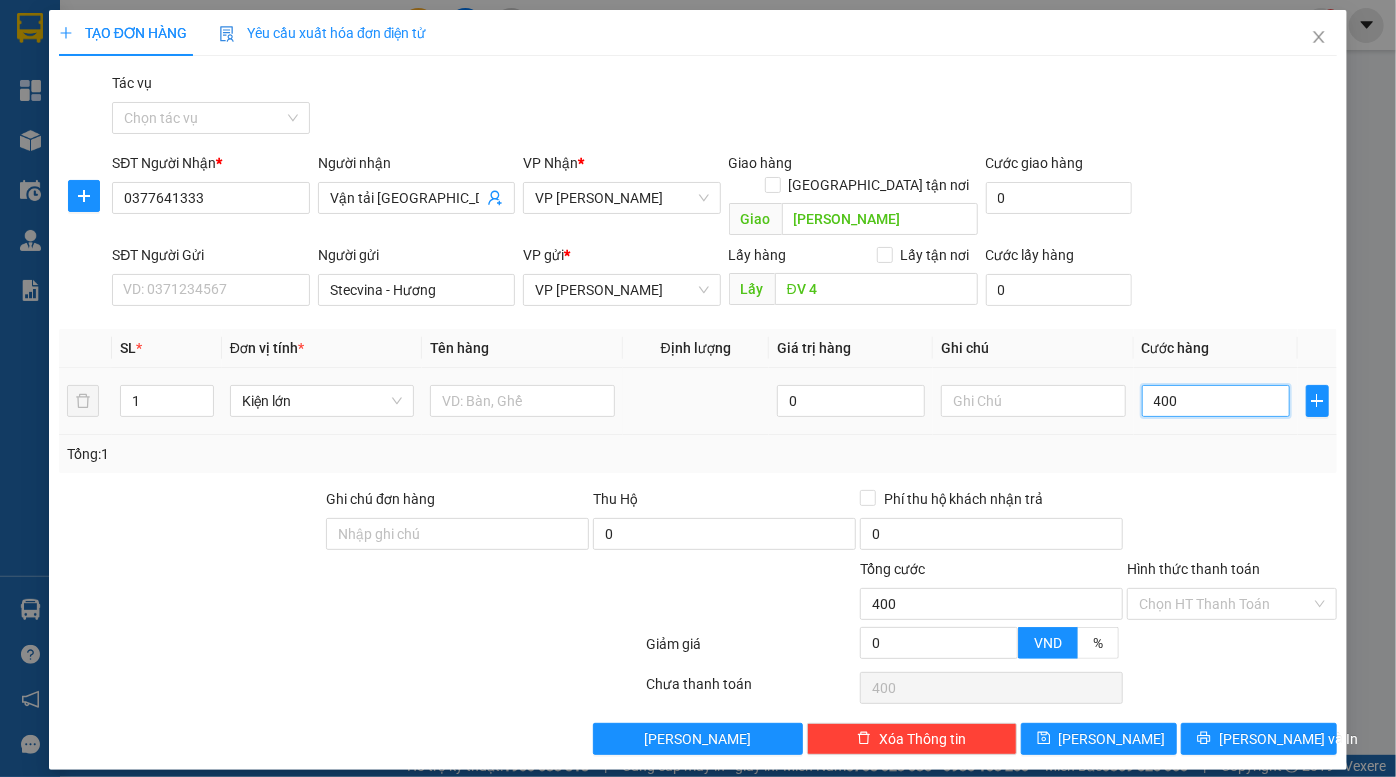 type on "4.000" 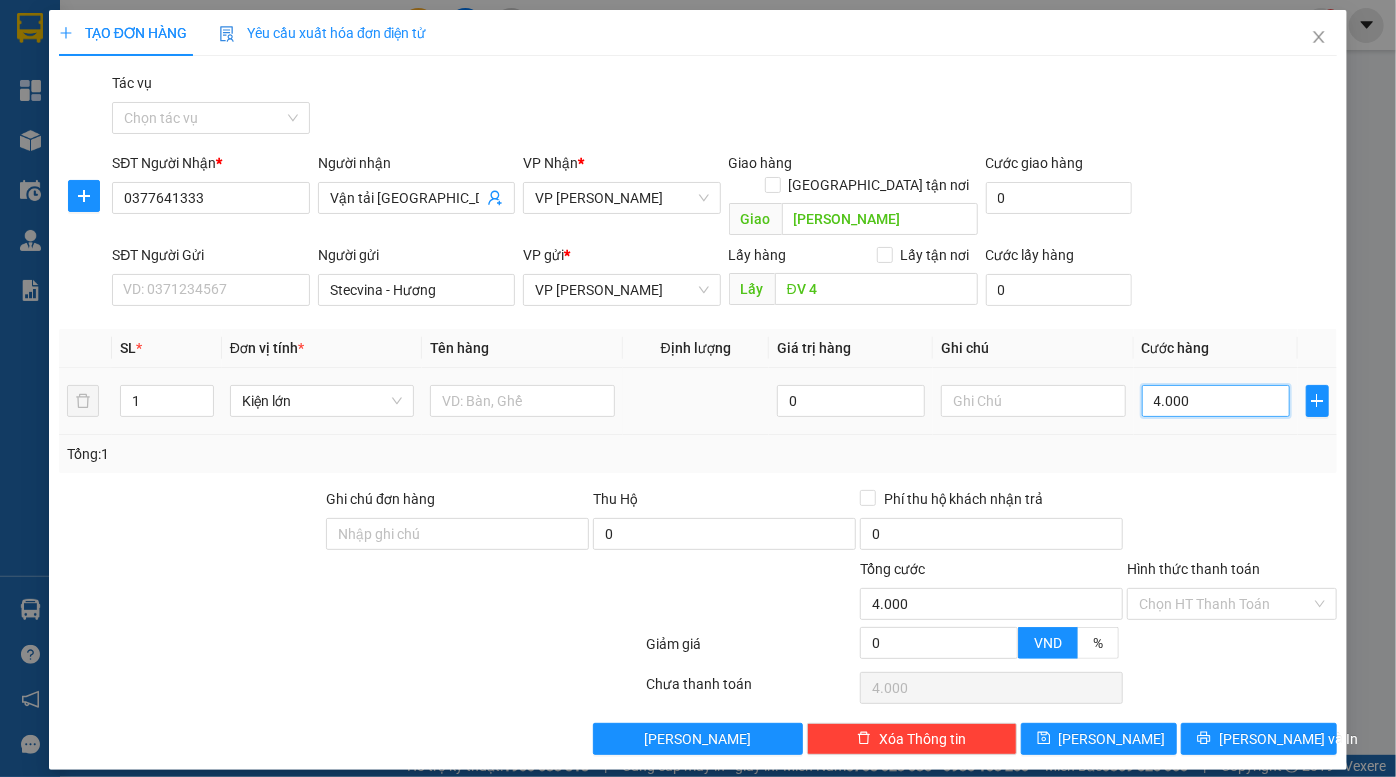 type on "40.000" 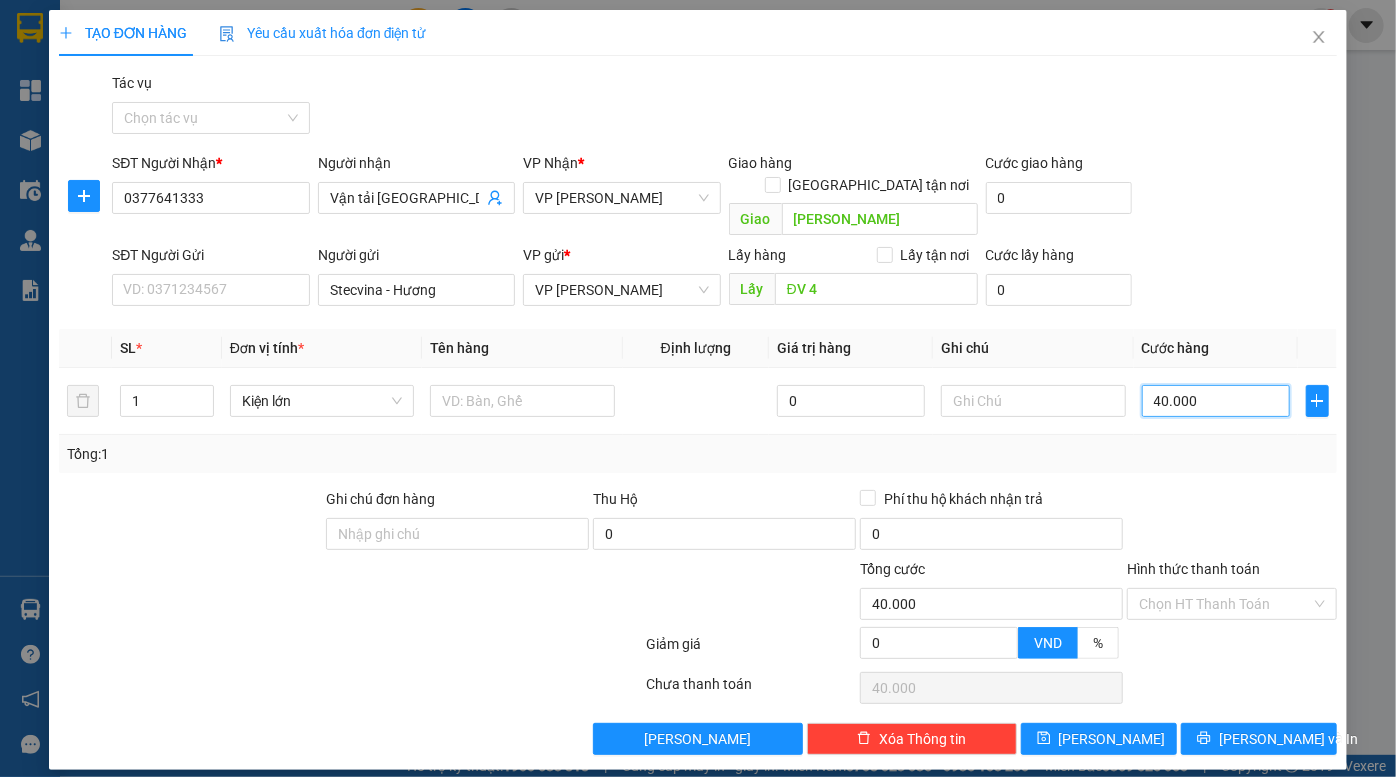 type on "400.000" 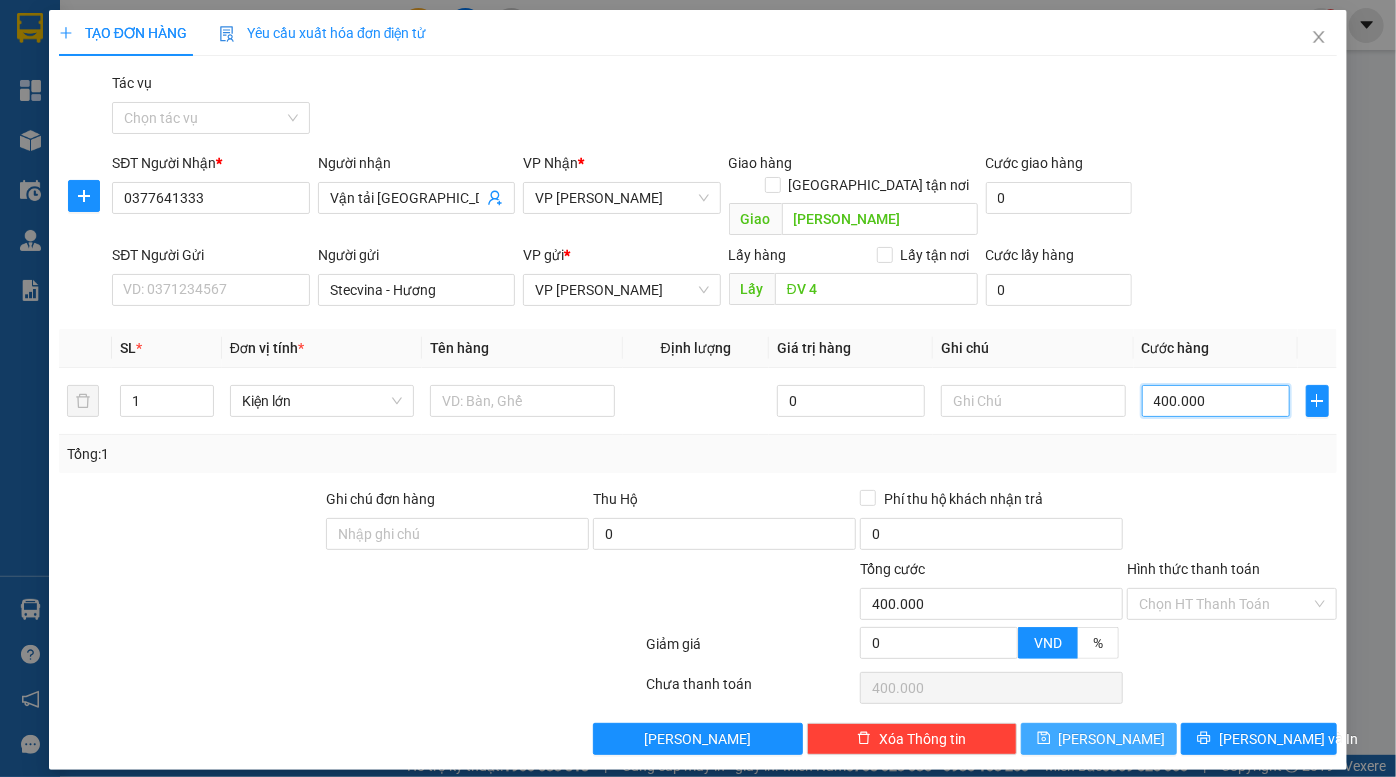 type on "400.000" 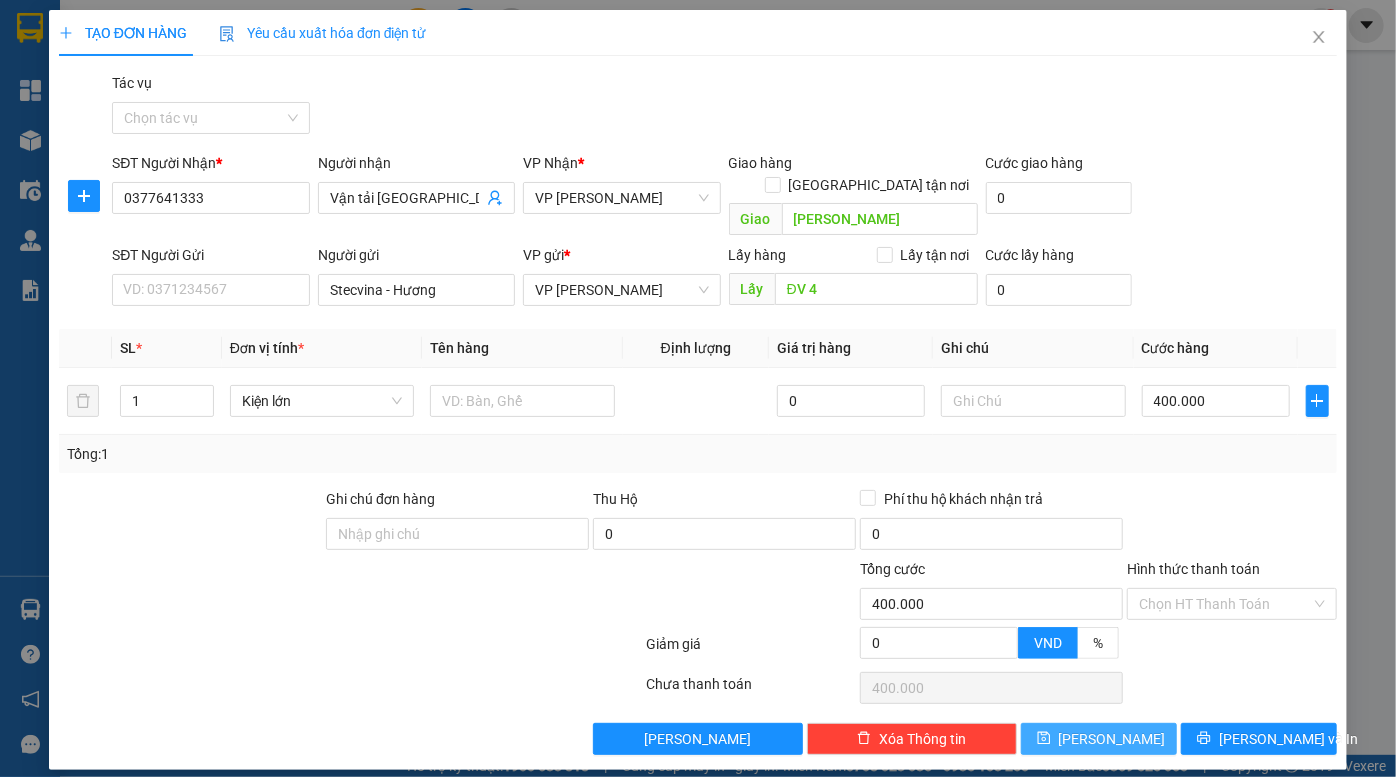 click on "Lưu" at bounding box center [1099, 739] 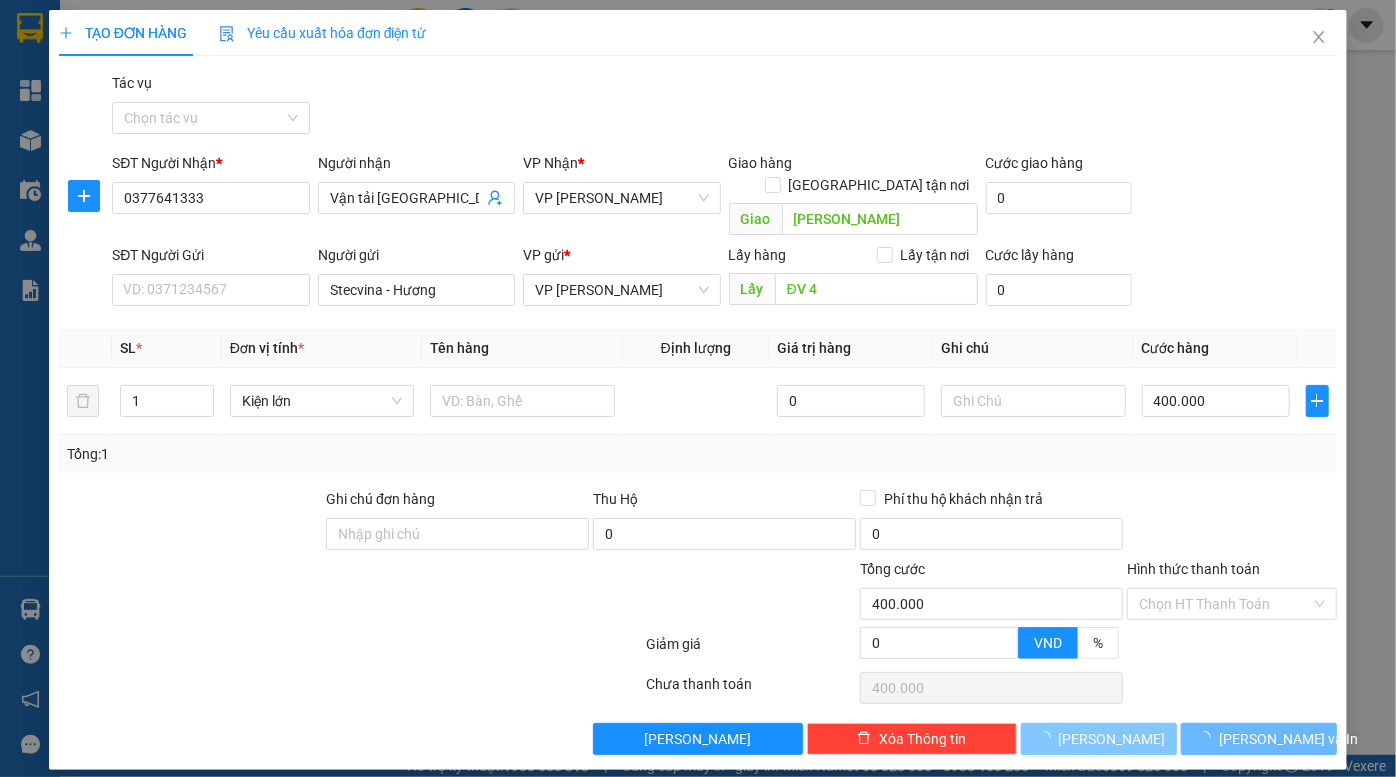 type 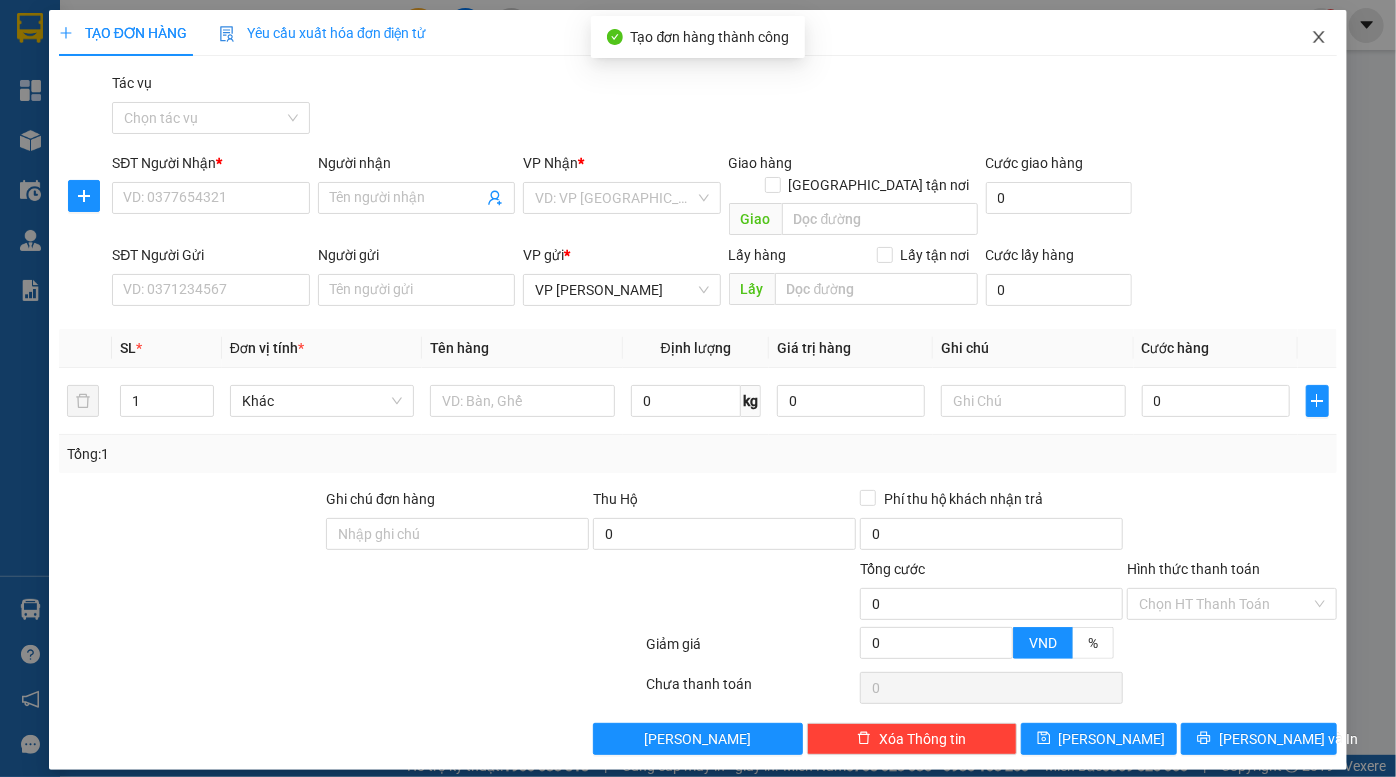 click 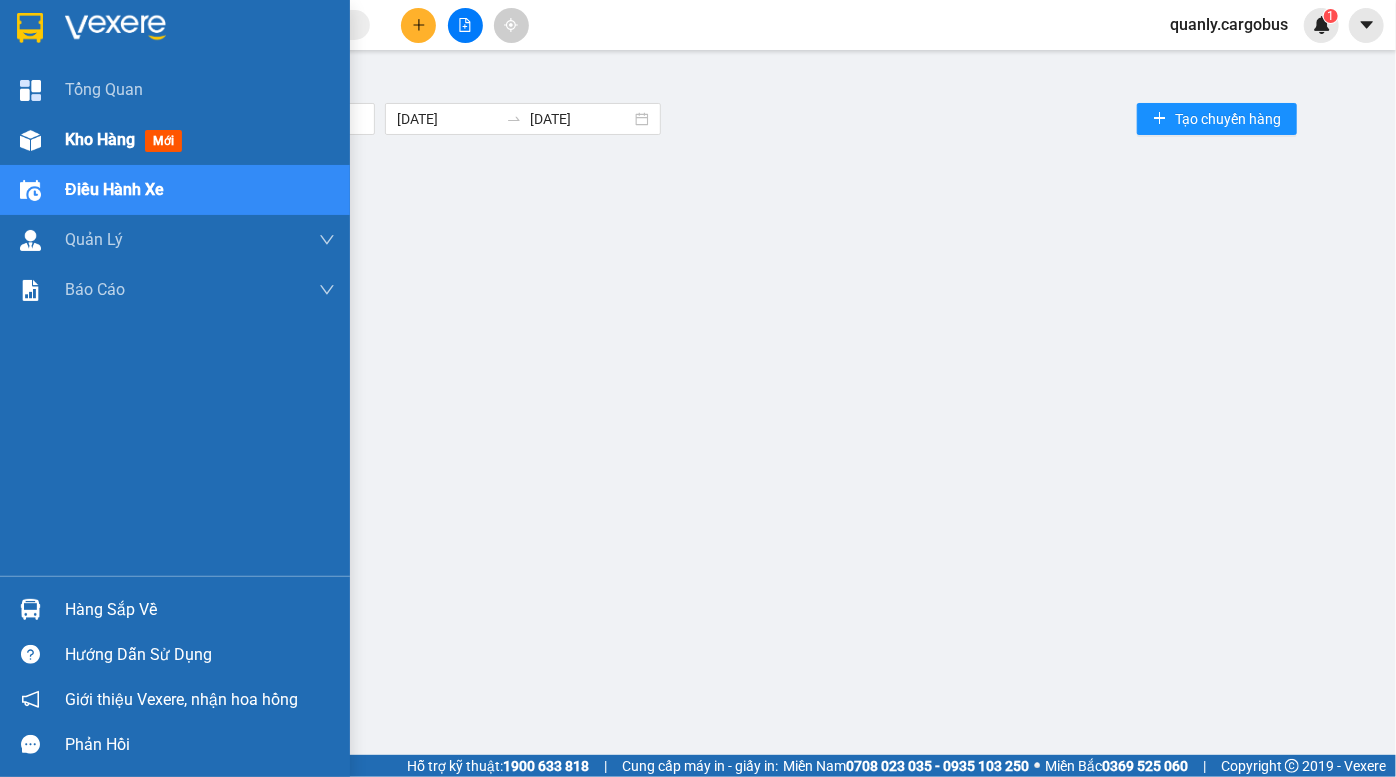 click on "Chọn tuyến đường 10/07/2025 10/07/2025 Tạo chuyến hàng" at bounding box center [728, 119] 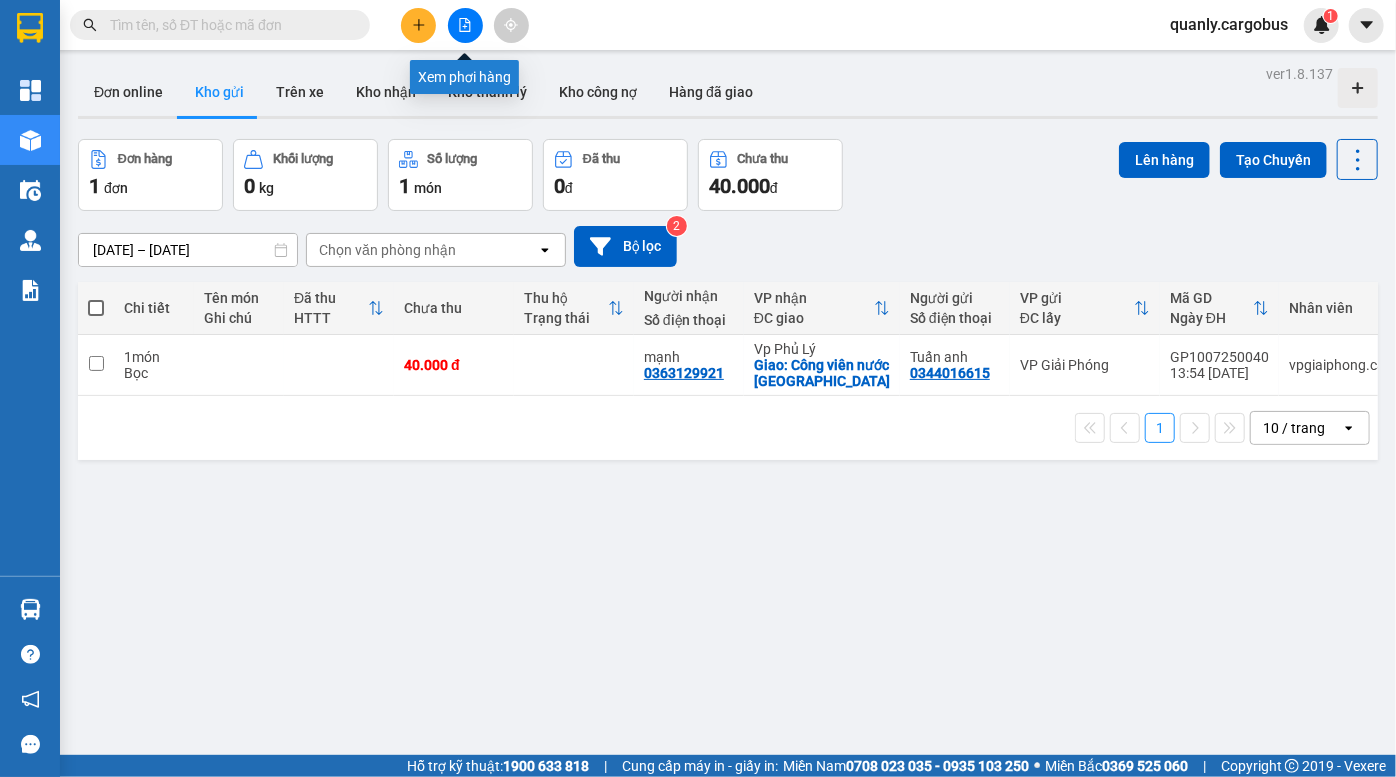 click 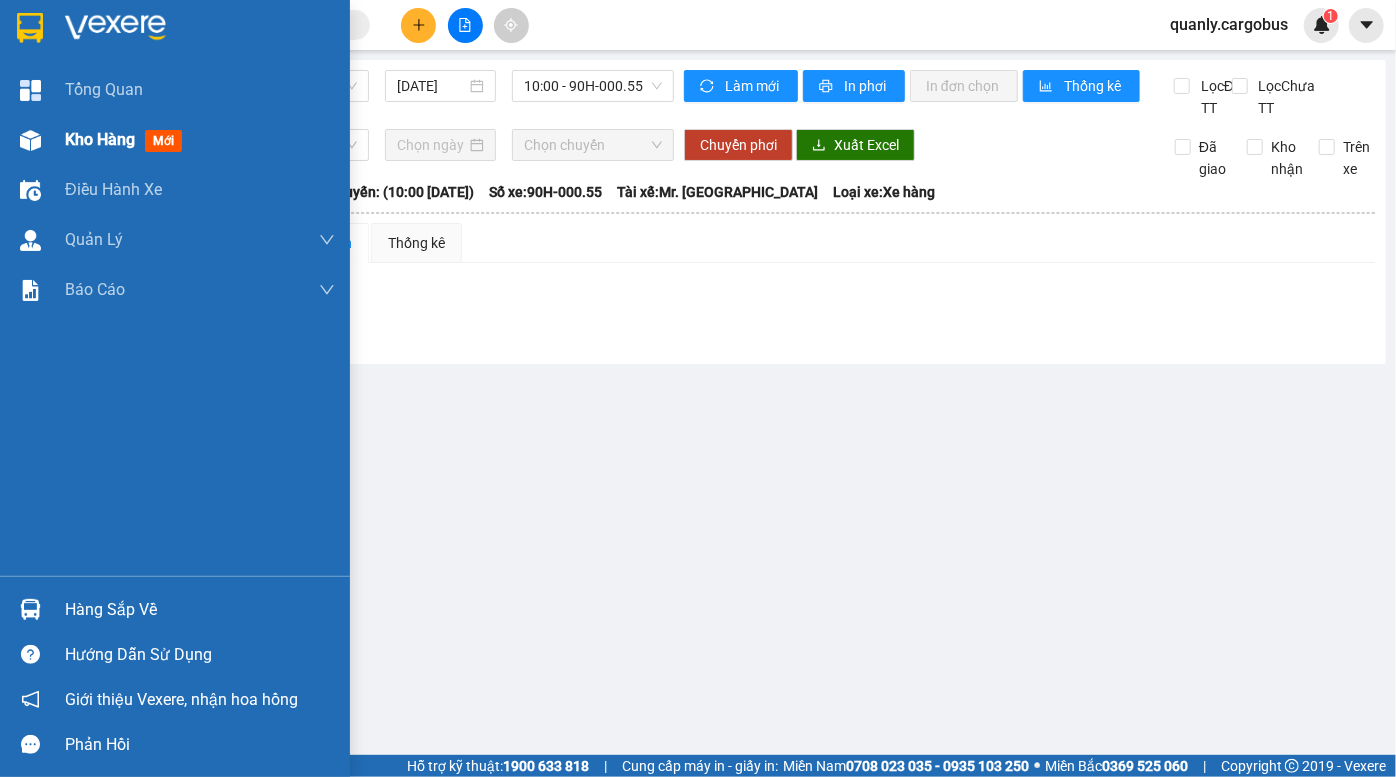 click on "Kho hàng mới" at bounding box center [175, 140] 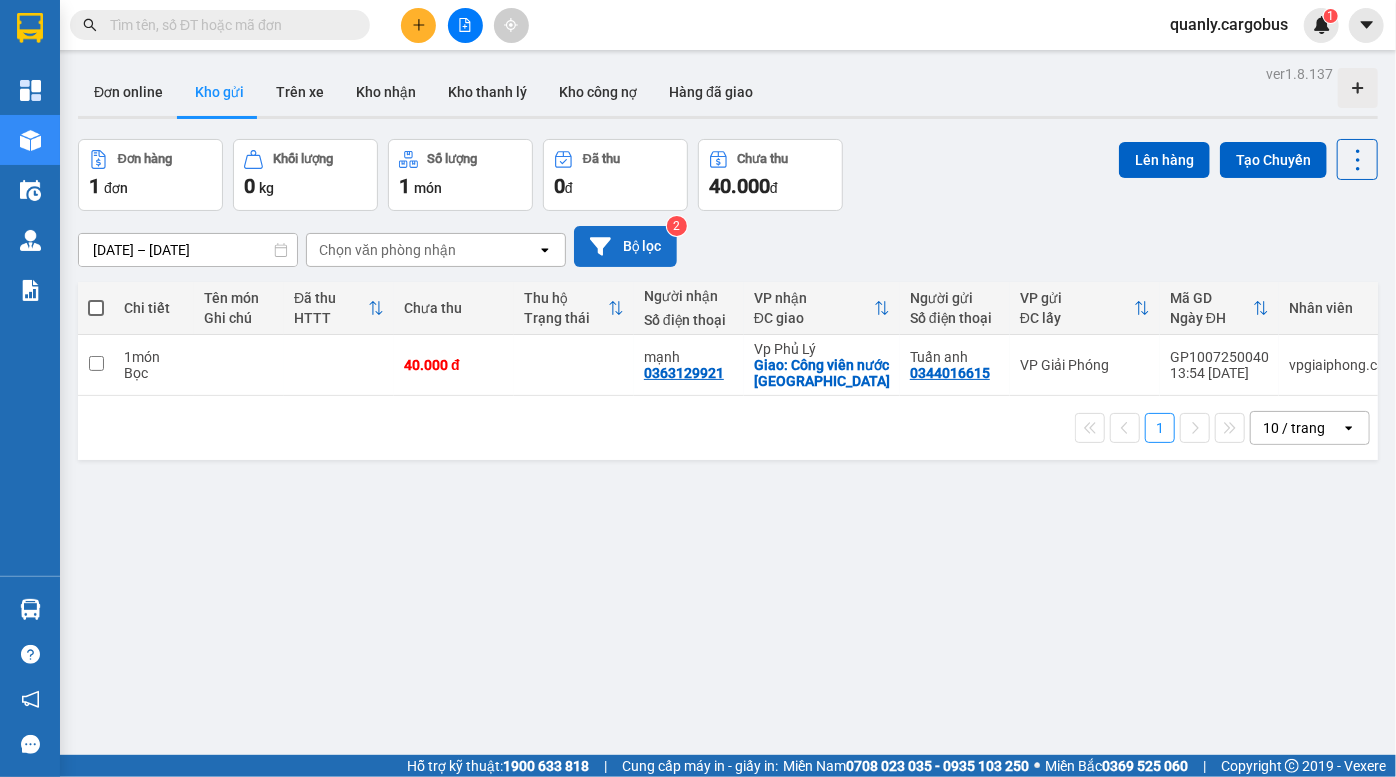 click on "Bộ lọc" at bounding box center [625, 246] 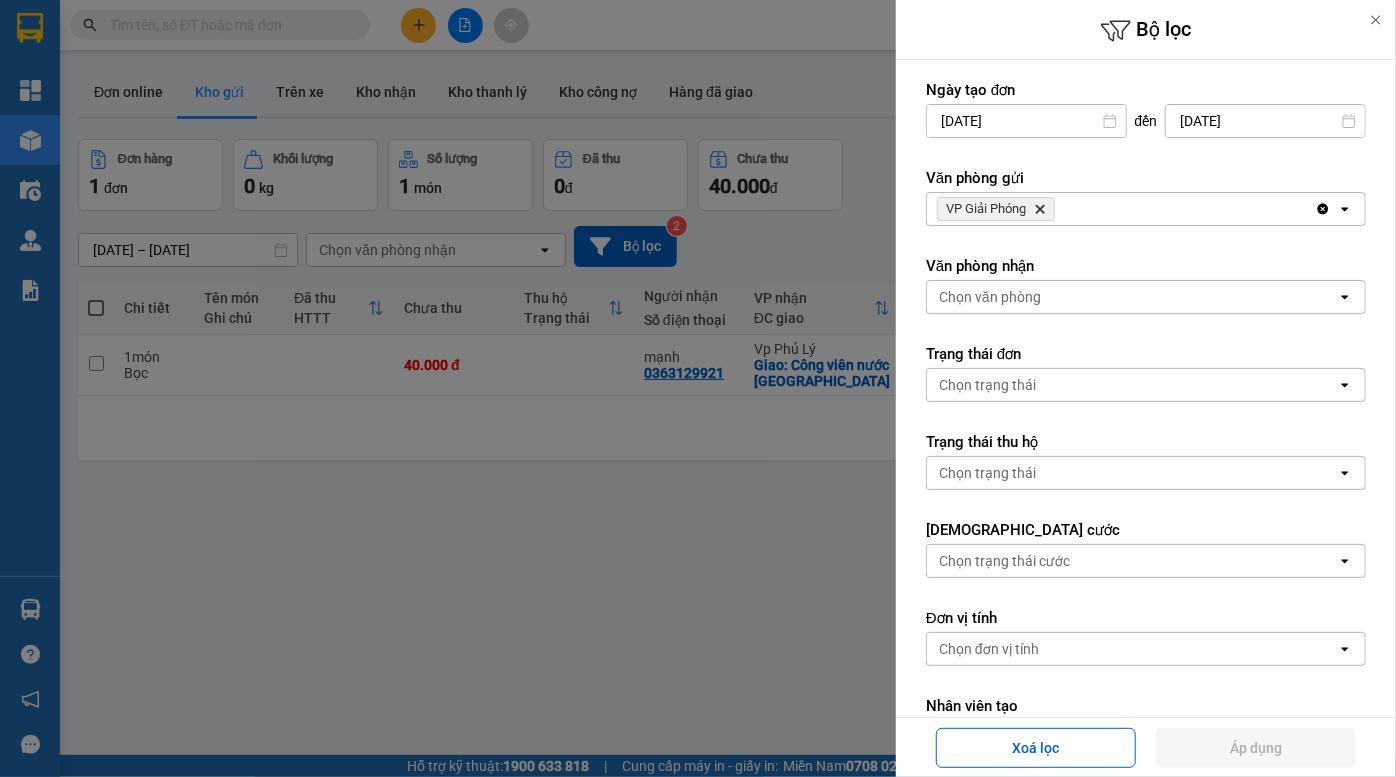click on "VP Giải Phóng Delete" at bounding box center [1121, 209] 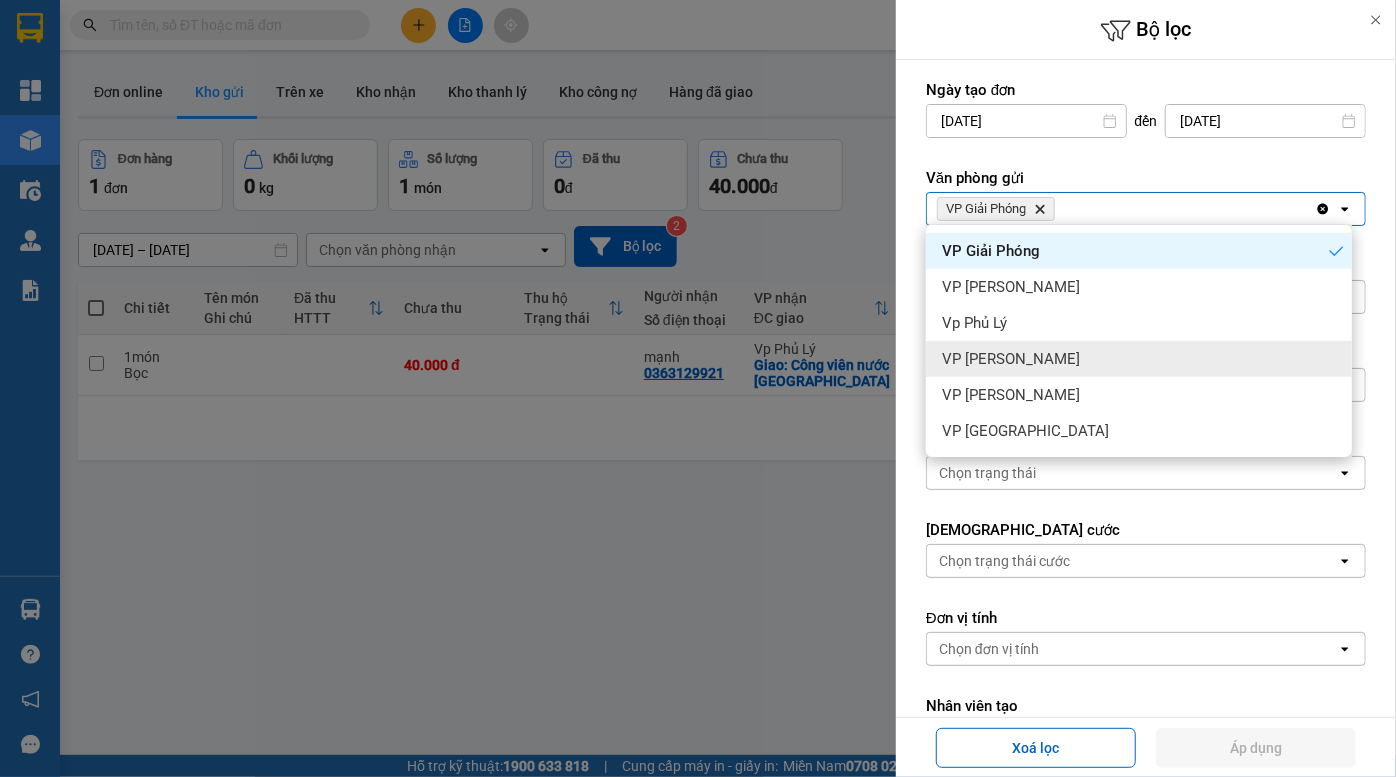 click on "VP [PERSON_NAME]" at bounding box center (1139, 359) 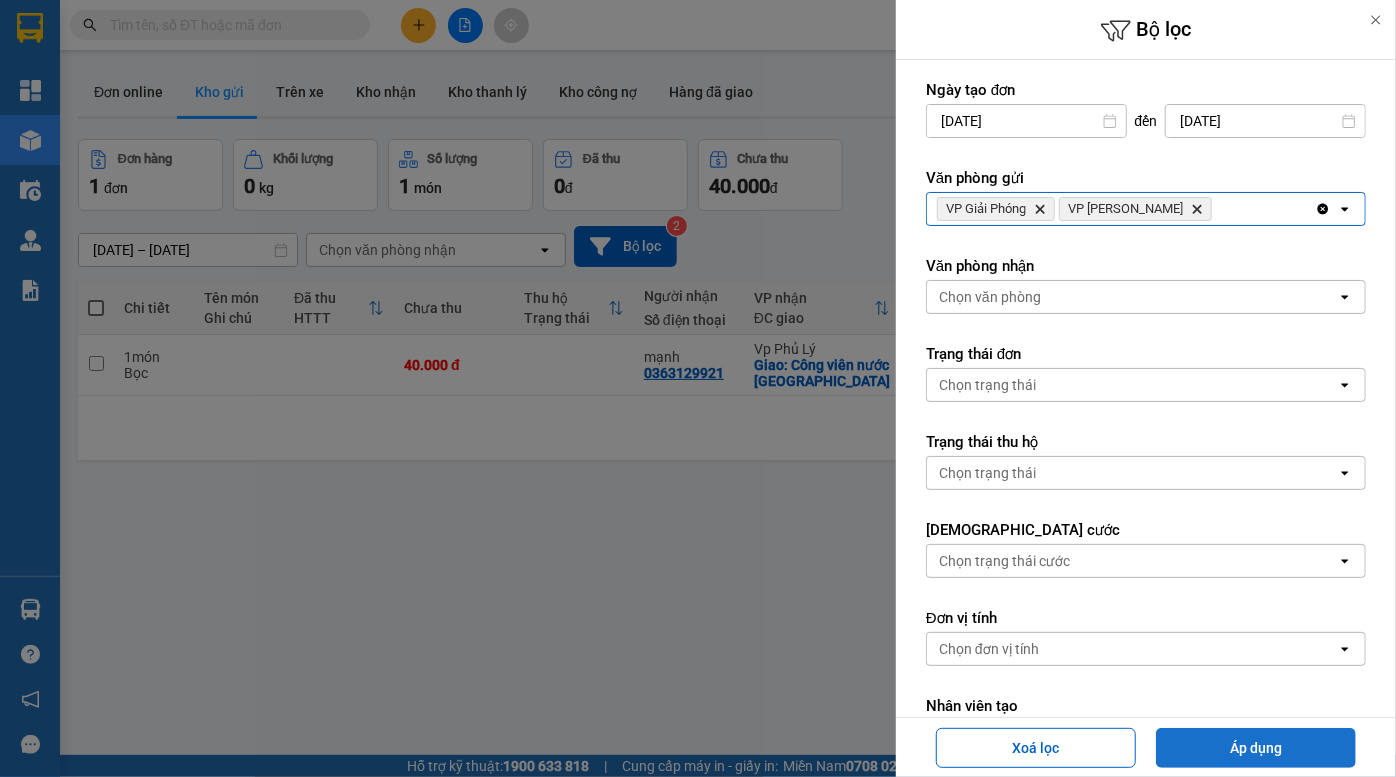 click on "Áp dụng" at bounding box center [1256, 748] 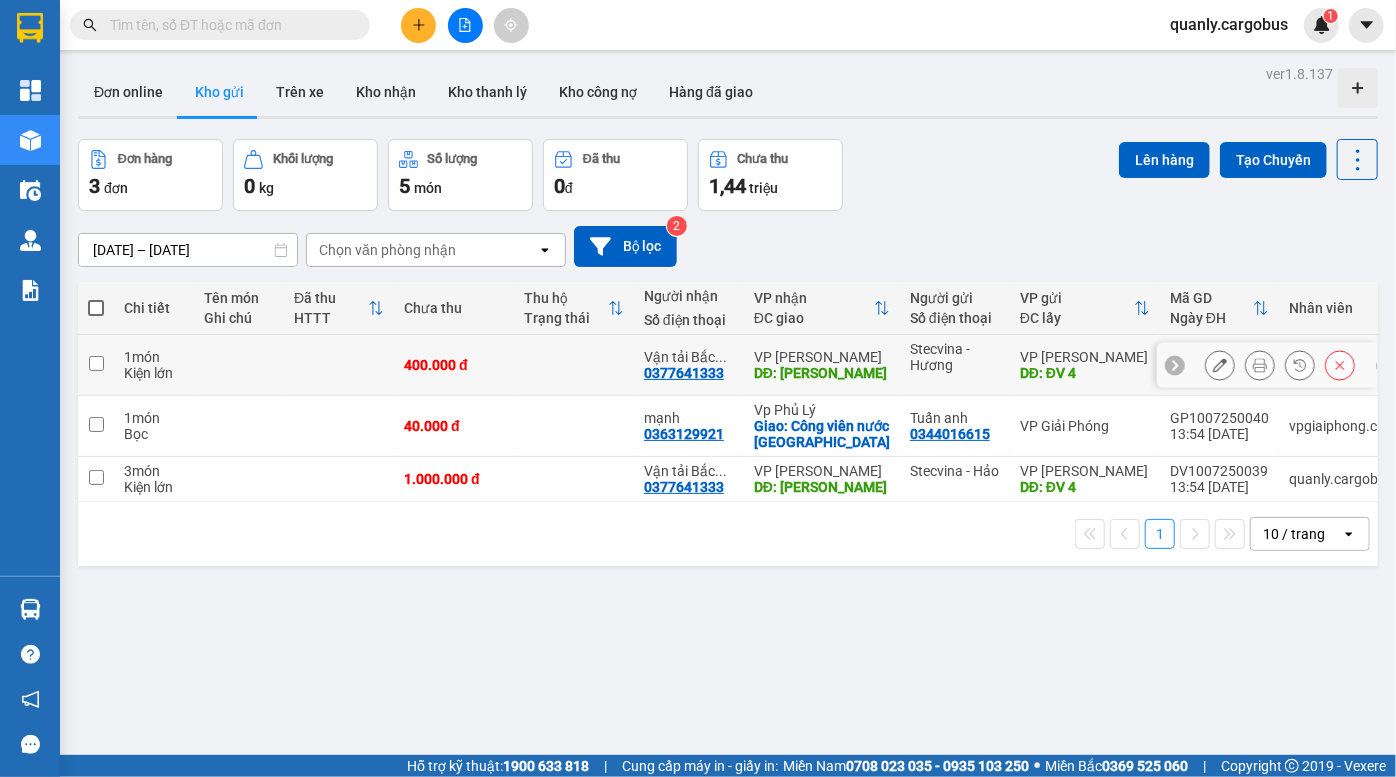 click at bounding box center (96, 363) 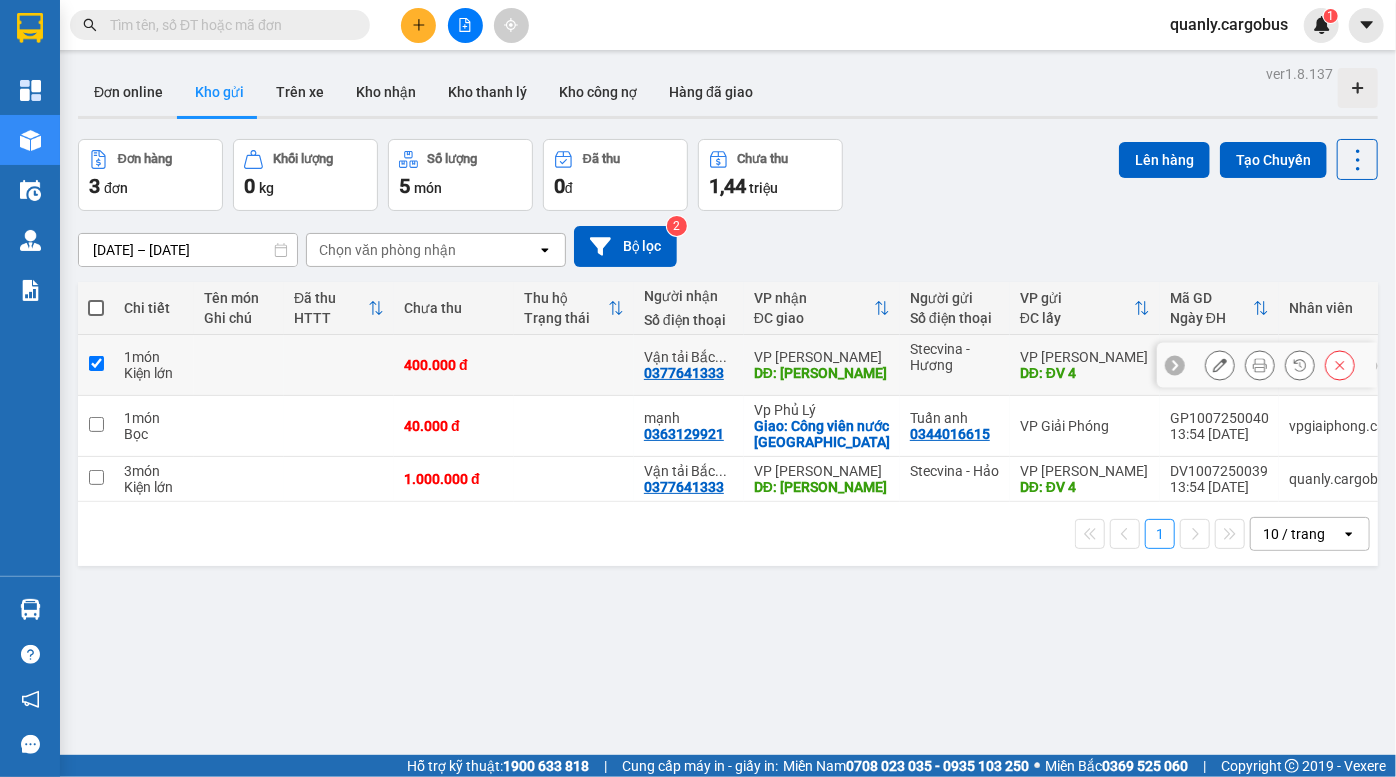 checkbox on "true" 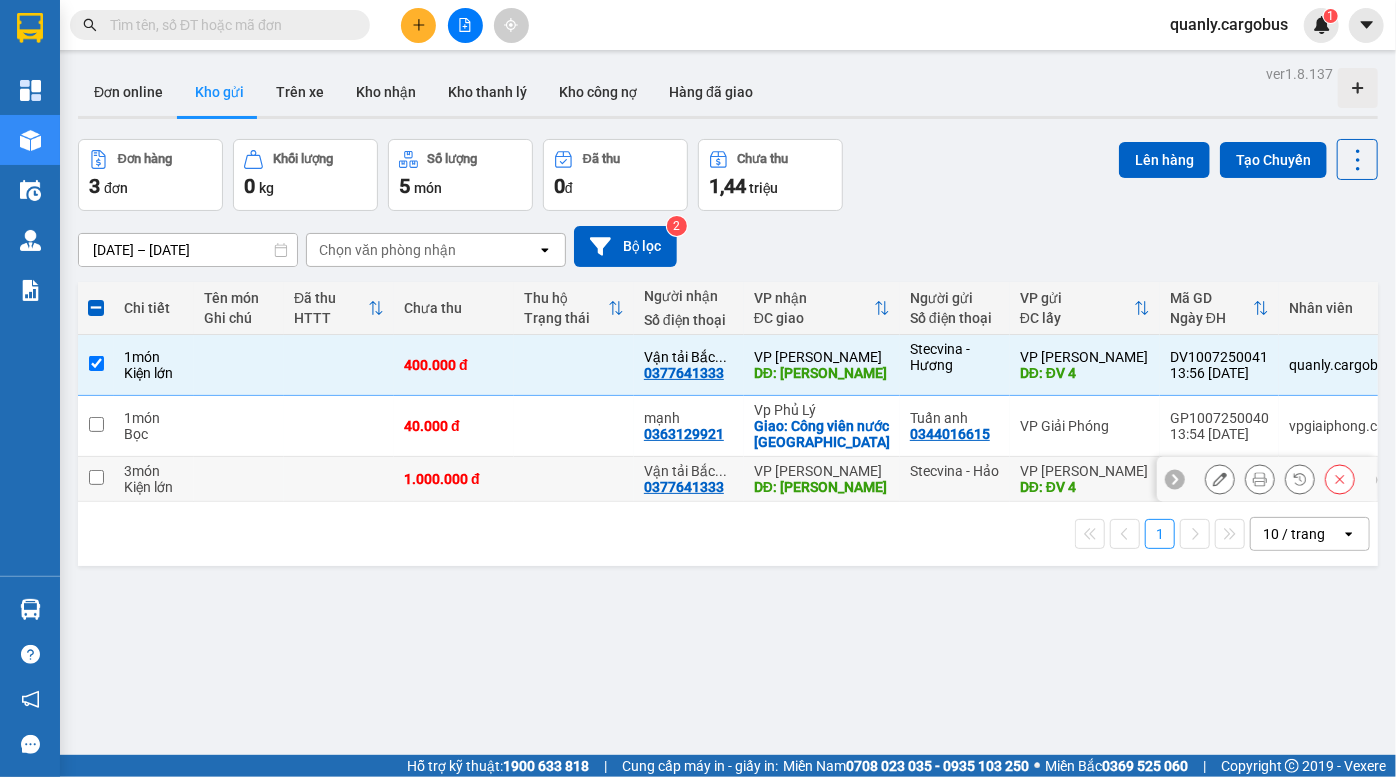 drag, startPoint x: 90, startPoint y: 478, endPoint x: 174, endPoint y: 449, distance: 88.86507 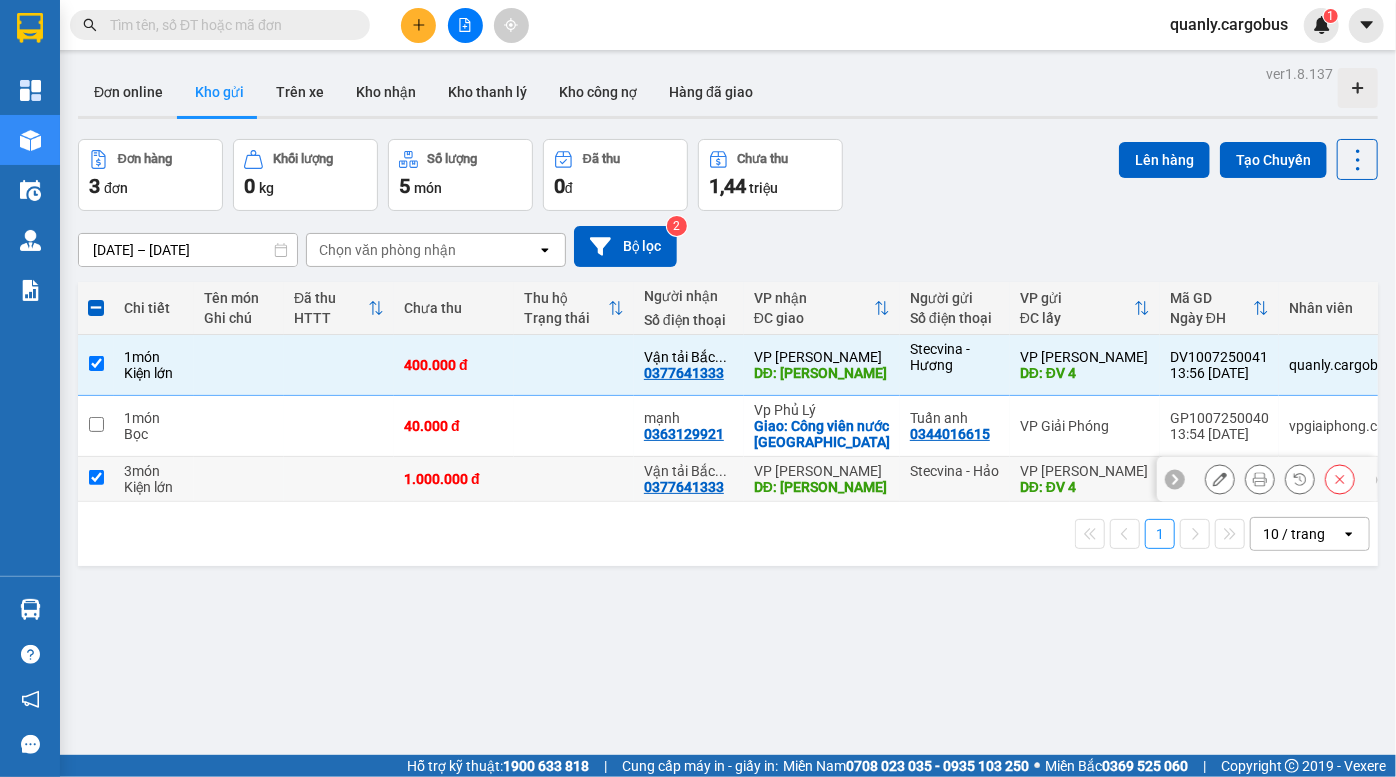 checkbox on "true" 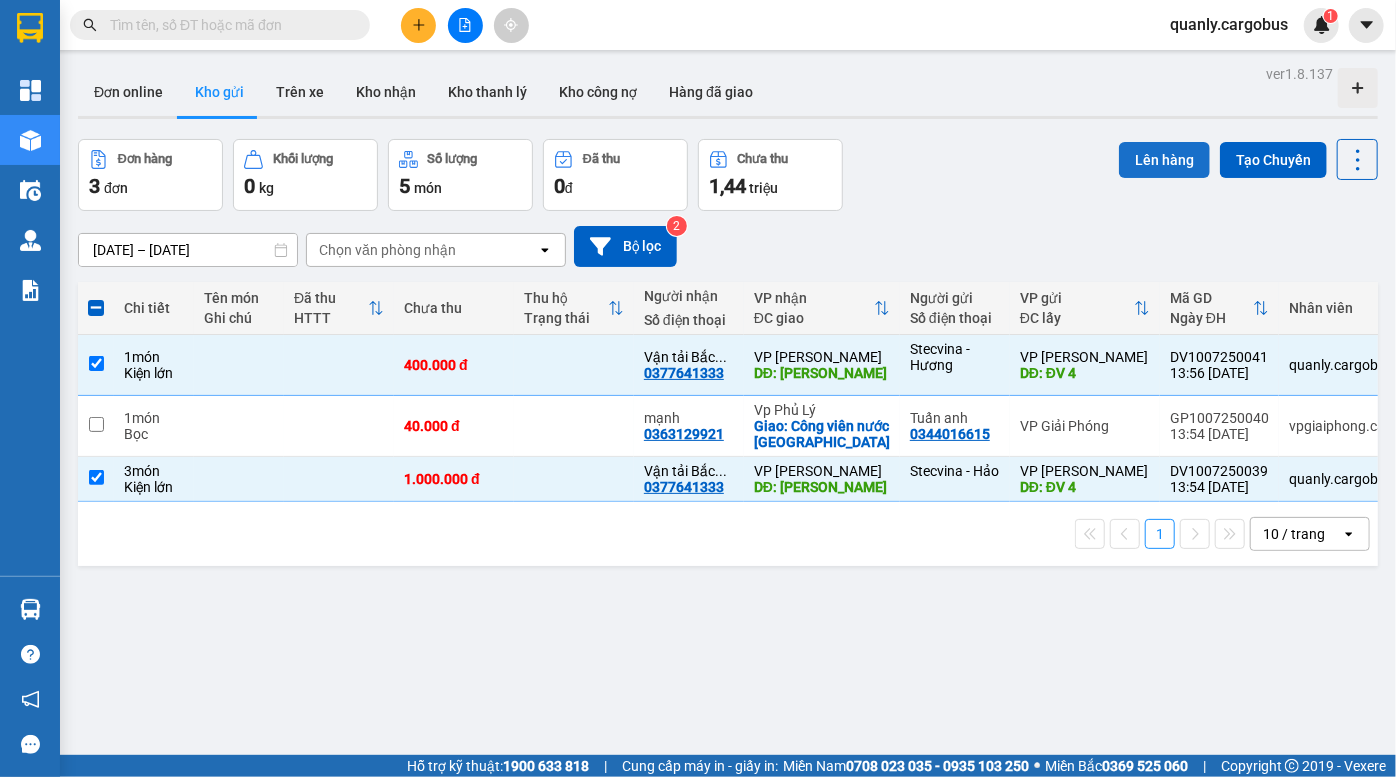 click on "Lên hàng" at bounding box center [1164, 160] 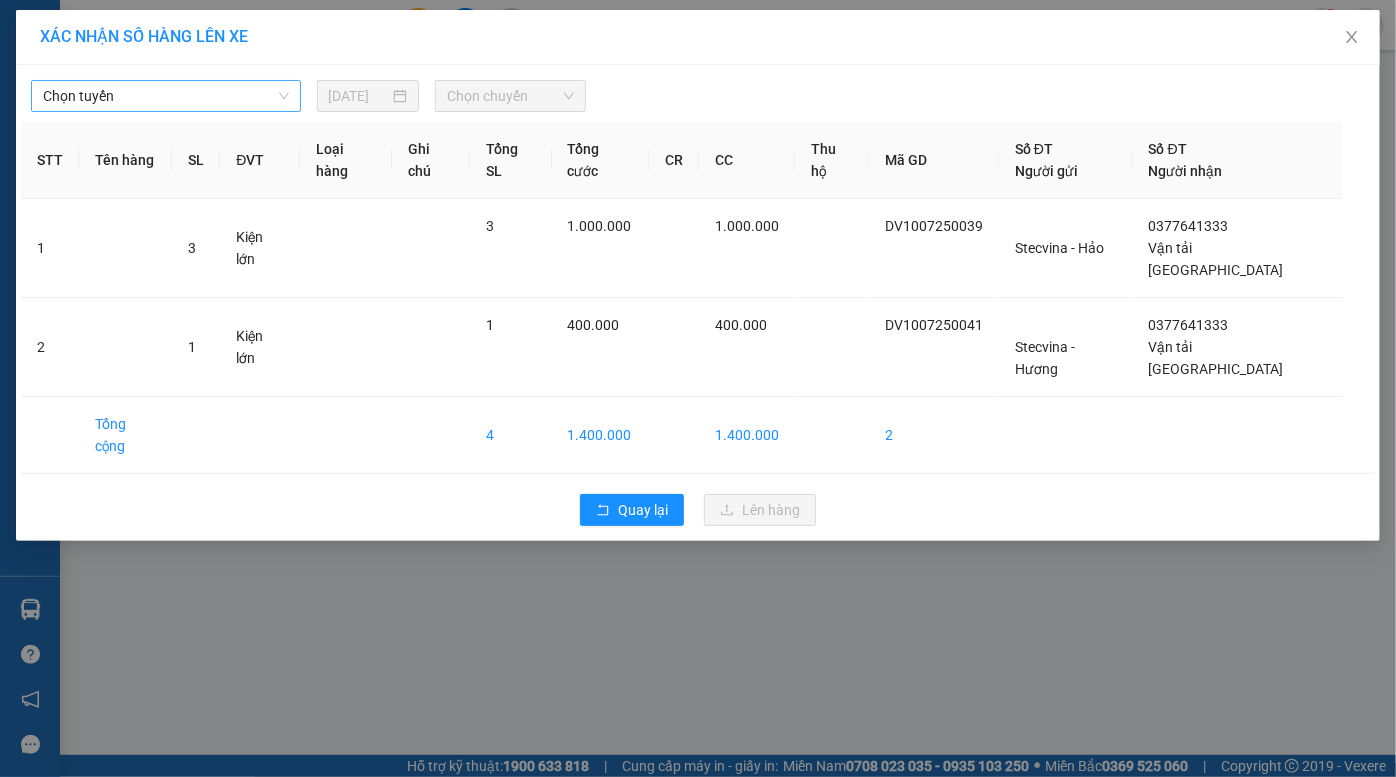 click on "Chọn tuyến" at bounding box center [166, 96] 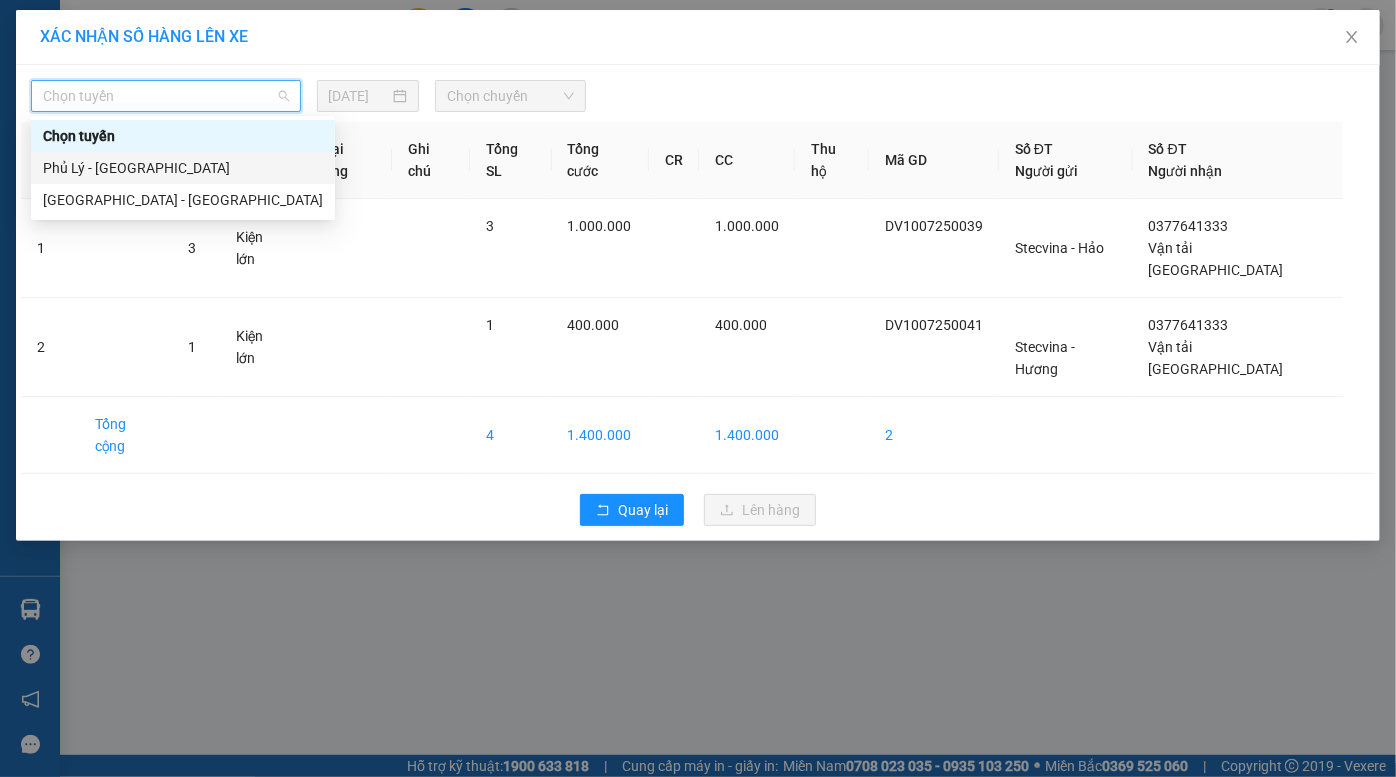 click on "Phủ Lý - [GEOGRAPHIC_DATA]" at bounding box center [183, 168] 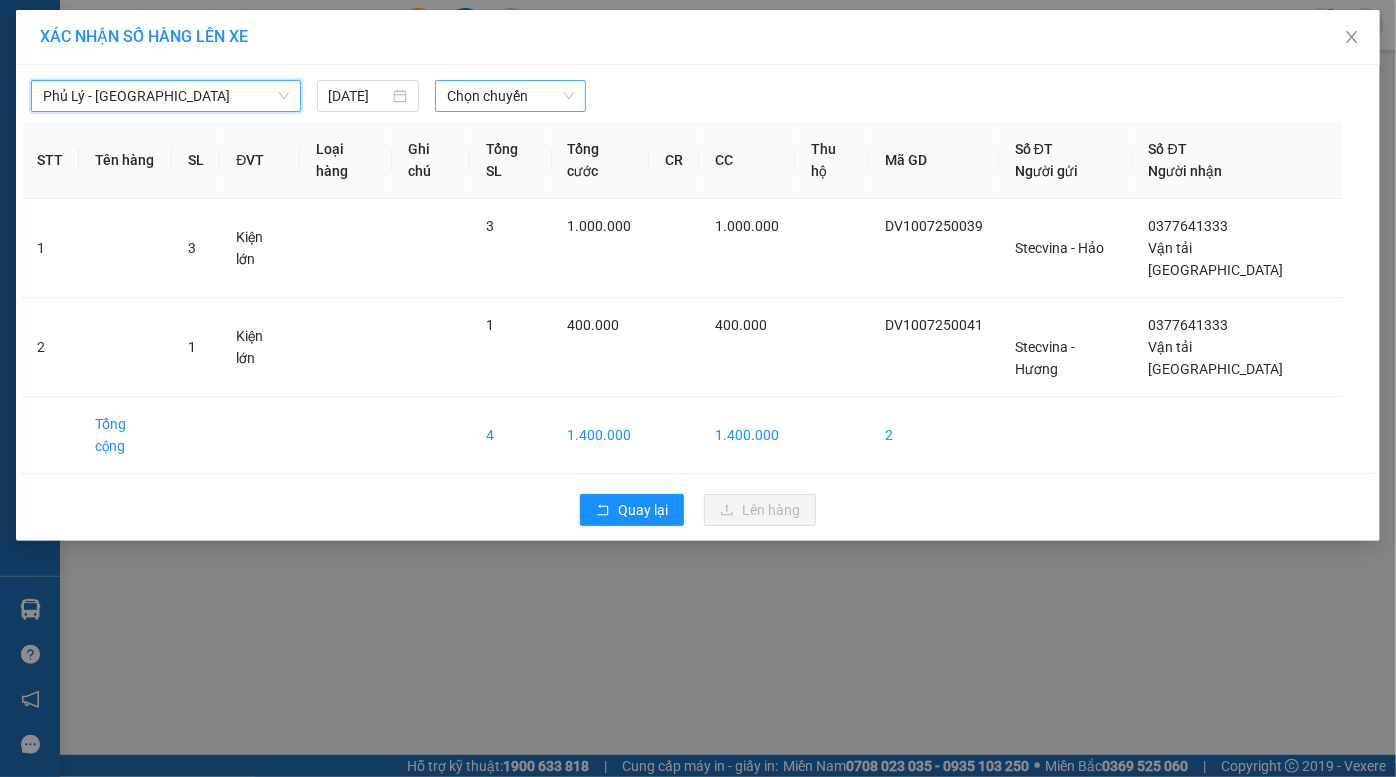 click on "Chọn chuyến" at bounding box center (510, 96) 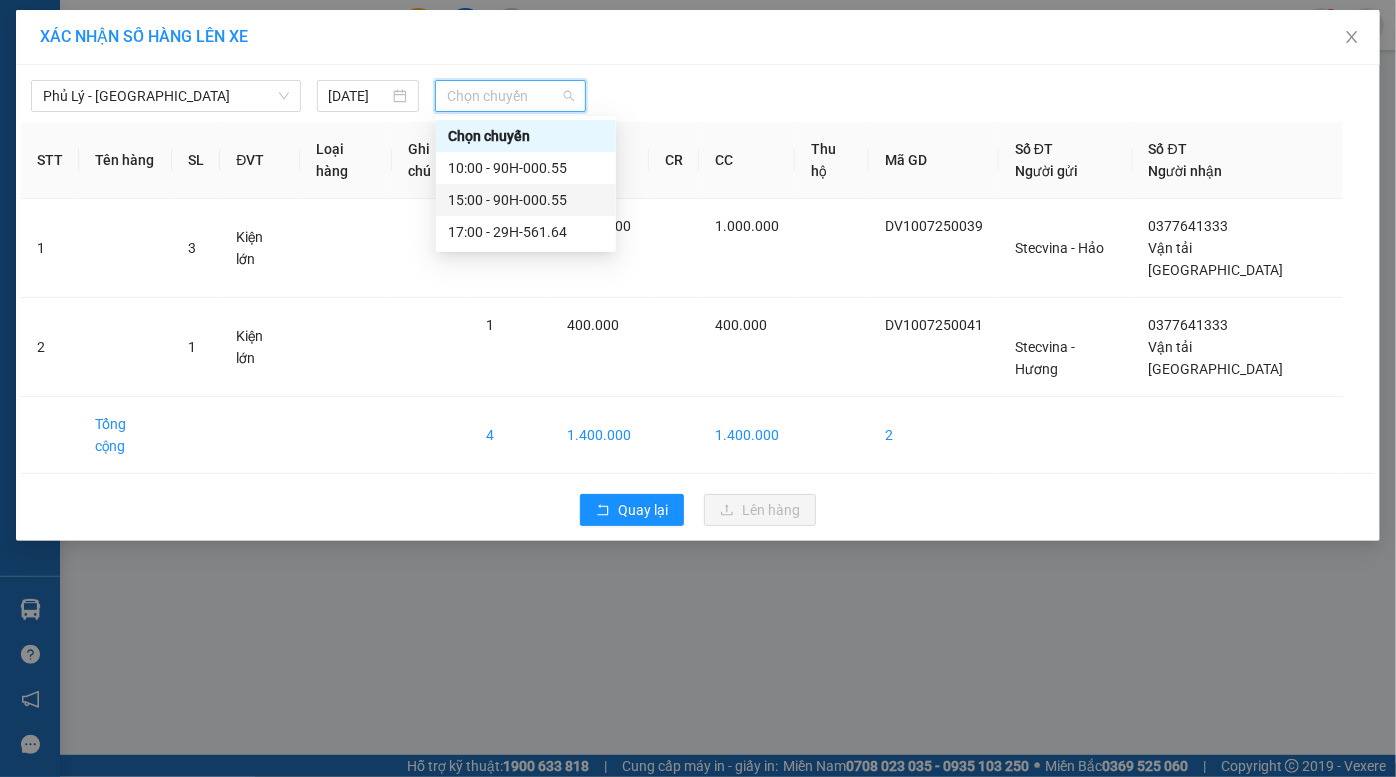 click on "15:00     - 90H-000.55" at bounding box center [526, 200] 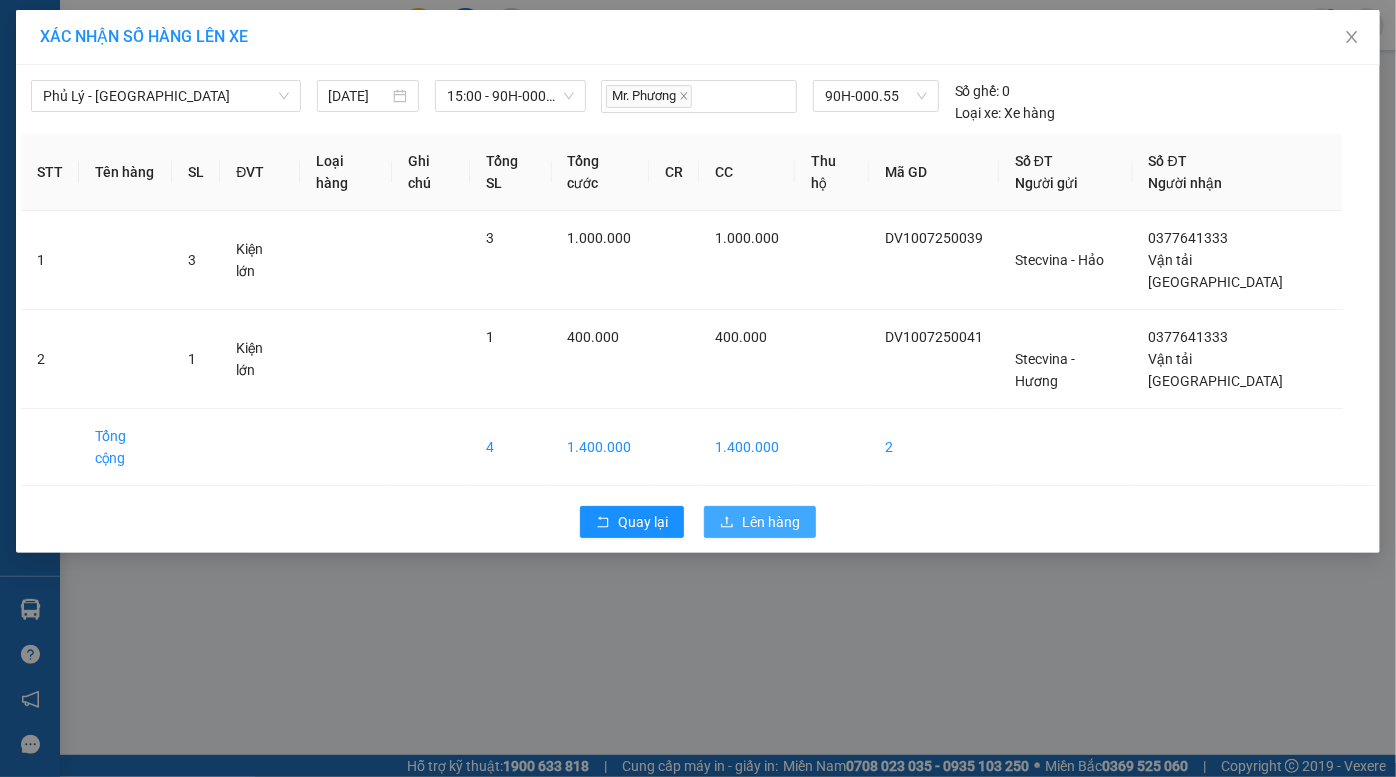 click on "Lên hàng" at bounding box center [771, 522] 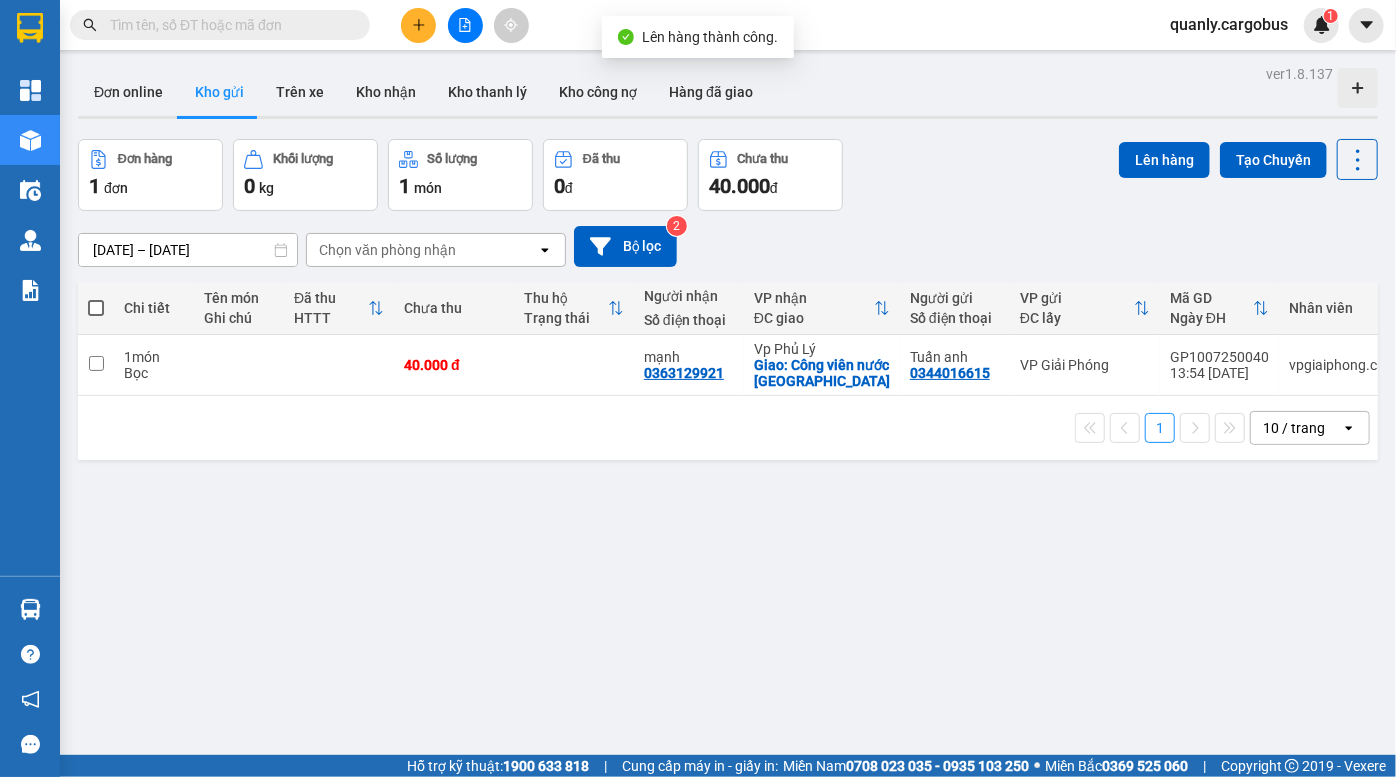 click on "Đơn hàng 1 đơn Khối lượng 0 kg Số lượng 1 món Đã thu 0  đ Chưa thu 40.000  đ Lên hàng Tạo Chuyến" at bounding box center [728, 175] 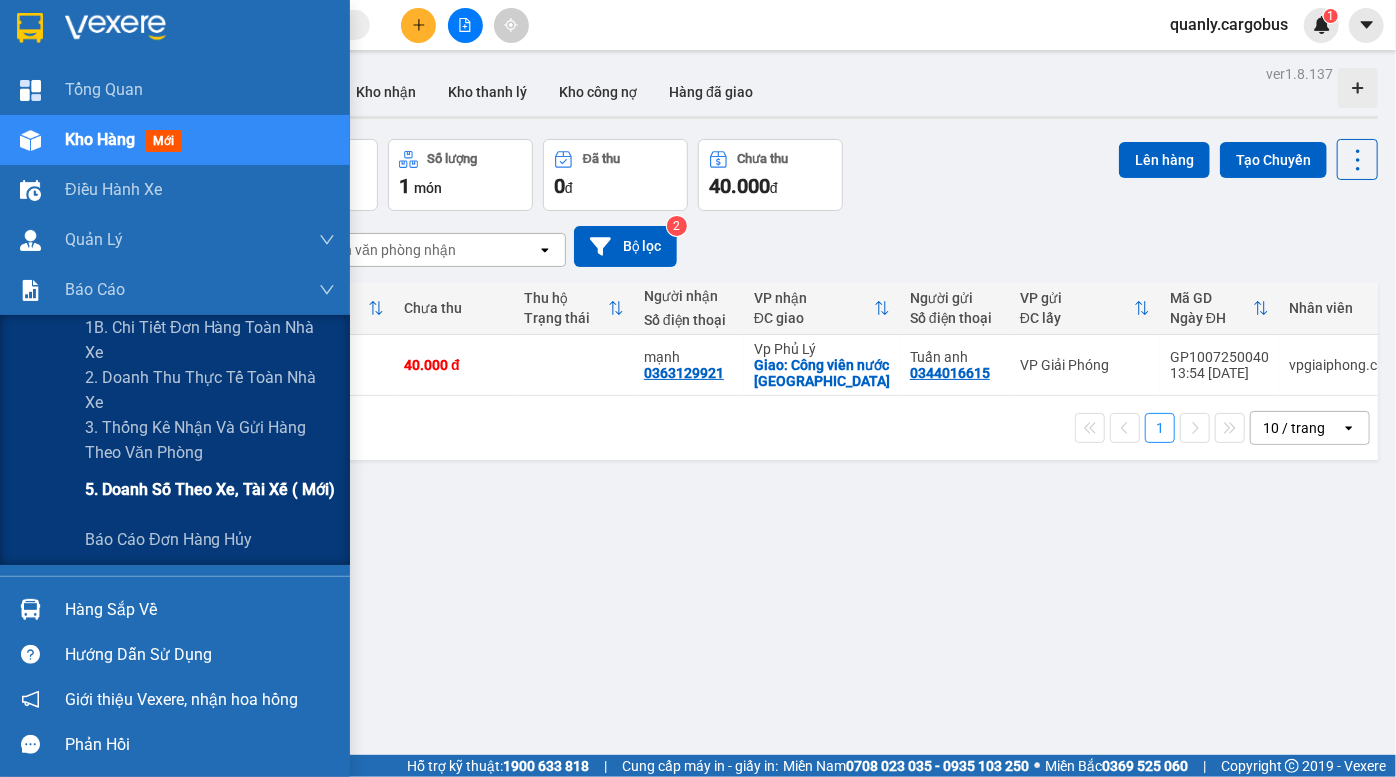 click on "5. Doanh số theo xe, tài xế ( mới)" at bounding box center (210, 489) 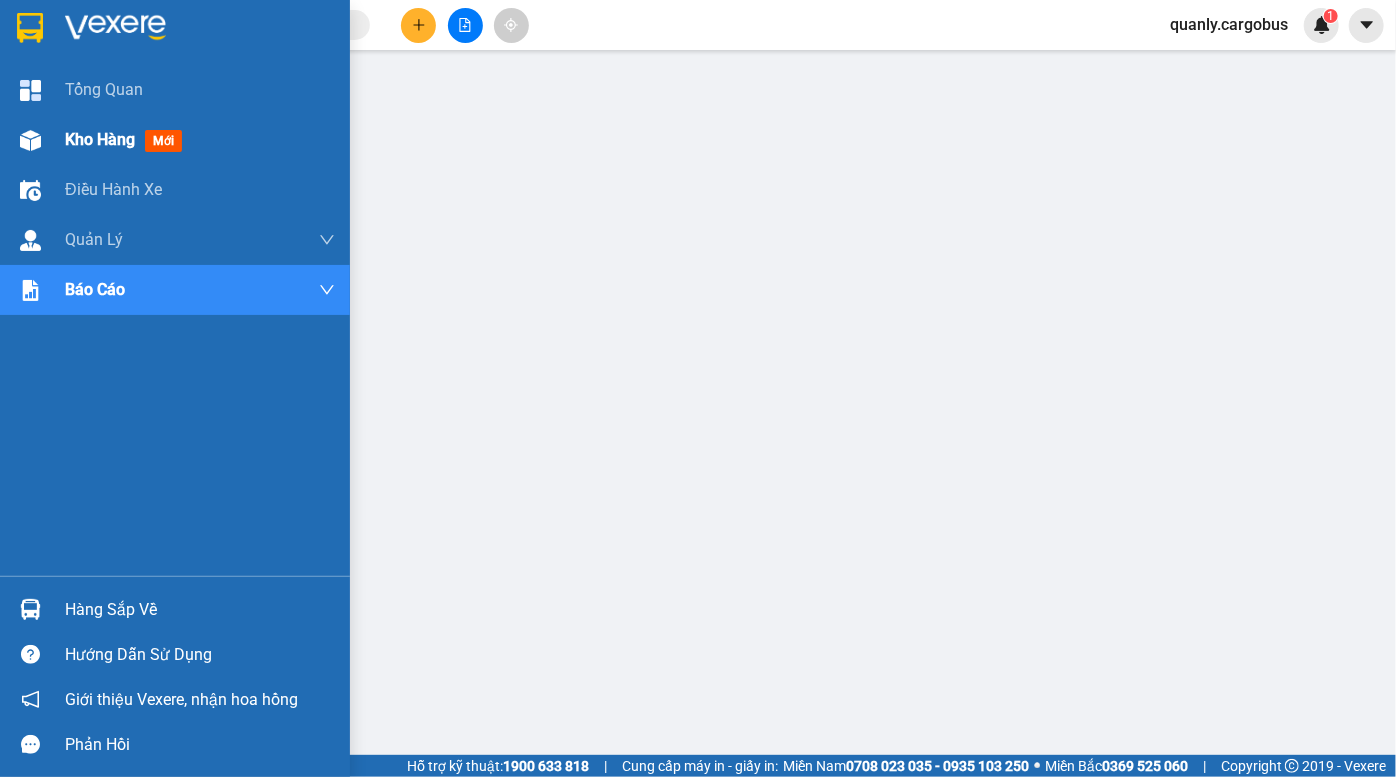 click at bounding box center (30, 140) 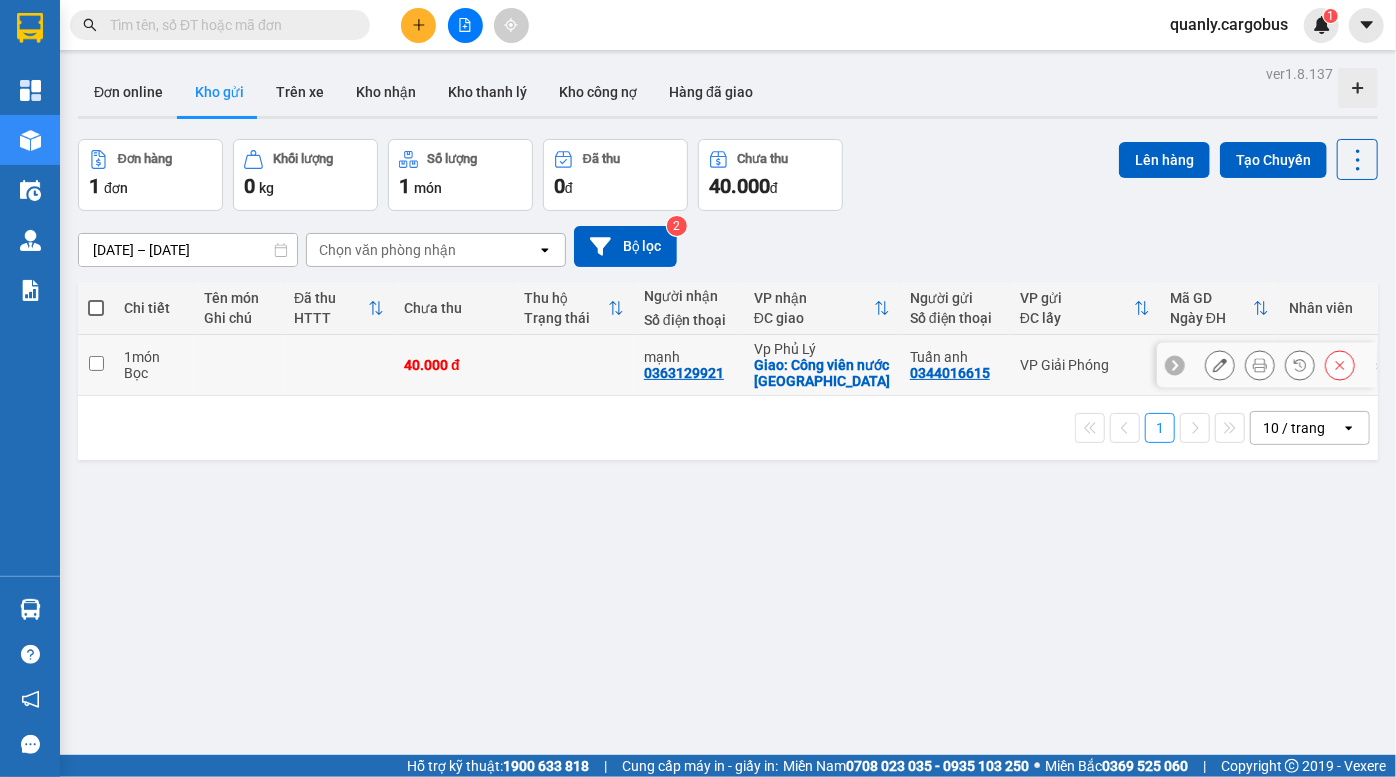 click at bounding box center (96, 363) 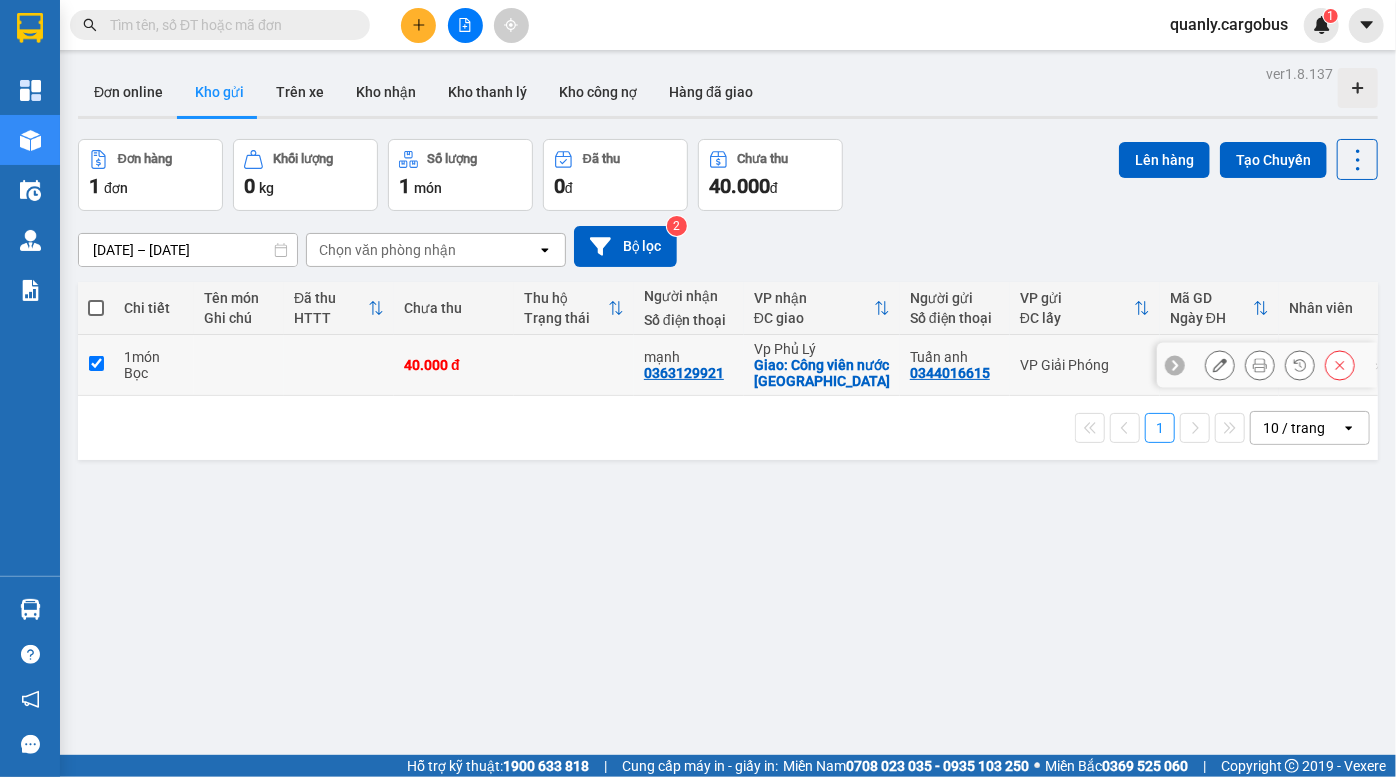 checkbox on "true" 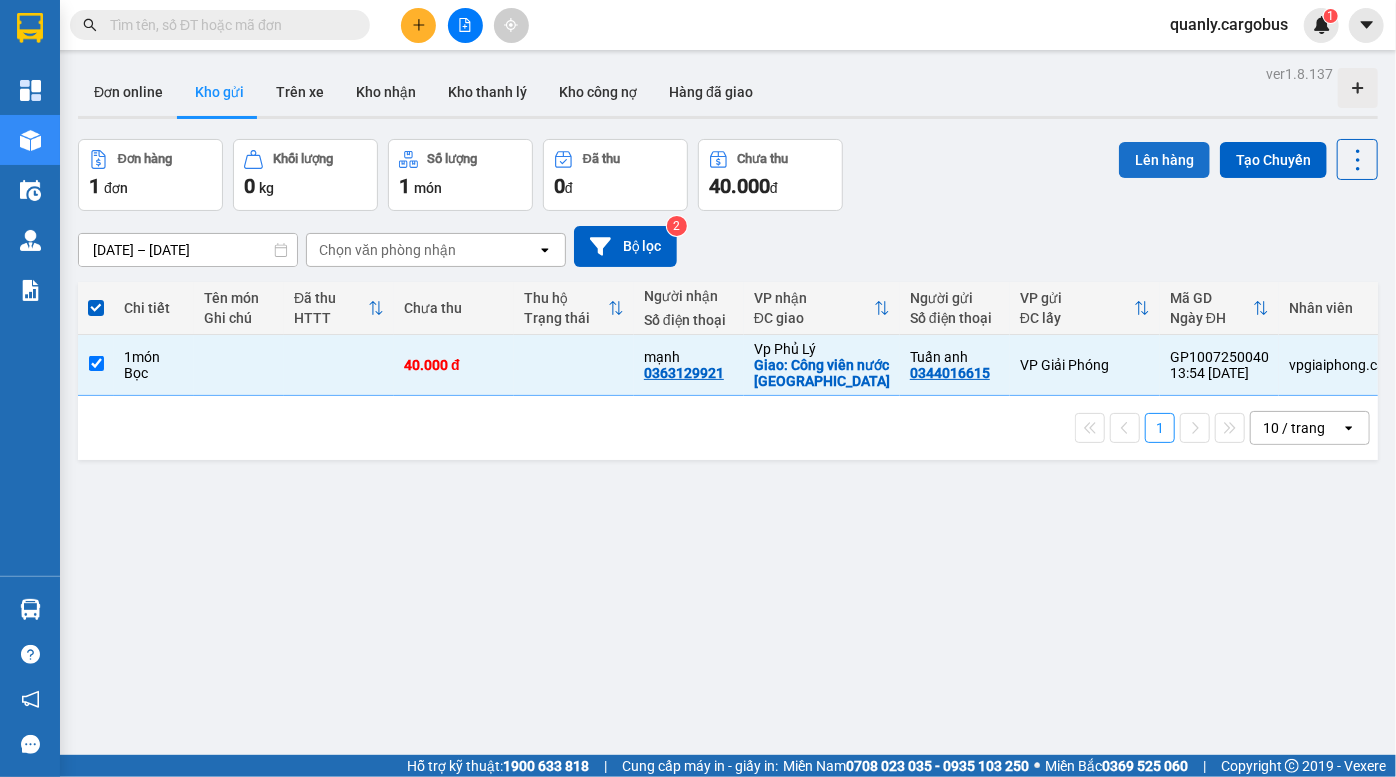 drag, startPoint x: 1138, startPoint y: 162, endPoint x: 1128, endPoint y: 163, distance: 10.049875 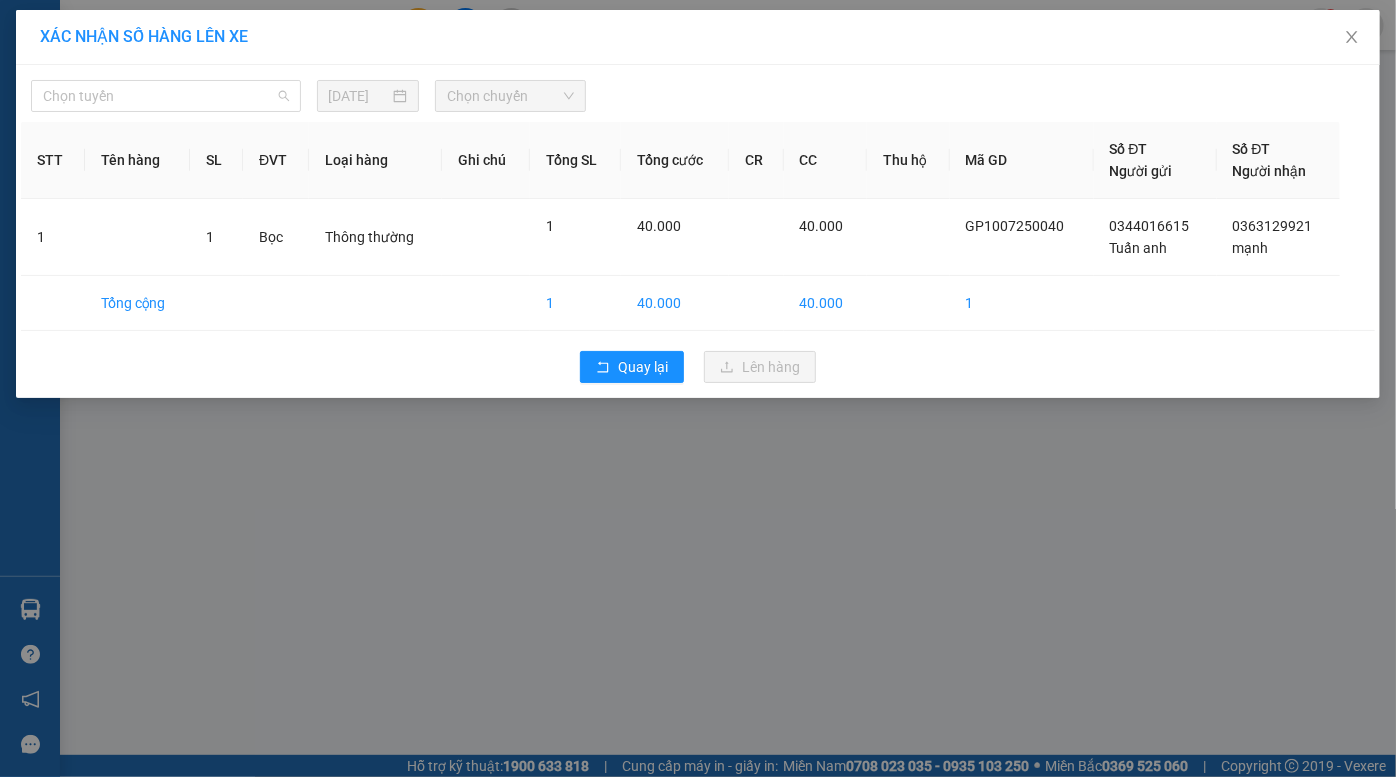 drag, startPoint x: 167, startPoint y: 93, endPoint x: 159, endPoint y: 140, distance: 47.67599 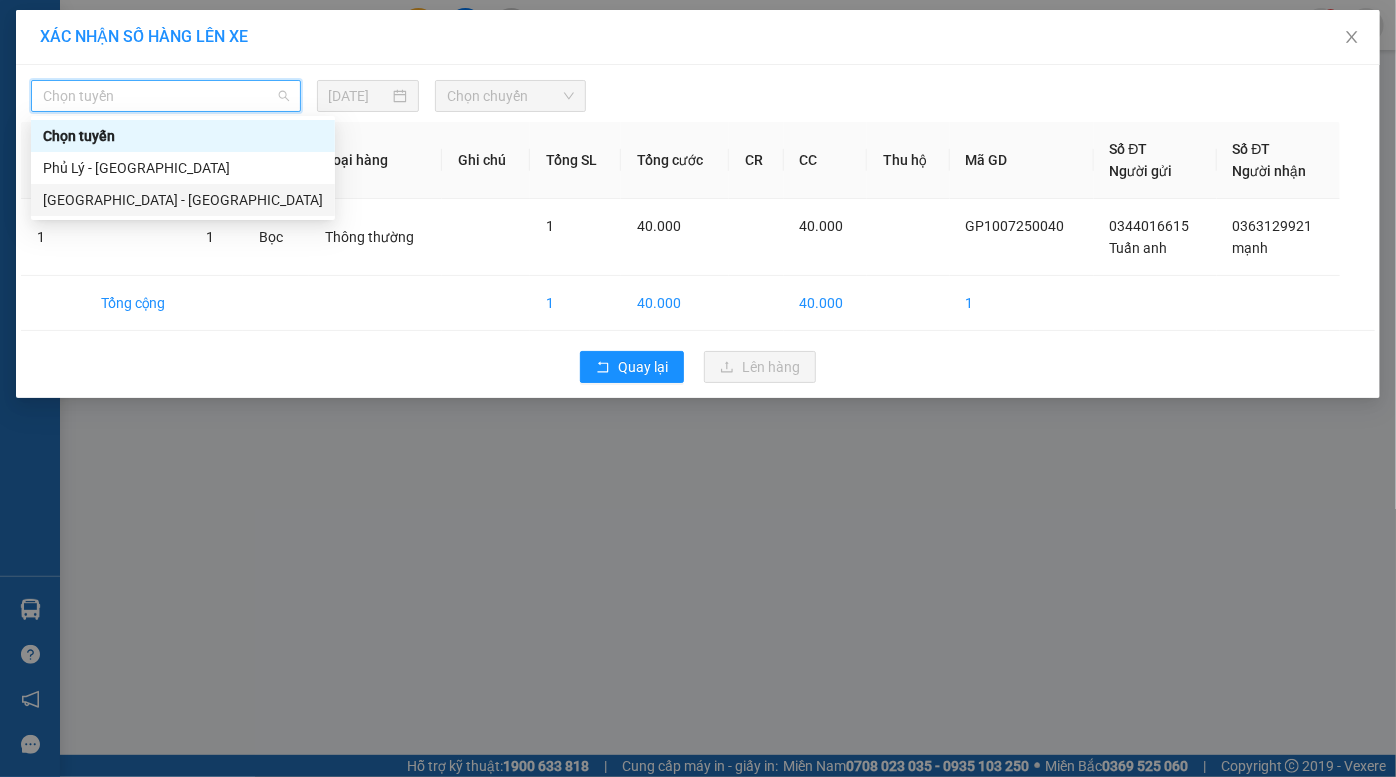click on "[GEOGRAPHIC_DATA] - [GEOGRAPHIC_DATA]" at bounding box center [183, 200] 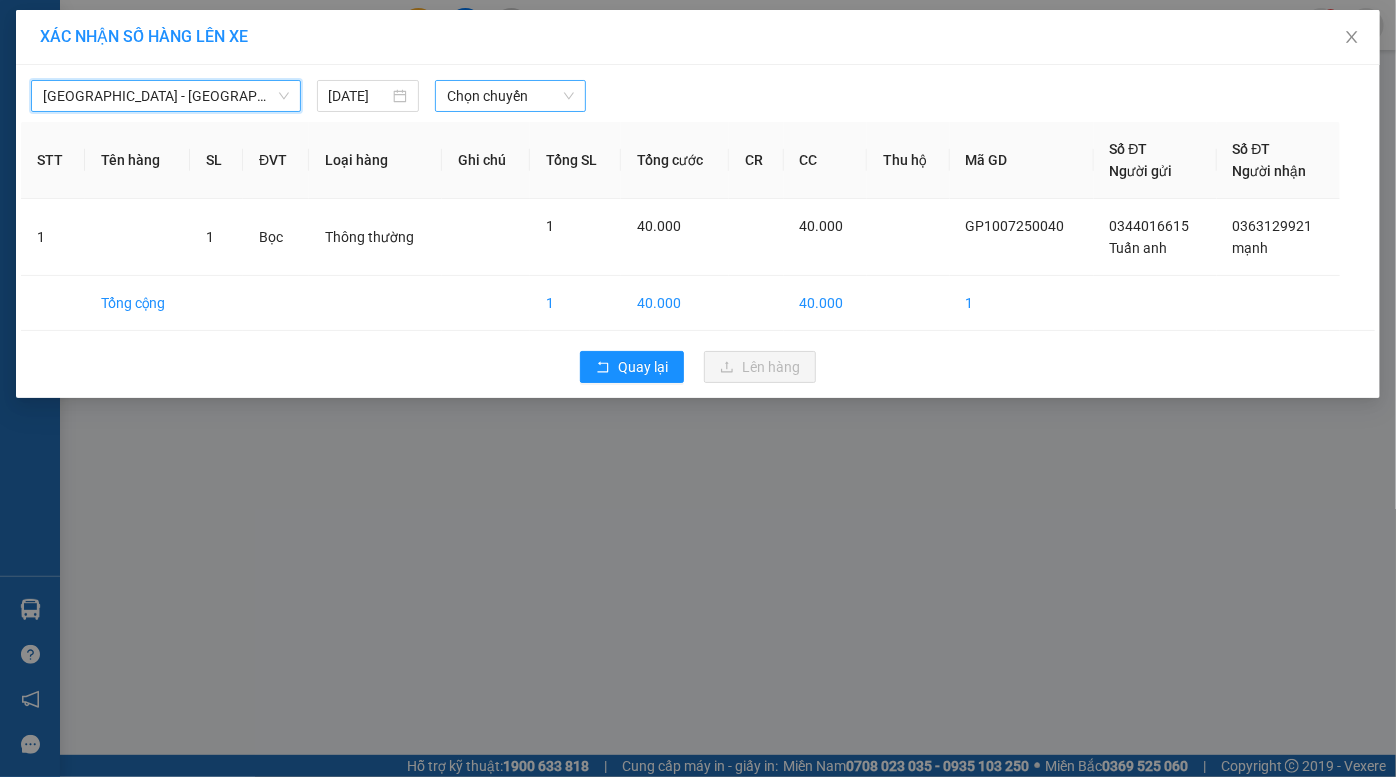 click on "Chọn chuyến" at bounding box center (510, 96) 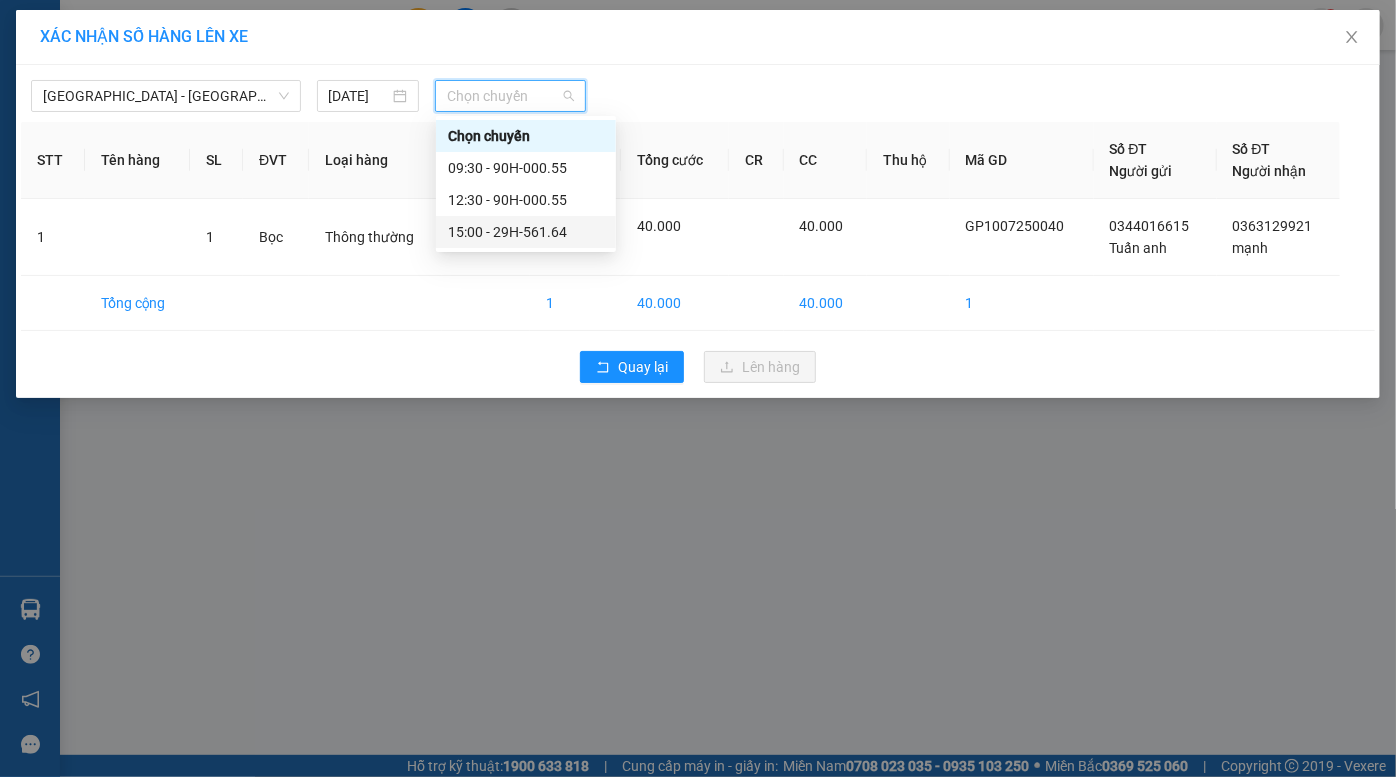 click on "15:00     - 29H-561.64" at bounding box center [526, 232] 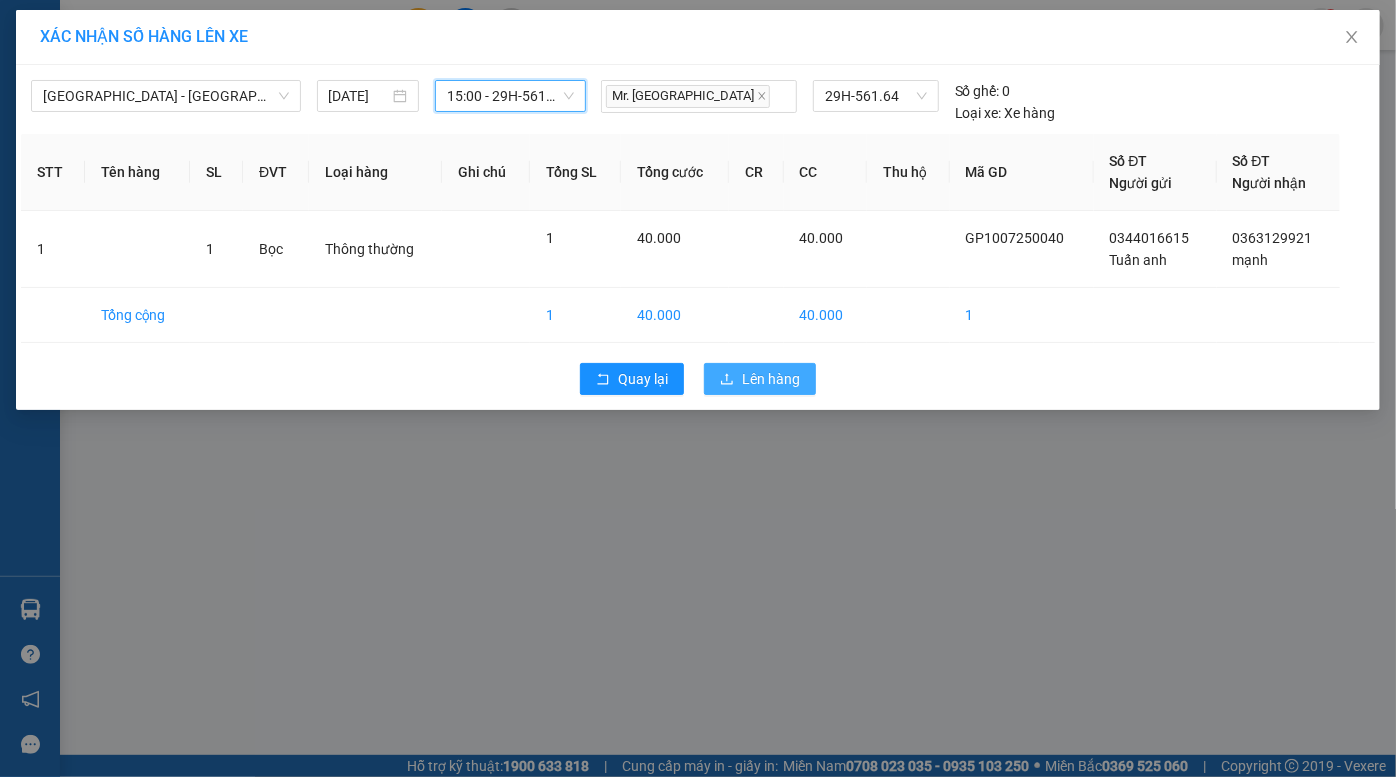 click on "Lên hàng" at bounding box center (771, 379) 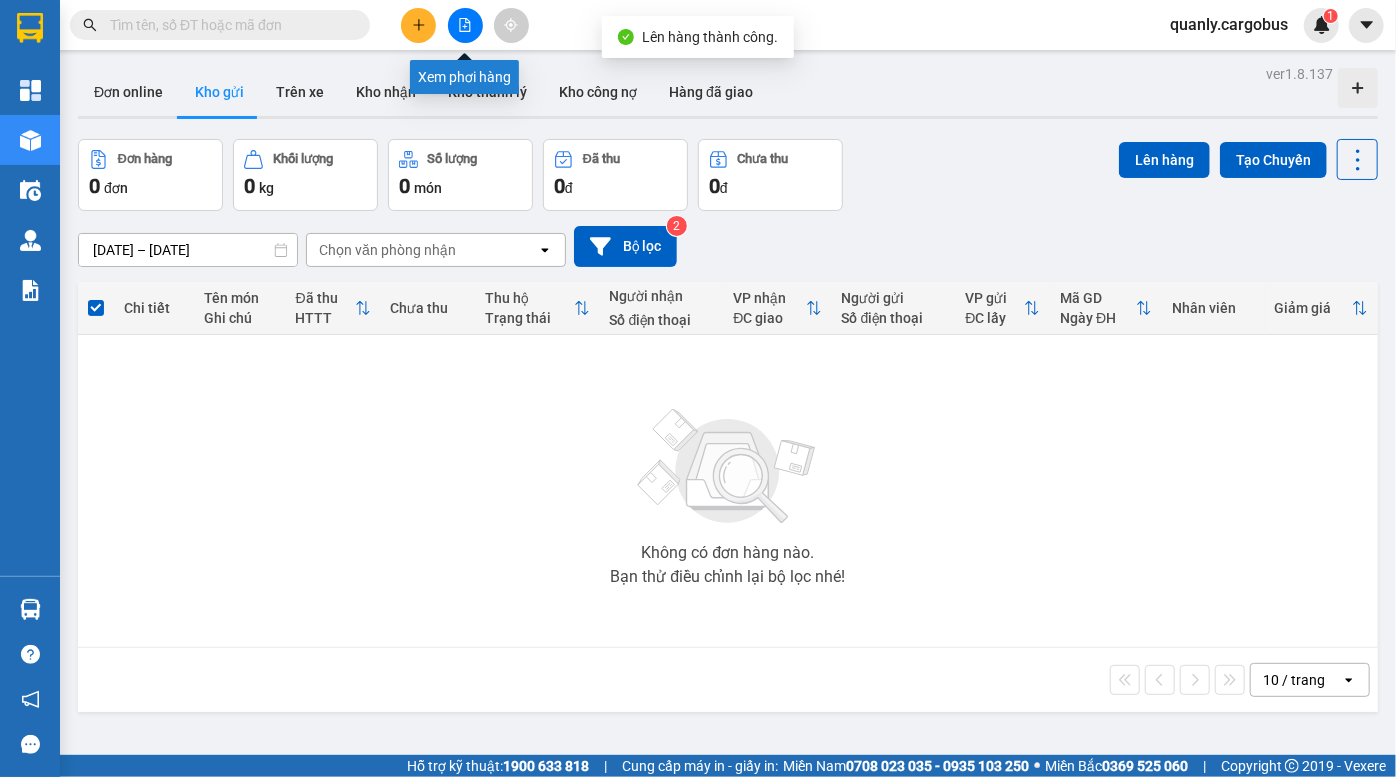 click at bounding box center (465, 25) 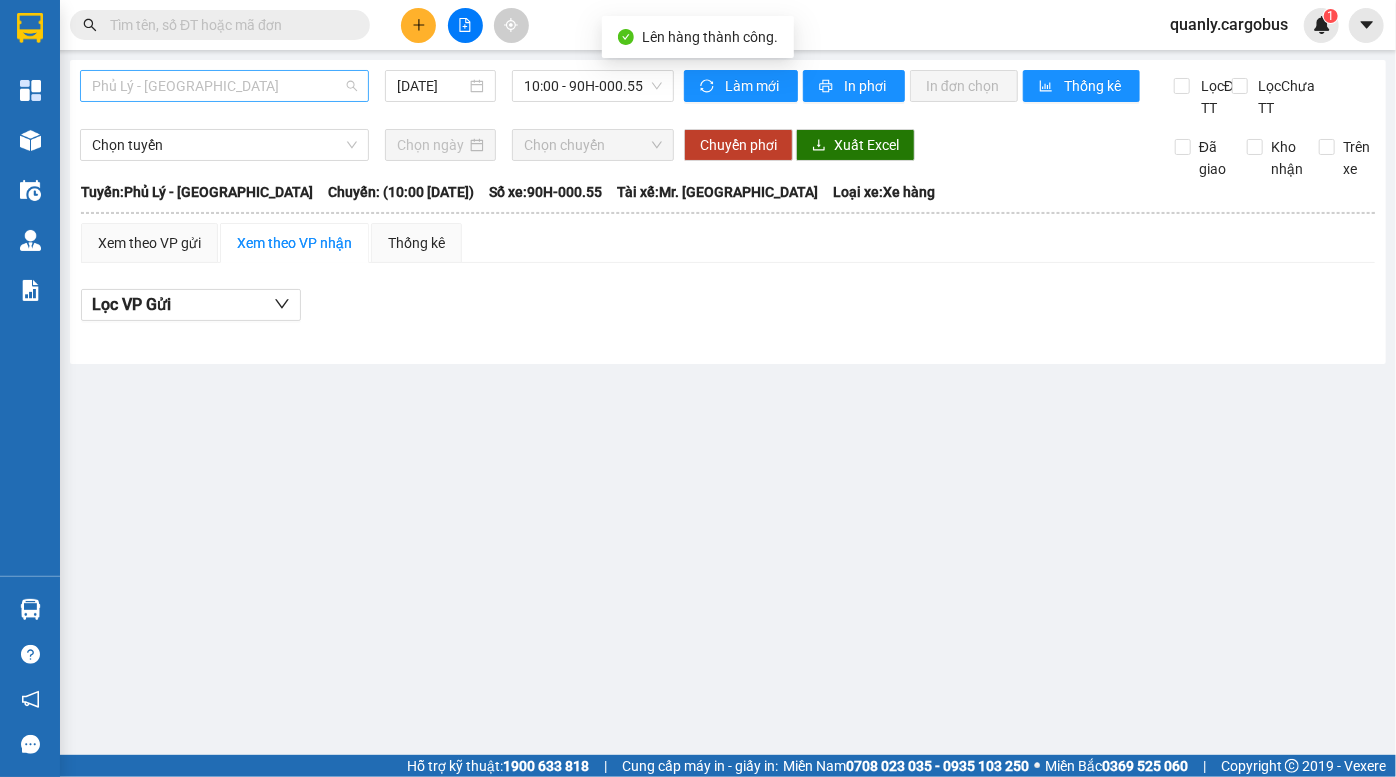 click on "Phủ Lý - [GEOGRAPHIC_DATA]" at bounding box center (224, 86) 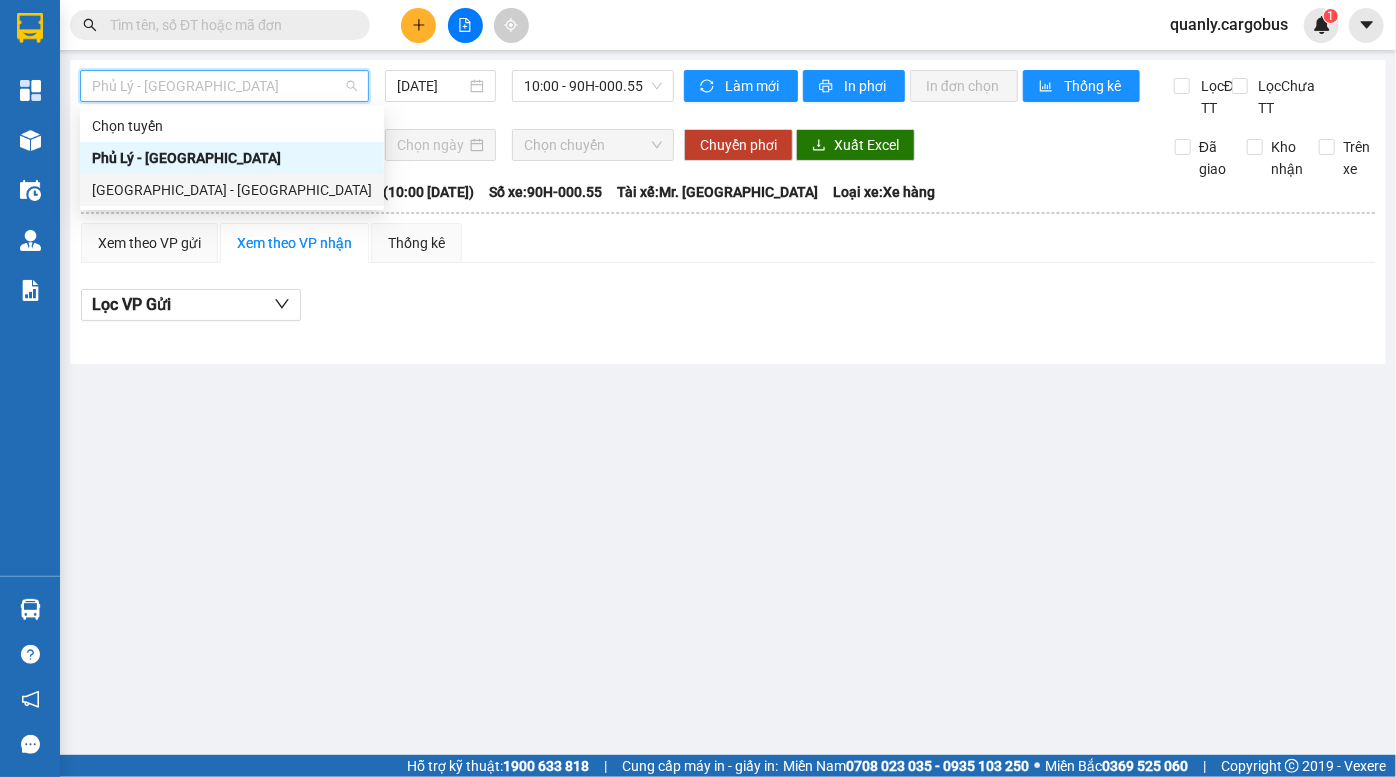 click on "[GEOGRAPHIC_DATA] - [GEOGRAPHIC_DATA]" at bounding box center [232, 190] 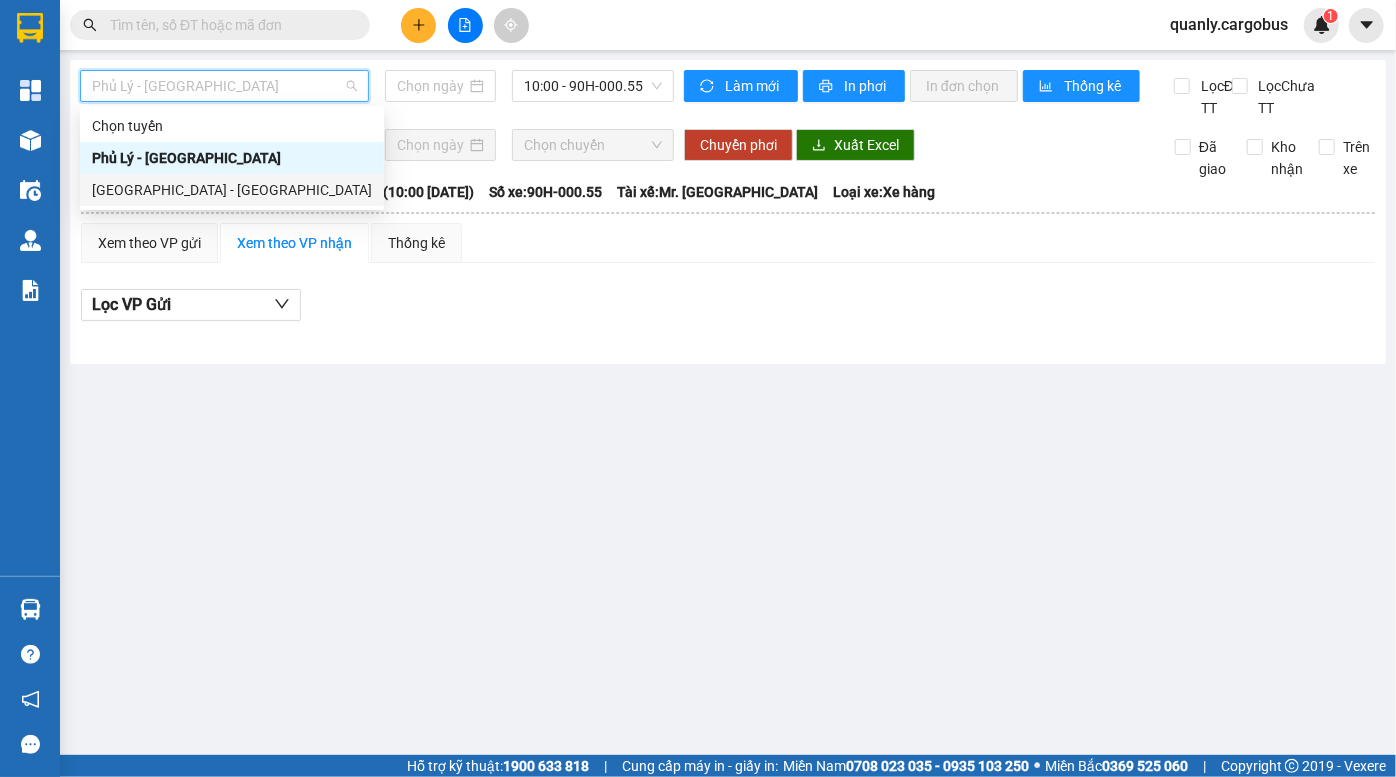 type on "[DATE]" 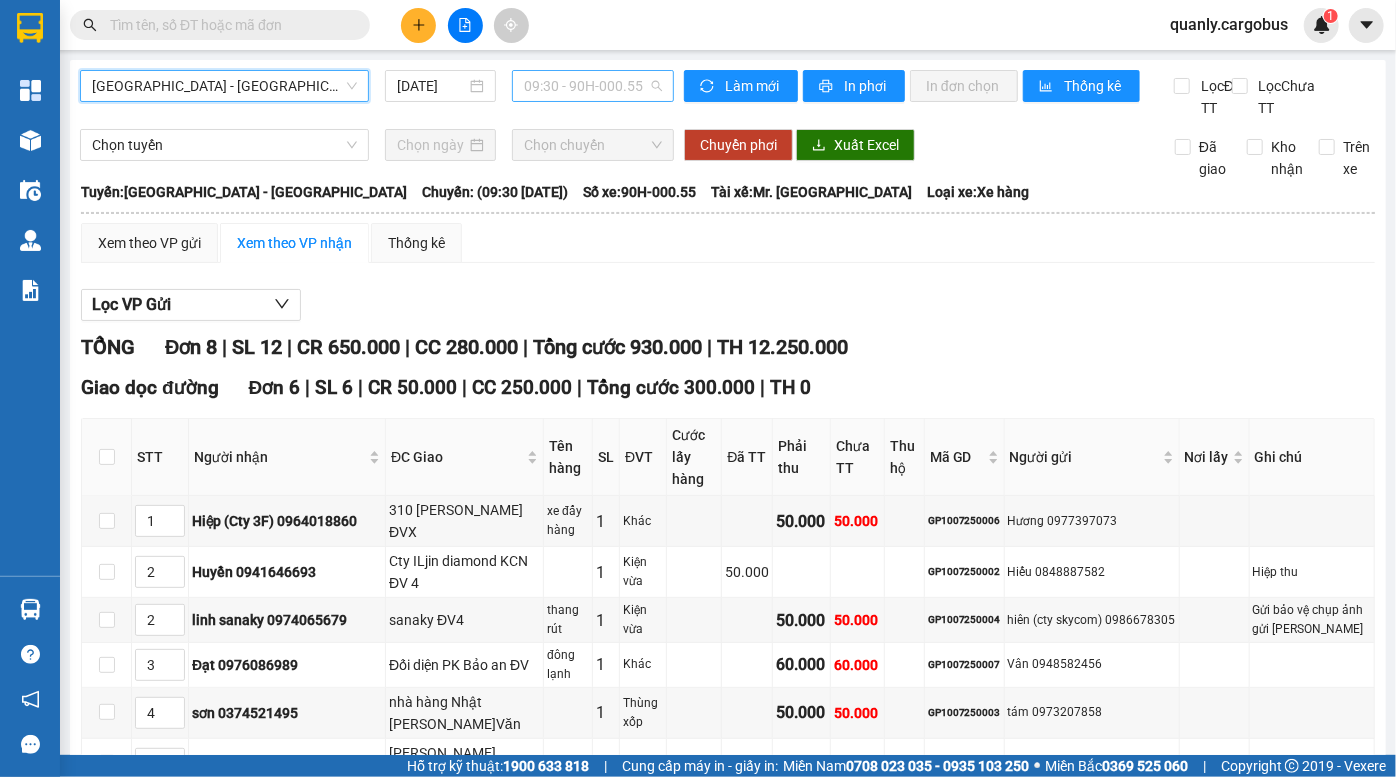 click on "09:30     - 90H-000.55" at bounding box center (593, 86) 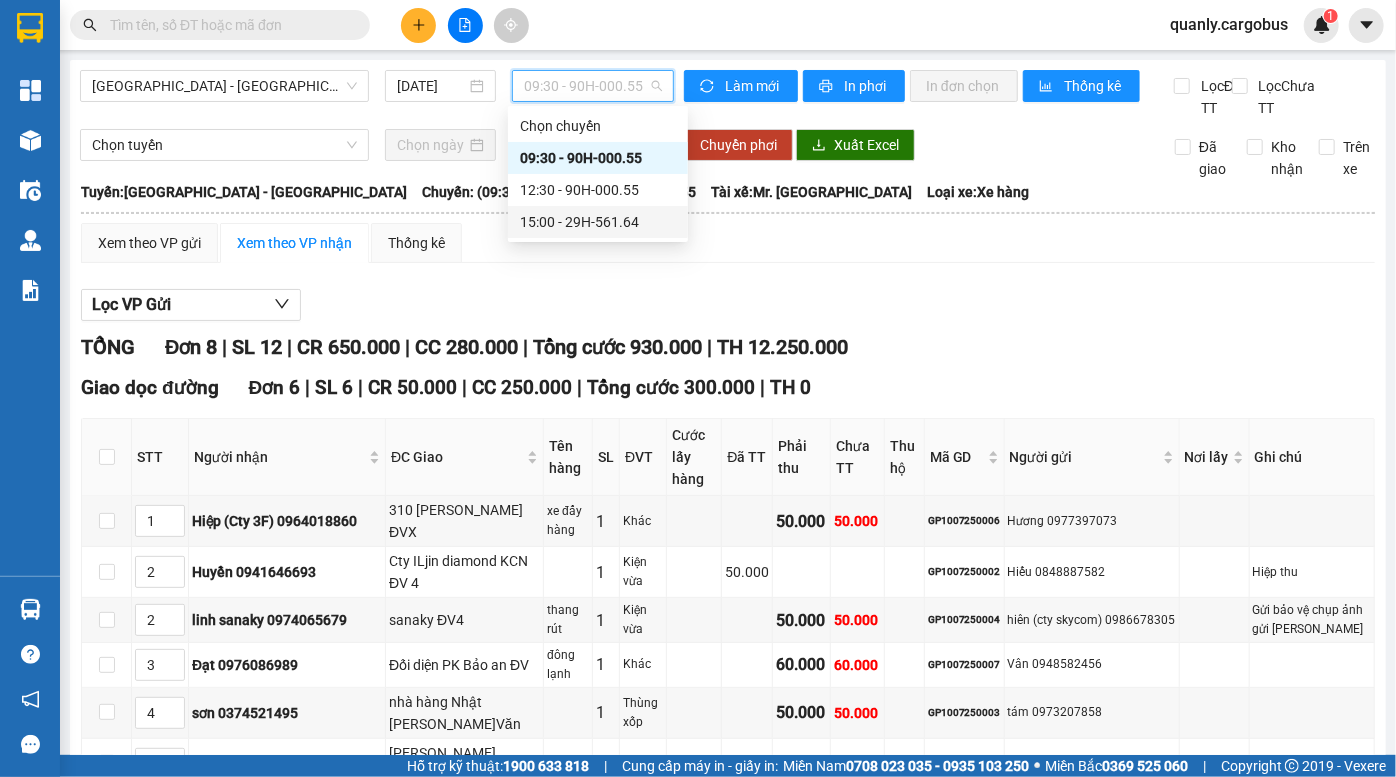 click on "15:00     - 29H-561.64" at bounding box center (598, 222) 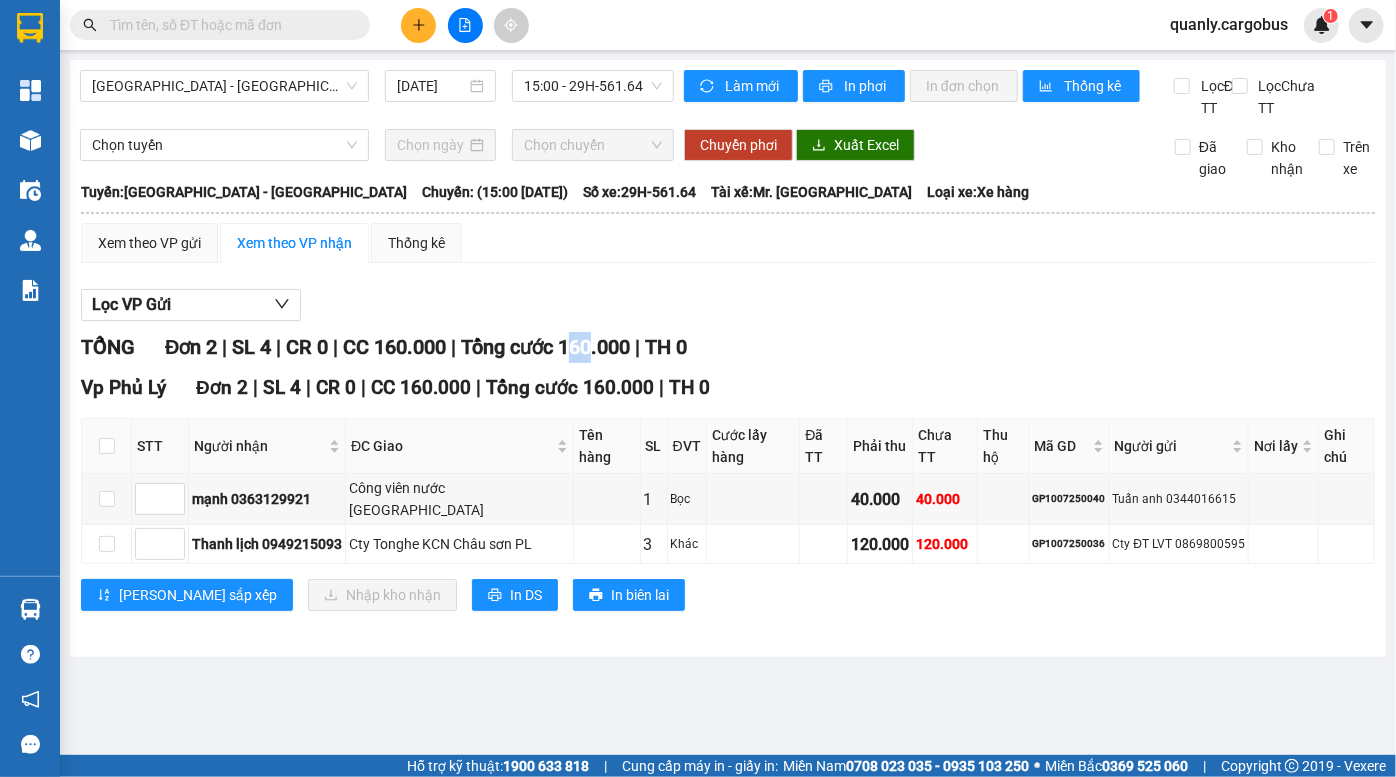 drag, startPoint x: 593, startPoint y: 364, endPoint x: 627, endPoint y: 386, distance: 40.496914 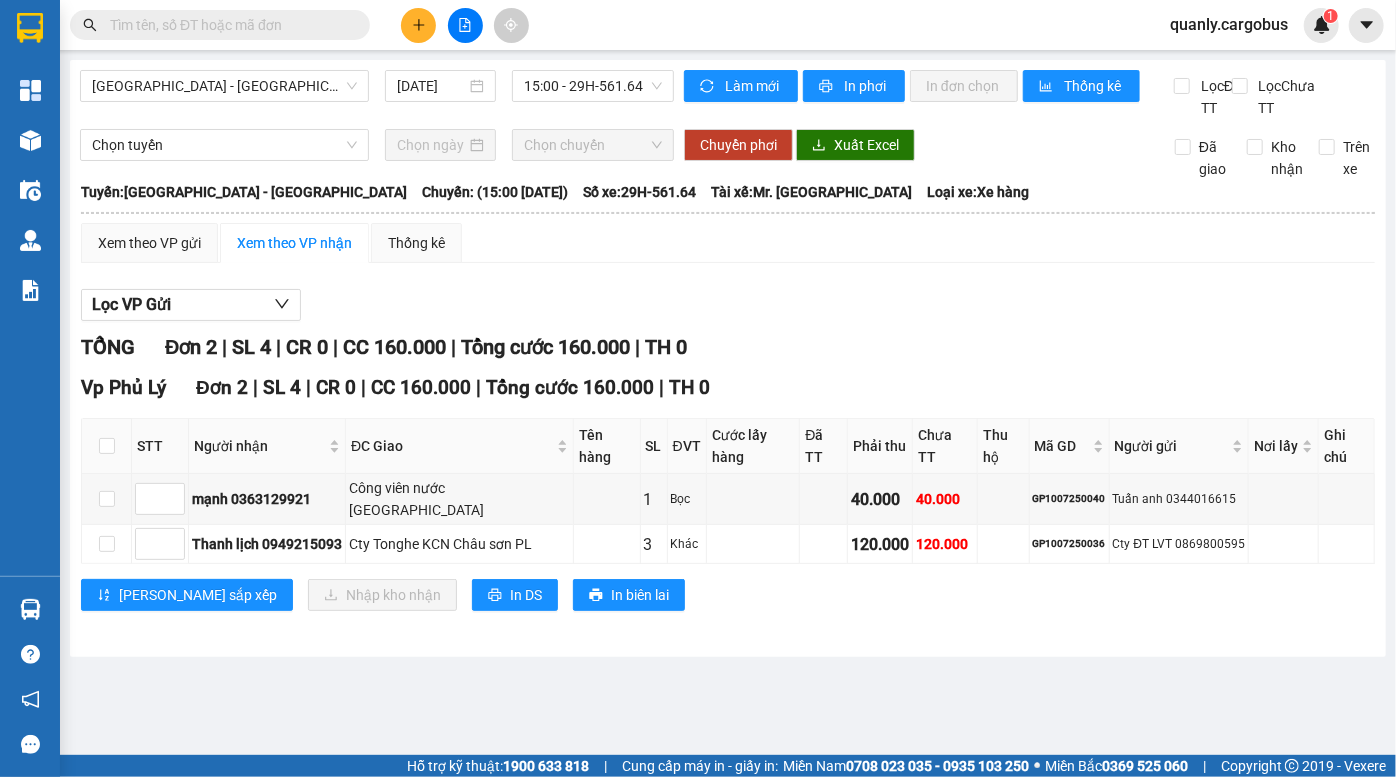 click on "TỔNG Đơn   2 | SL   4 | CR   0 | CC   160.000 | Tổng cước   160.000 | TH   0 Vp Phủ Lý Đơn   2 | SL   4 | CR   0 | CC   160.000 | Tổng cước   160.000 | TH   0 STT Người nhận ĐC Giao Tên hàng SL ĐVT Cước lấy hàng Đã TT Phải thu Chưa TT Thu hộ Mã GD Người gửi Nơi lấy Ghi chú Ký nhận                                   mạnh 0363129921 Công viên nước hà nam 1 Bọc 40.000 40.000 GP1007250040 Tuấn anh 0344016615 Thanh lịch 0949215093 Cty Tonghe KCN Châu sơn PL 3 Khác 120.000 120.000 GP1007250036 Cty ĐT LVT 0869800595 Lưu sắp xếp Nhập kho nhận In DS In biên lai Cargobus MK   0823292229   835 Giải Phóng, Giáp Bát PHƠI HÀNG VP Giải Phóng  -  14:02 - 10/07/2025 Tuyến:  Hà Nội - Phủ Lý Chuyến:   (15:00 - 10/07/2025) Tài xế:  Mr. Cường   Phụ xe:  Số xe:  29H-561.64   Loại xe:  Xe hàng STT Người nhận ĐC Giao Tên hàng SL ĐVT Cước lấy hàng Đã TT Phải thu Chưa TT Thu hộ Mã GD" at bounding box center (728, 484) 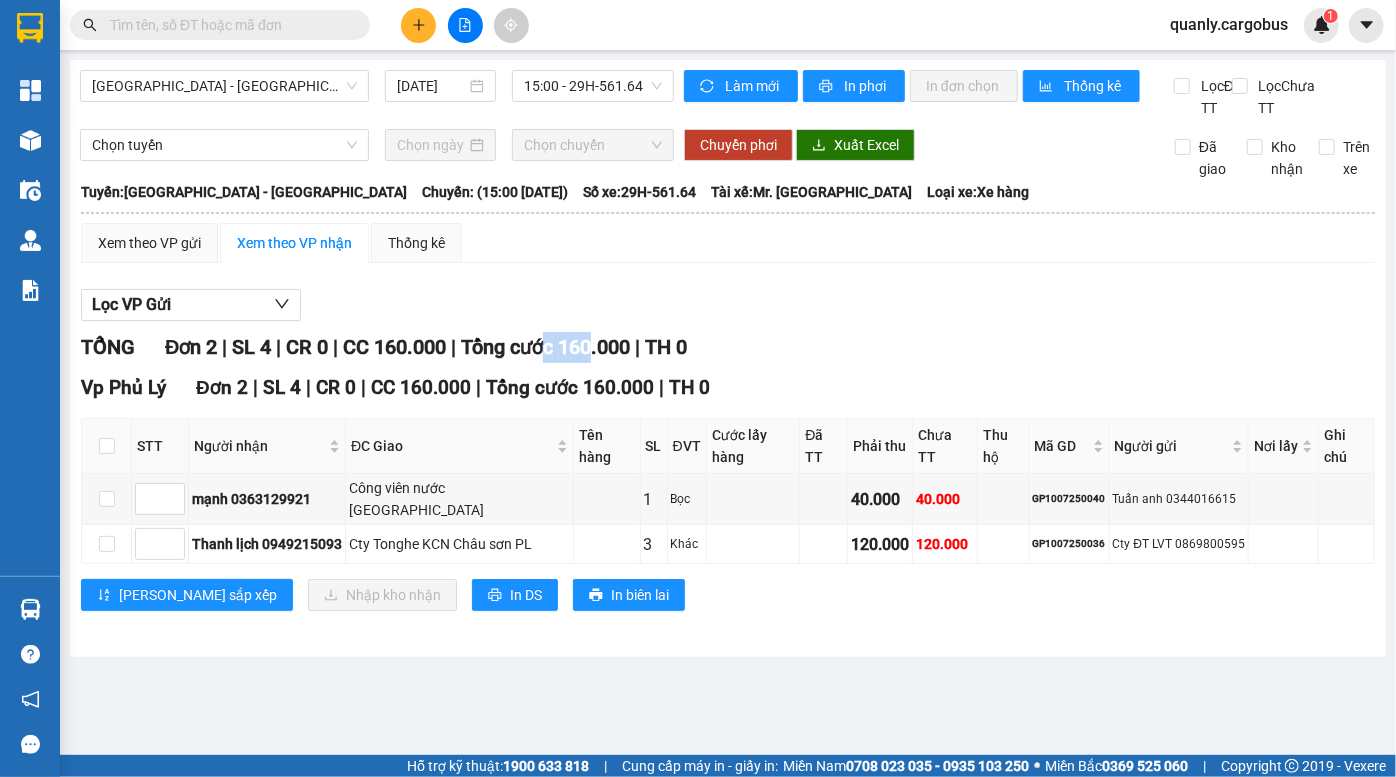 drag, startPoint x: 561, startPoint y: 369, endPoint x: 640, endPoint y: 382, distance: 80.06248 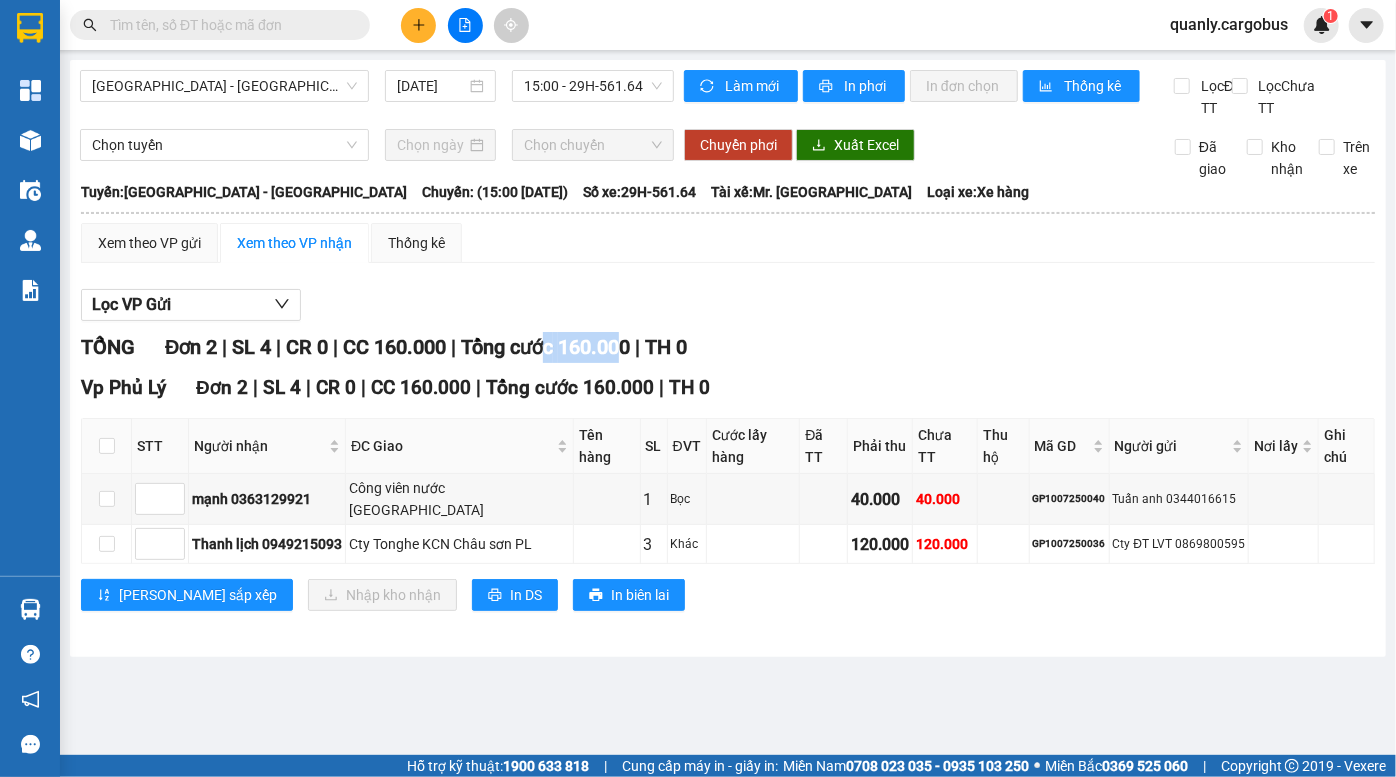 click on "TỔNG Đơn   2 | SL   4 | CR   0 | CC   160.000 | Tổng cước   160.000 | TH   0" at bounding box center (728, 347) 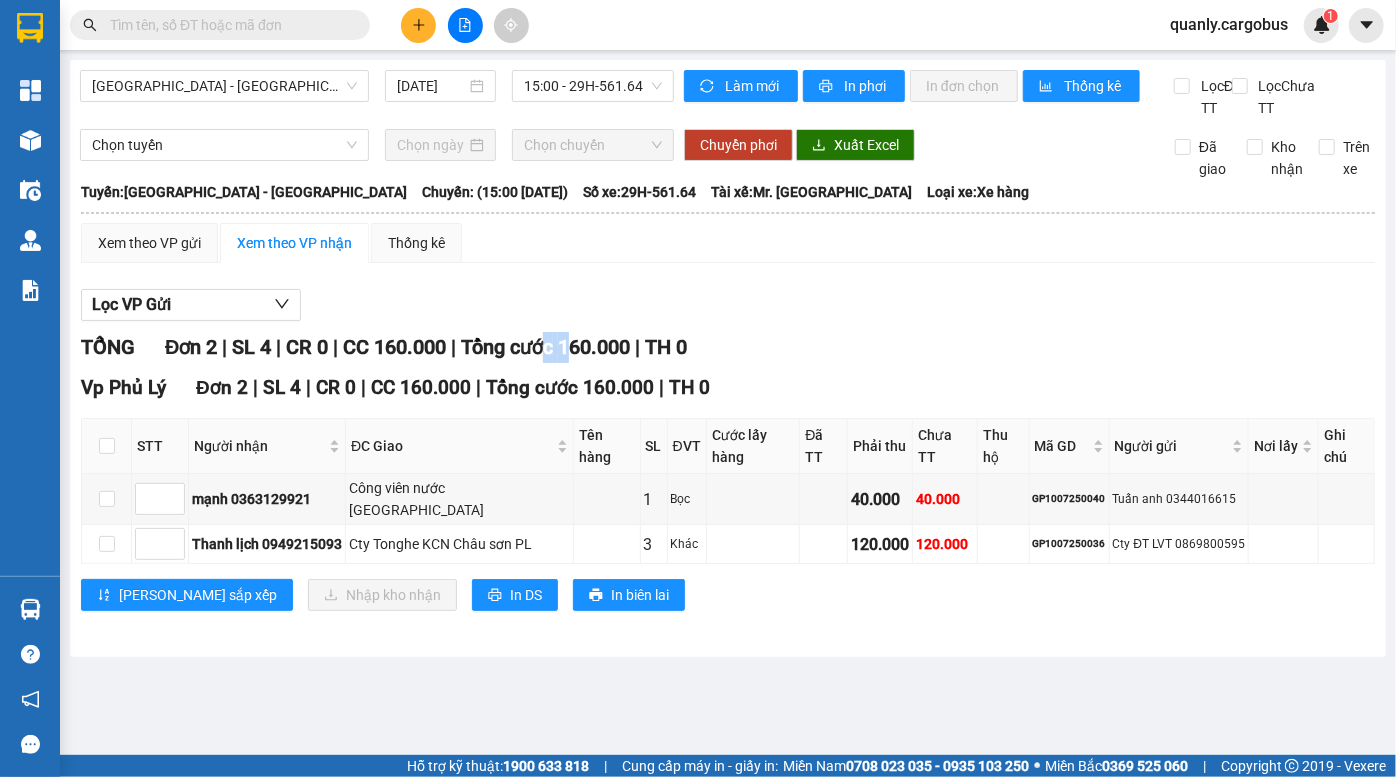drag, startPoint x: 564, startPoint y: 369, endPoint x: 604, endPoint y: 384, distance: 42.72002 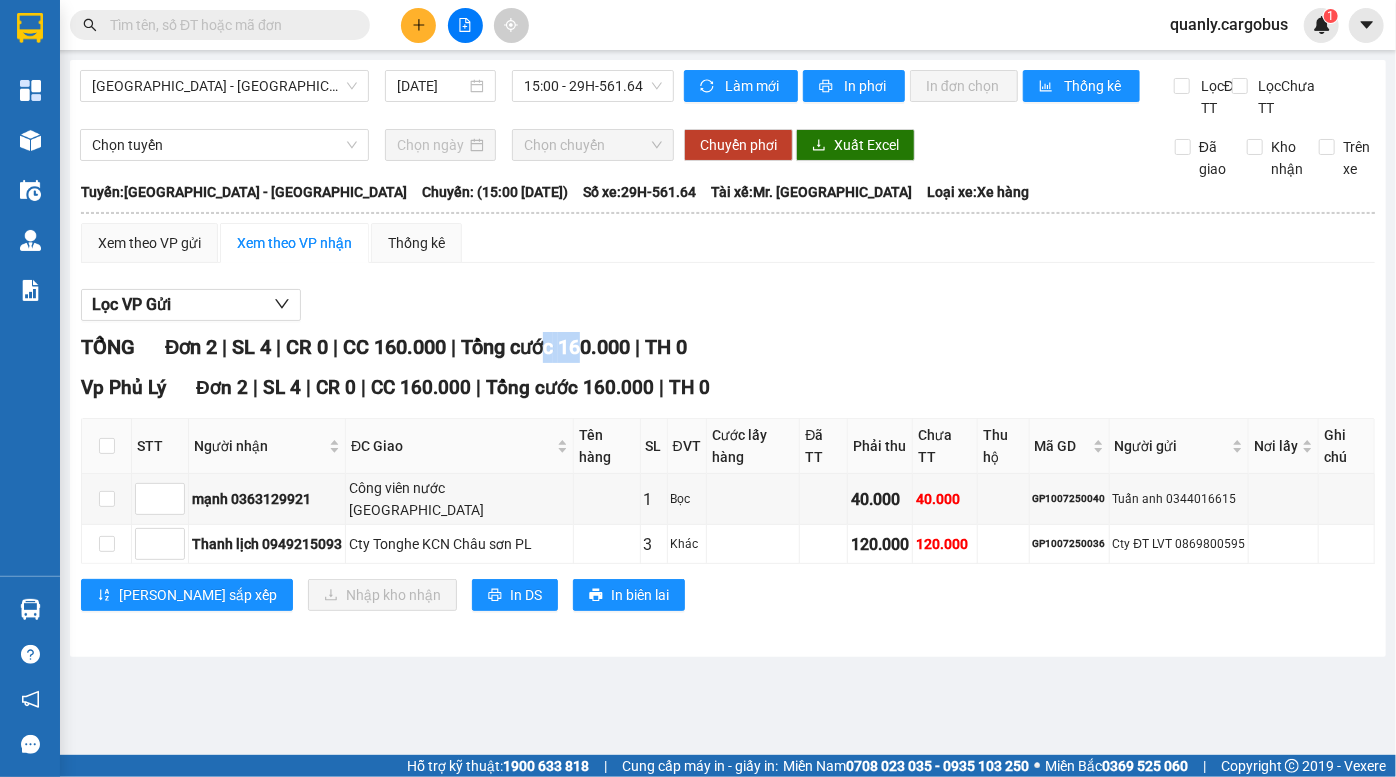 click on "TỔNG Đơn   2 | SL   4 | CR   0 | CC   160.000 | Tổng cước   160.000 | TH   0" at bounding box center (728, 347) 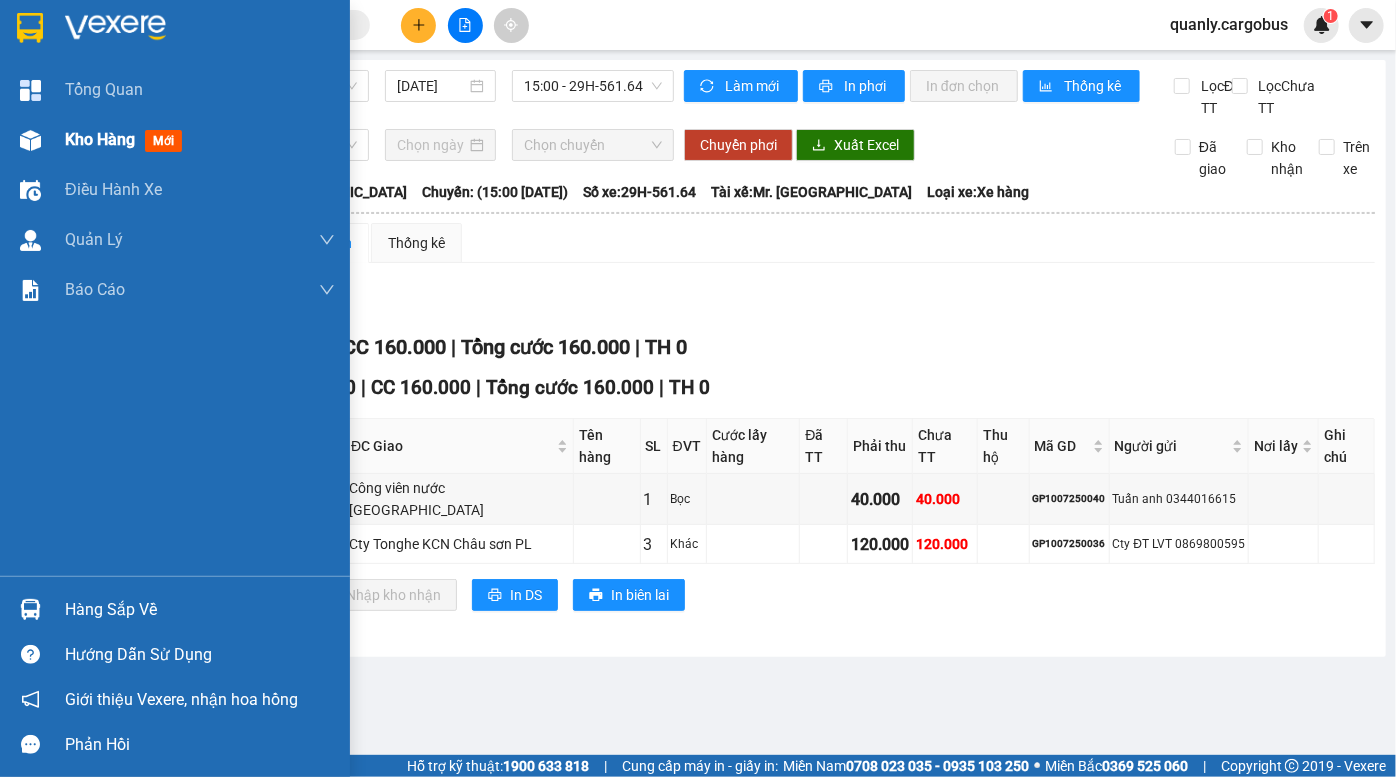 click at bounding box center (30, 140) 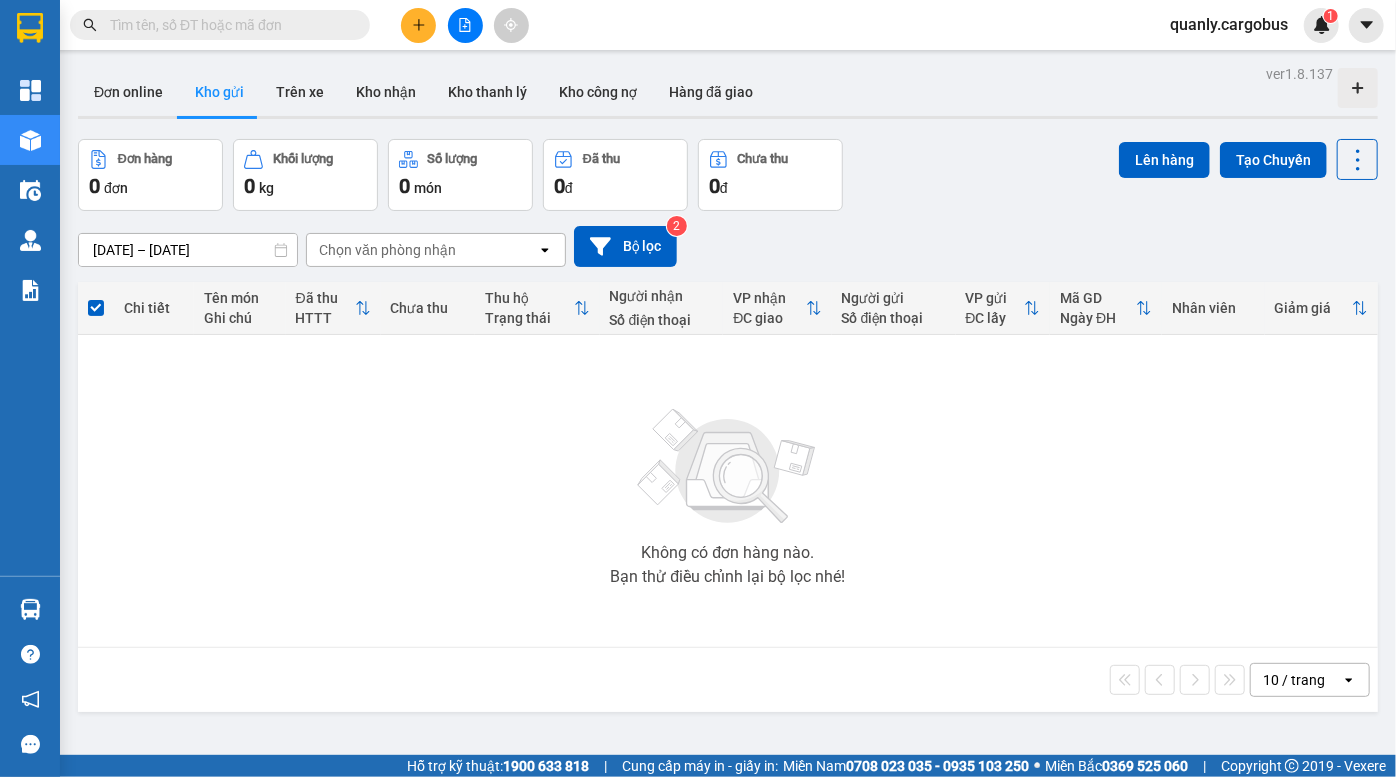 click on "Đơn online Kho gửi Trên xe Kho nhận Kho thanh lý Kho công nợ Hàng đã giao" at bounding box center (728, 94) 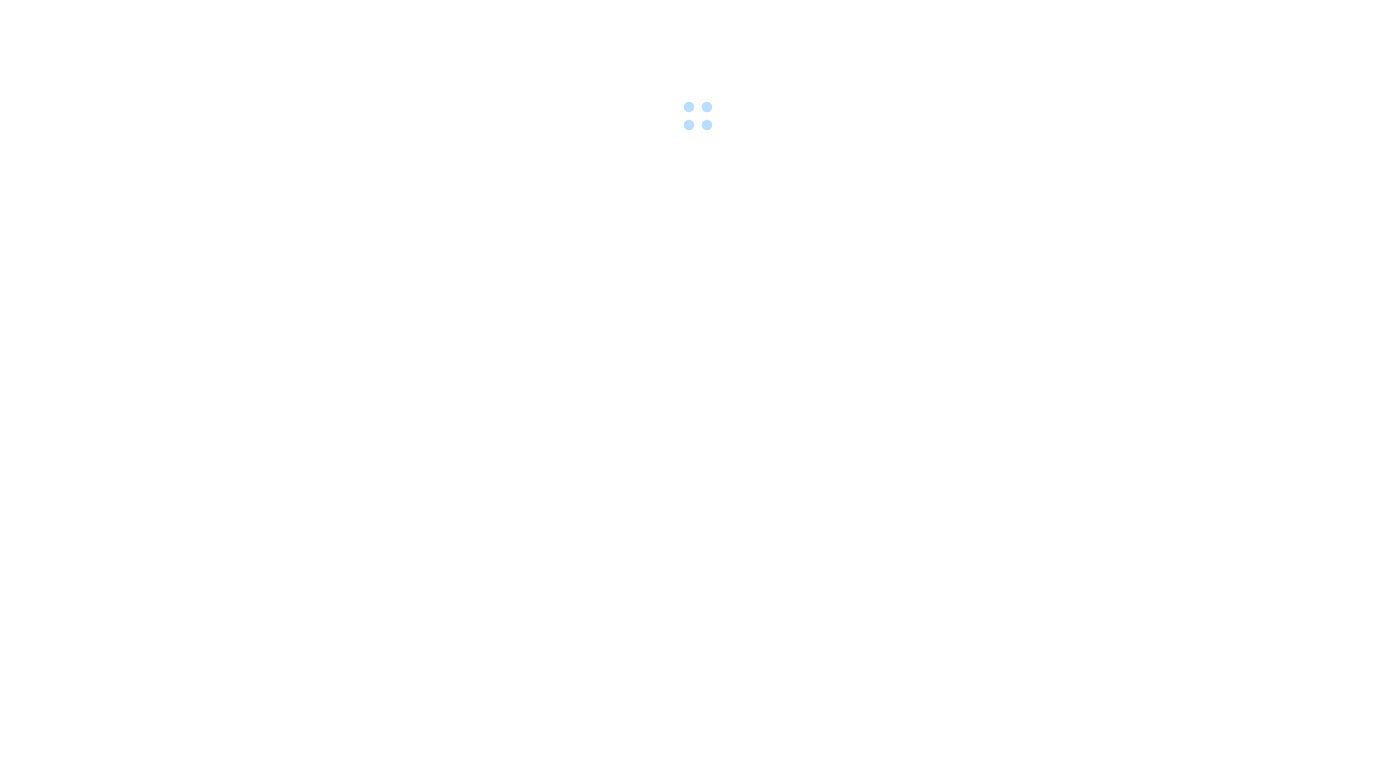 scroll, scrollTop: 0, scrollLeft: 0, axis: both 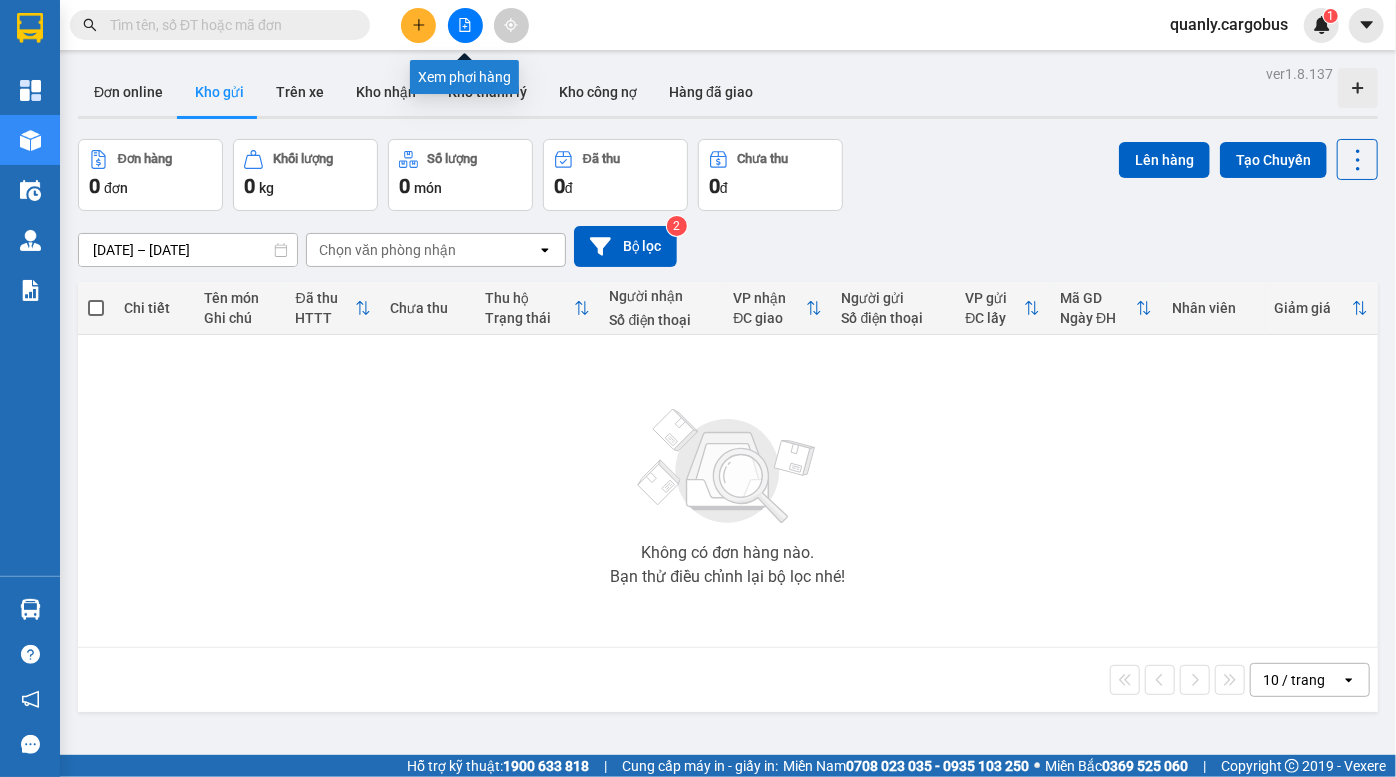 click 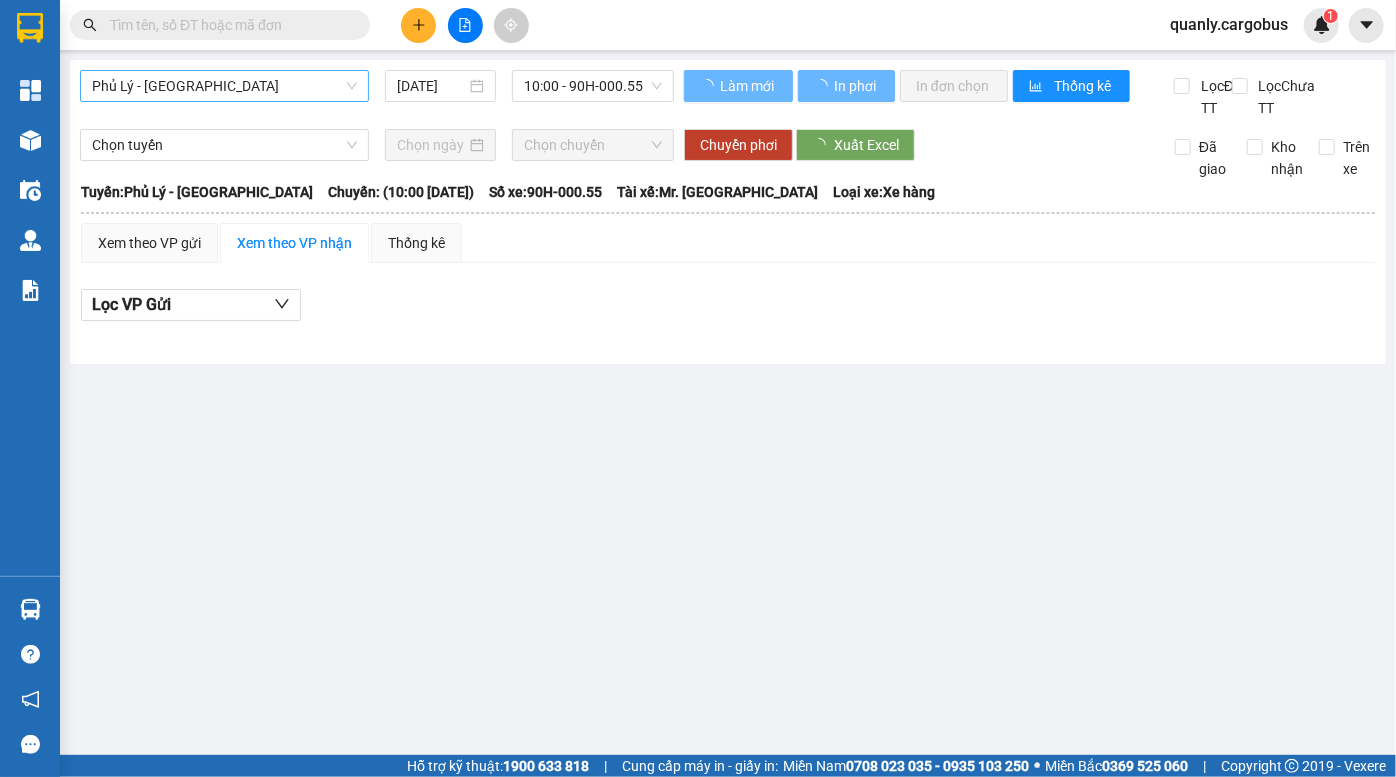 click on "Phủ Lý - [GEOGRAPHIC_DATA]" at bounding box center [224, 86] 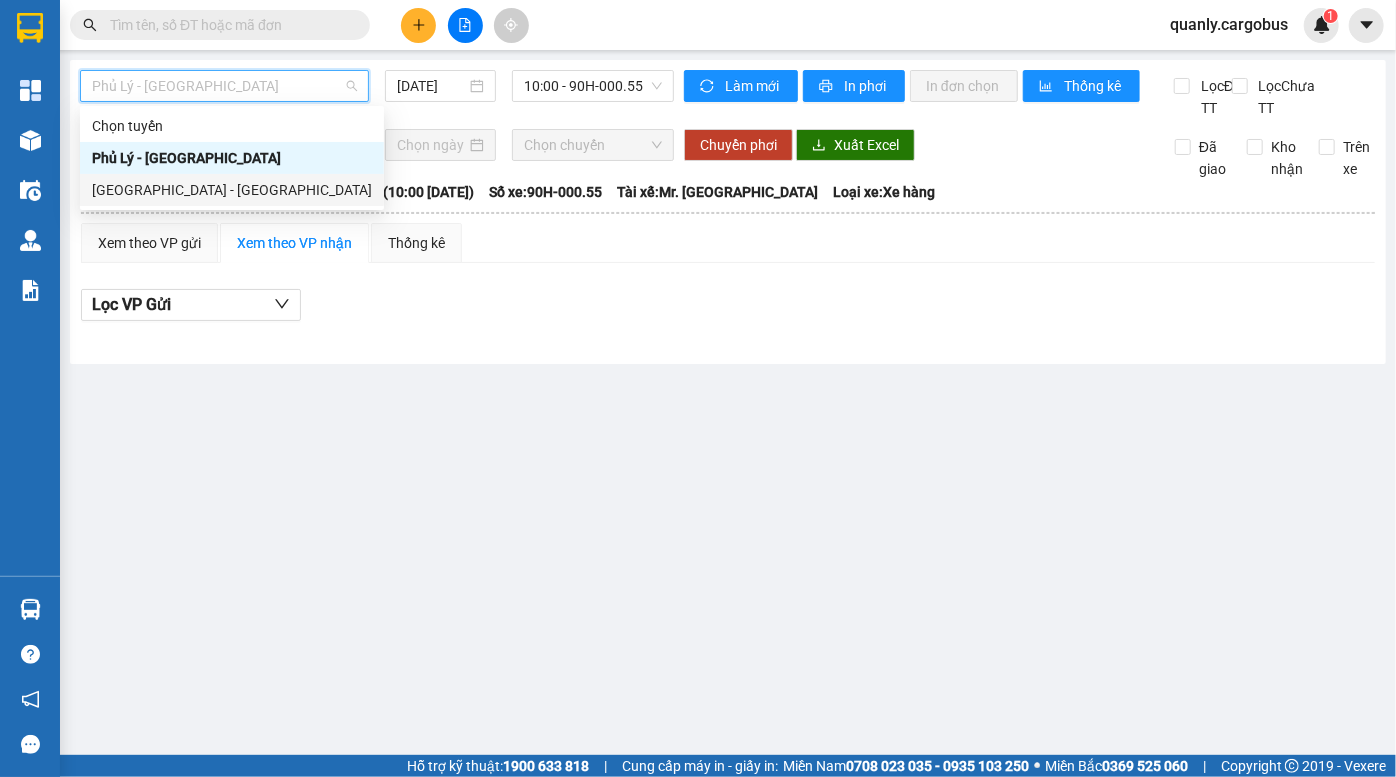click on "[GEOGRAPHIC_DATA] - [GEOGRAPHIC_DATA]" at bounding box center (232, 190) 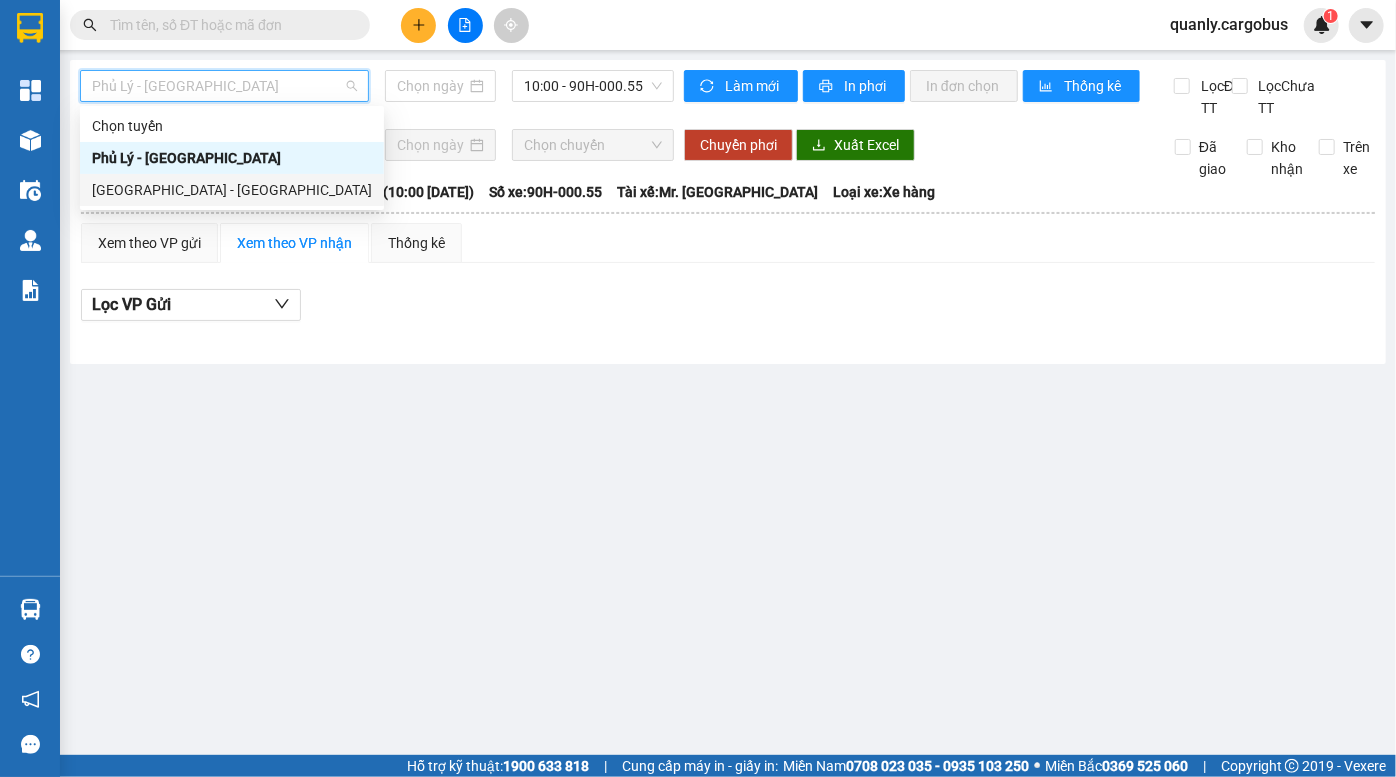 type on "[DATE]" 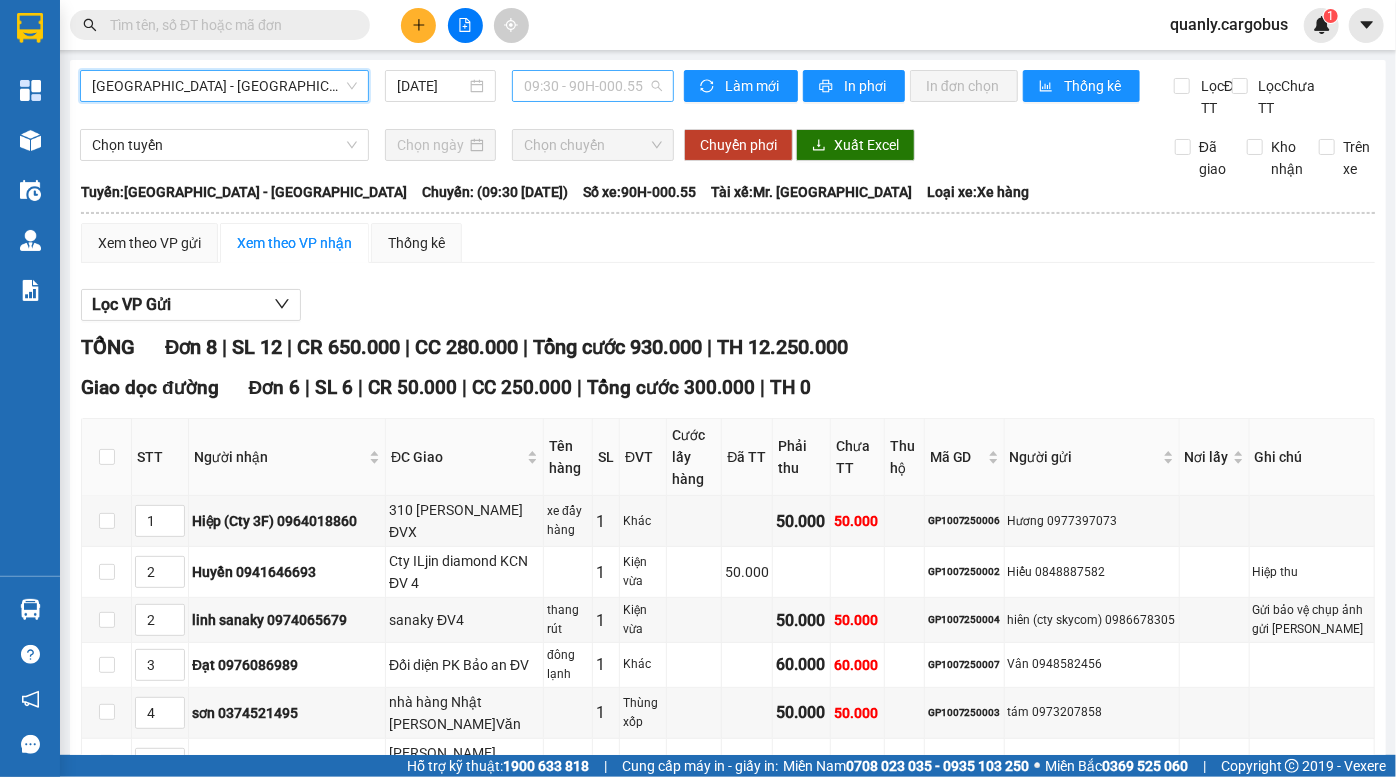 click on "09:30     - 90H-000.55" at bounding box center [593, 86] 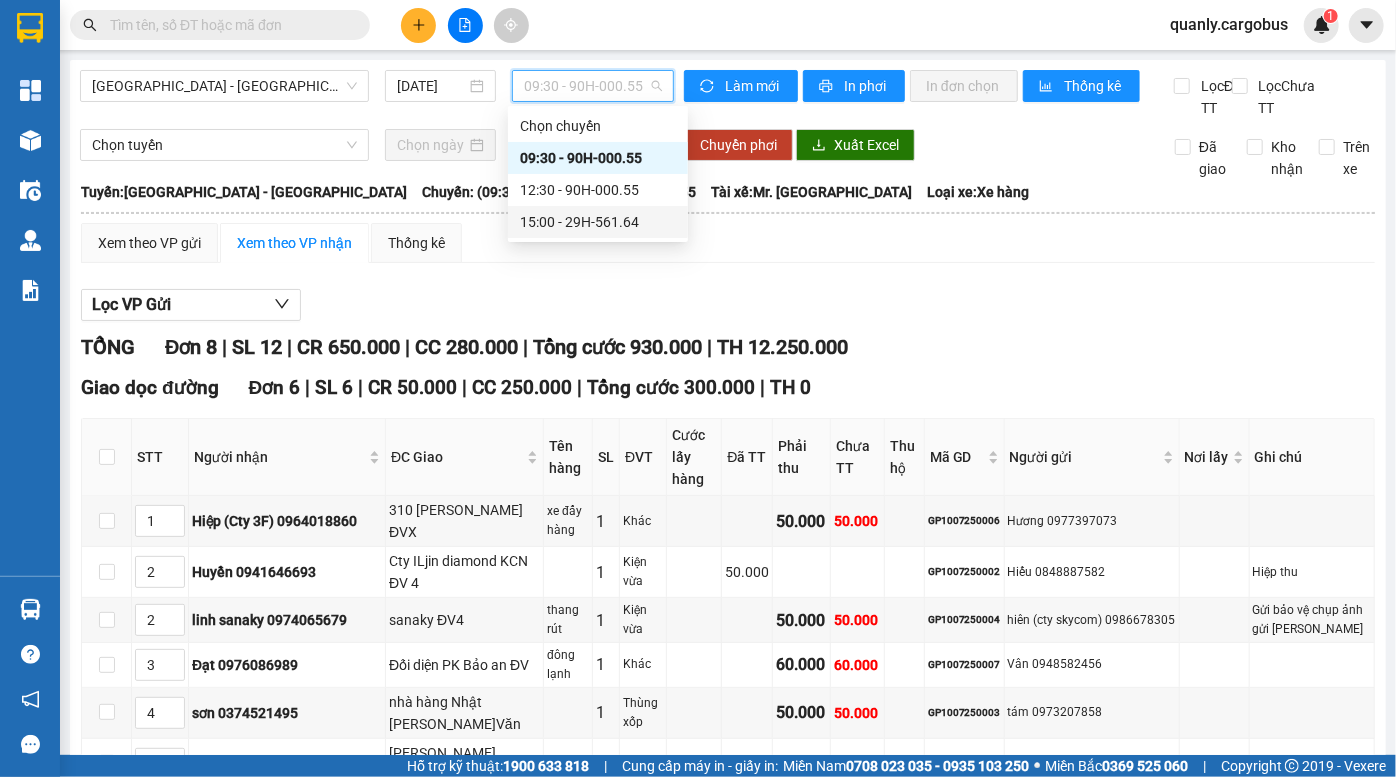 click on "15:00     - 29H-561.64" at bounding box center [598, 222] 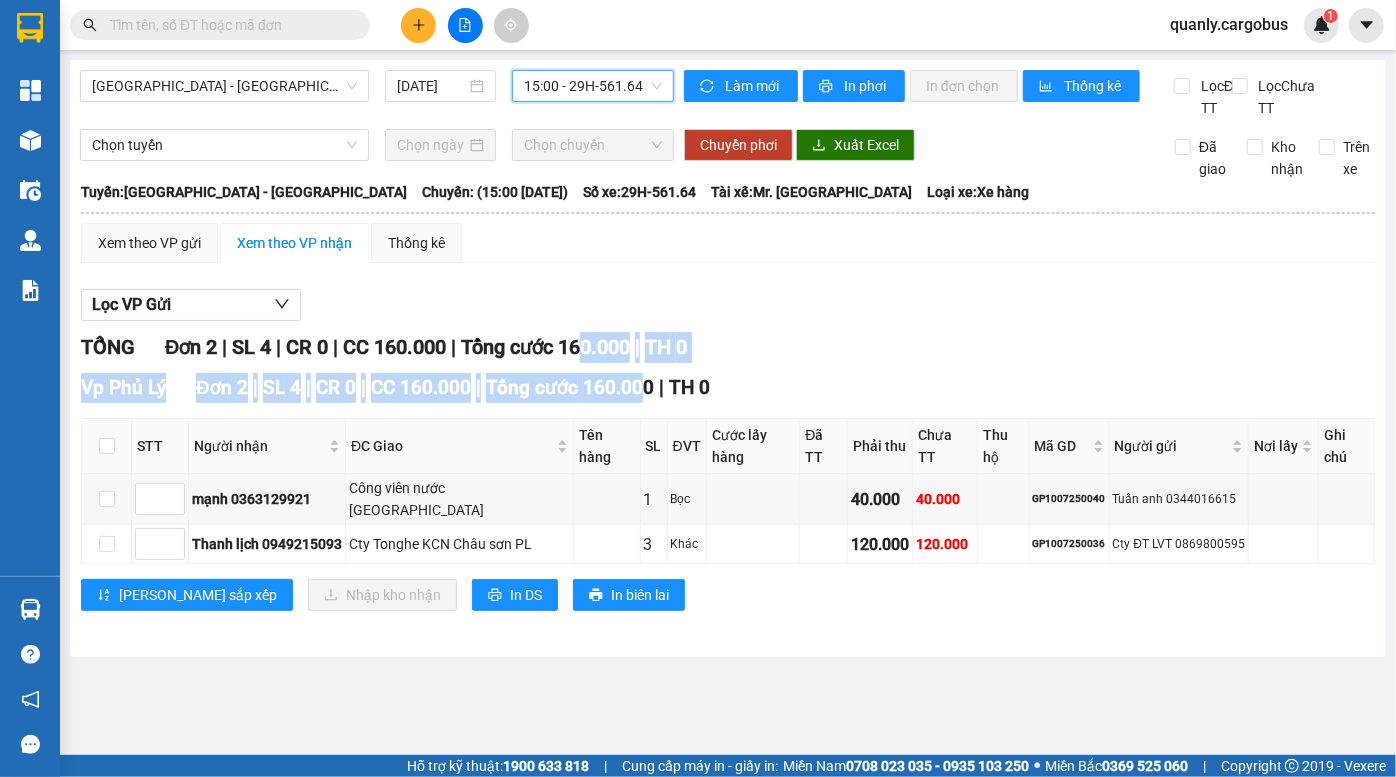drag, startPoint x: 598, startPoint y: 360, endPoint x: 651, endPoint y: 398, distance: 65.21503 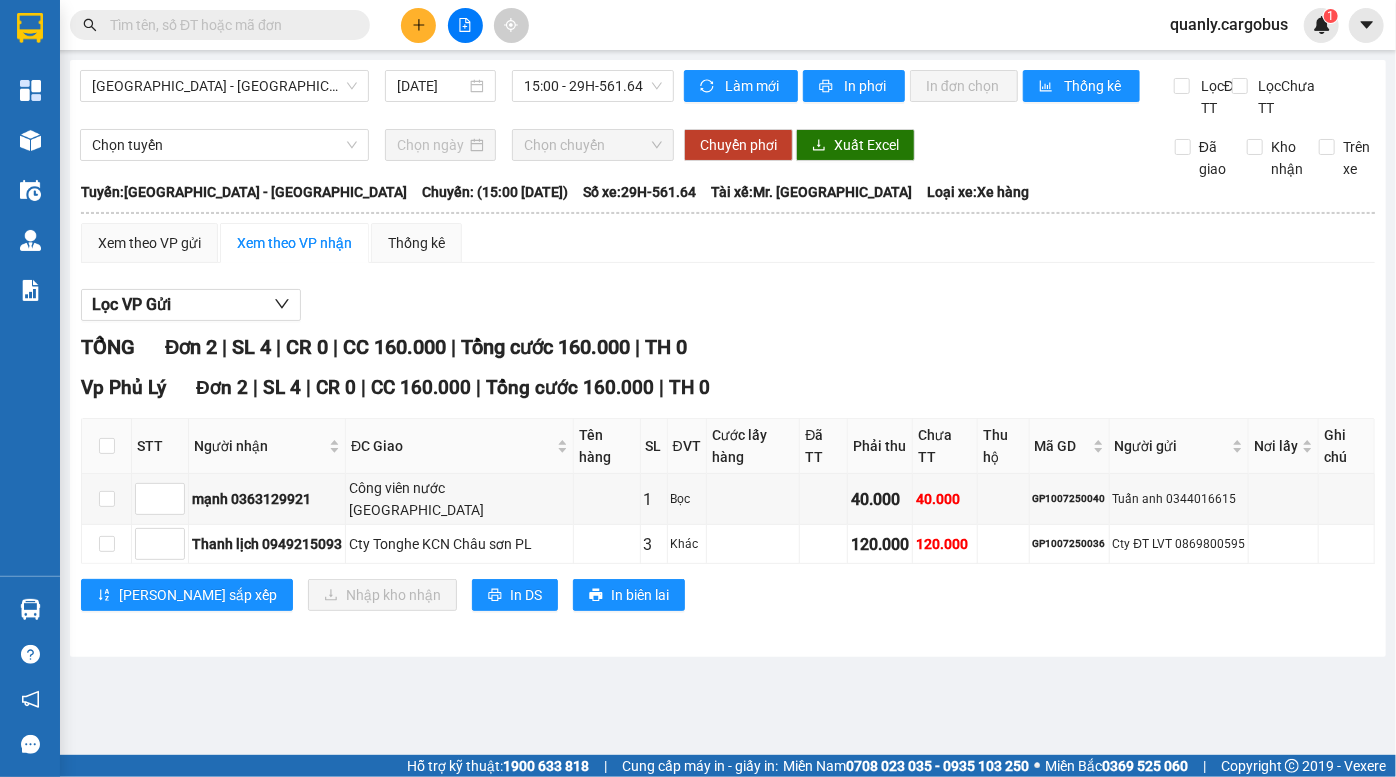 click on "TỔNG Đơn   2 | SL   4 | CR   0 | CC   160.000 | Tổng cước   160.000 | TH   0 Vp Phủ Lý Đơn   2 | SL   4 | CR   0 | CC   160.000 | Tổng cước   160.000 | TH   0 STT Người nhận ĐC Giao Tên hàng SL ĐVT Cước lấy hàng Đã TT Phải thu Chưa TT Thu hộ Mã GD Người gửi Nơi lấy Ghi chú Ký nhận                                   mạnh 0363129921 Công viên nước hà nam 1 Bọc 40.000 40.000 GP1007250040 Tuấn anh 0344016615 Thanh lịch 0949215093 [GEOGRAPHIC_DATA] 3 Khác 120.000 120.000 GP1007250036 Cty ĐT LVT 0869800595 Lưu sắp xếp Nhập kho nhận In DS In biên lai Cargobus MK   0823292229   835 Giải Phóng, Giáp Bát PHƠI HÀNG VP Giải Phóng  -  14:11 [DATE] [GEOGRAPHIC_DATA]:  [GEOGRAPHIC_DATA] - [GEOGRAPHIC_DATA][PERSON_NAME]:   (15:00 [DATE]) Tài xế:  Mr. Cường   Phụ xe:  Số xe:  29H-561.64   Loại xe:  Xe hàng STT Người nhận ĐC Giao Tên hàng SL ĐVT Cước lấy hàng Đã TT Phải thu Chưa TT Thu hộ Mã GD" at bounding box center (728, 484) 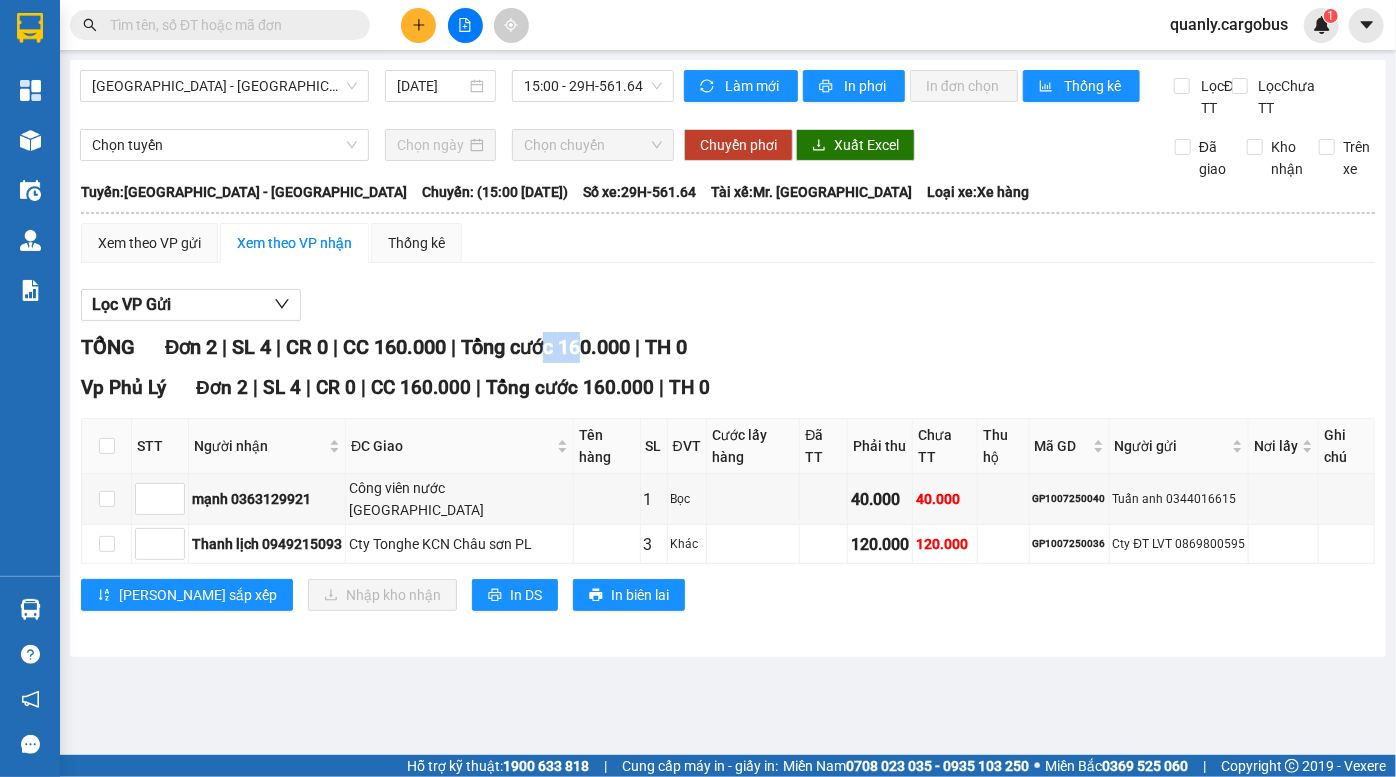 drag, startPoint x: 567, startPoint y: 343, endPoint x: 614, endPoint y: 395, distance: 70.0928 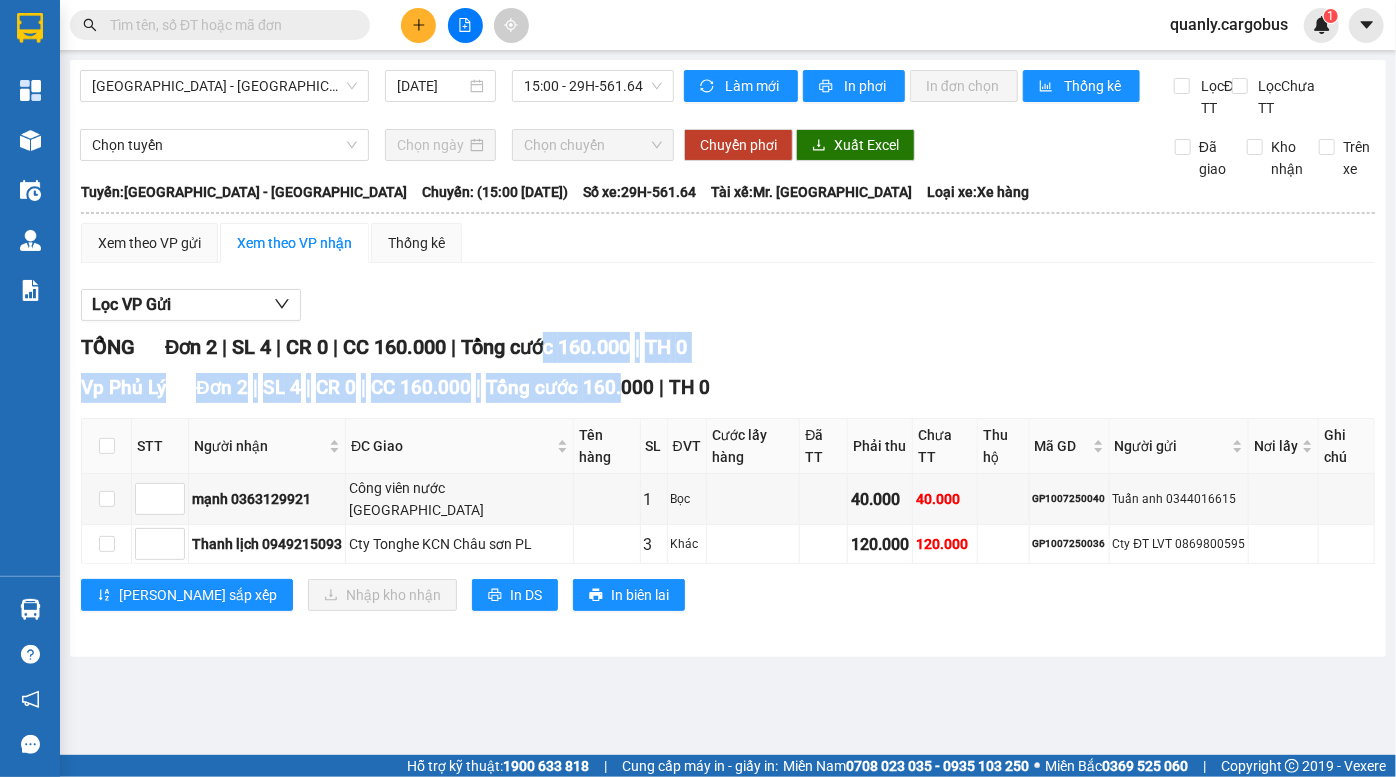 drag, startPoint x: 615, startPoint y: 396, endPoint x: 588, endPoint y: 368, distance: 38.8973 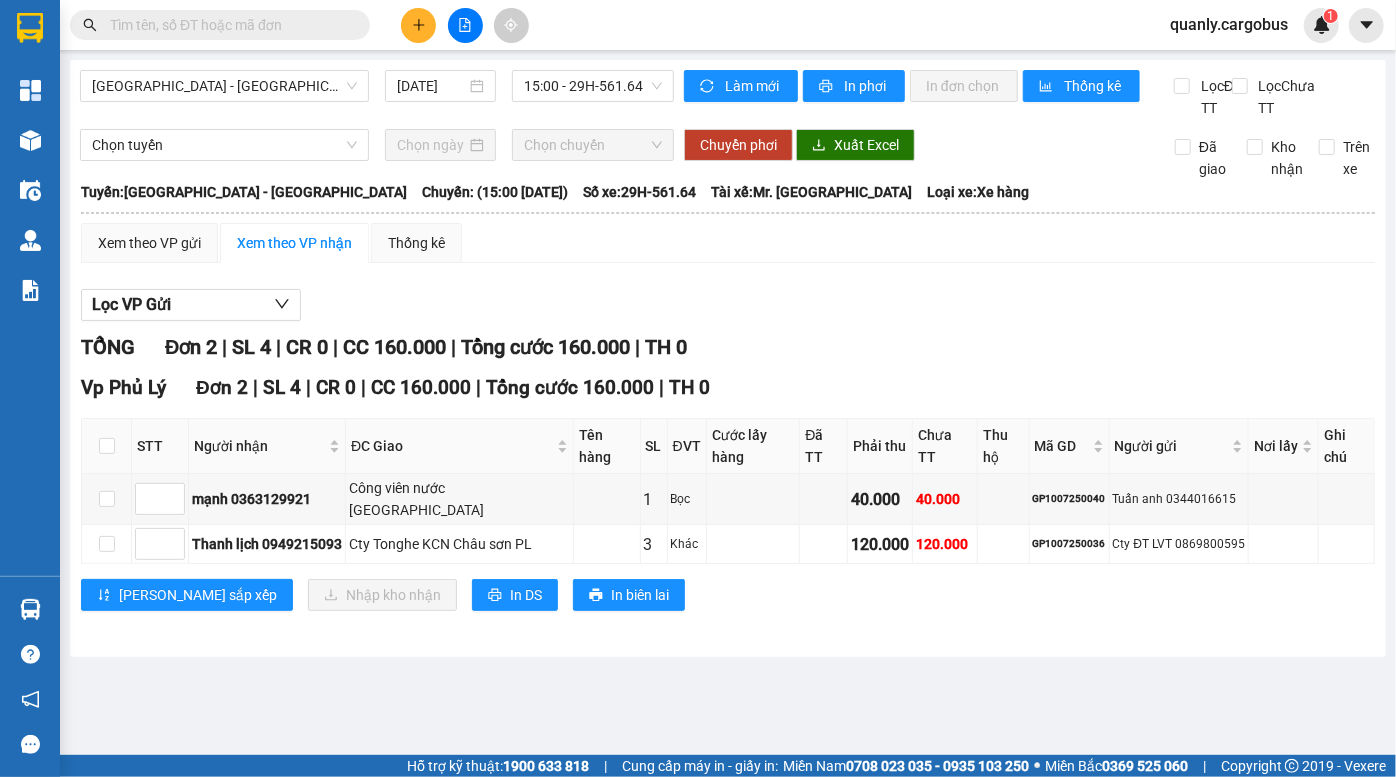 drag, startPoint x: 580, startPoint y: 368, endPoint x: 594, endPoint y: 395, distance: 30.413813 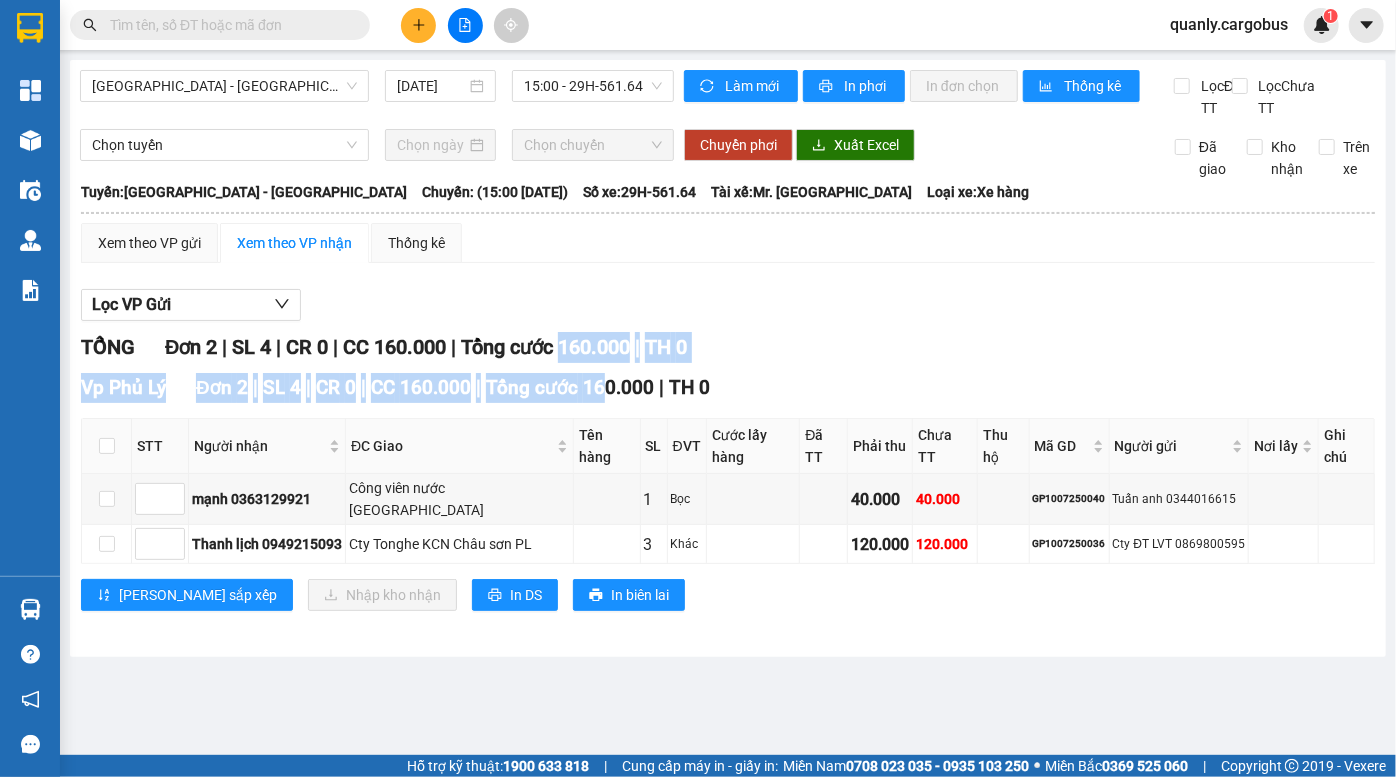 drag, startPoint x: 582, startPoint y: 366, endPoint x: 598, endPoint y: 405, distance: 42.154476 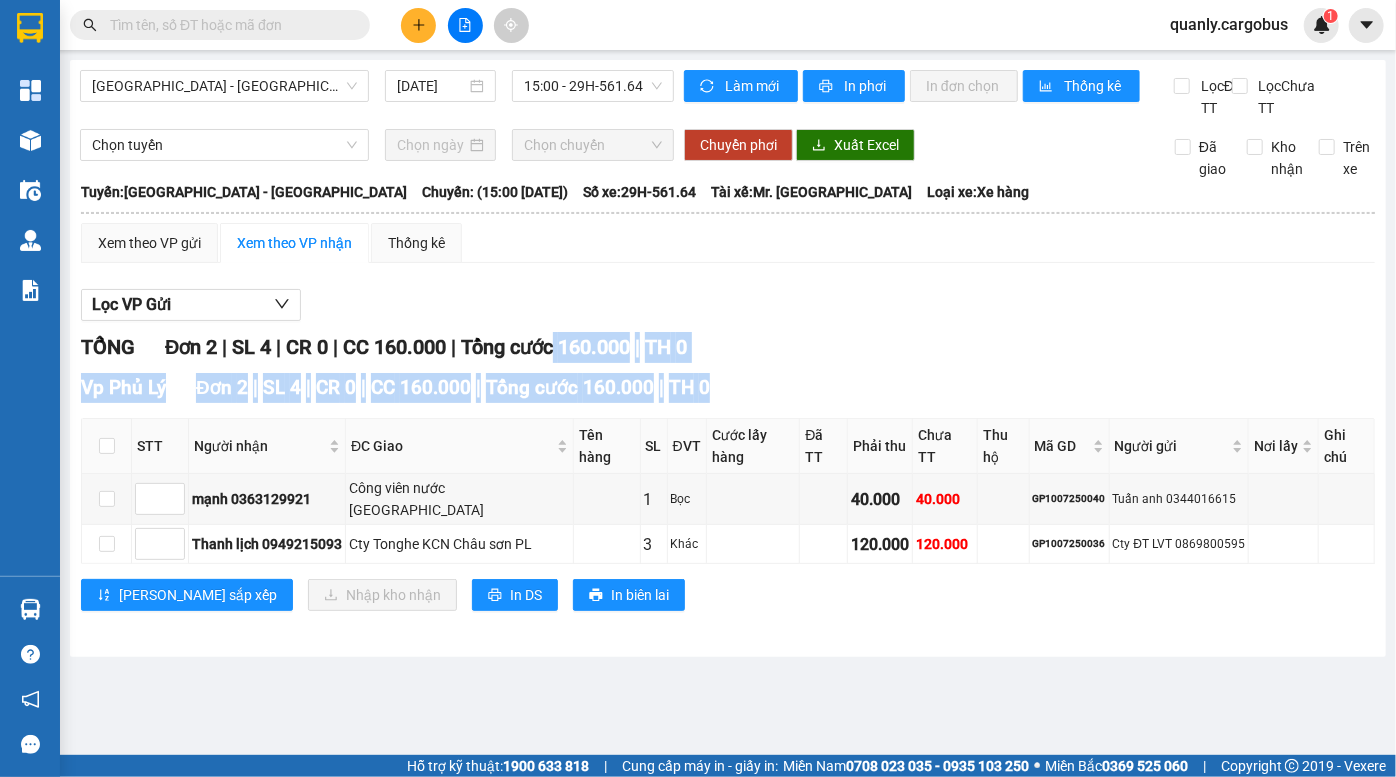 drag, startPoint x: 573, startPoint y: 370, endPoint x: 604, endPoint y: 430, distance: 67.53518 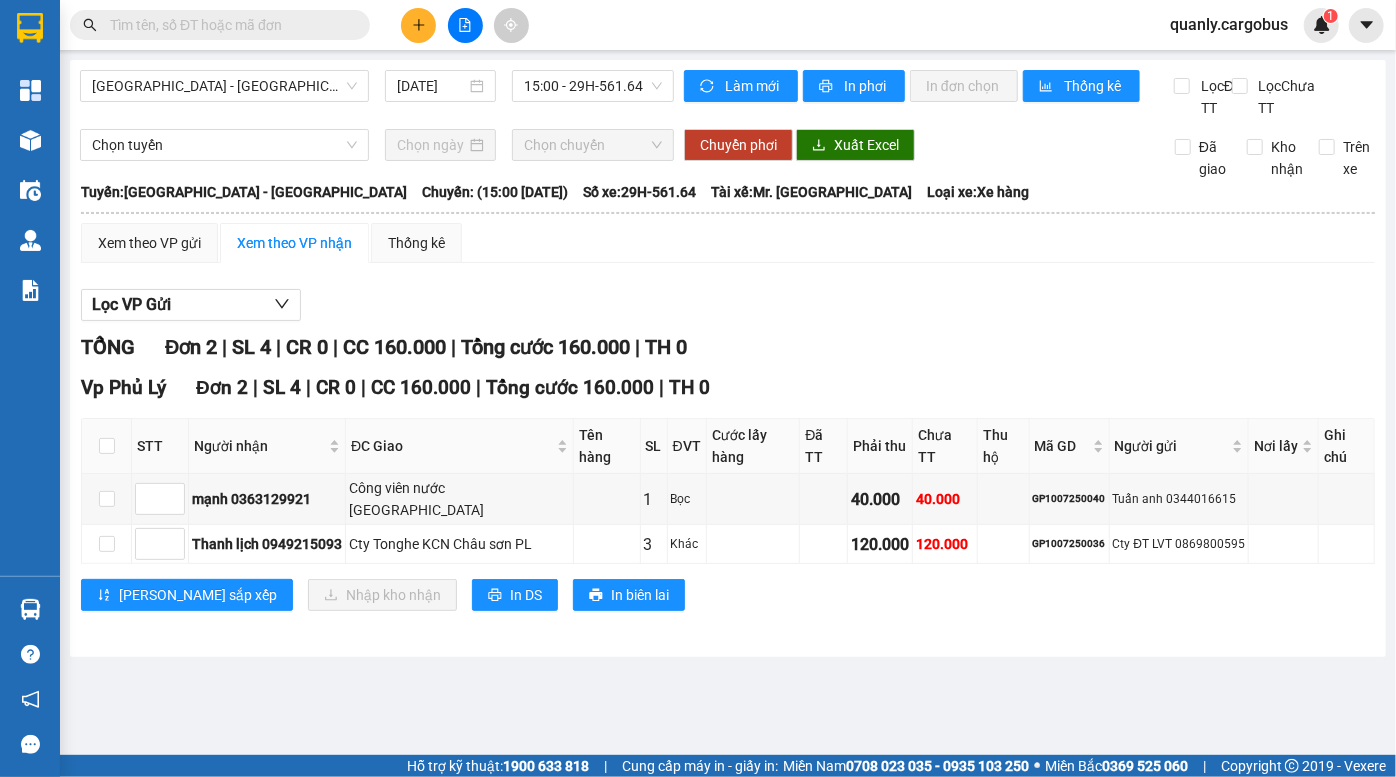 click on "Tổng cước   160.000" at bounding box center (570, 387) 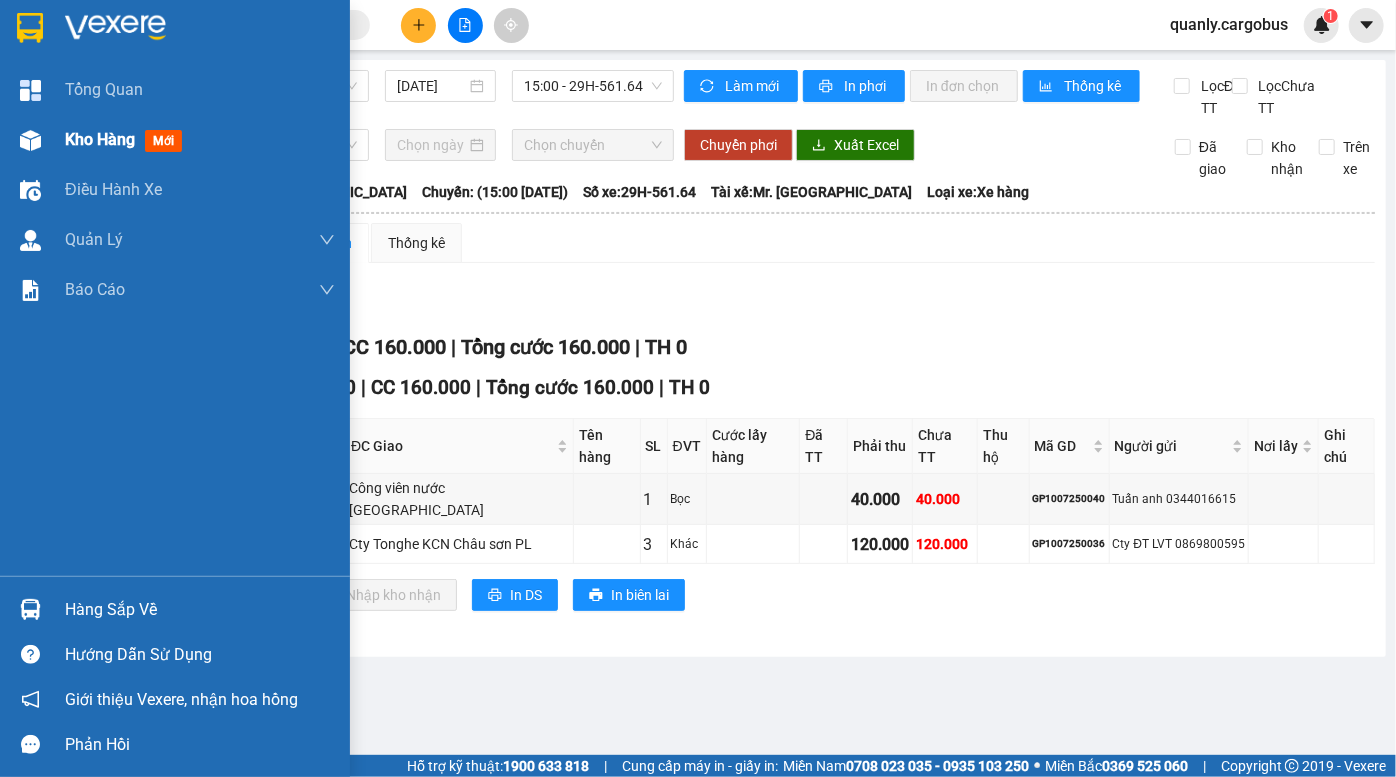 click on "Kho hàng" at bounding box center (100, 139) 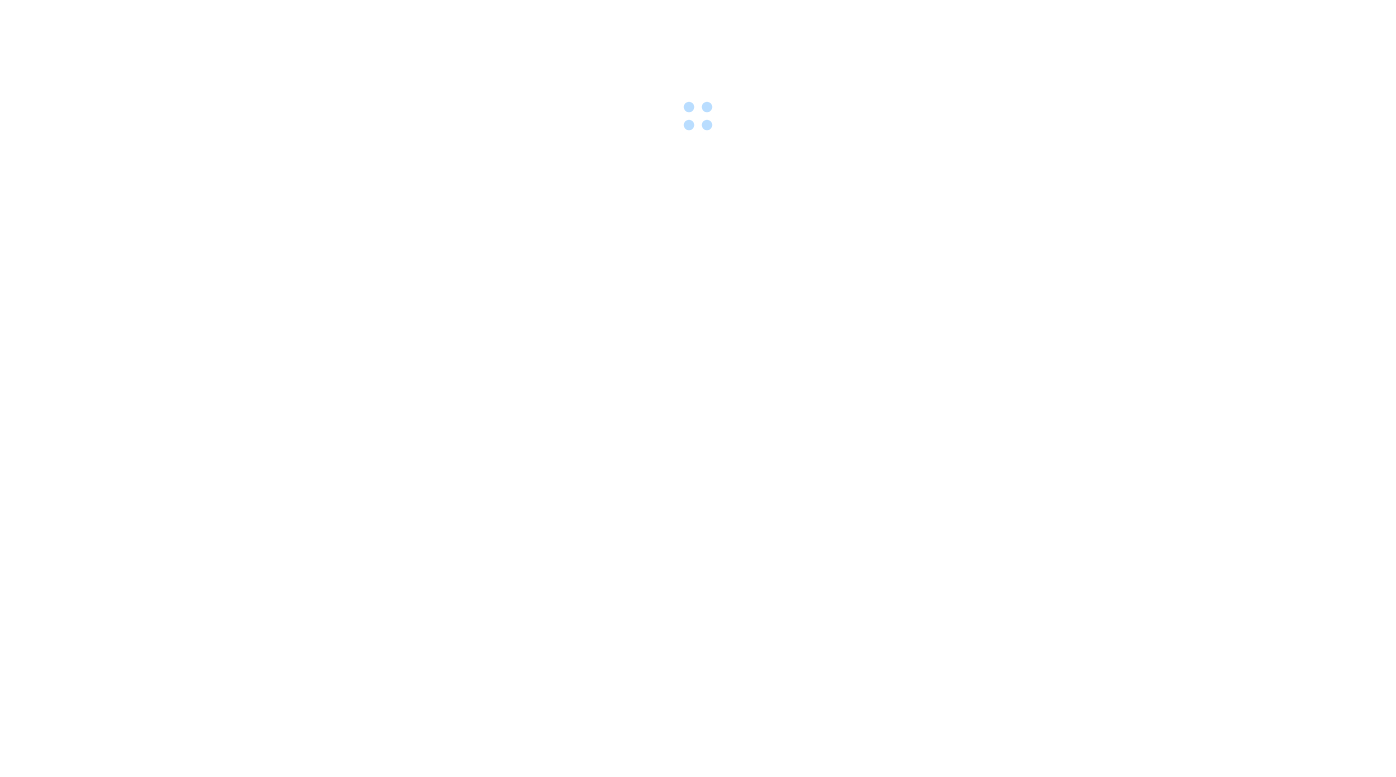 scroll, scrollTop: 0, scrollLeft: 0, axis: both 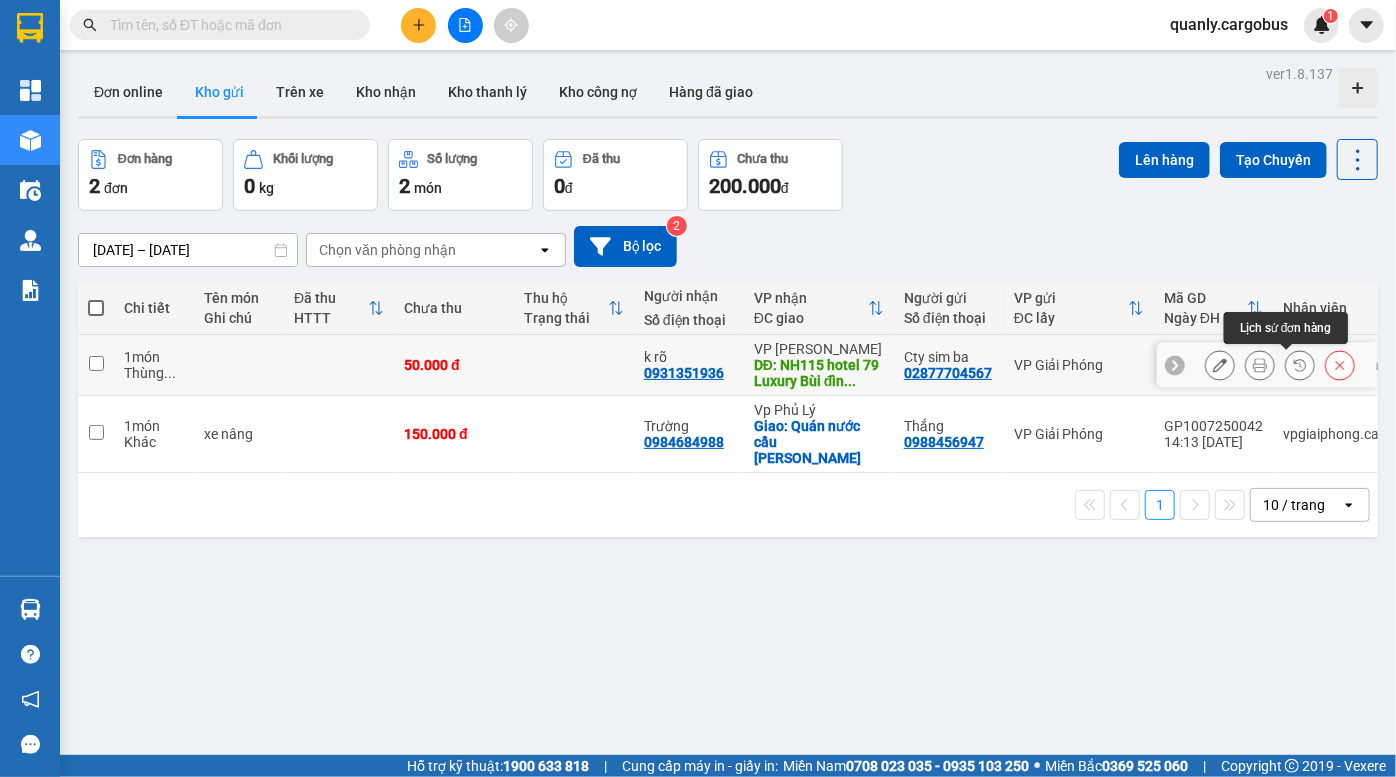 click 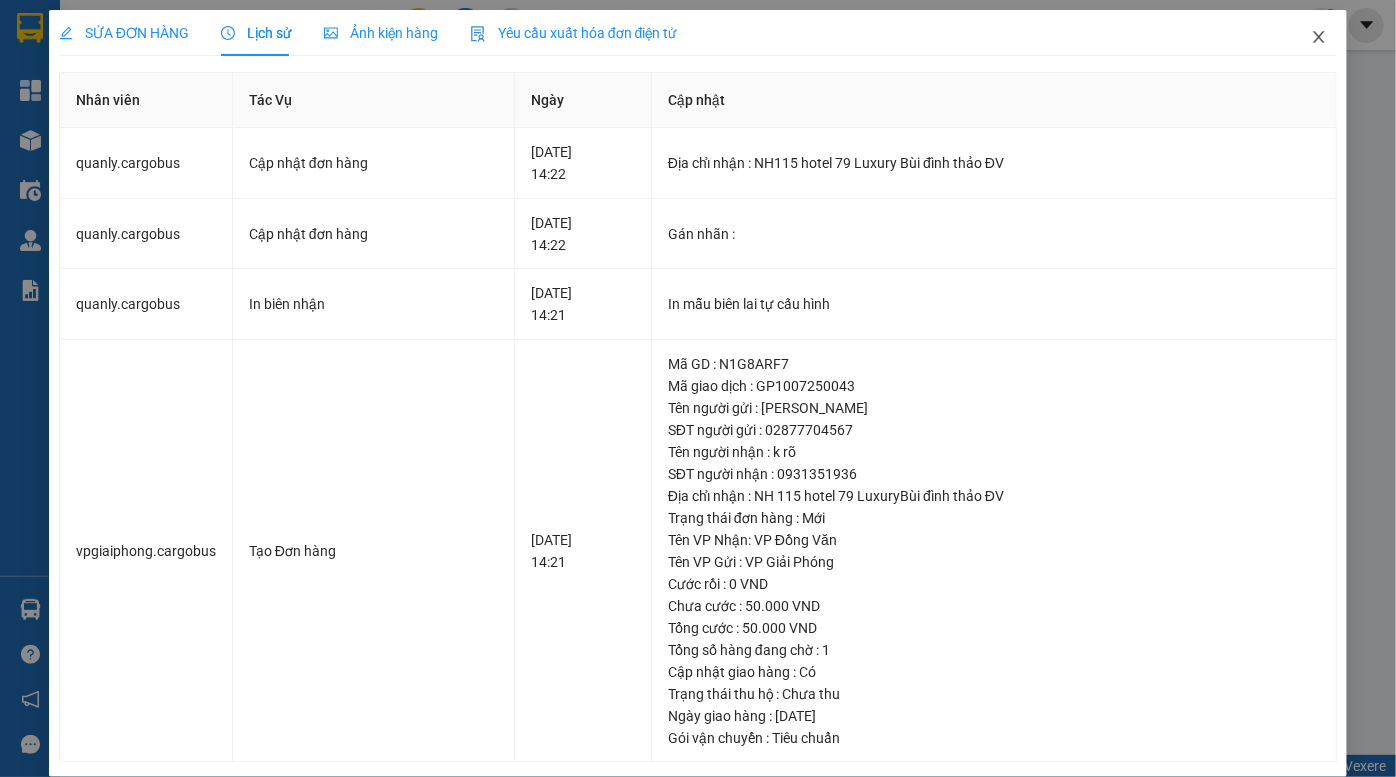 click 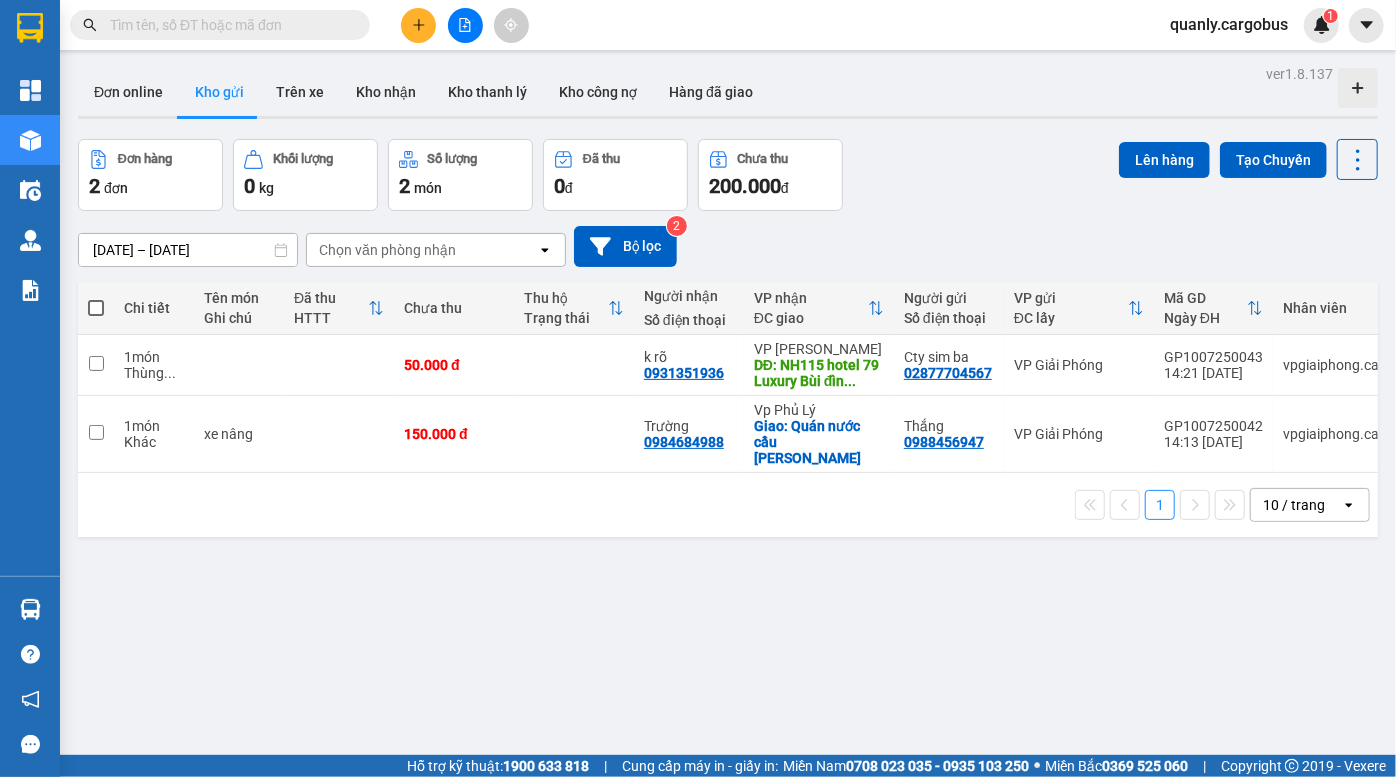 click at bounding box center [96, 308] 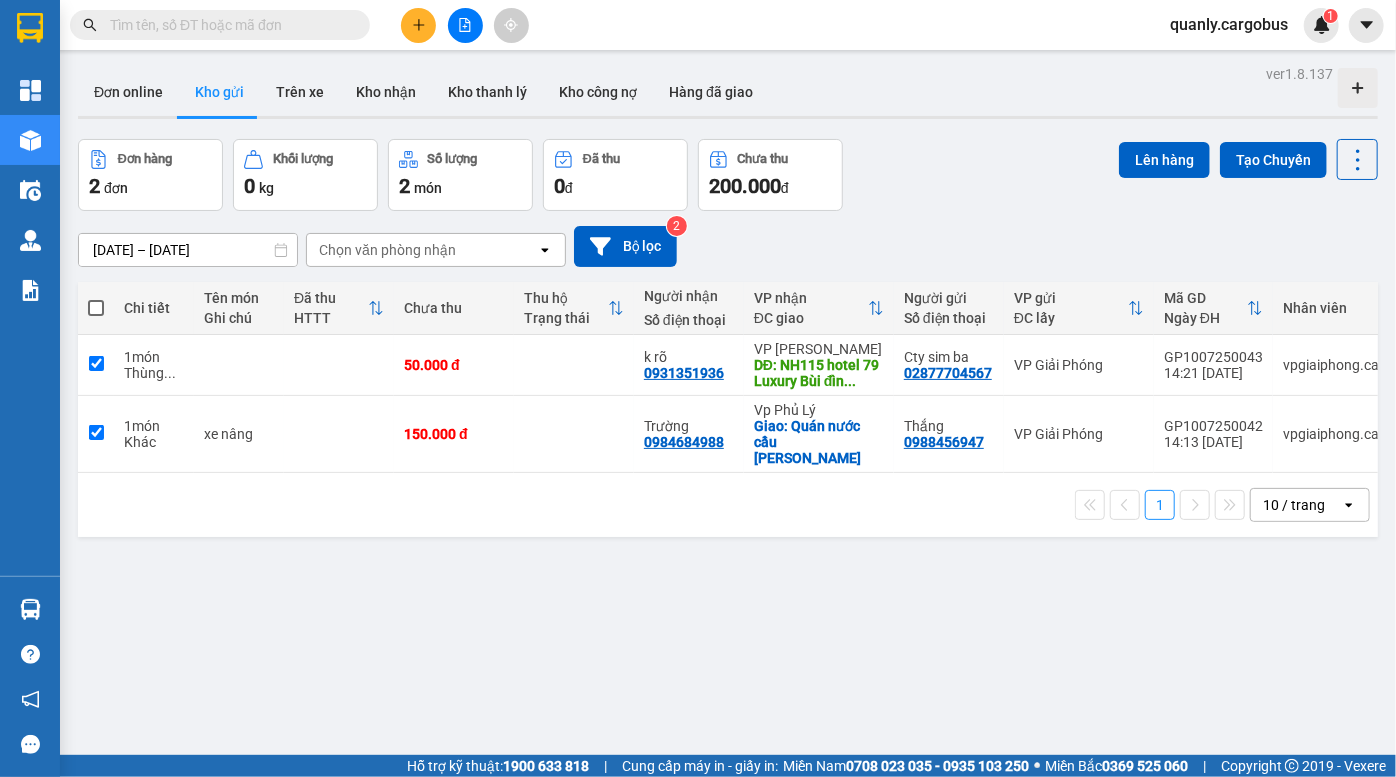 checkbox on "true" 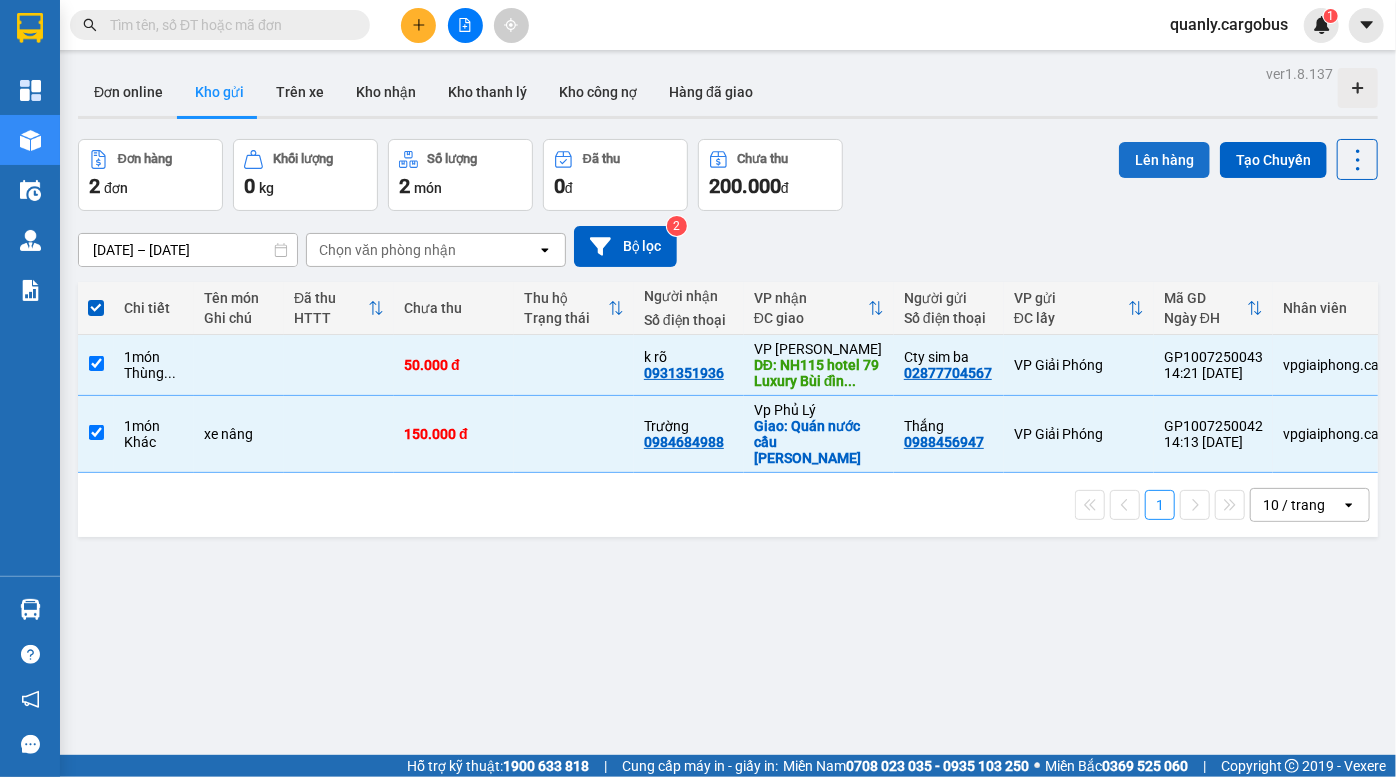 click on "Lên hàng" at bounding box center (1164, 160) 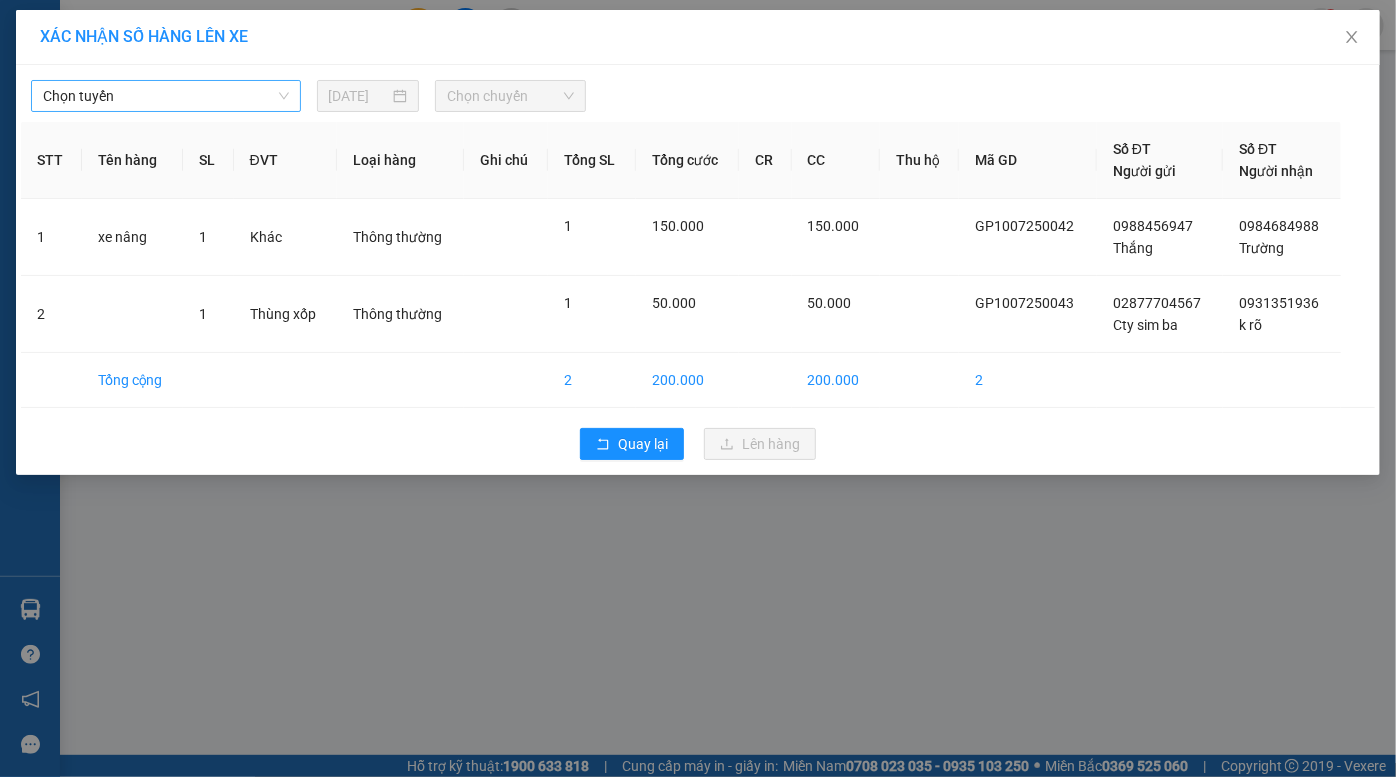 click on "Chọn tuyến" at bounding box center [166, 96] 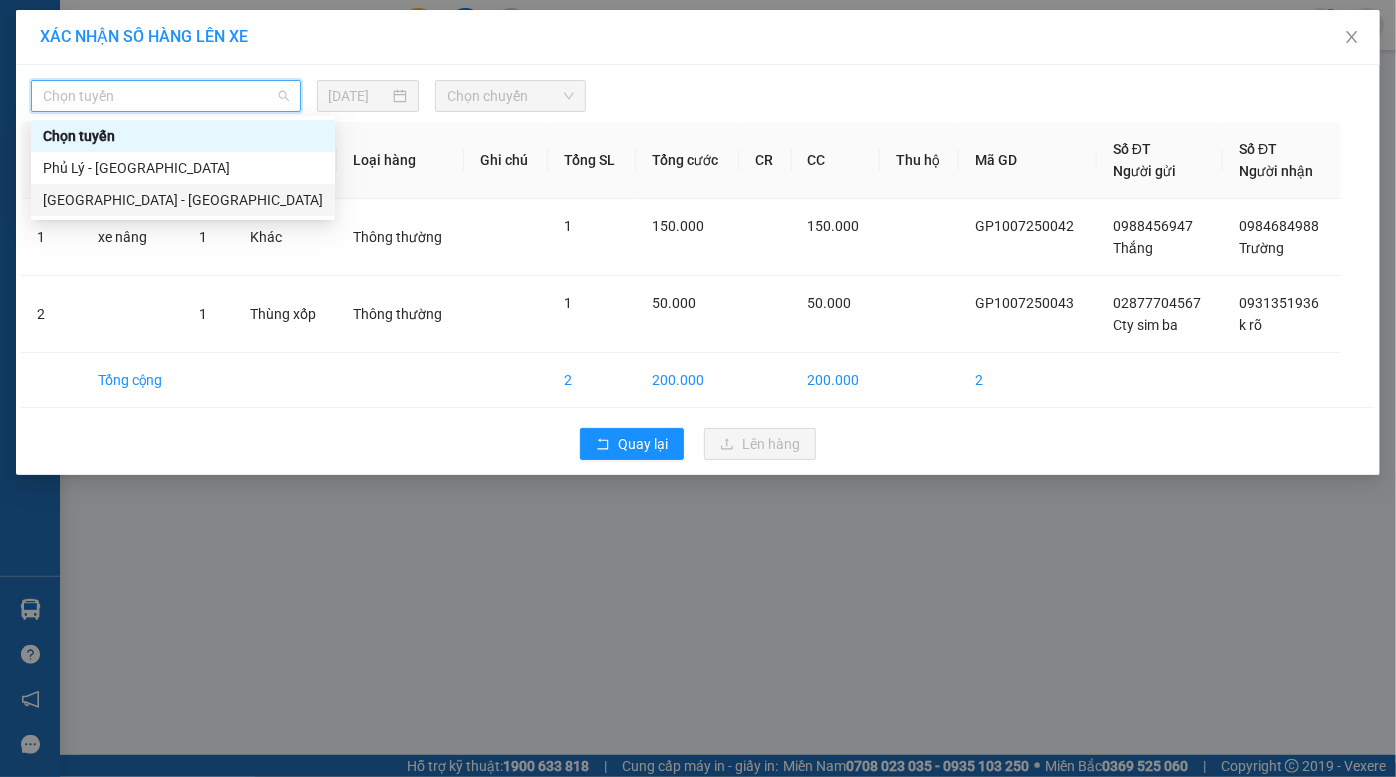 click on "[GEOGRAPHIC_DATA] - [GEOGRAPHIC_DATA]" at bounding box center [183, 200] 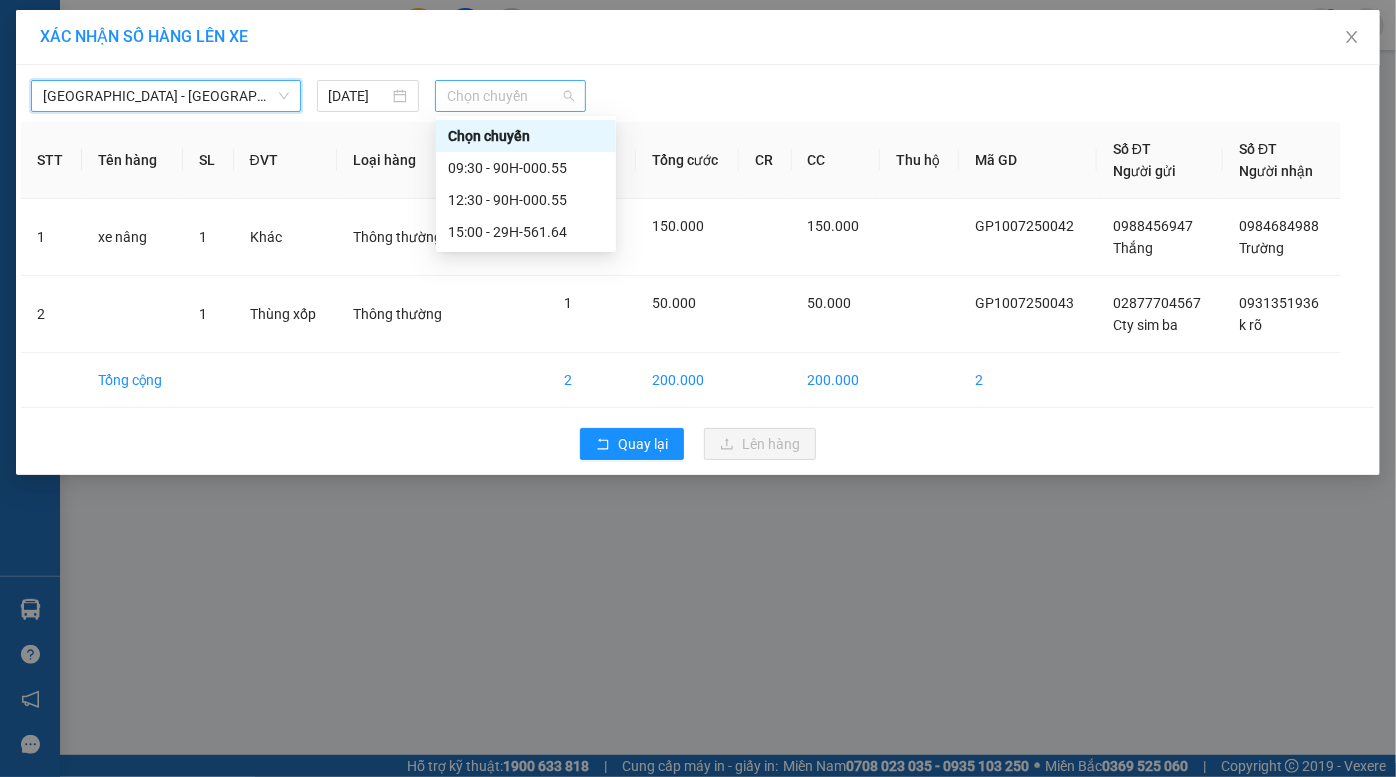 click on "Chọn chuyến" at bounding box center (510, 96) 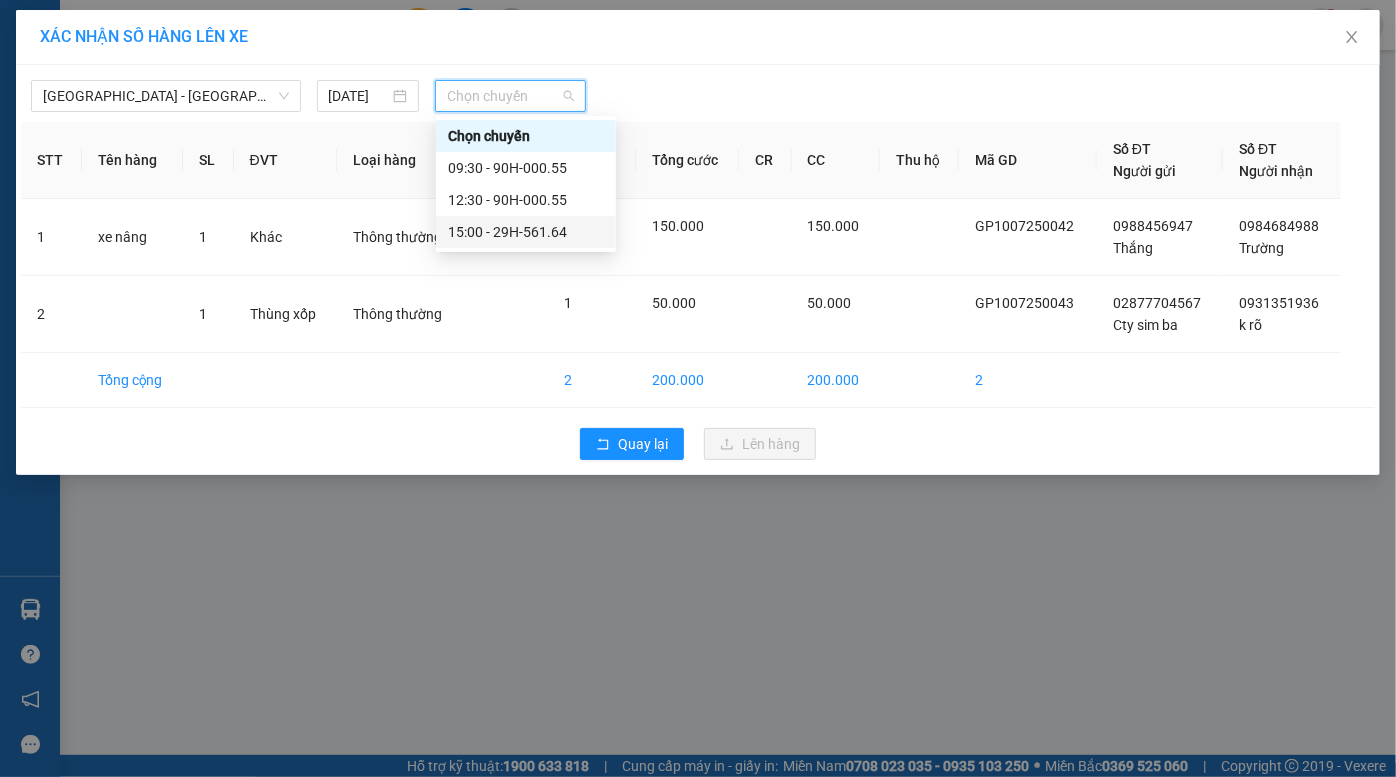 click on "15:00     - 29H-561.64" at bounding box center [526, 232] 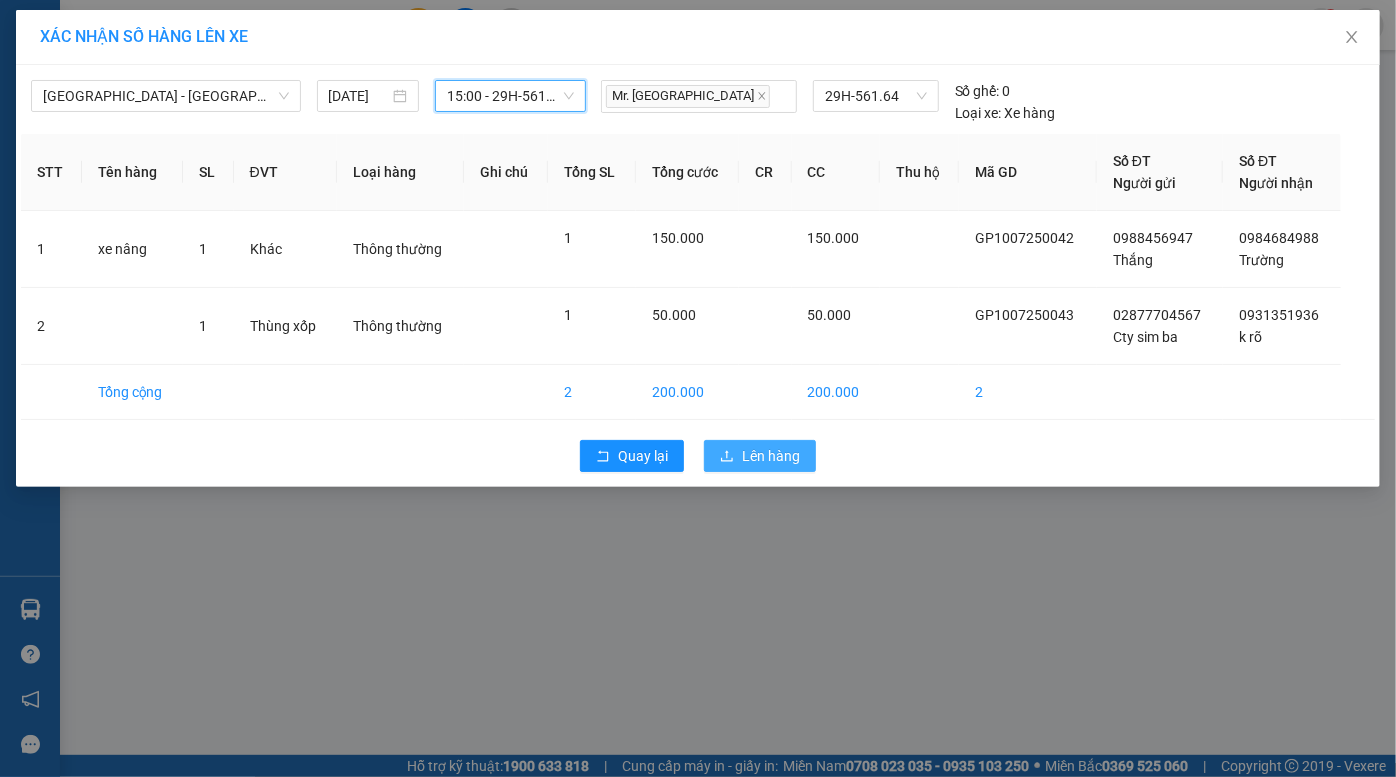 click on "Lên hàng" at bounding box center (771, 456) 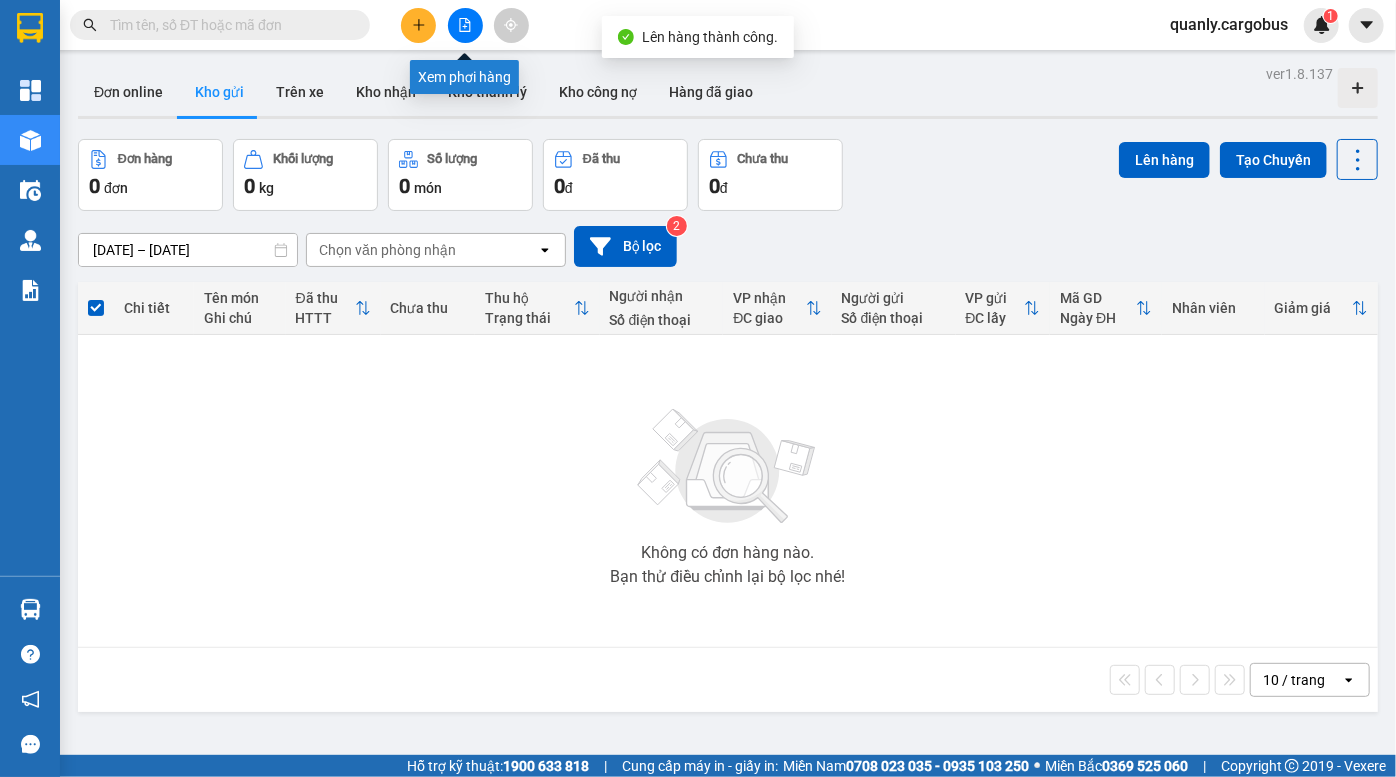 click at bounding box center [465, 25] 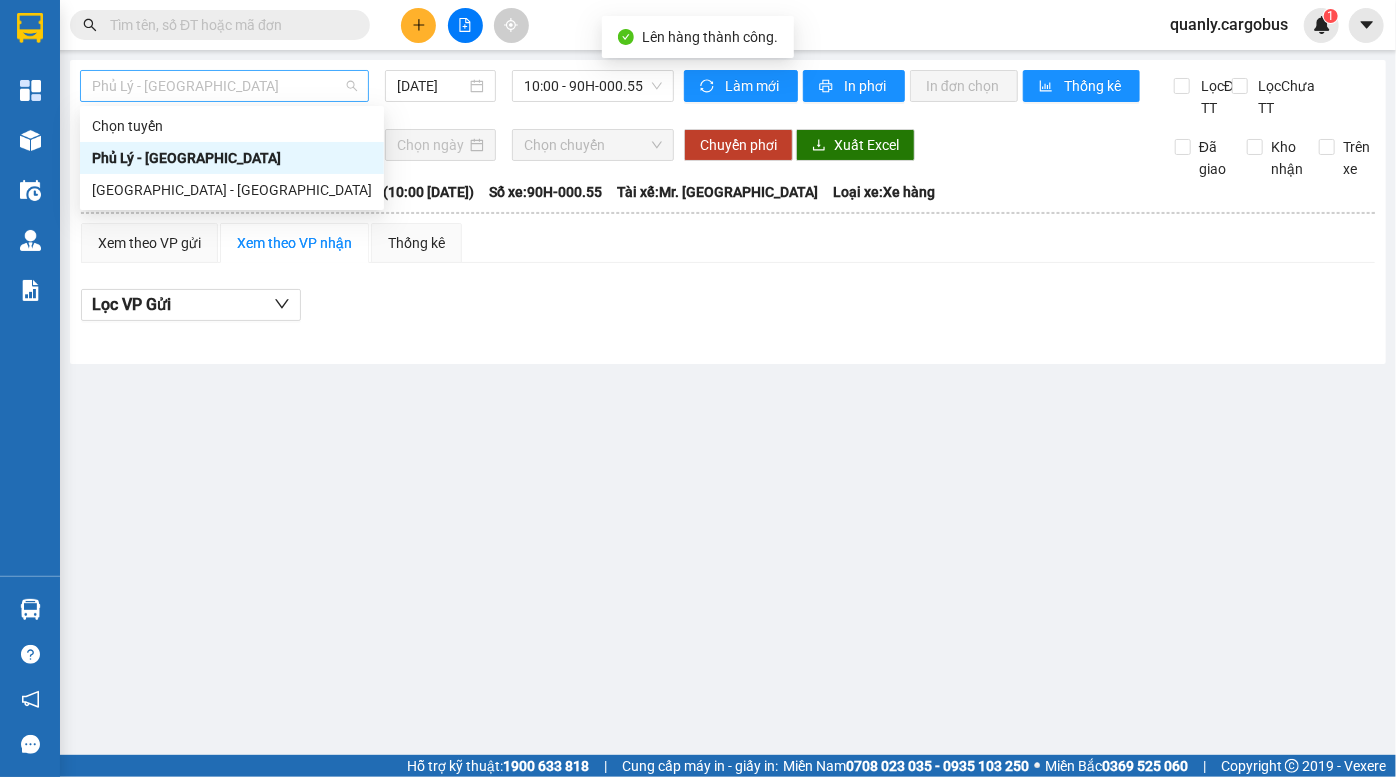 click on "Phủ Lý - [GEOGRAPHIC_DATA]" at bounding box center [224, 86] 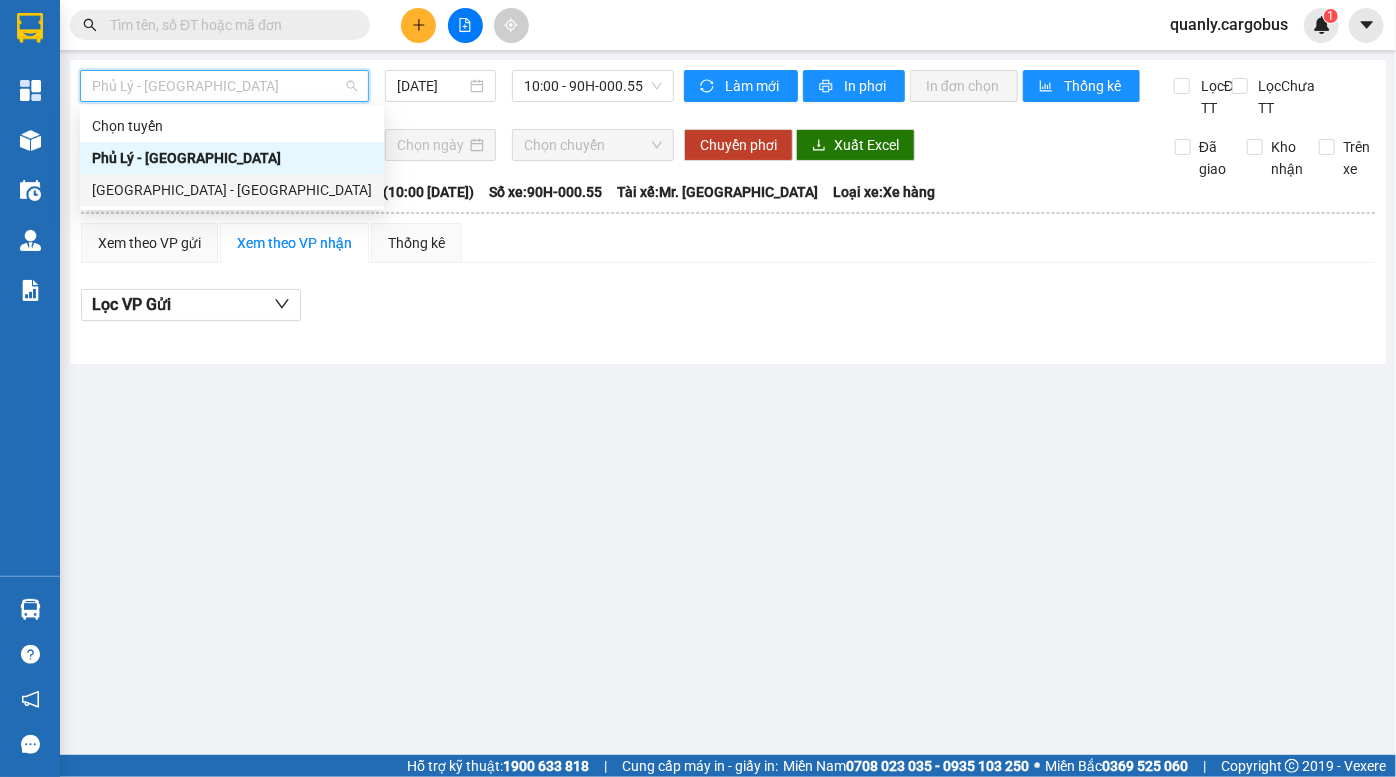 click on "[GEOGRAPHIC_DATA] - [GEOGRAPHIC_DATA]" at bounding box center (232, 190) 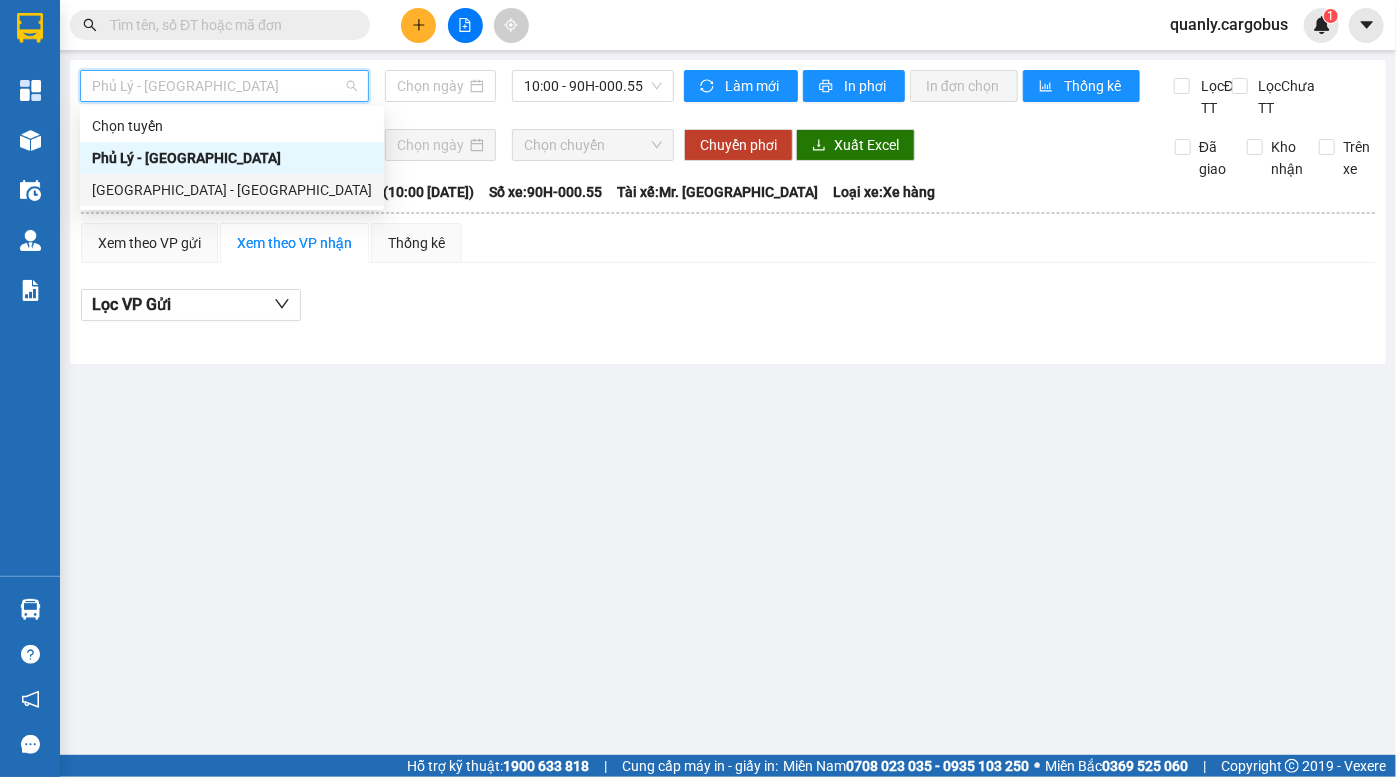 type on "[DATE]" 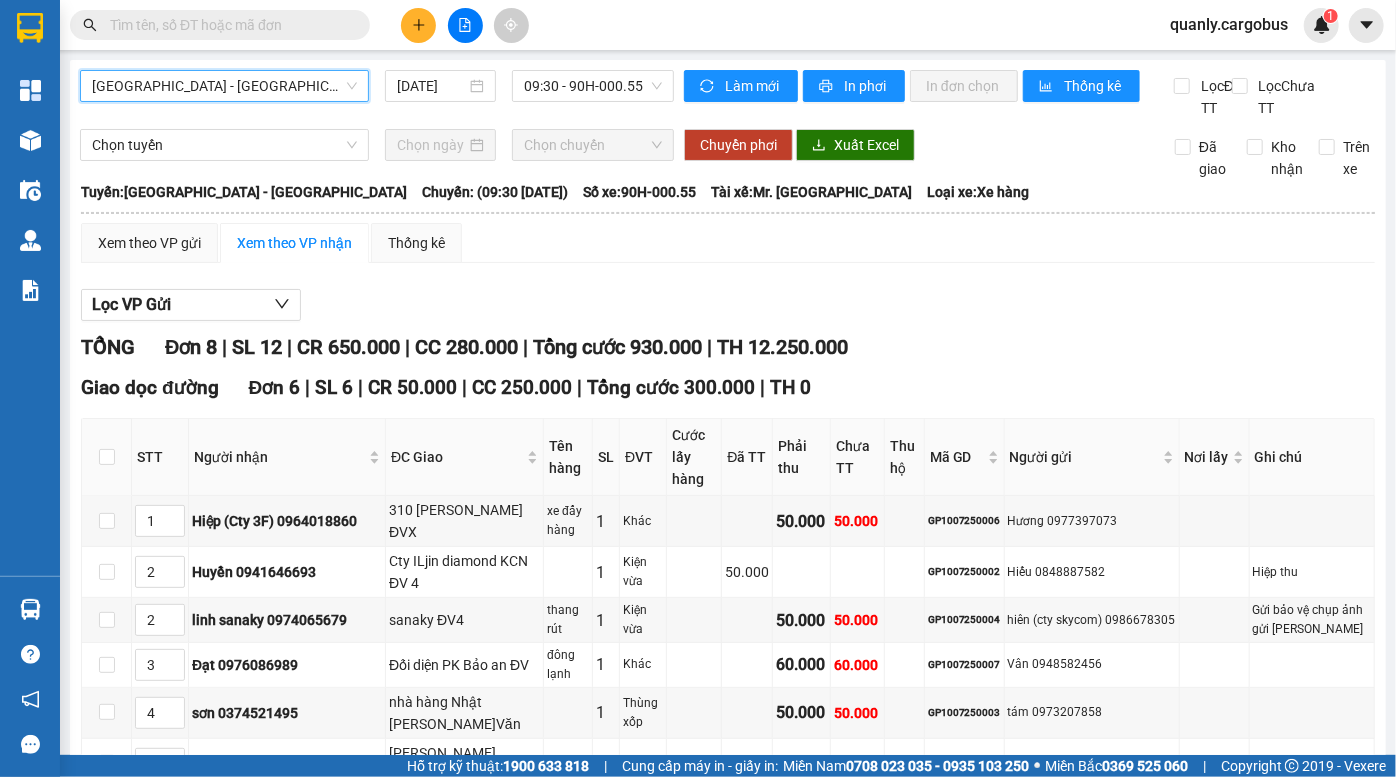 drag, startPoint x: 584, startPoint y: 90, endPoint x: 584, endPoint y: 103, distance: 13 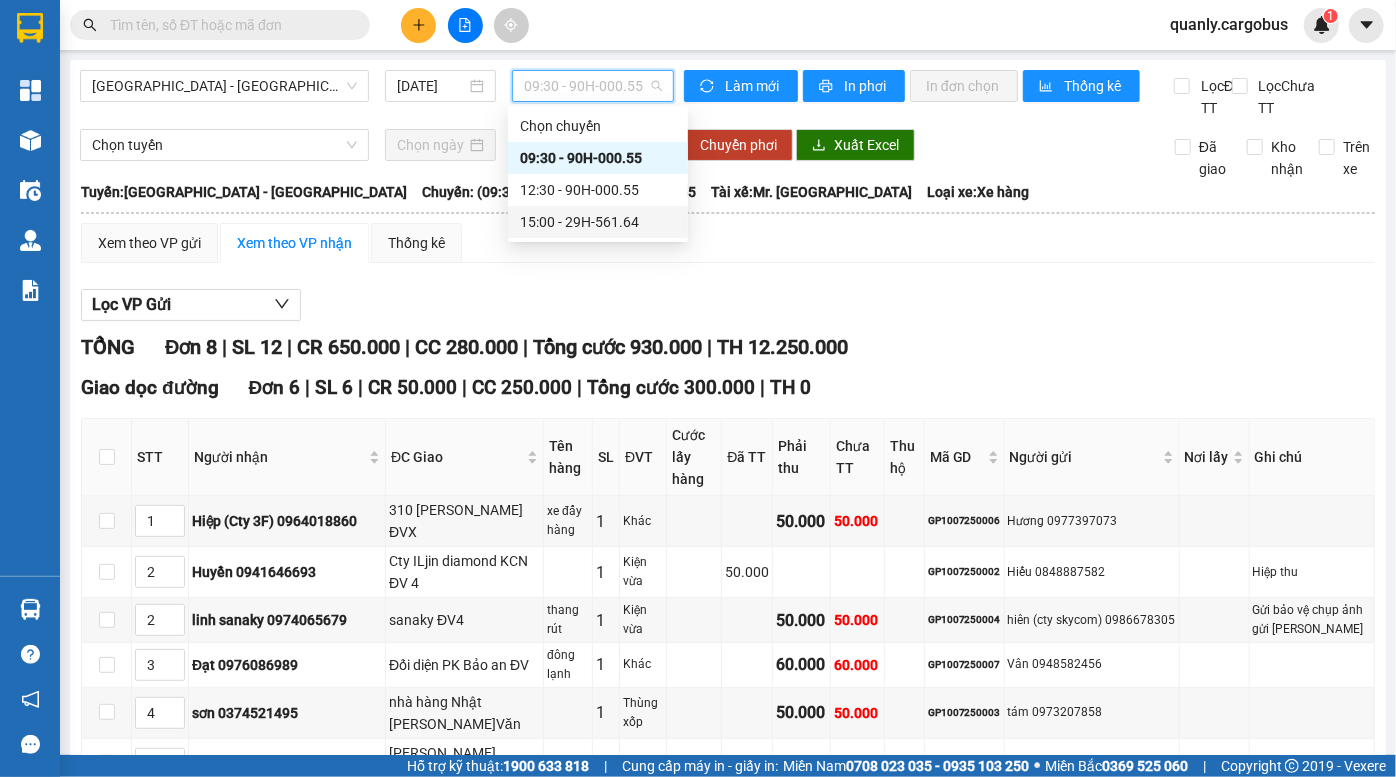 click on "15:00     - 29H-561.64" at bounding box center (598, 222) 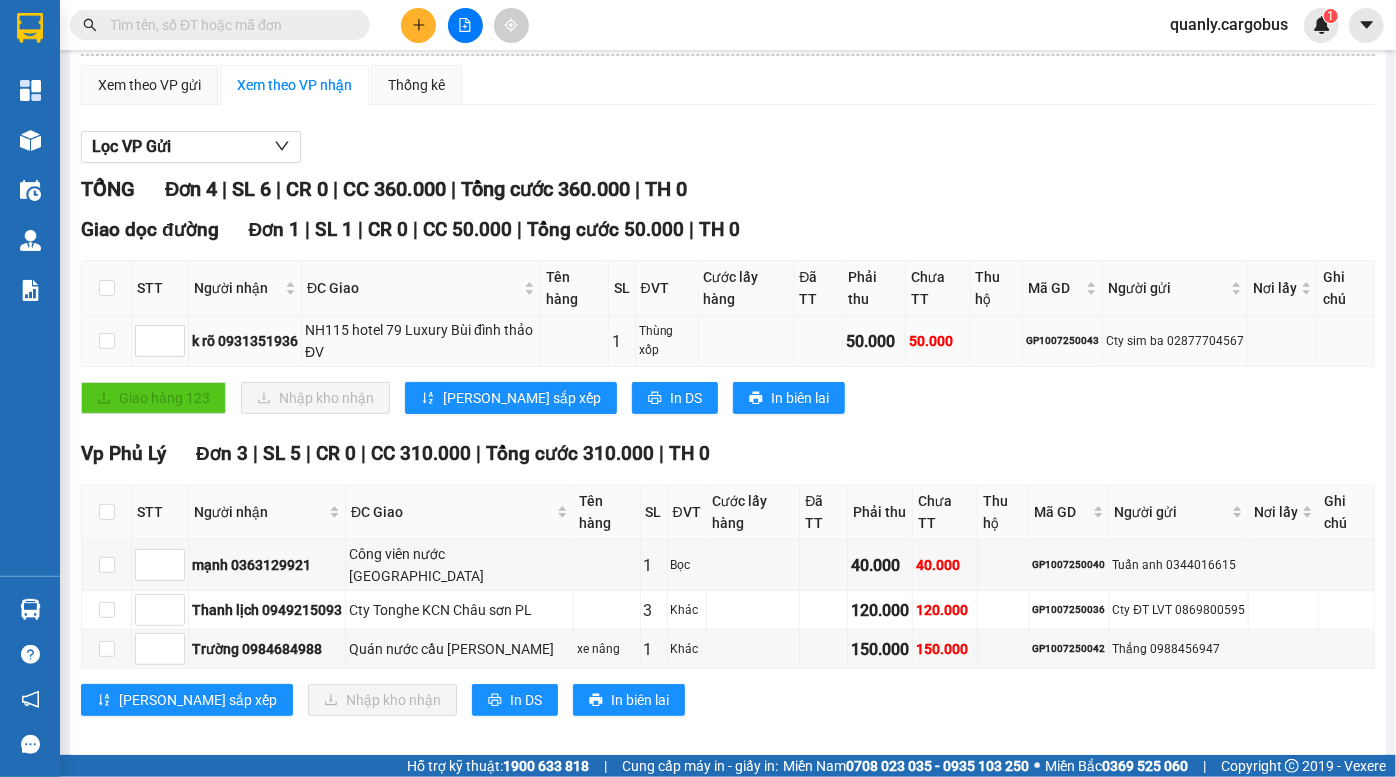 scroll, scrollTop: 160, scrollLeft: 0, axis: vertical 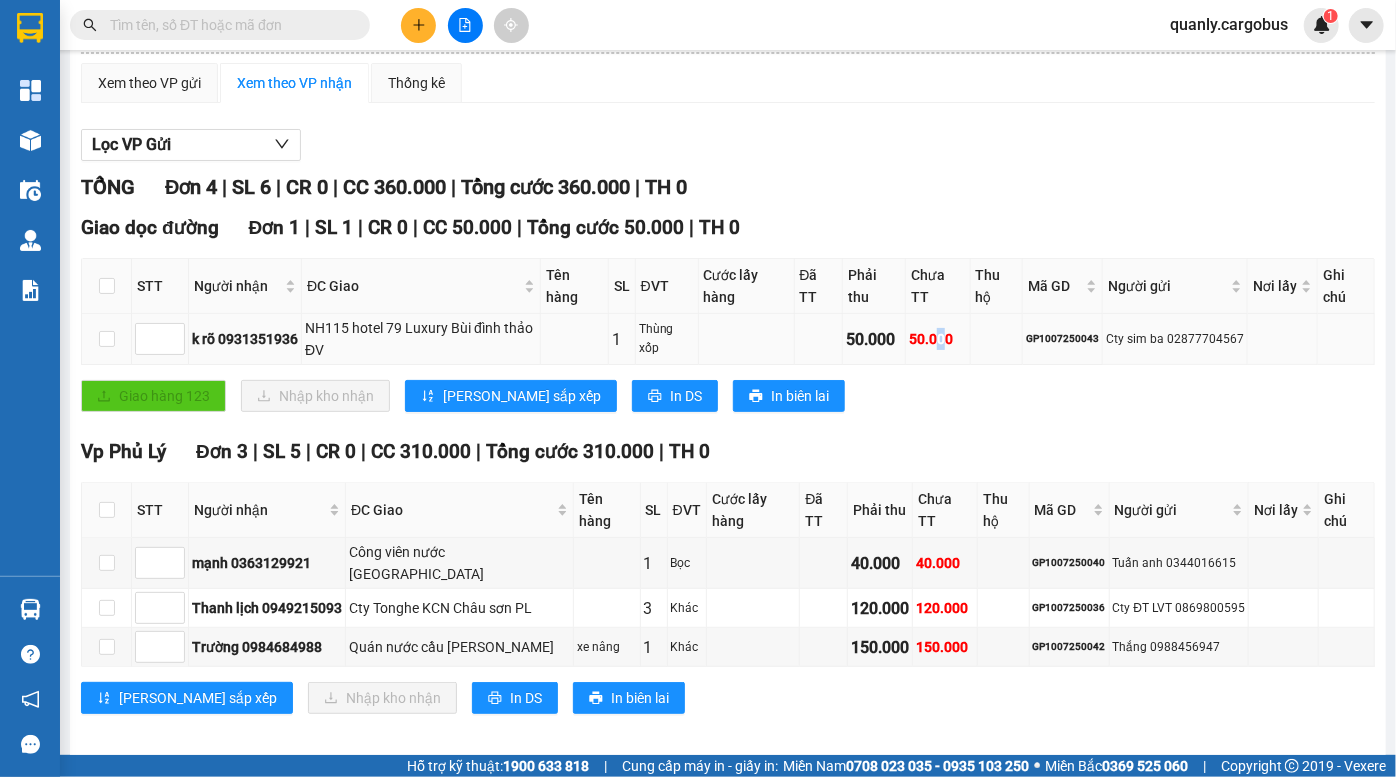 drag, startPoint x: 938, startPoint y: 352, endPoint x: 949, endPoint y: 375, distance: 25.495098 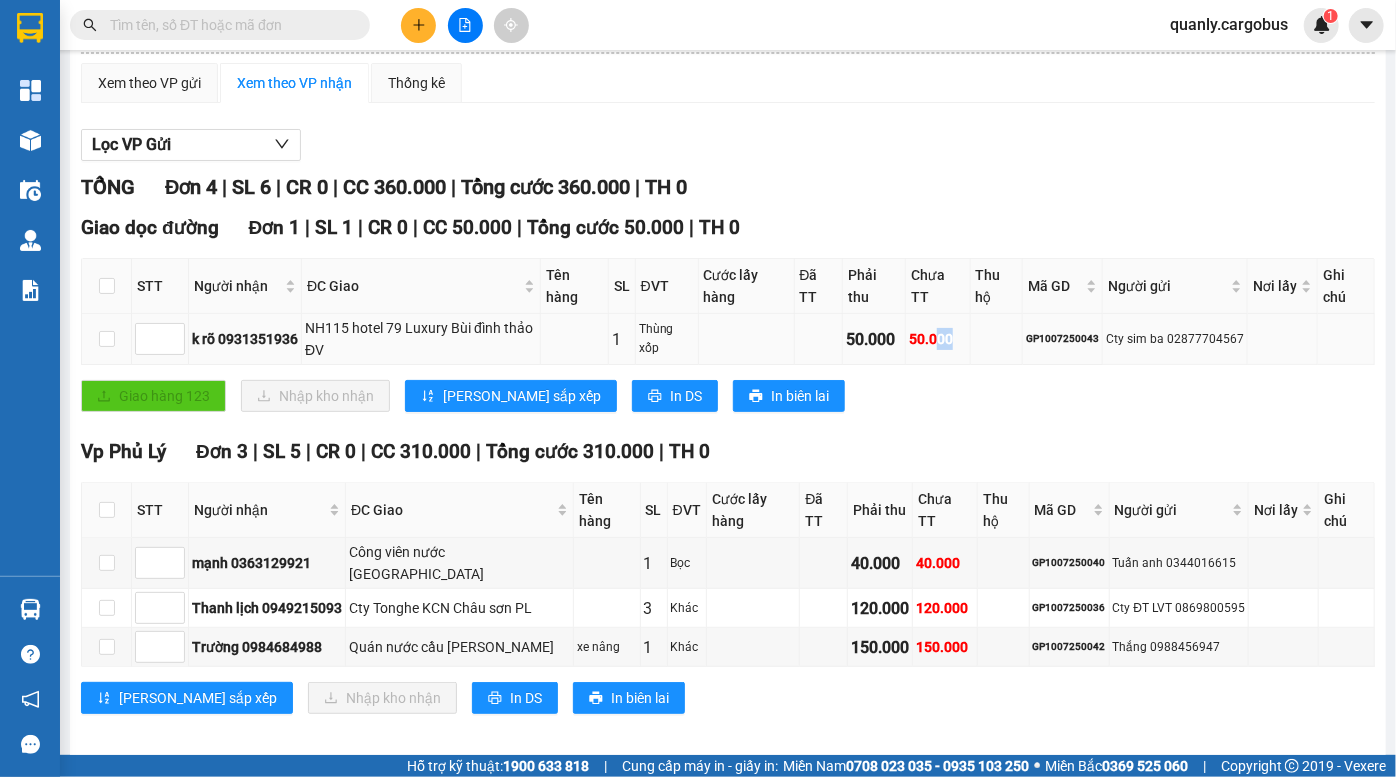 click on "50.000" at bounding box center [938, 339] 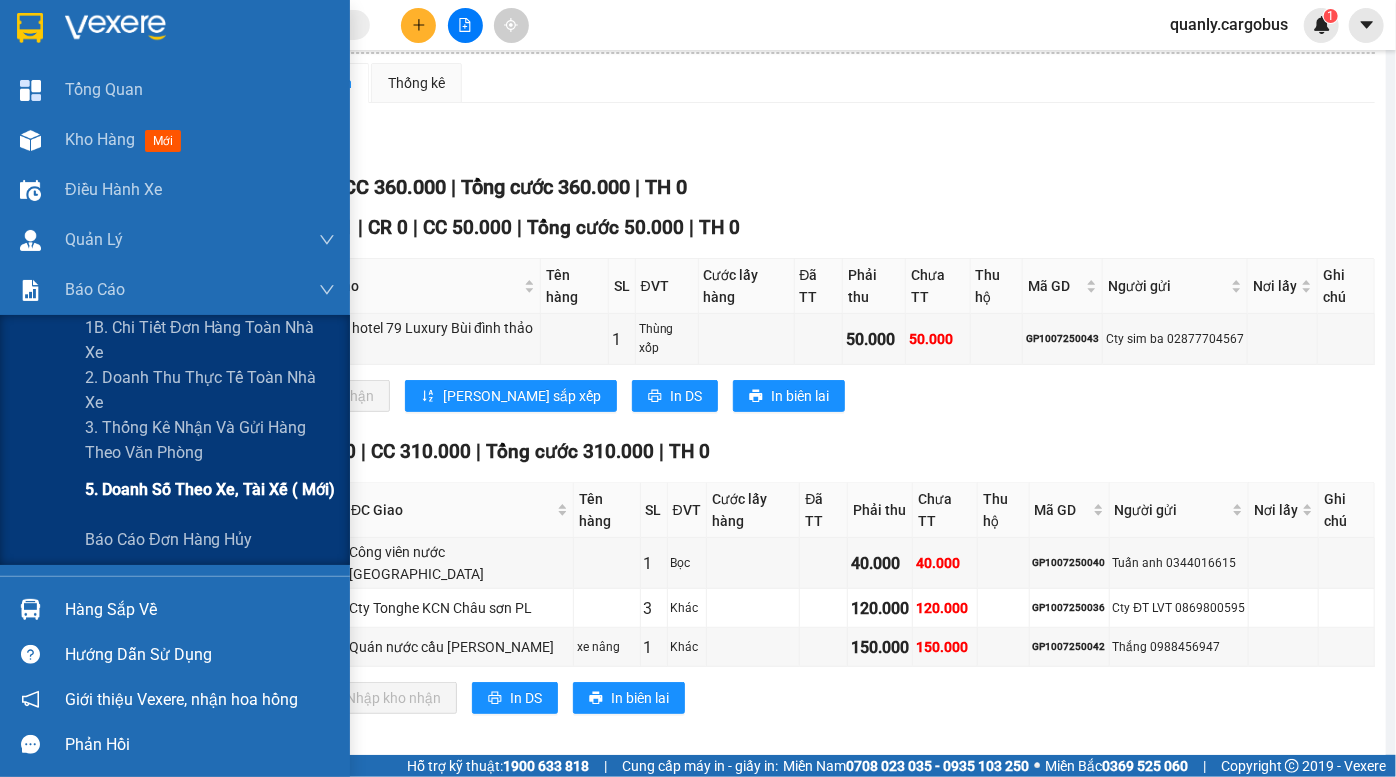 click on "5. Doanh số theo xe, tài xế ( mới)" at bounding box center (210, 489) 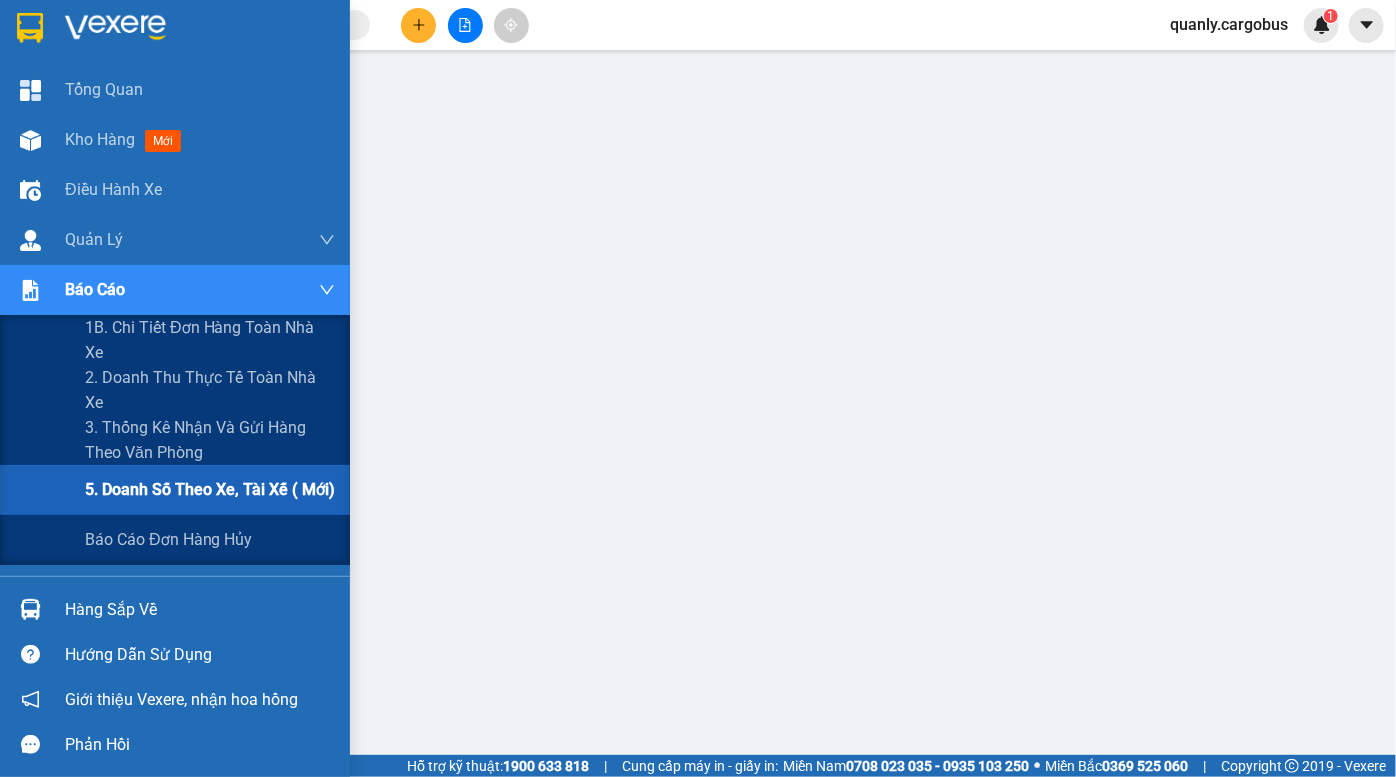 scroll, scrollTop: 0, scrollLeft: 0, axis: both 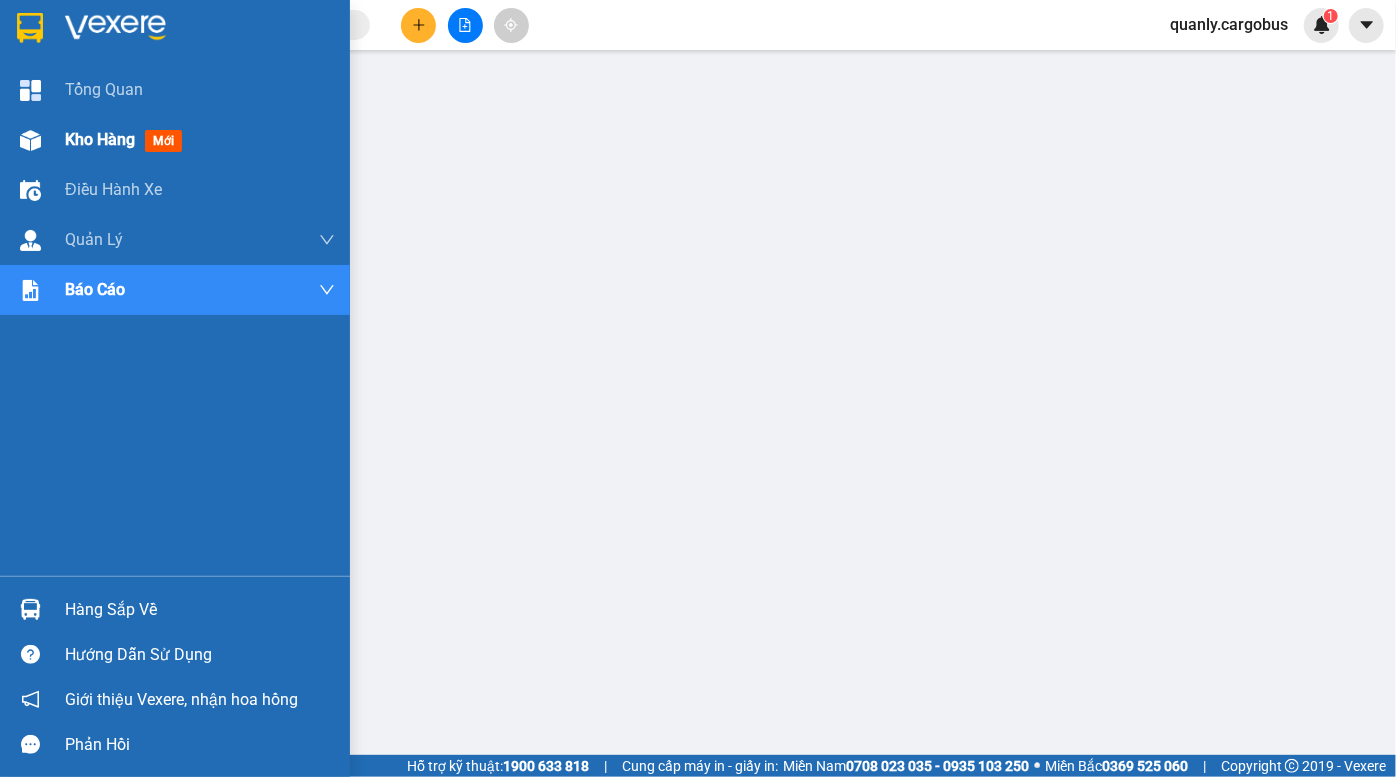 click at bounding box center (30, 140) 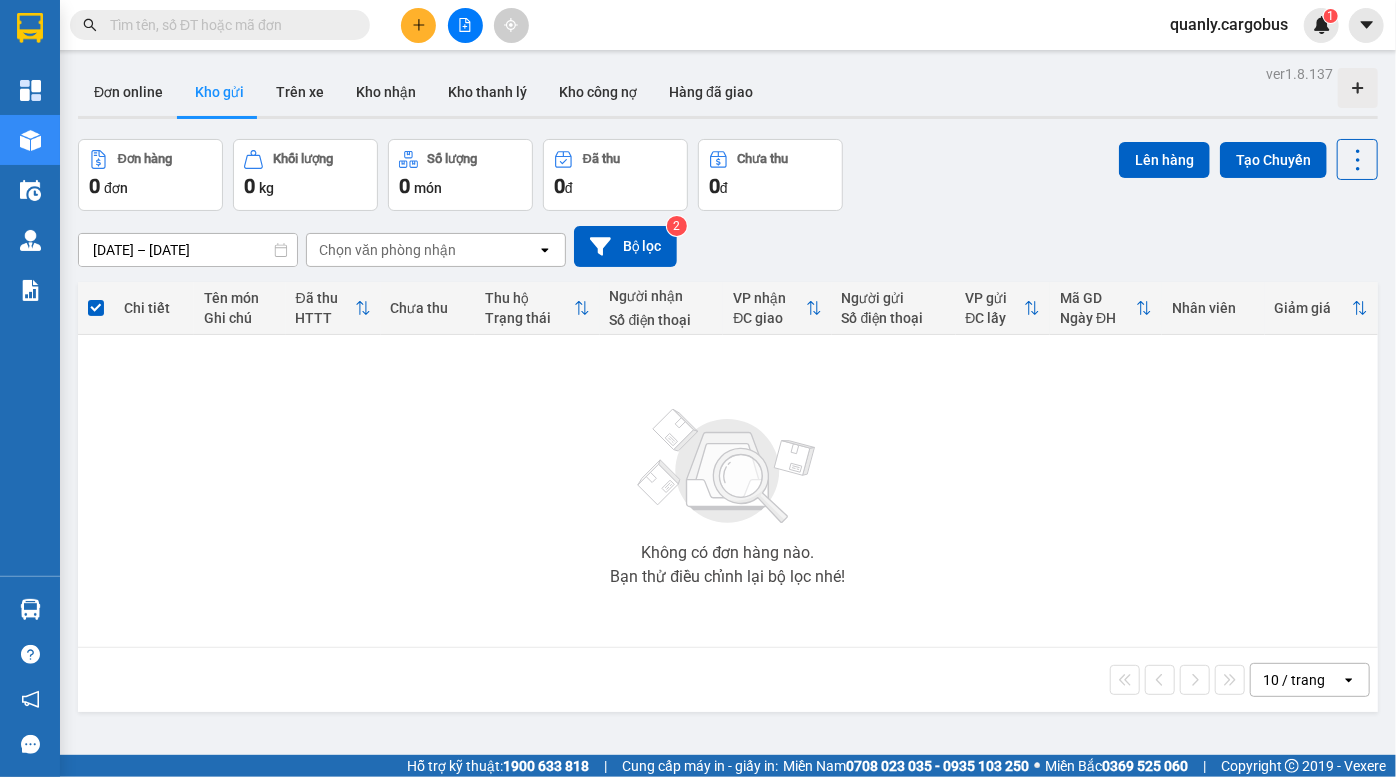 click on "Đơn hàng 0 đơn Khối lượng 0 kg Số lượng 0 món Đã thu 0  đ Chưa thu 0  đ Lên hàng Tạo Chuyến" at bounding box center [728, 175] 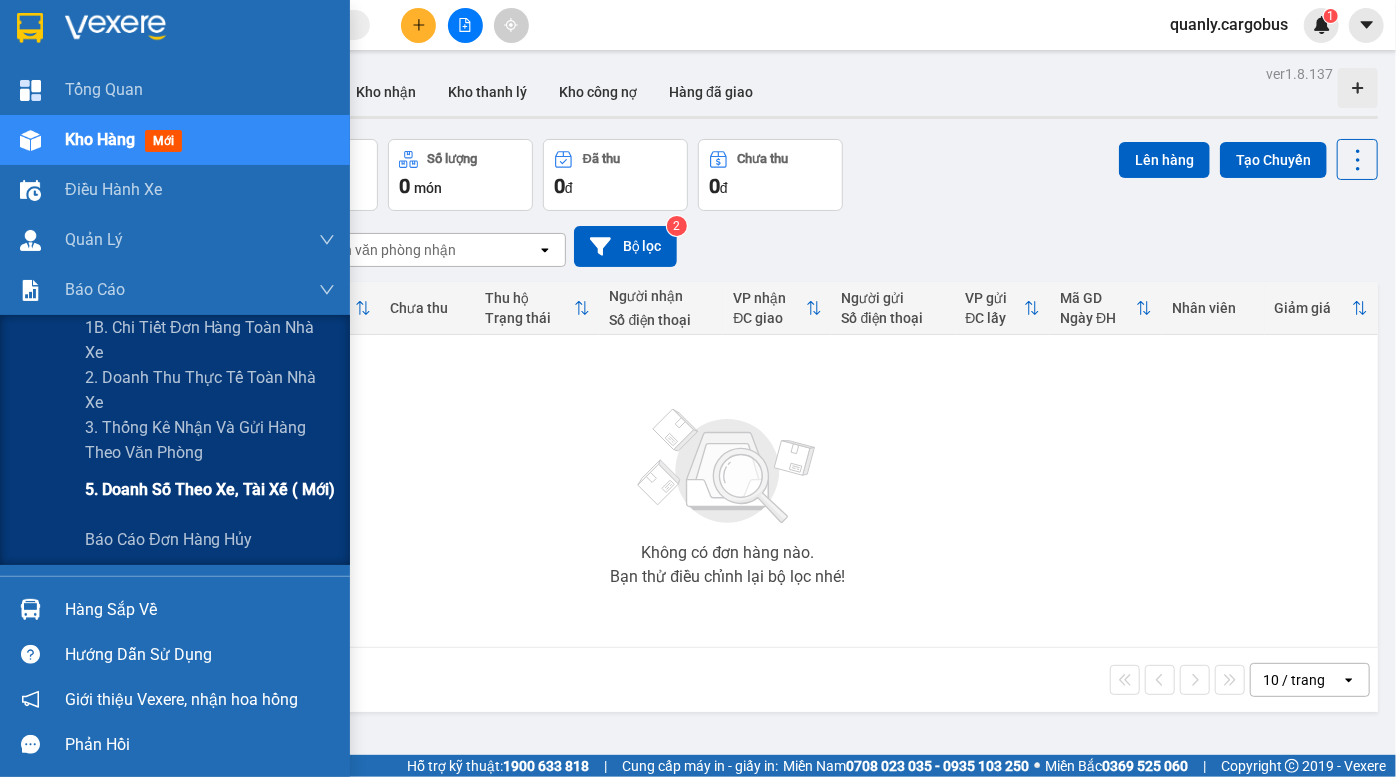click on "5. Doanh số theo xe, tài xế ( mới)" at bounding box center [210, 489] 